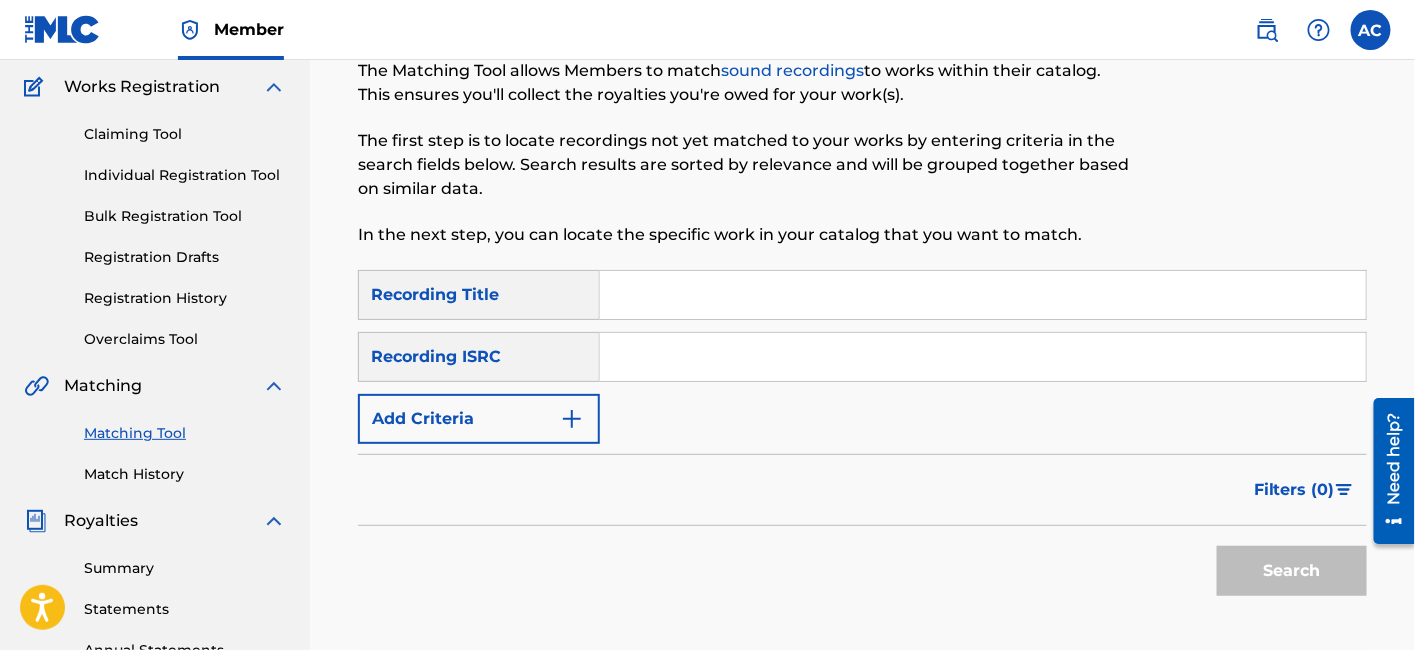 scroll, scrollTop: 0, scrollLeft: 0, axis: both 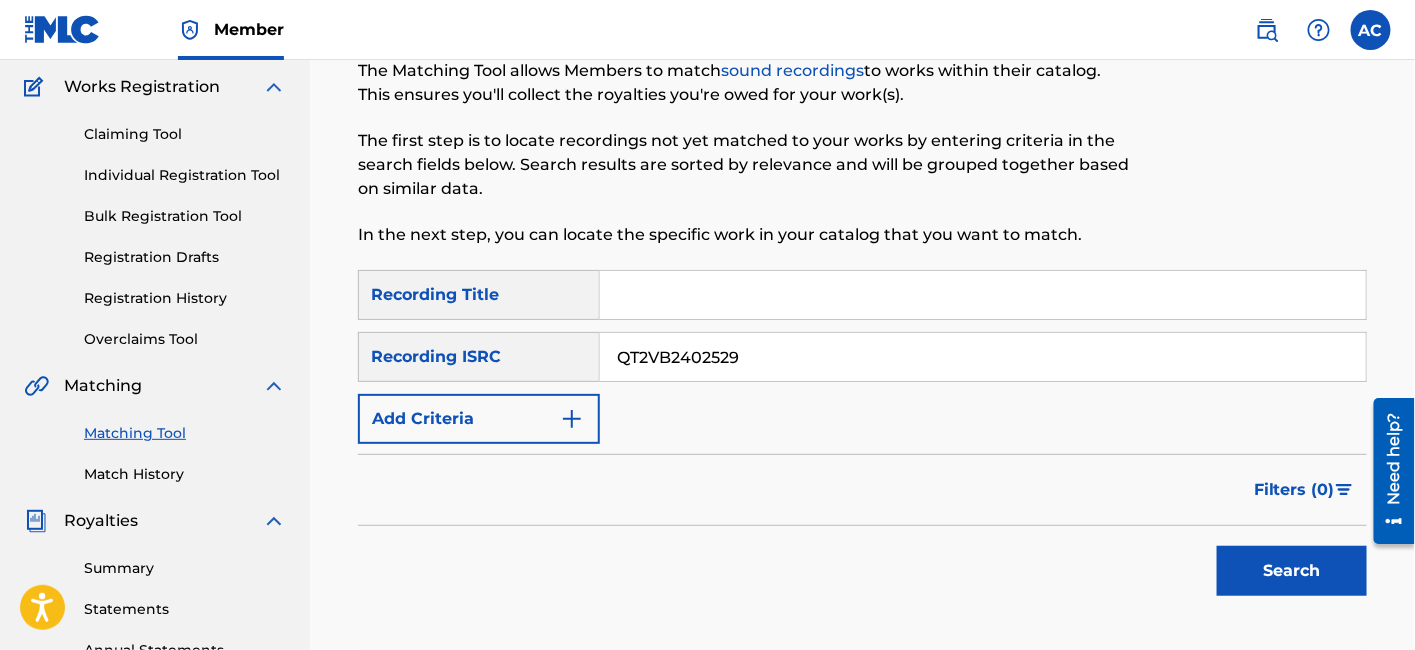 type on "QT2VB2402529" 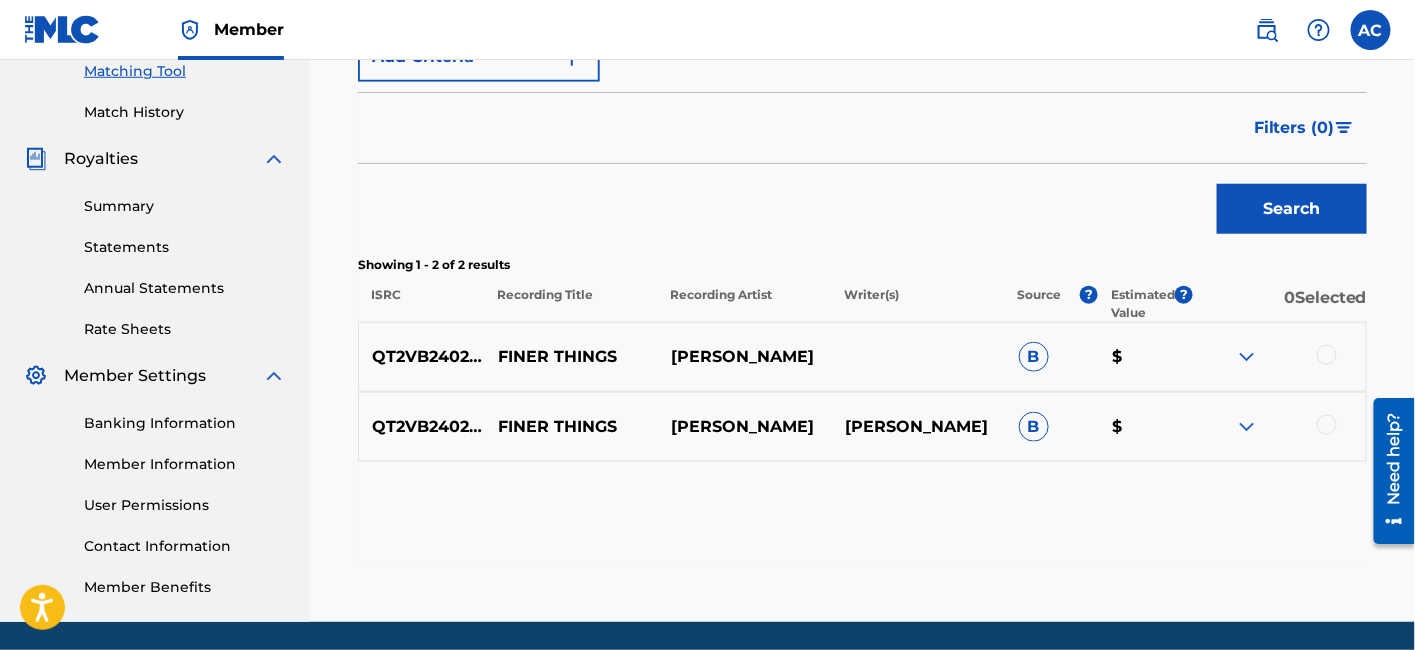 scroll, scrollTop: 522, scrollLeft: 0, axis: vertical 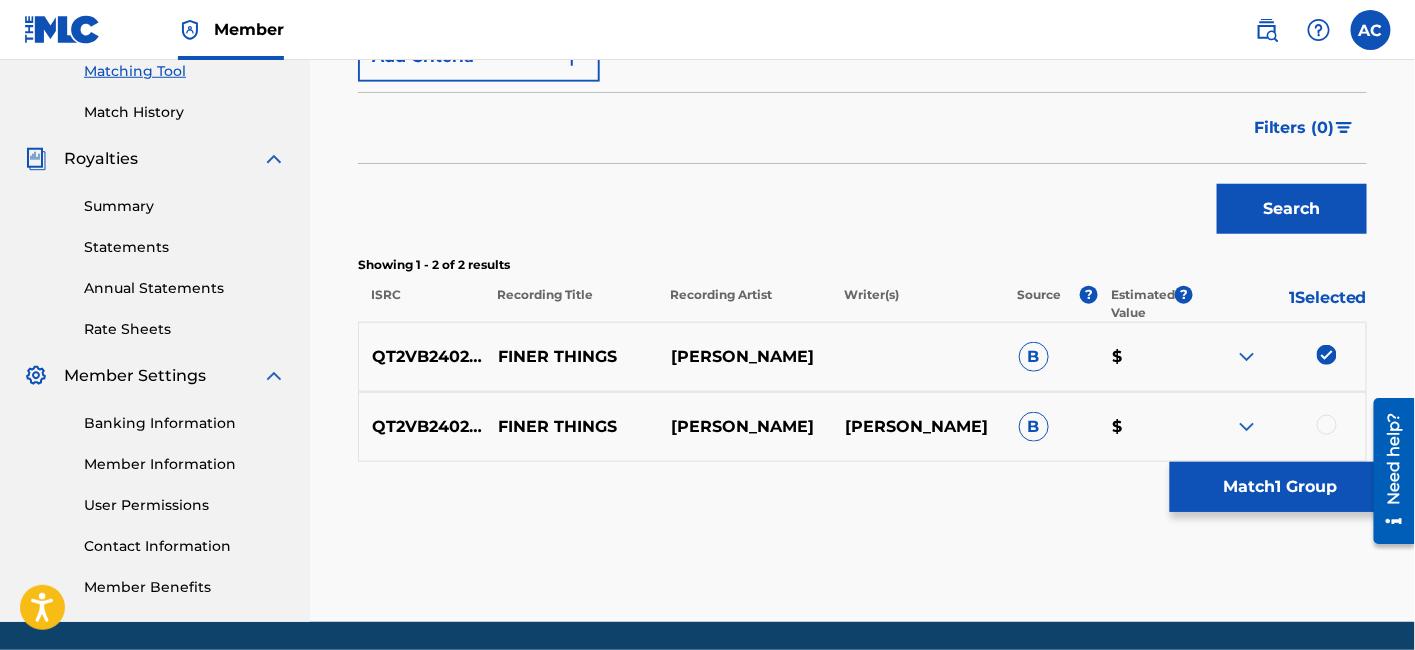 click at bounding box center [1327, 425] 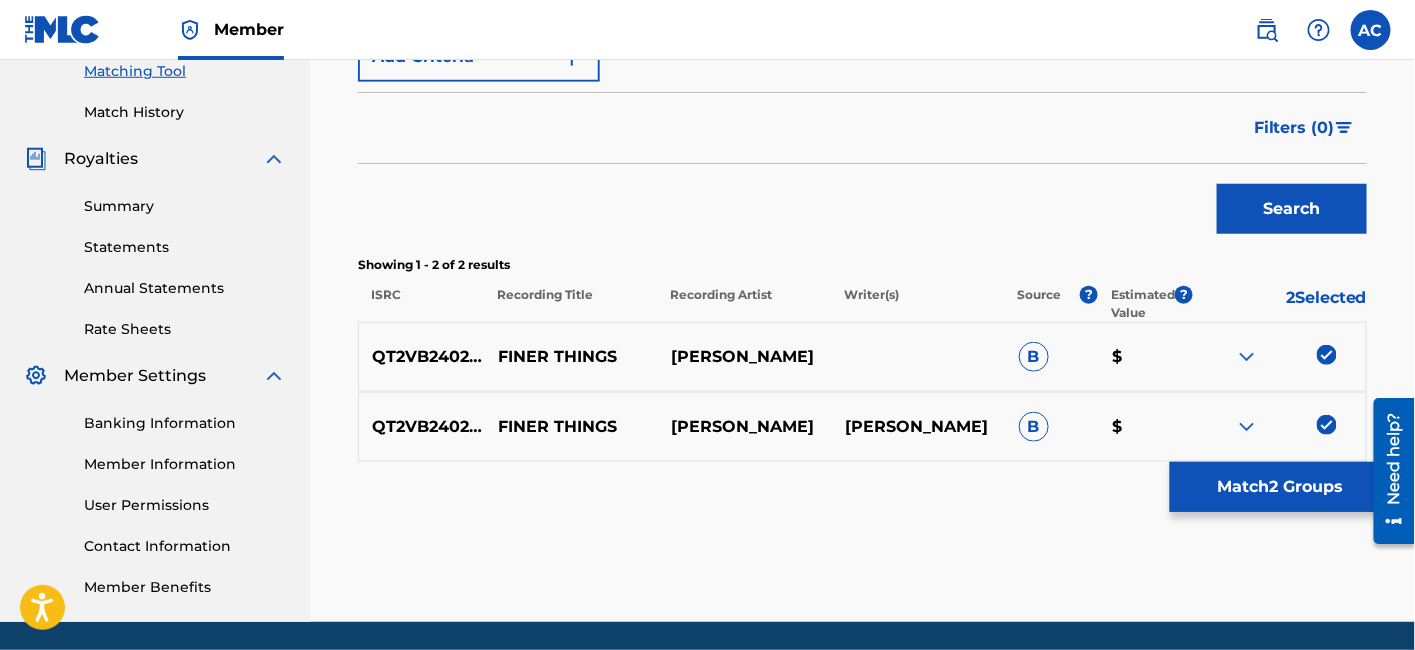 click on "Match  2 Groups" at bounding box center (1280, 487) 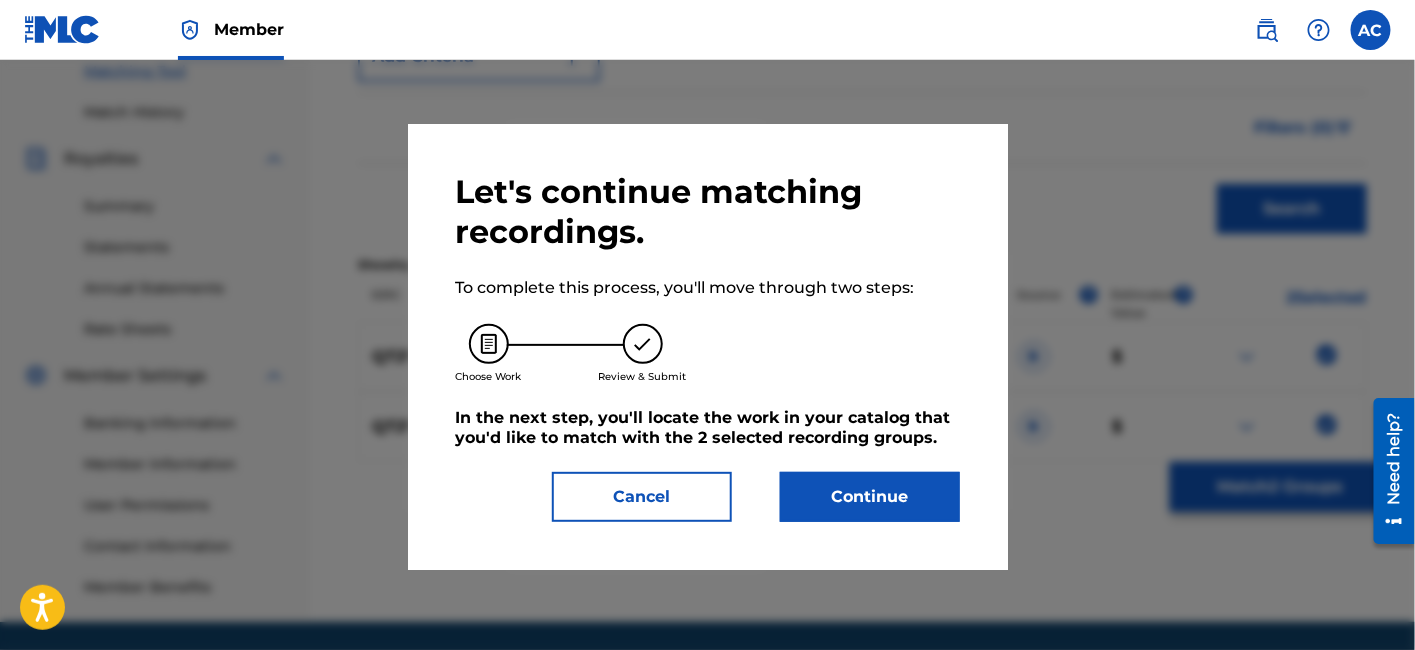 click on "Continue" at bounding box center [870, 497] 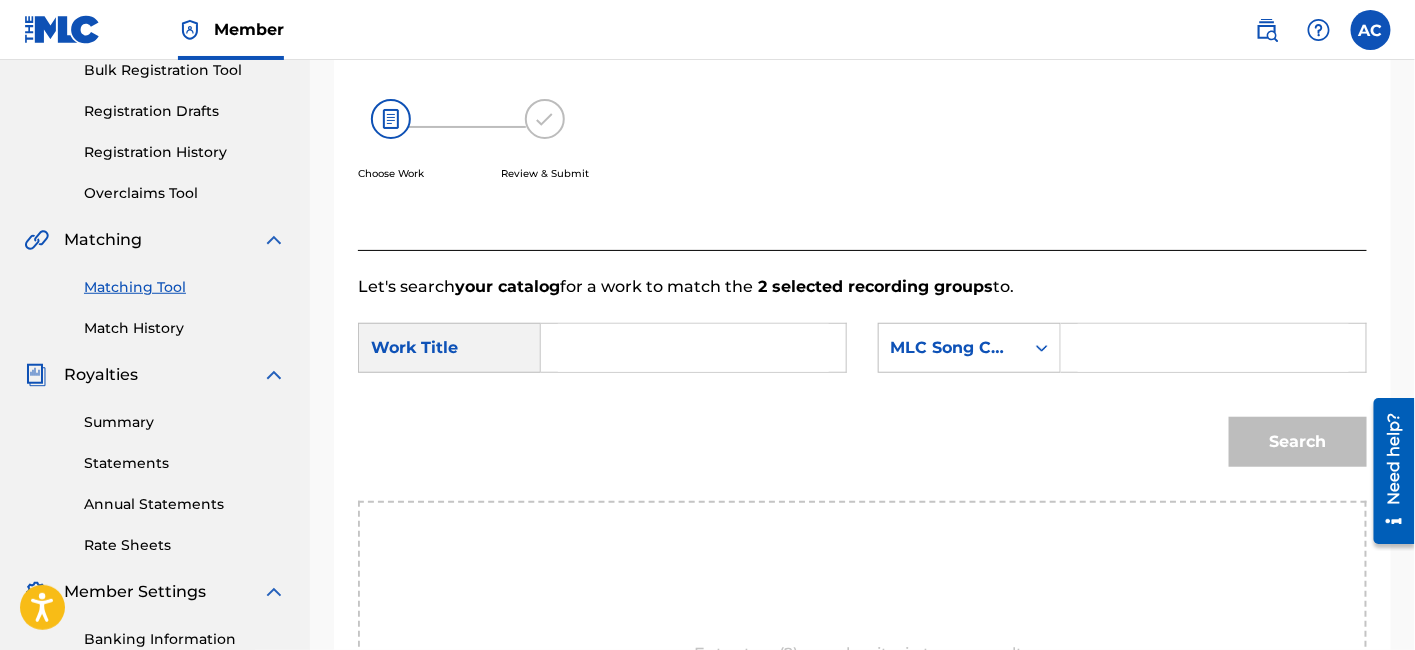 scroll, scrollTop: 307, scrollLeft: 0, axis: vertical 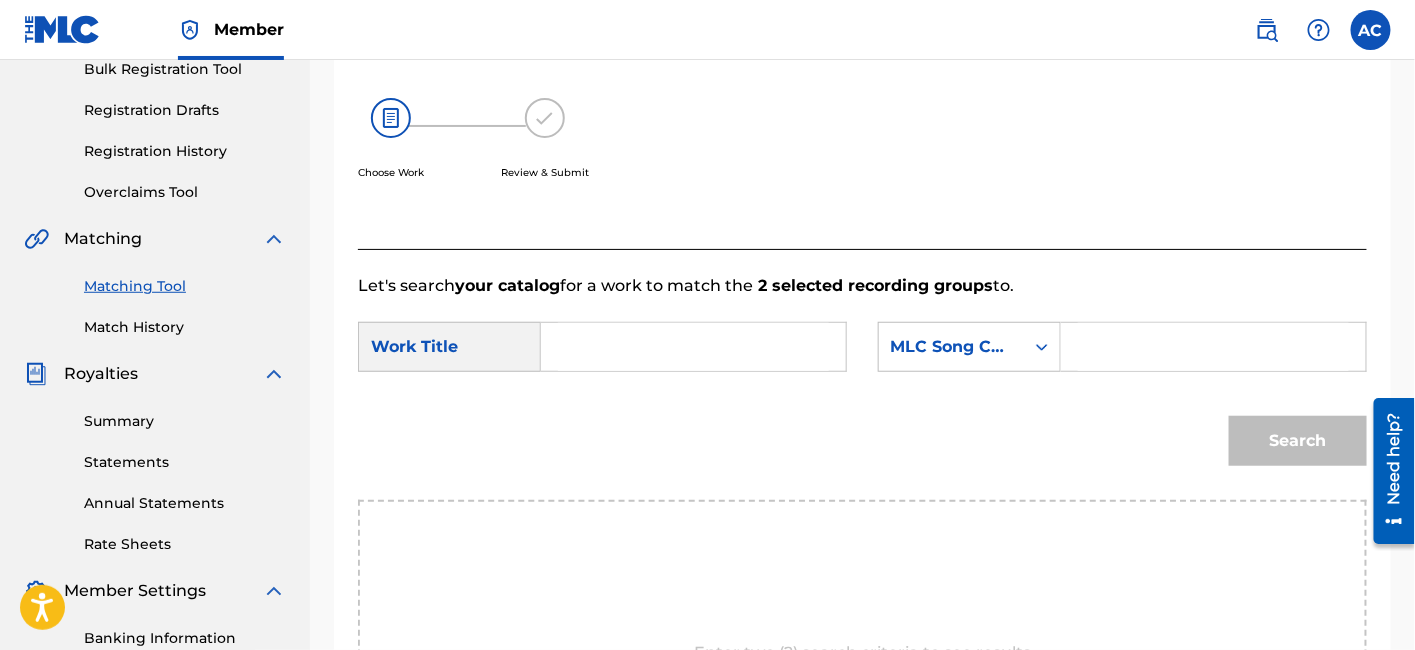 click at bounding box center (693, 347) 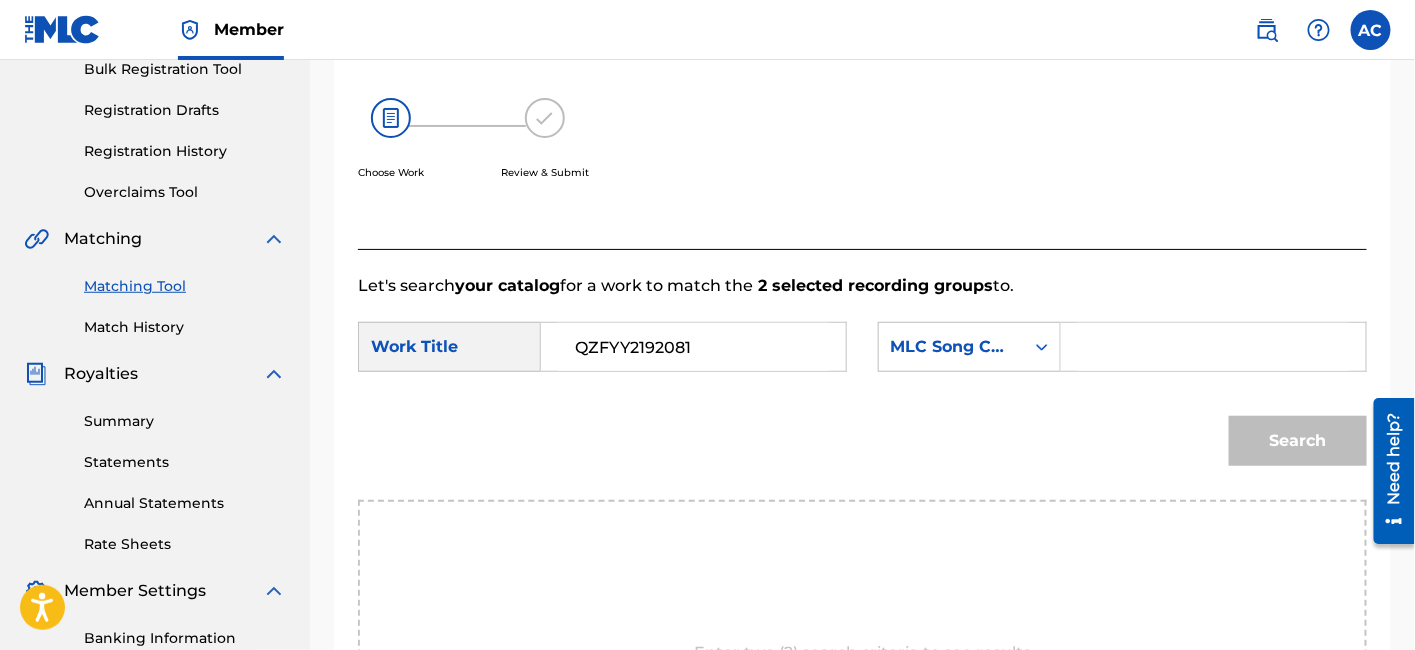 type on "QZFYY2192081" 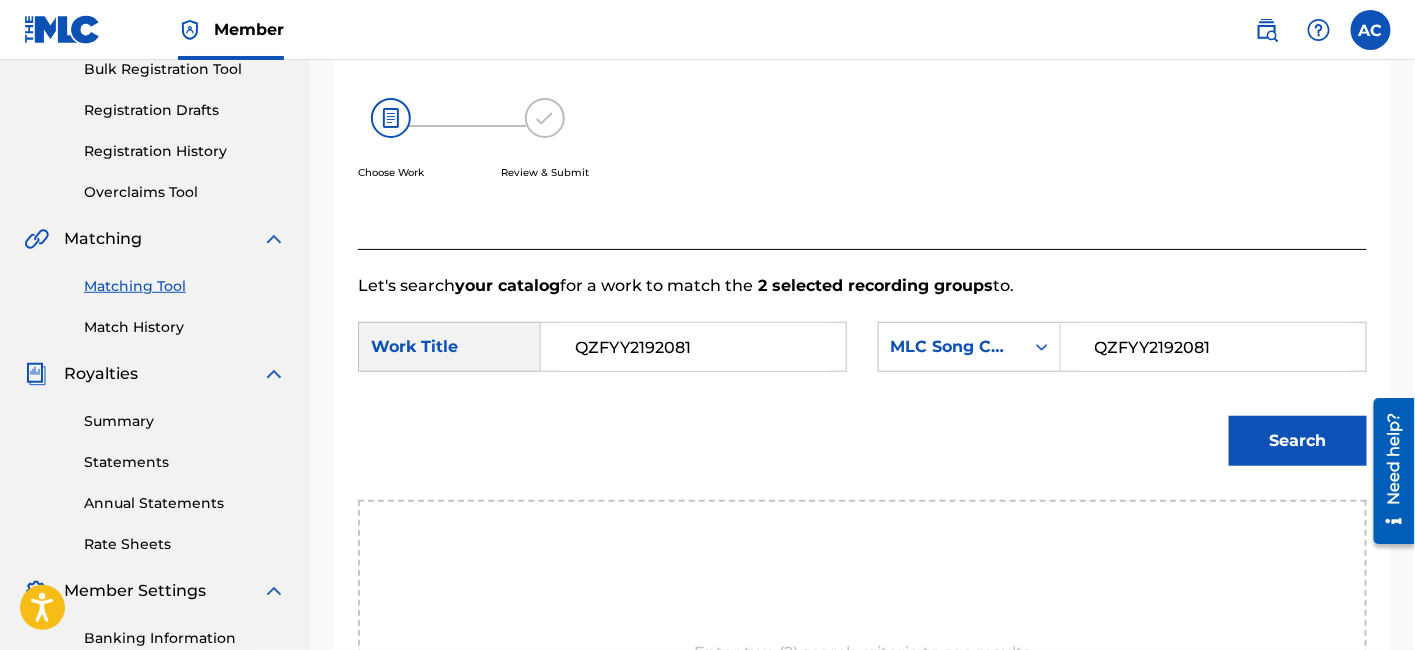 click on "QZFYY2192081" at bounding box center [1213, 347] 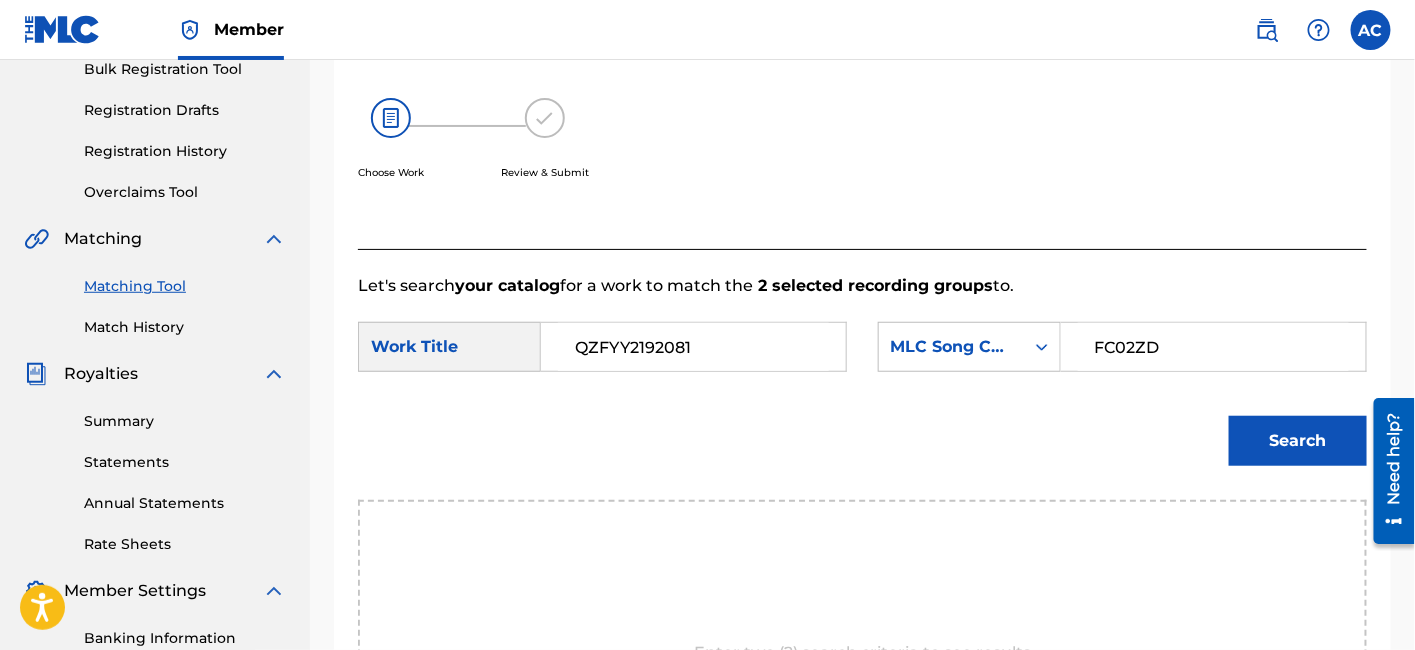 type on "FC02ZD" 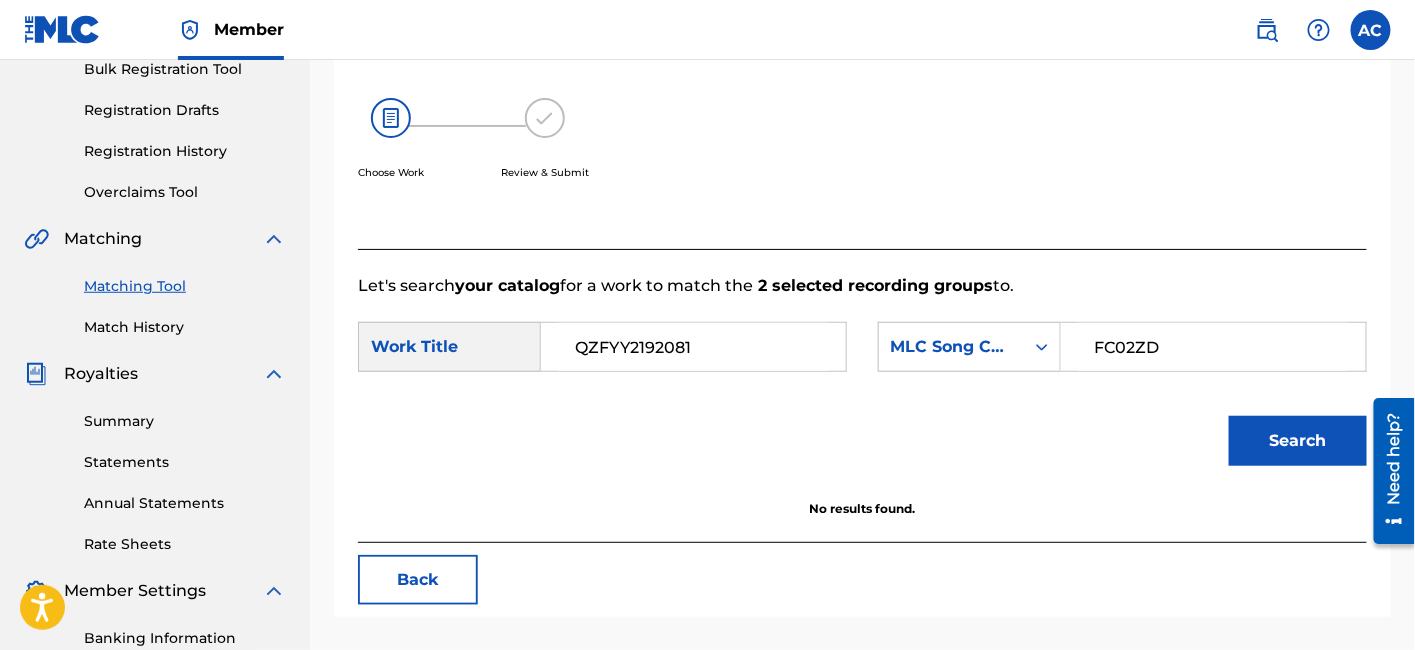 click on "Search" at bounding box center [1298, 441] 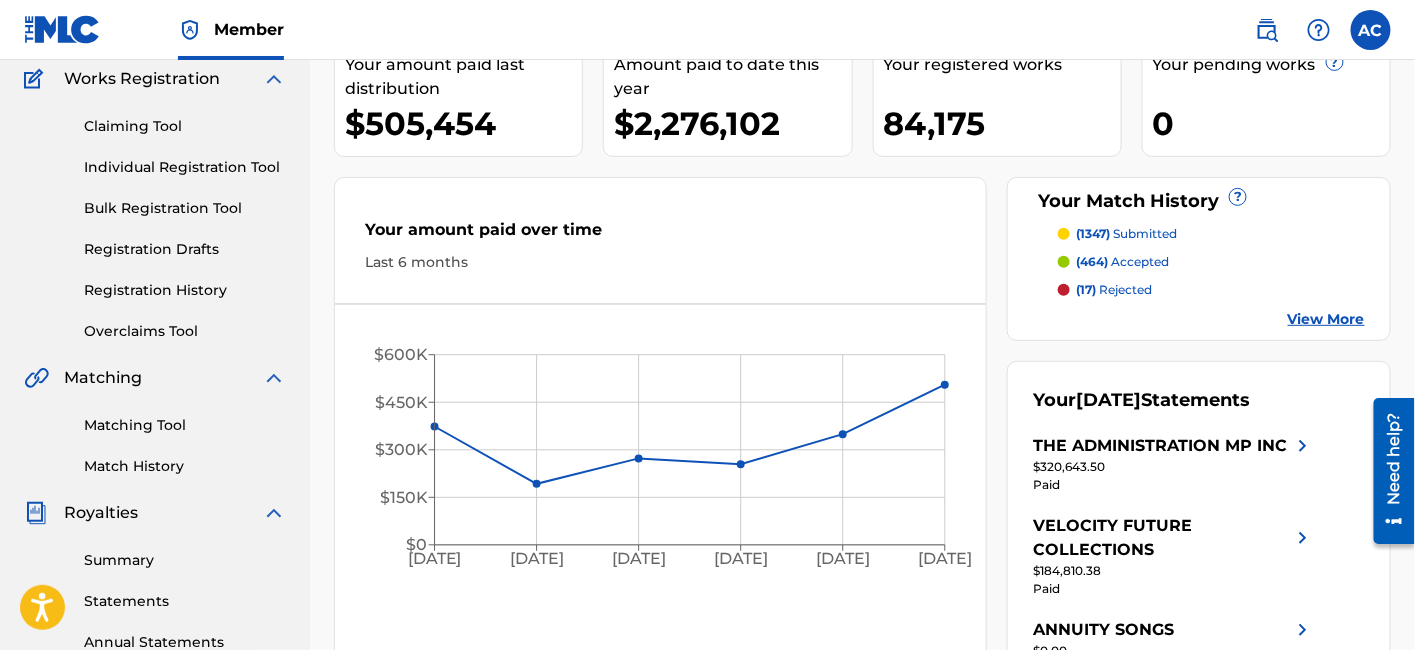 scroll, scrollTop: 170, scrollLeft: 0, axis: vertical 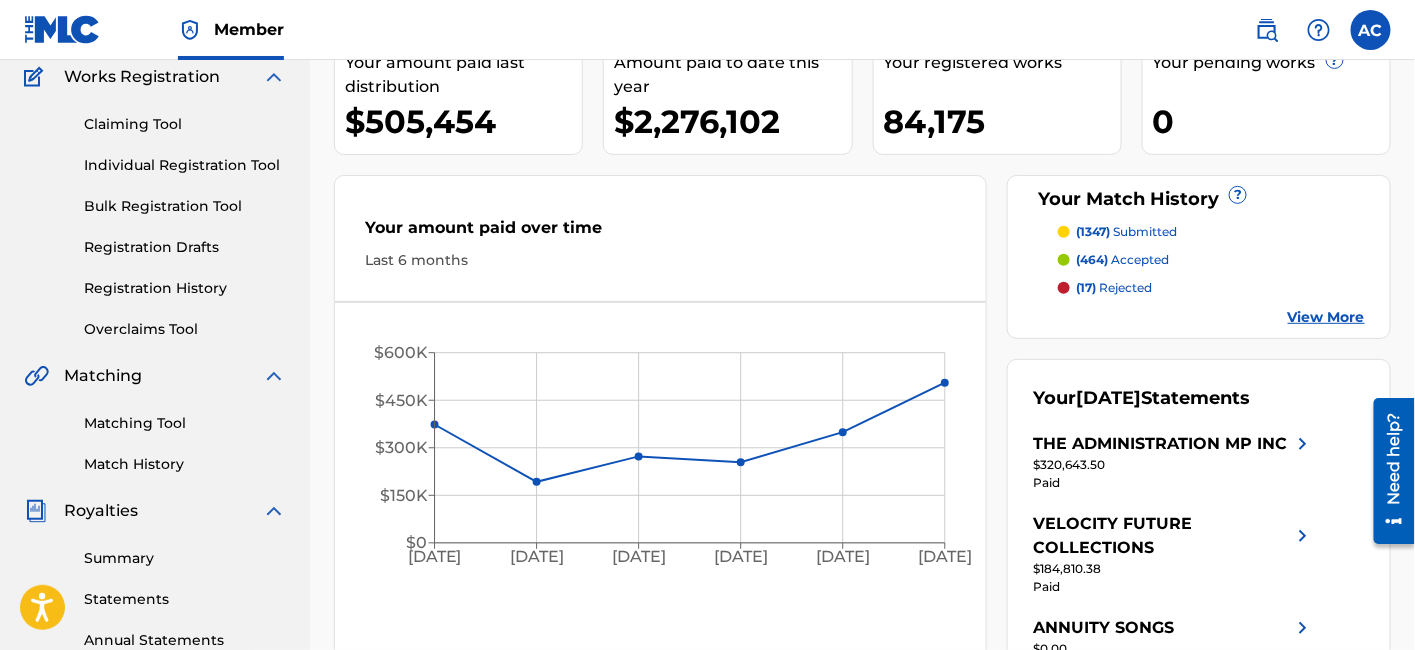 click on "Matching Tool" at bounding box center (185, 423) 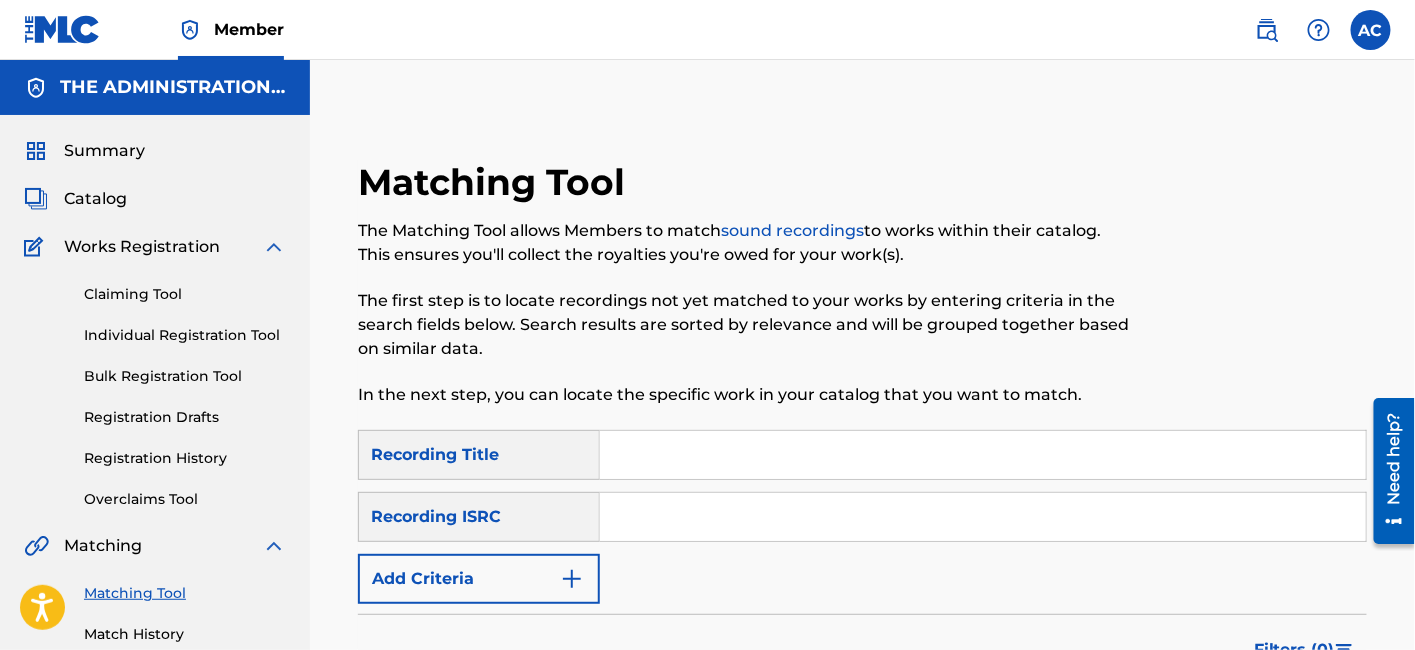 click at bounding box center (983, 517) 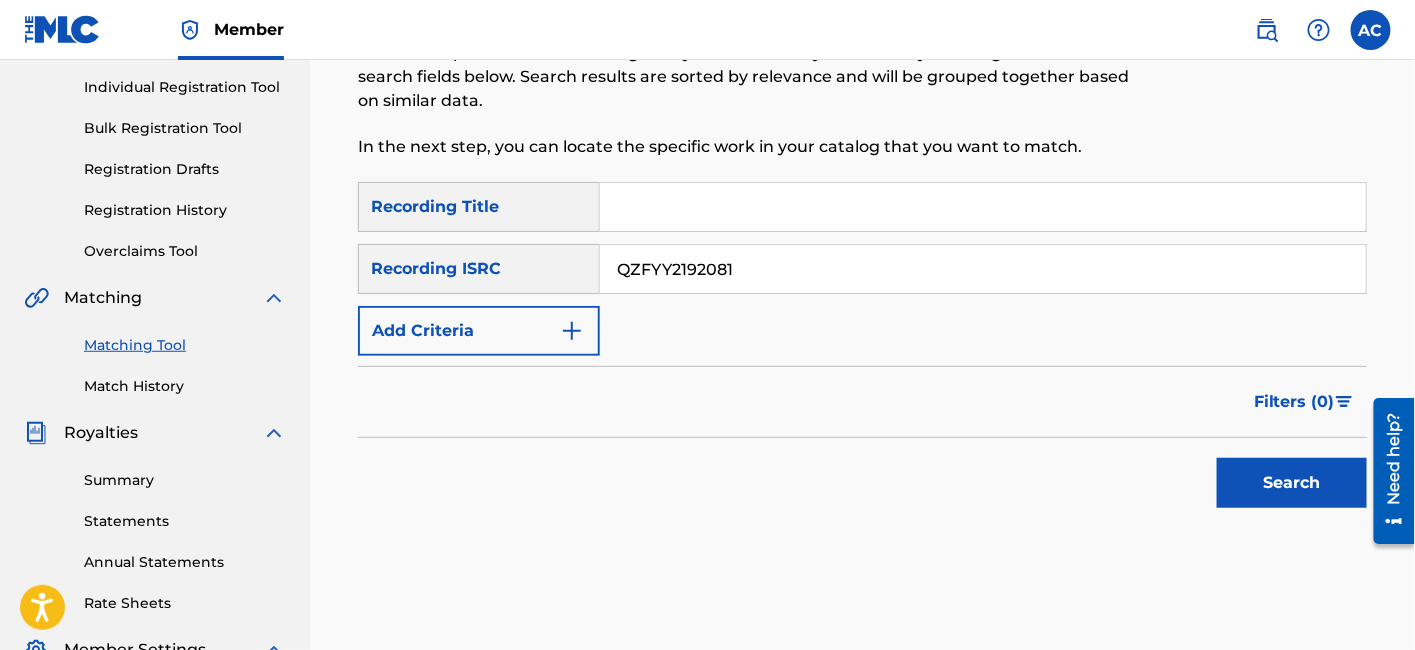 scroll, scrollTop: 268, scrollLeft: 0, axis: vertical 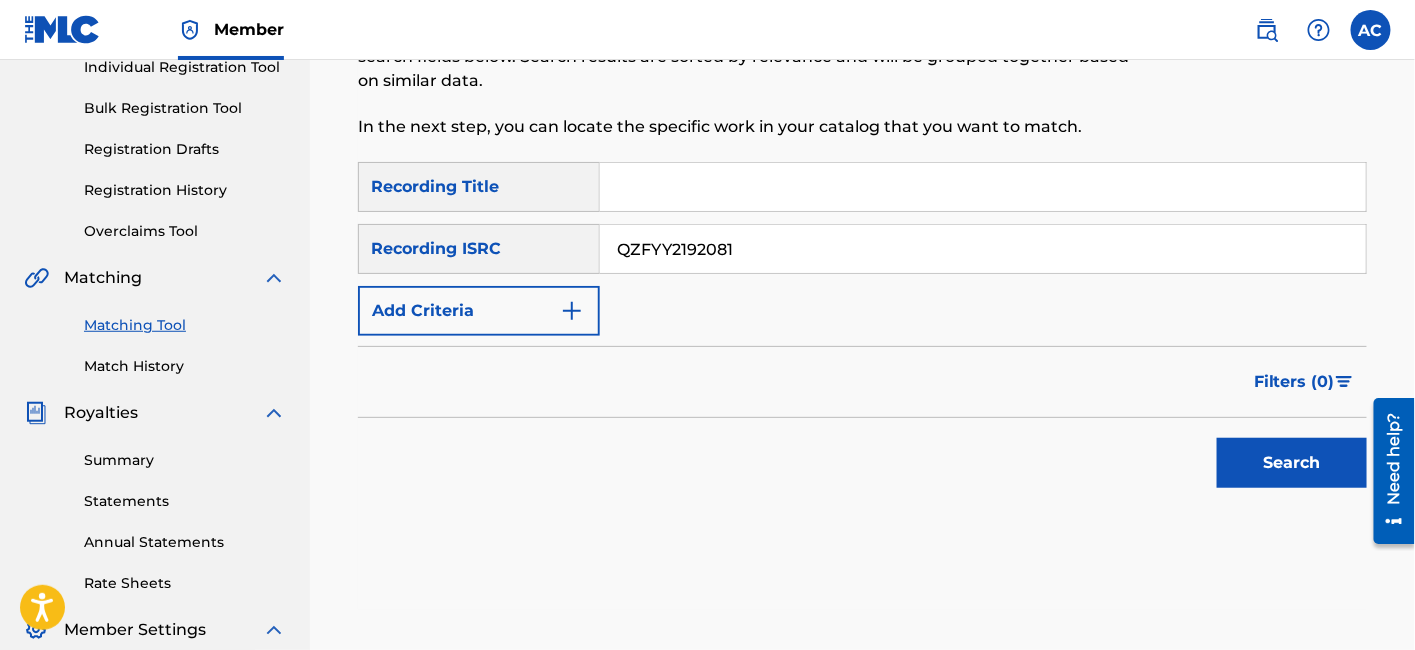 type on "QZFYY2192081" 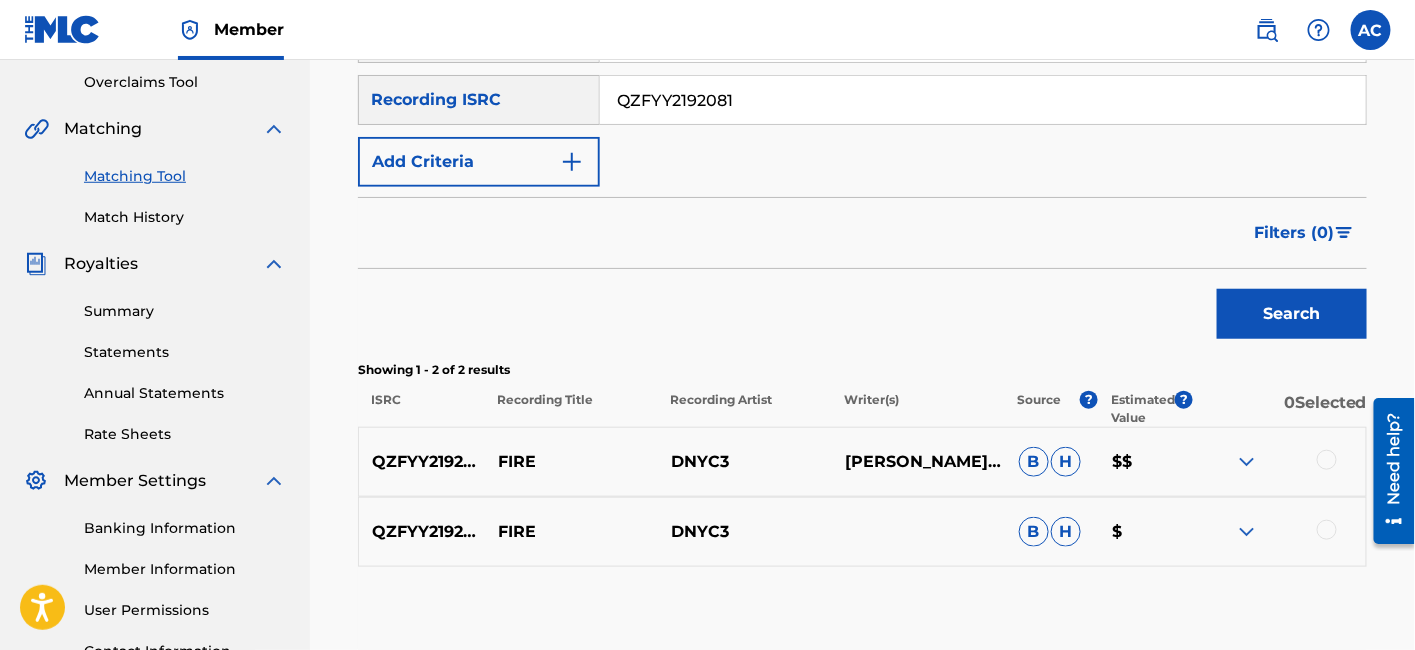 scroll, scrollTop: 444, scrollLeft: 0, axis: vertical 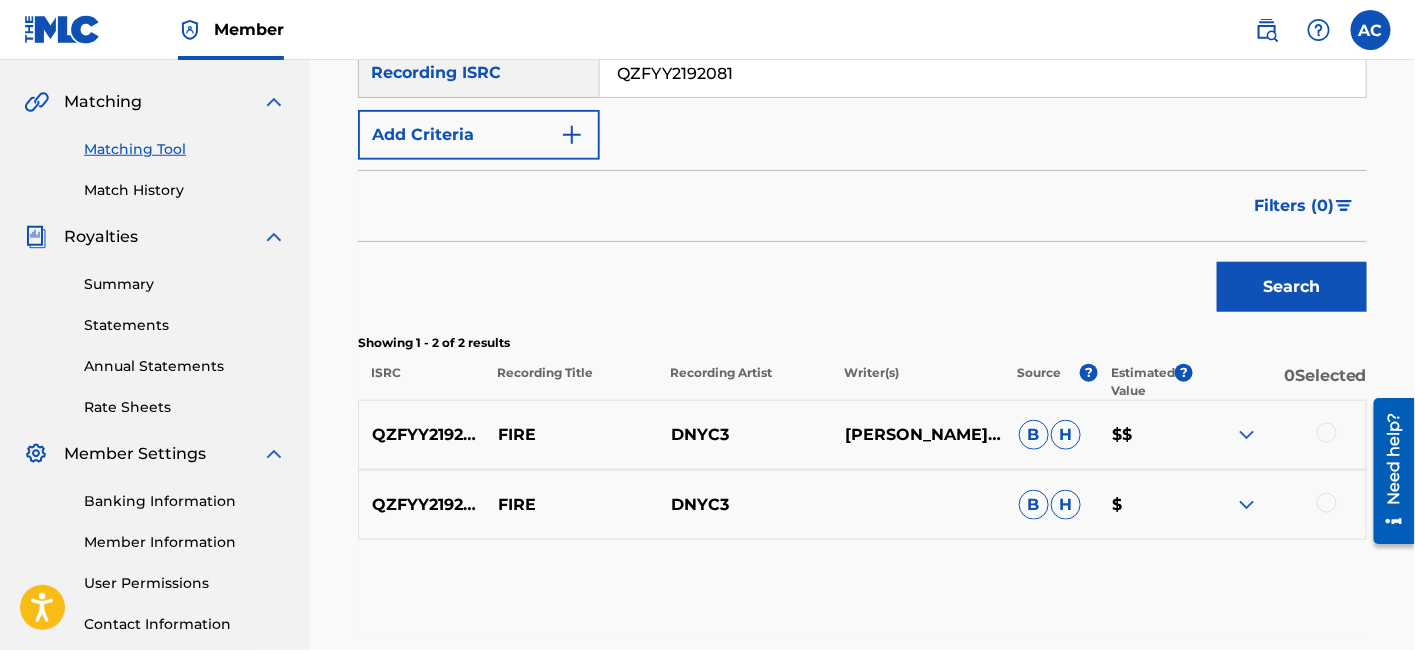 click at bounding box center (1327, 433) 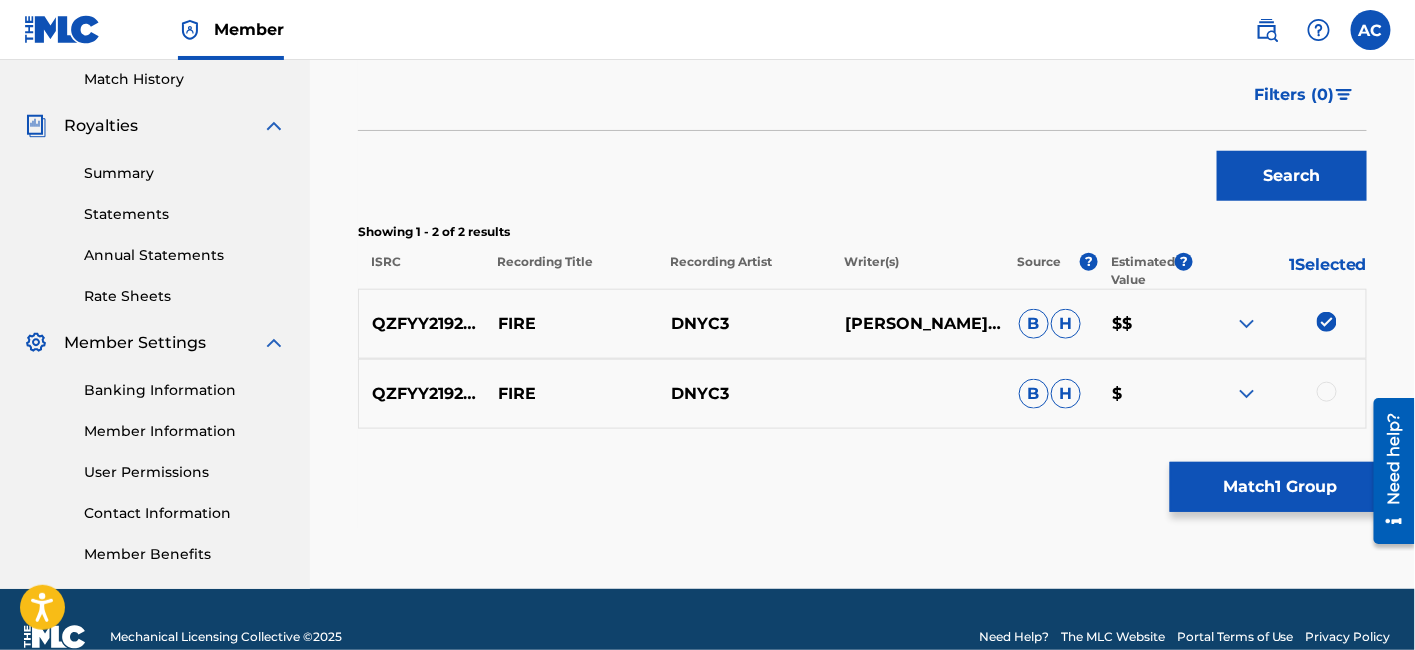 scroll, scrollTop: 589, scrollLeft: 0, axis: vertical 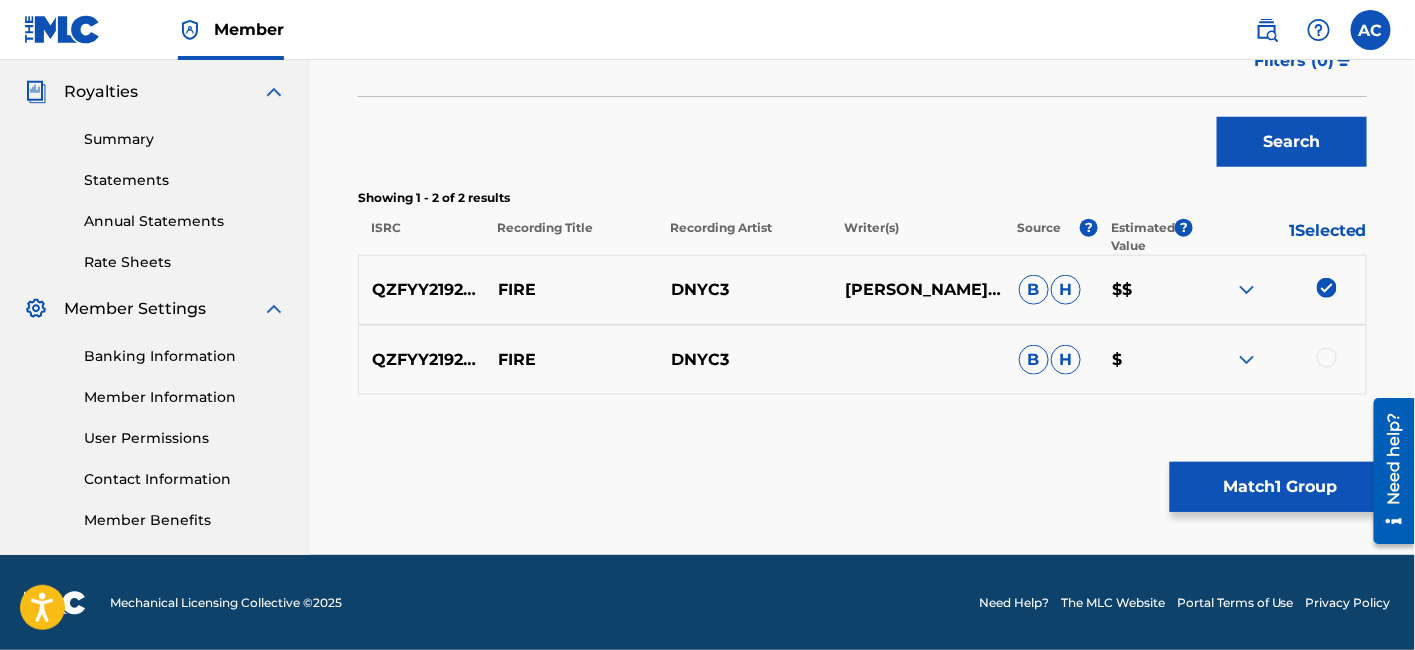 click at bounding box center [1327, 358] 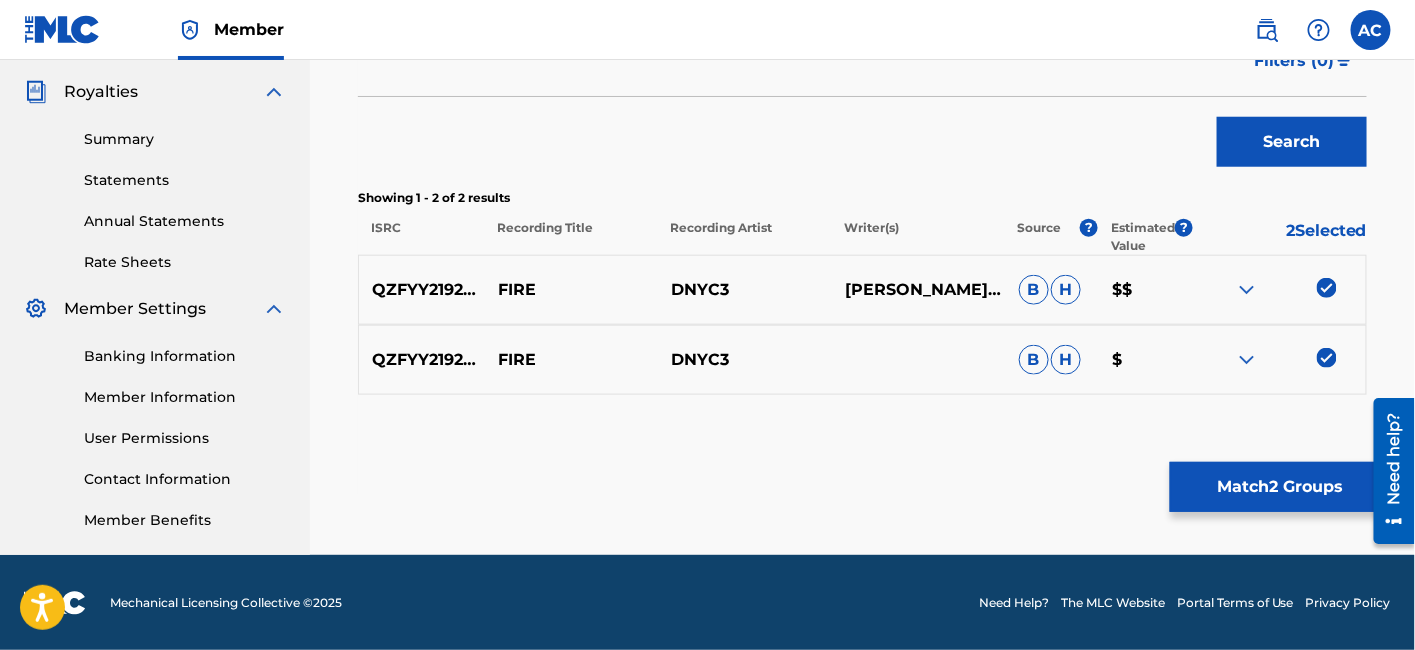 click on "Match  2 Groups" at bounding box center [1280, 487] 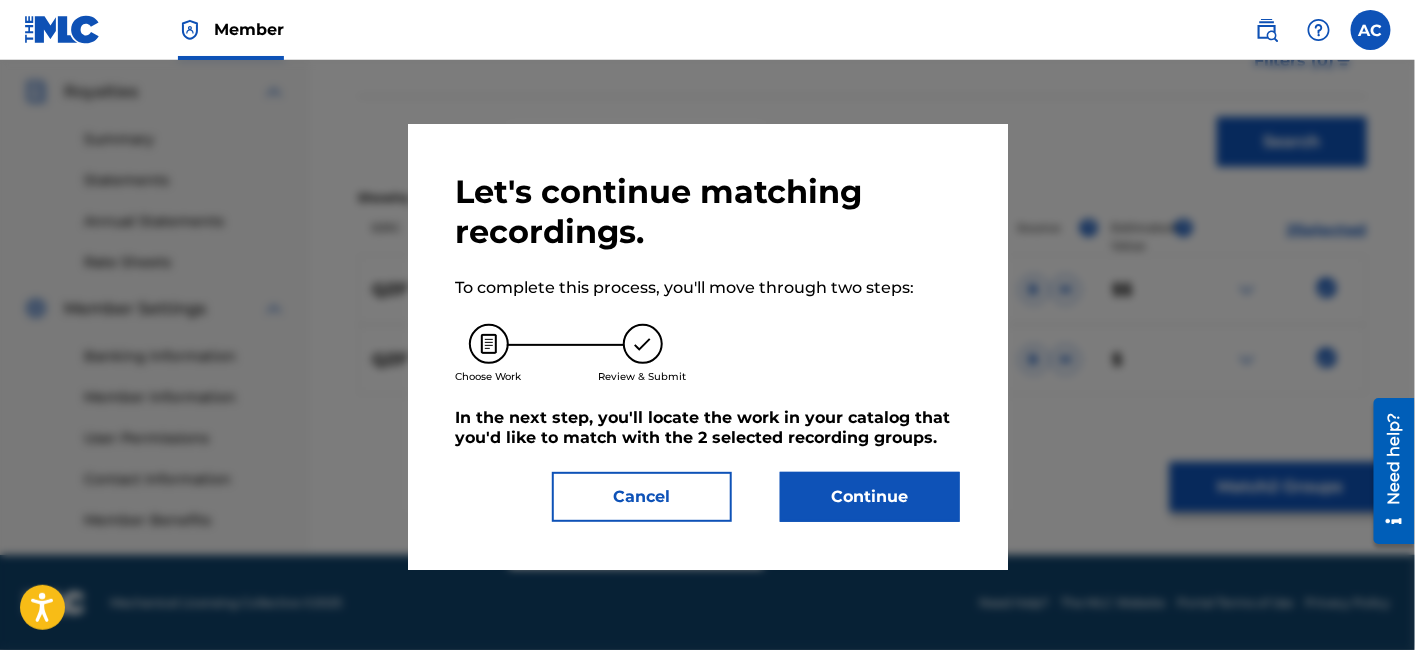click on "Continue" at bounding box center [870, 497] 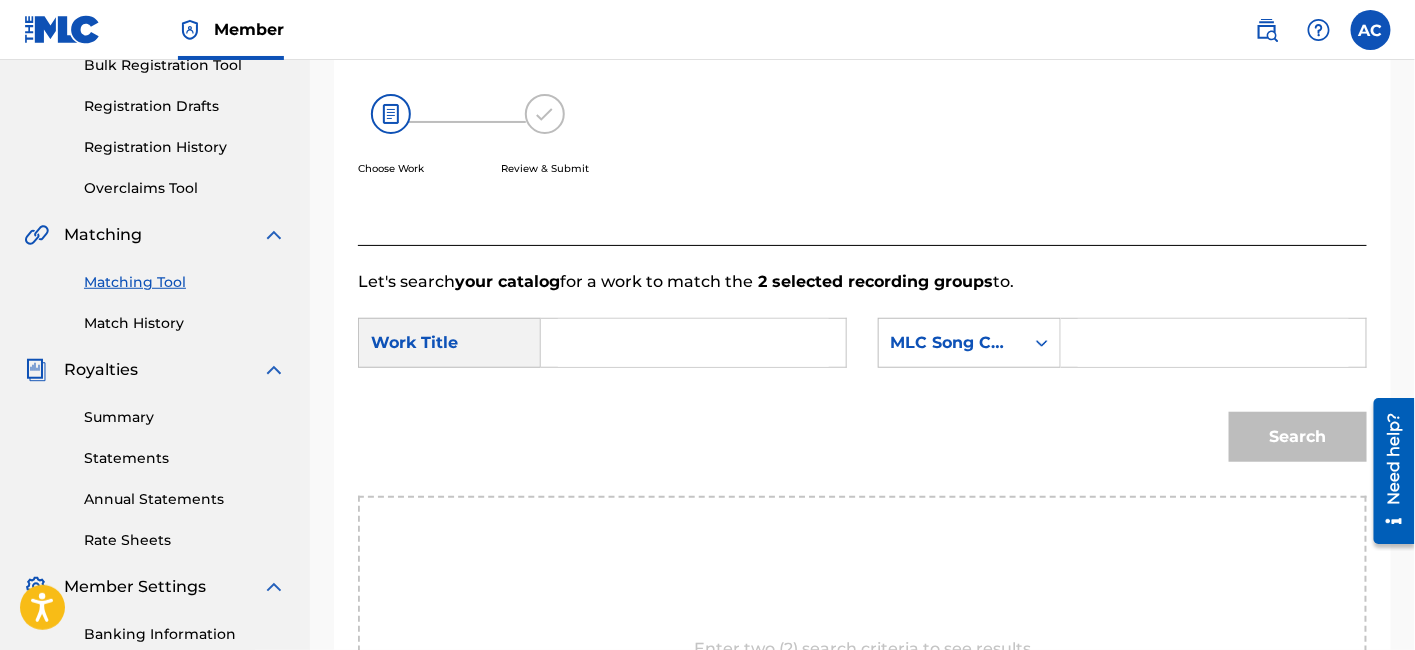 scroll, scrollTop: 306, scrollLeft: 0, axis: vertical 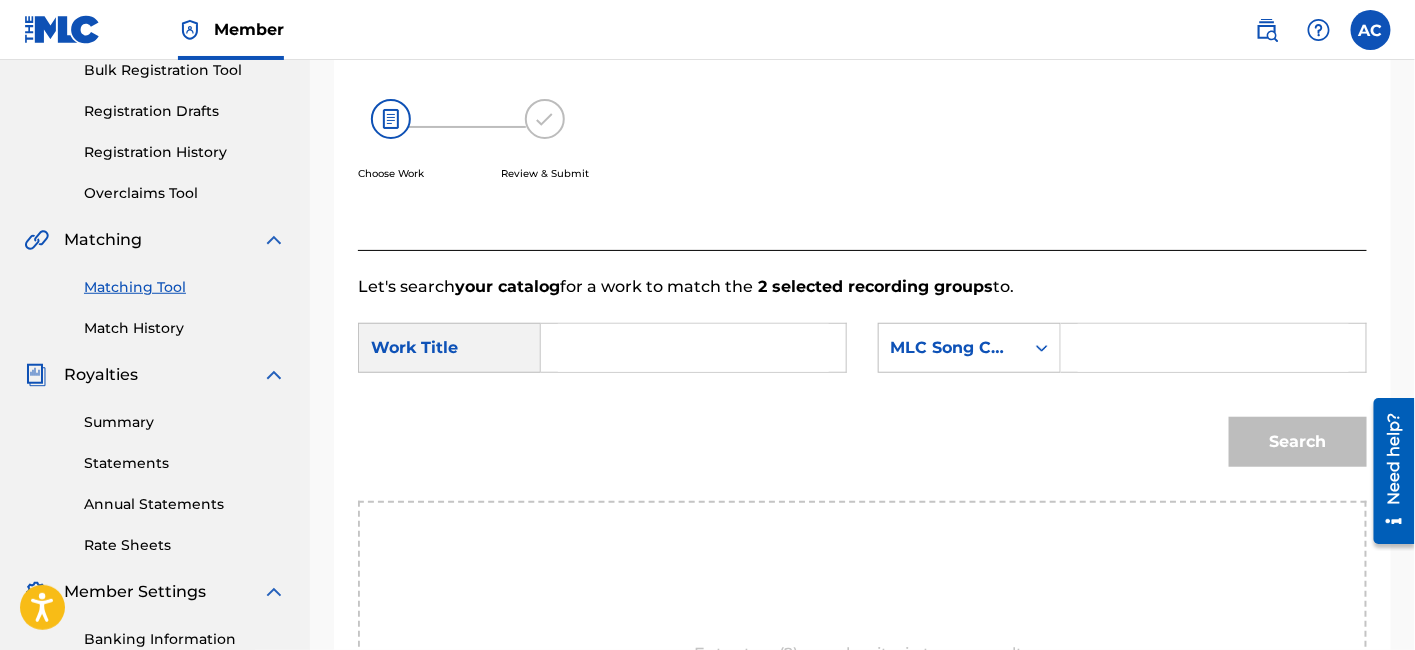 click at bounding box center (693, 348) 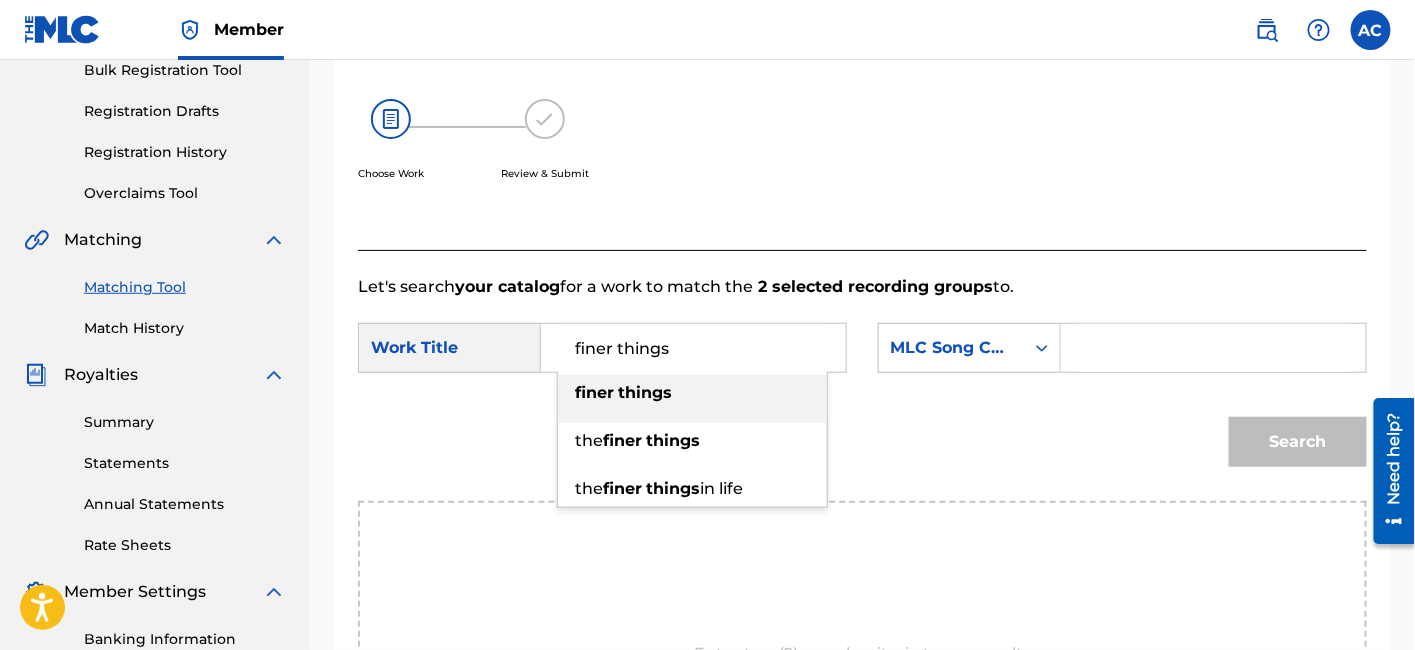 type on "finer things" 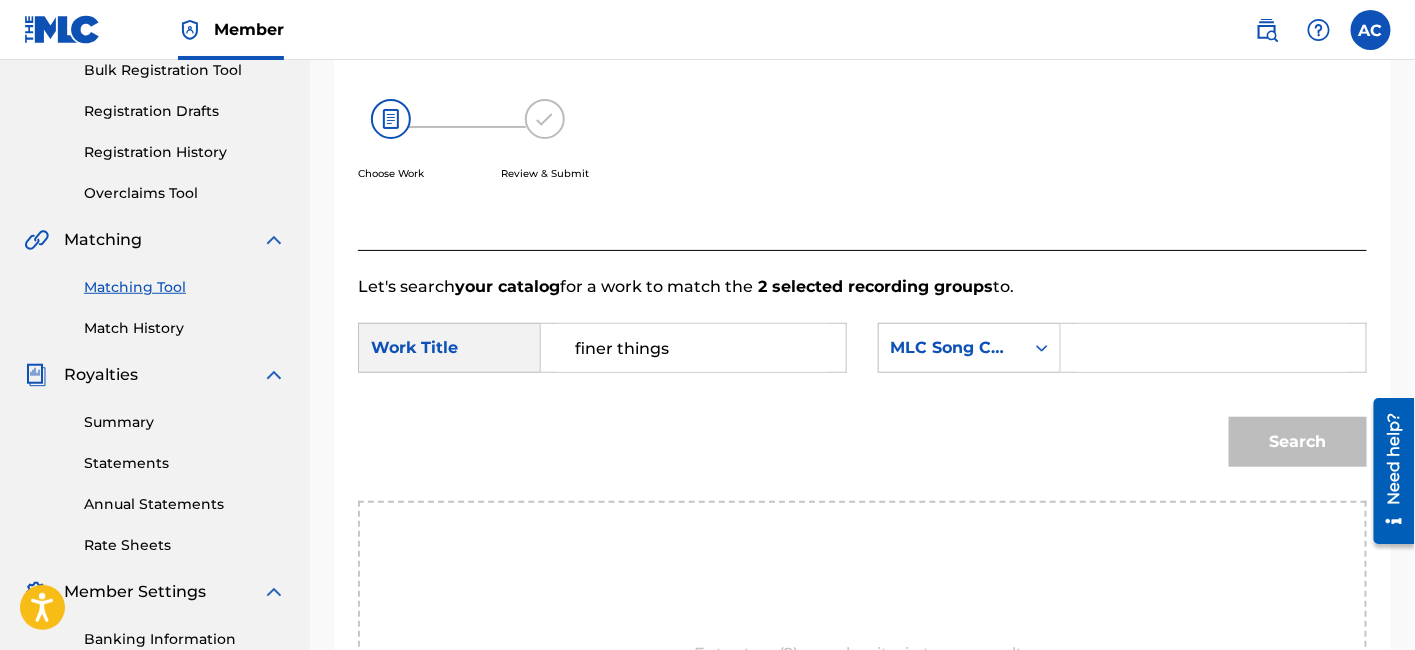 paste on "’FC02ZD’." 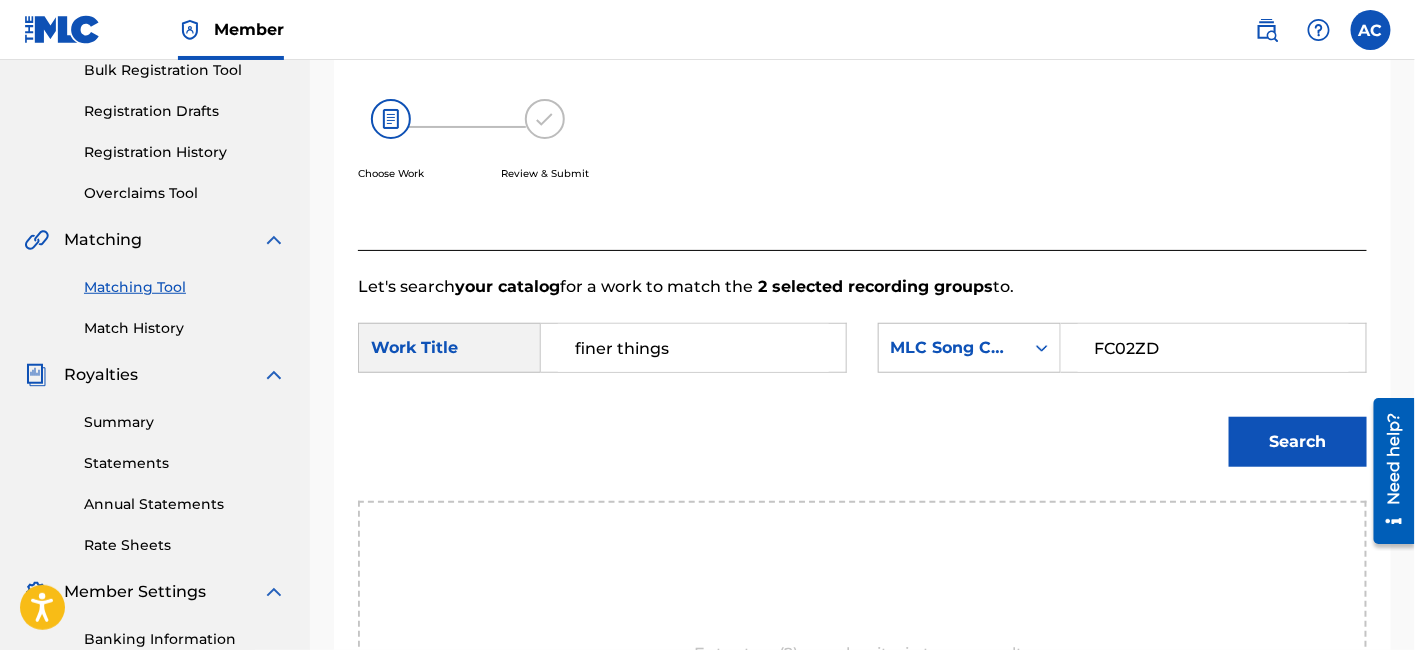 type on "FC02ZD" 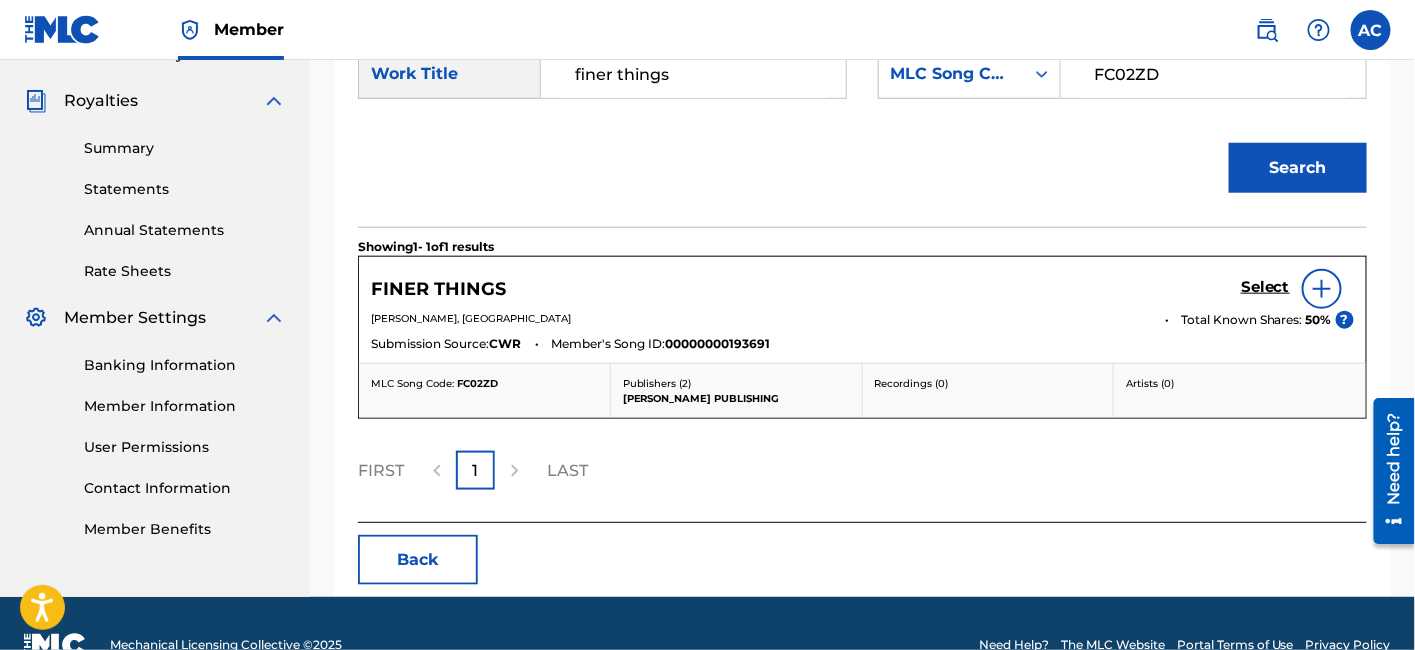 scroll, scrollTop: 582, scrollLeft: 0, axis: vertical 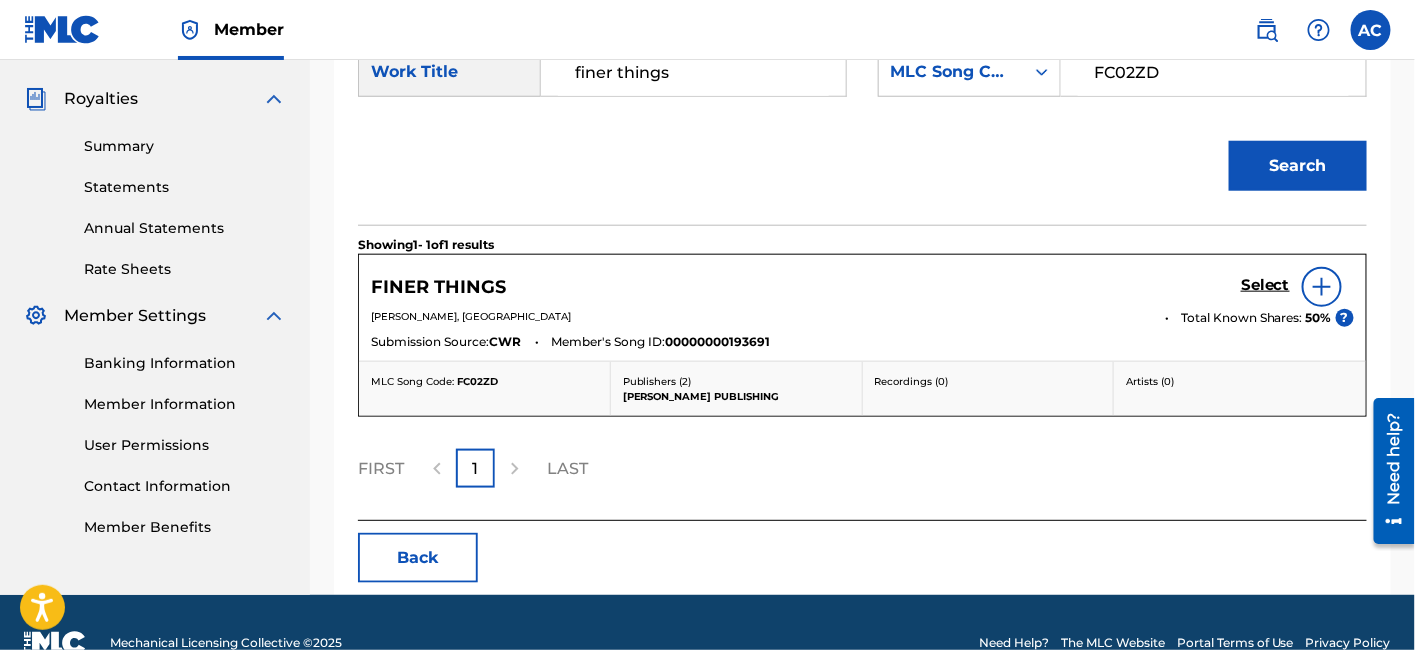 click on "Select" at bounding box center (1265, 285) 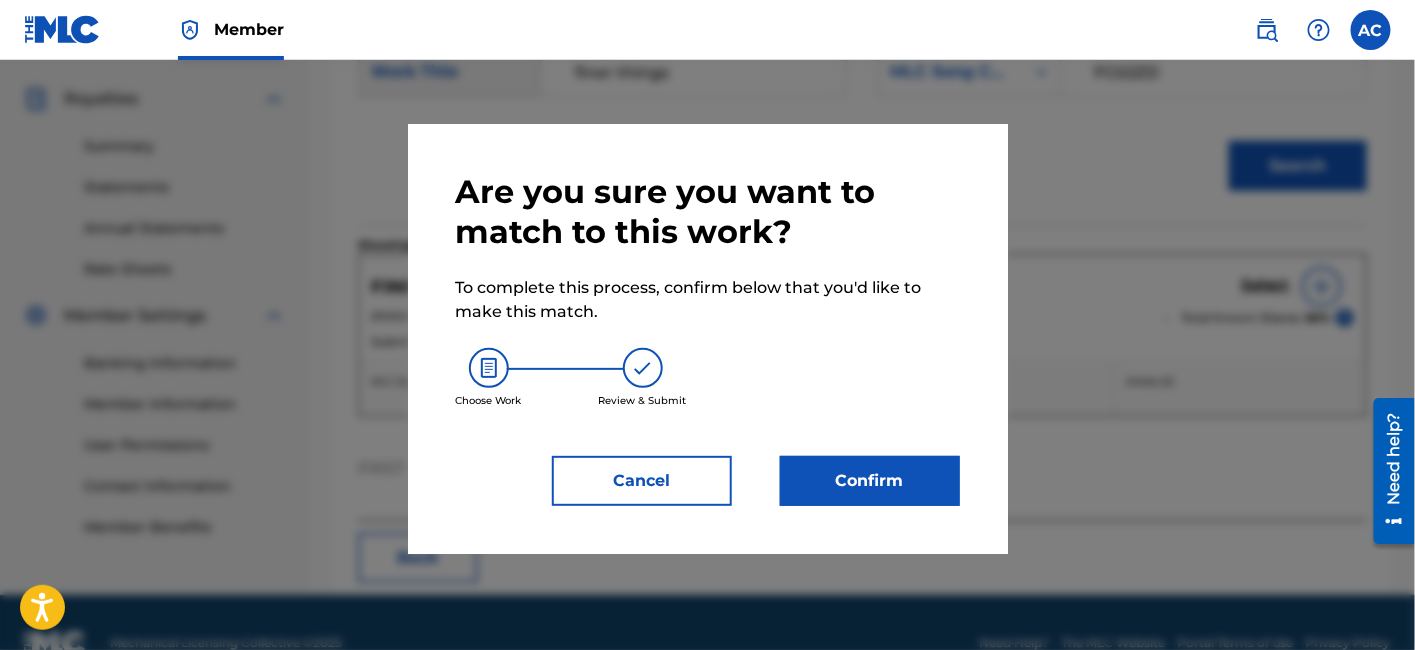 click on "Confirm" at bounding box center (870, 481) 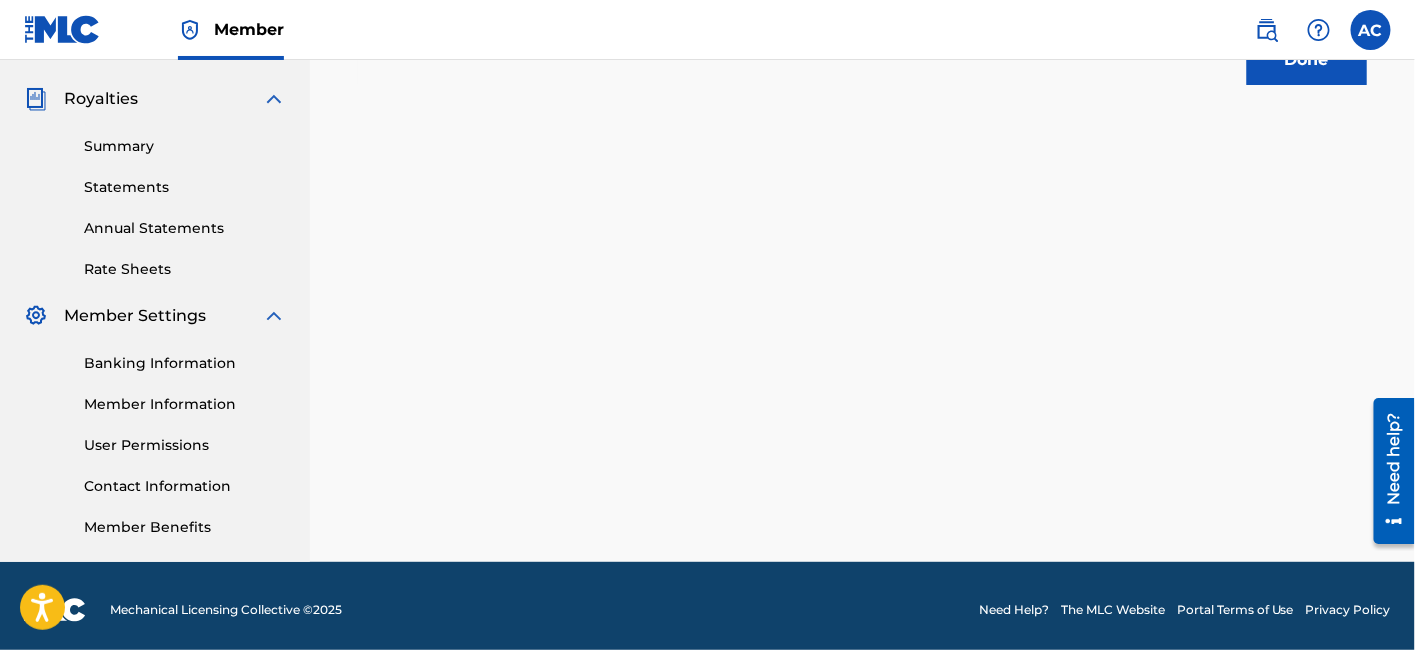 scroll, scrollTop: 520, scrollLeft: 0, axis: vertical 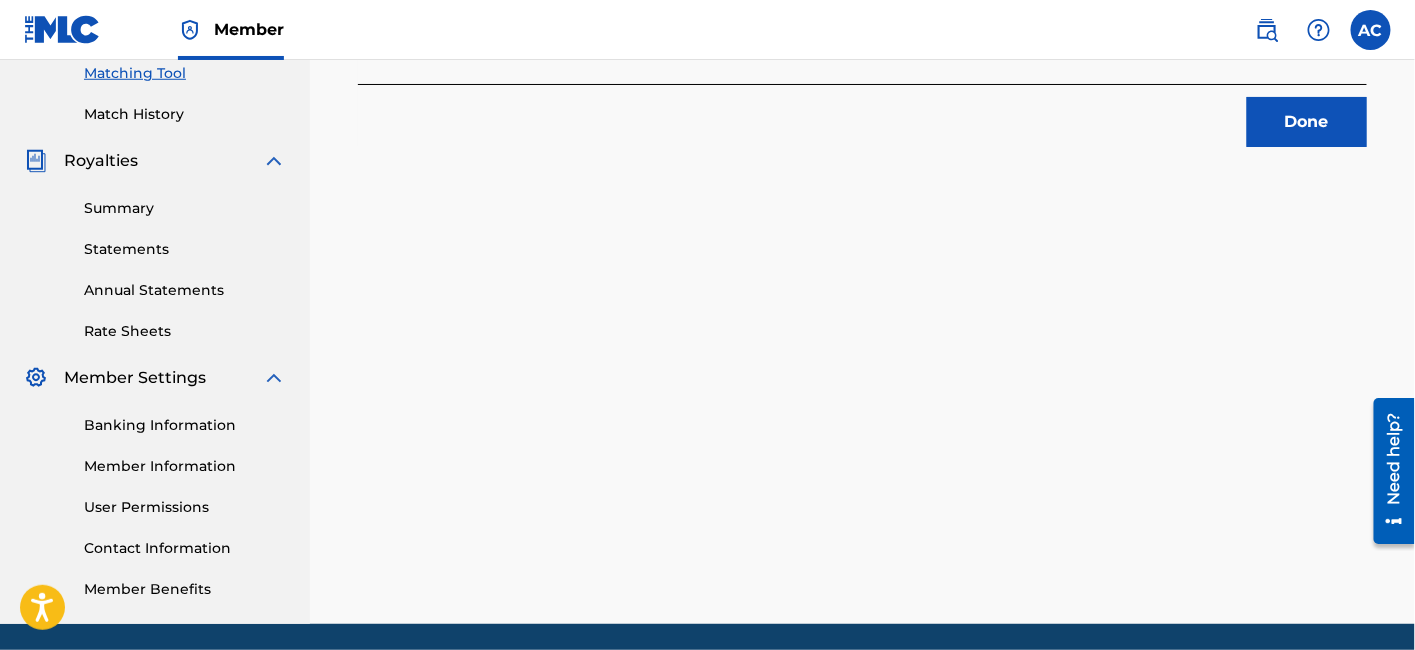 click on "Done" at bounding box center [1307, 122] 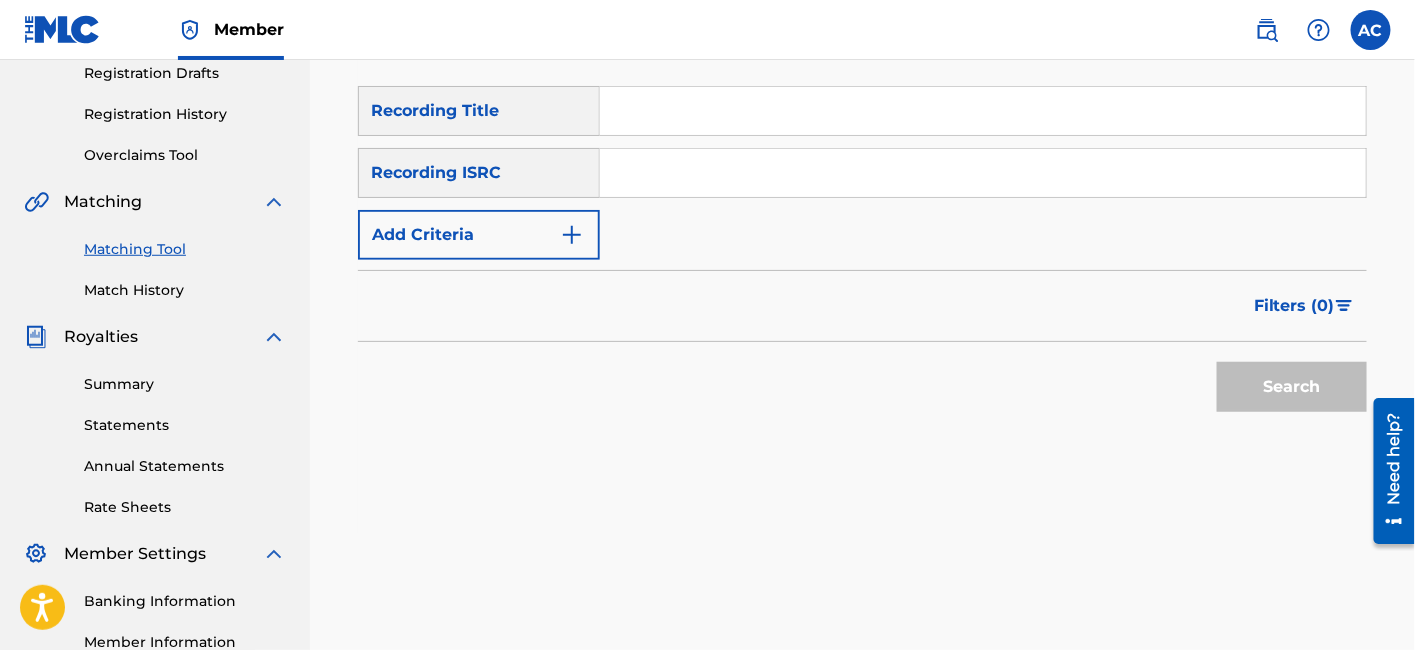 scroll, scrollTop: 342, scrollLeft: 0, axis: vertical 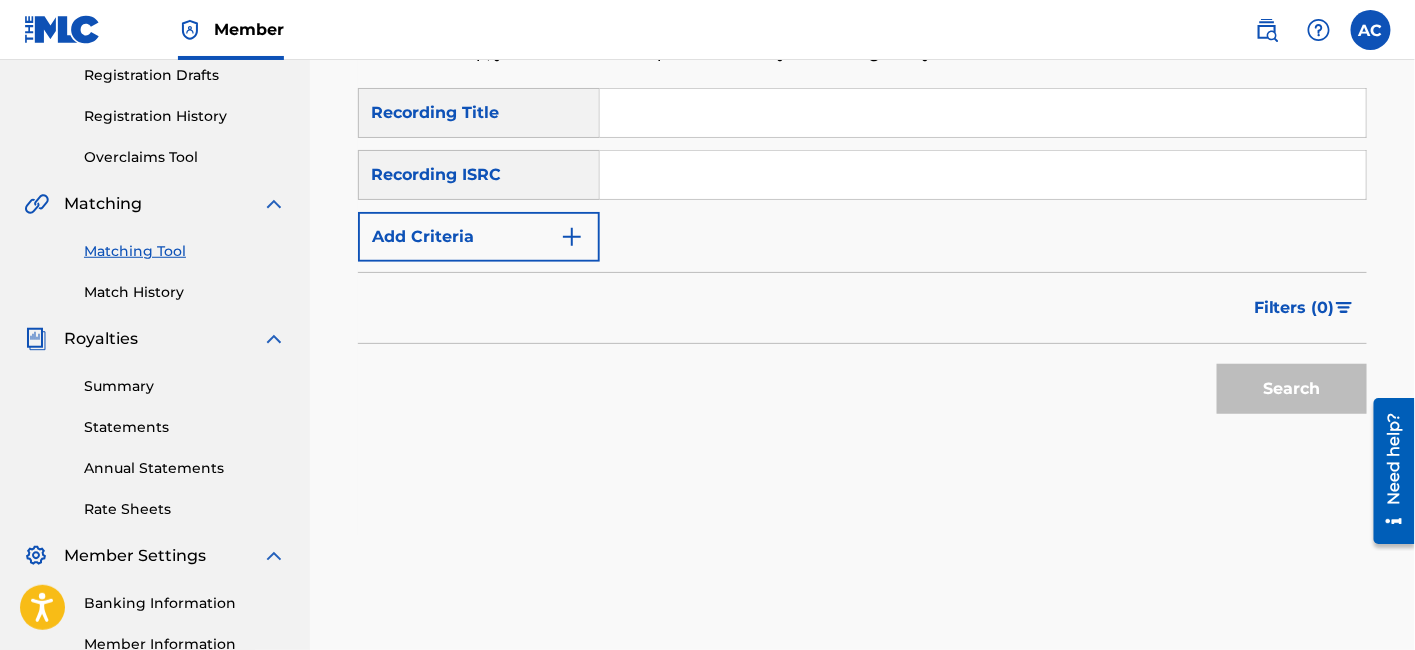 click at bounding box center (983, 175) 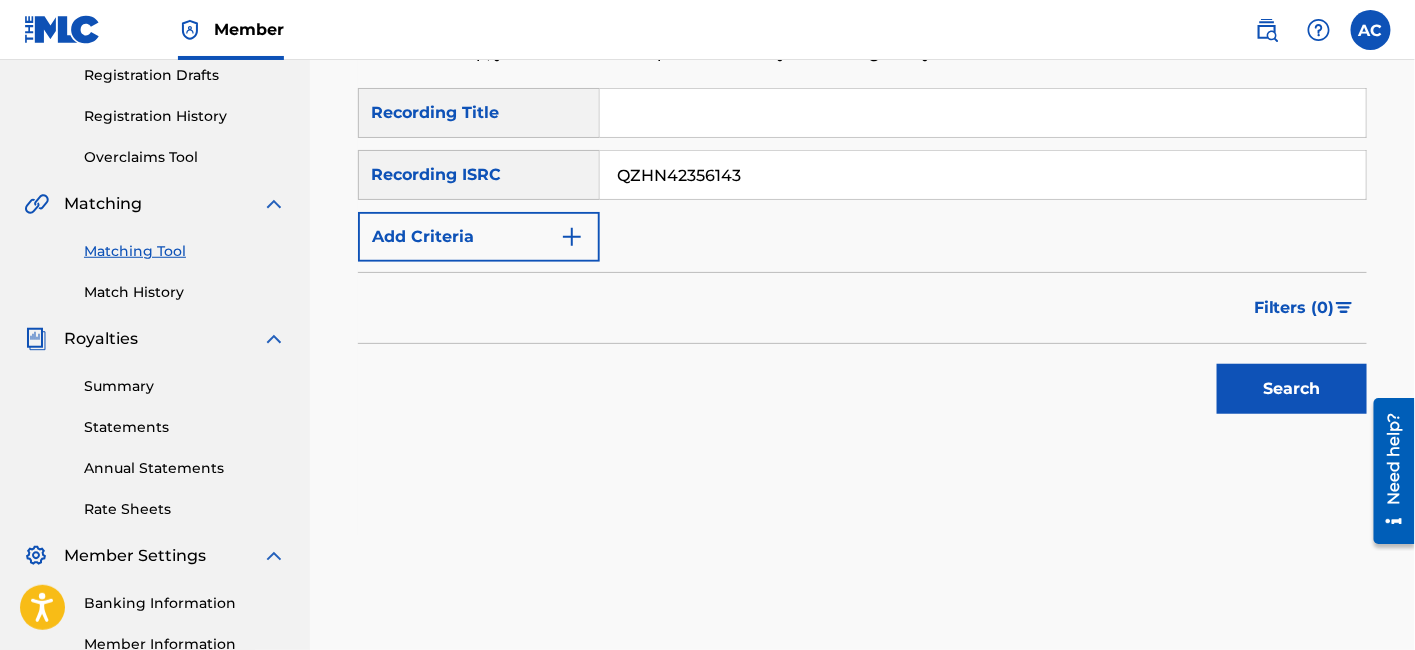 type on "QZHN42356143" 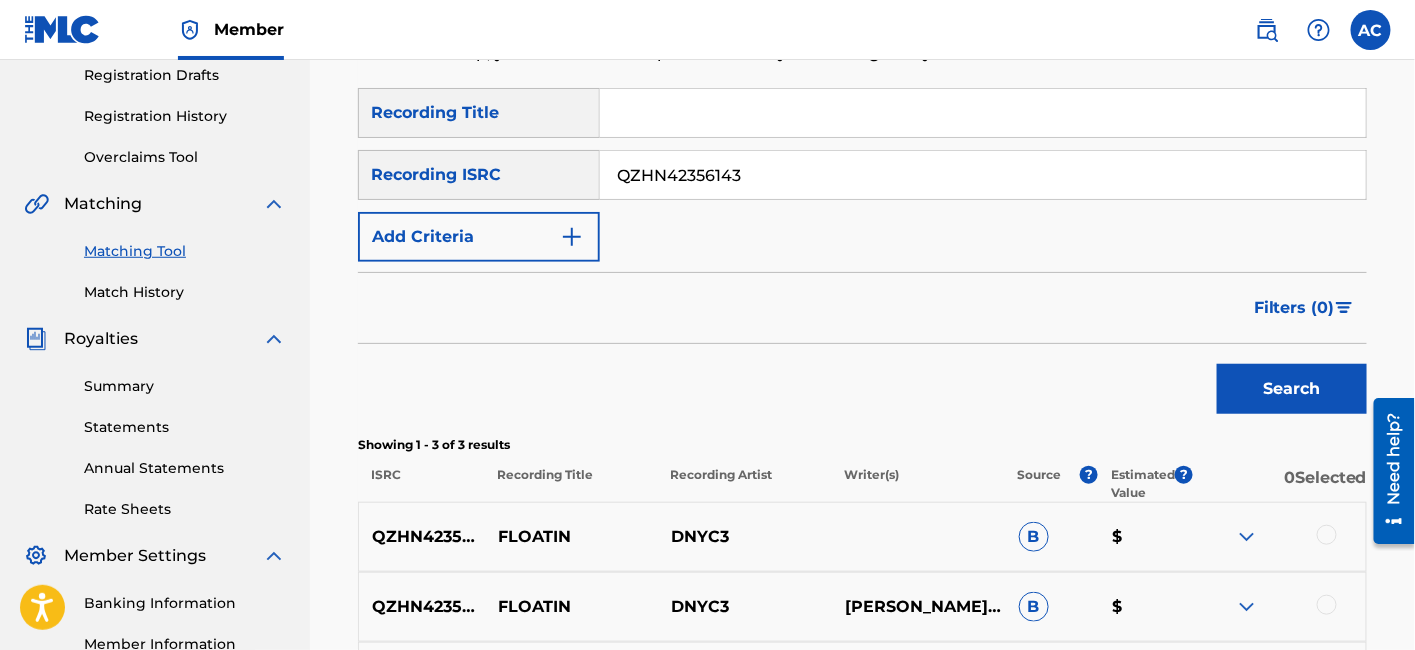 scroll, scrollTop: 598, scrollLeft: 0, axis: vertical 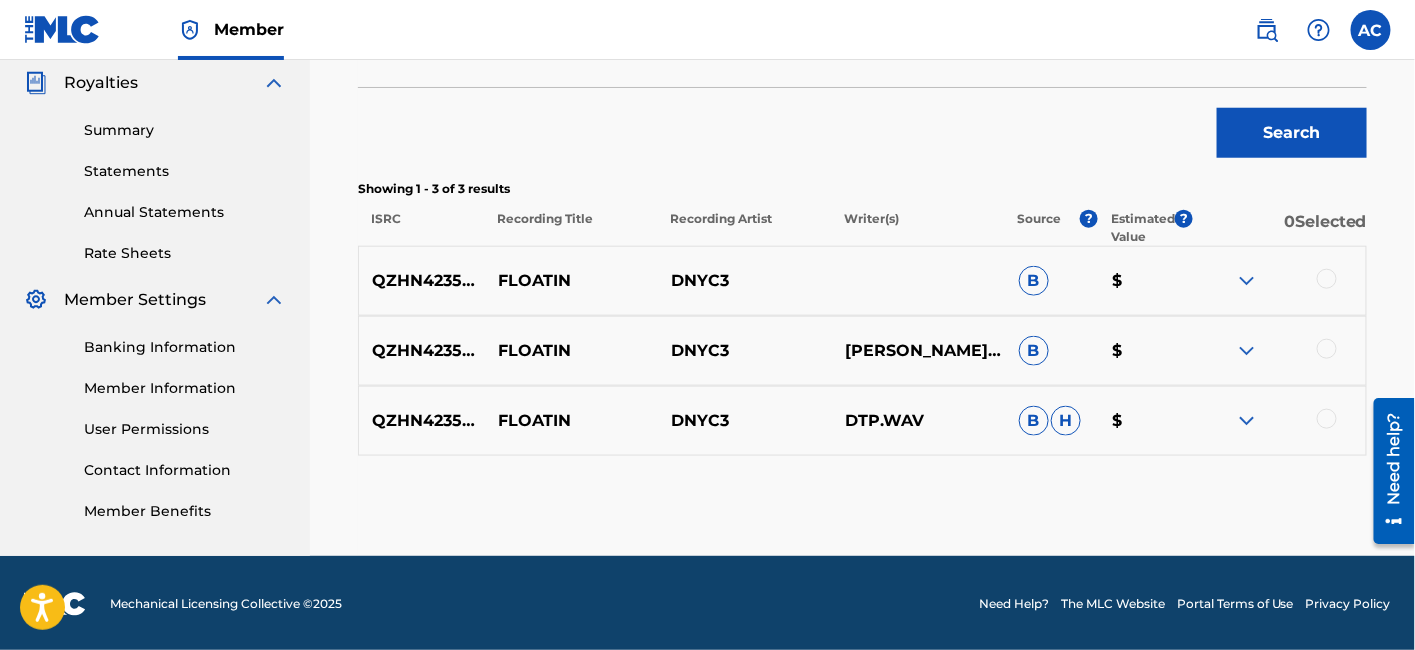 click at bounding box center (1327, 279) 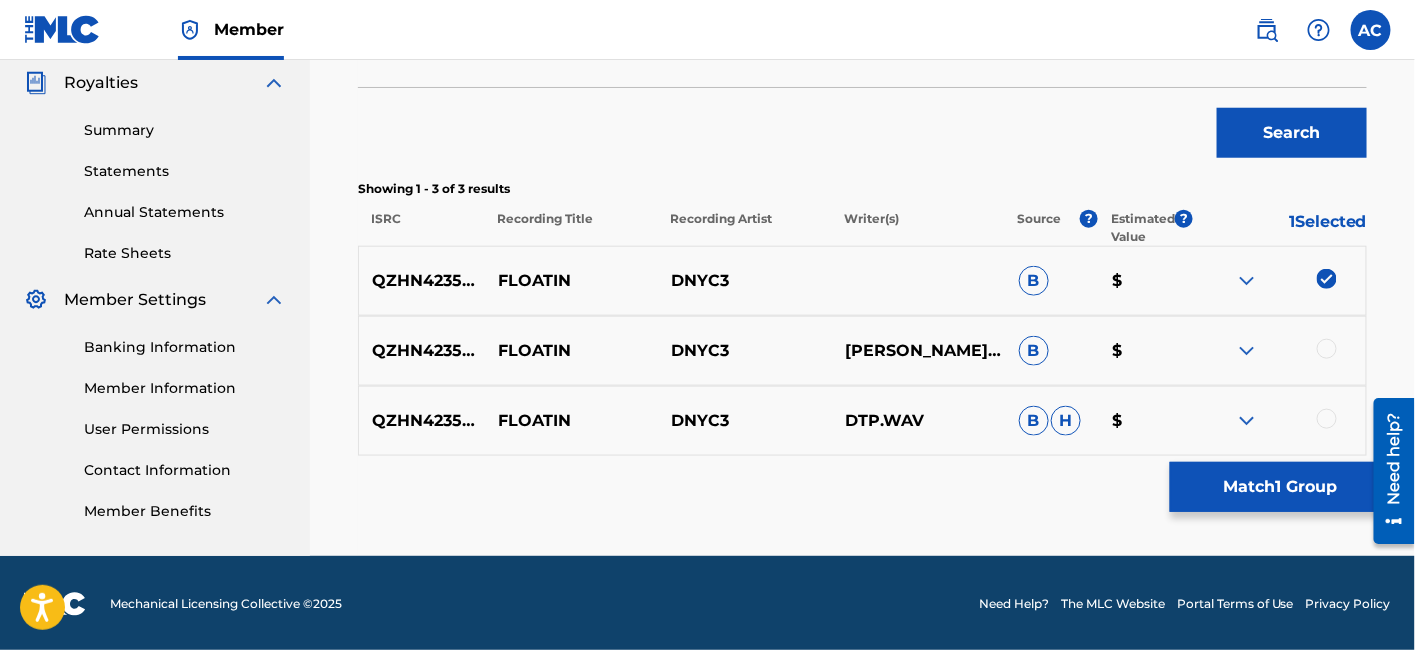 click at bounding box center [1327, 349] 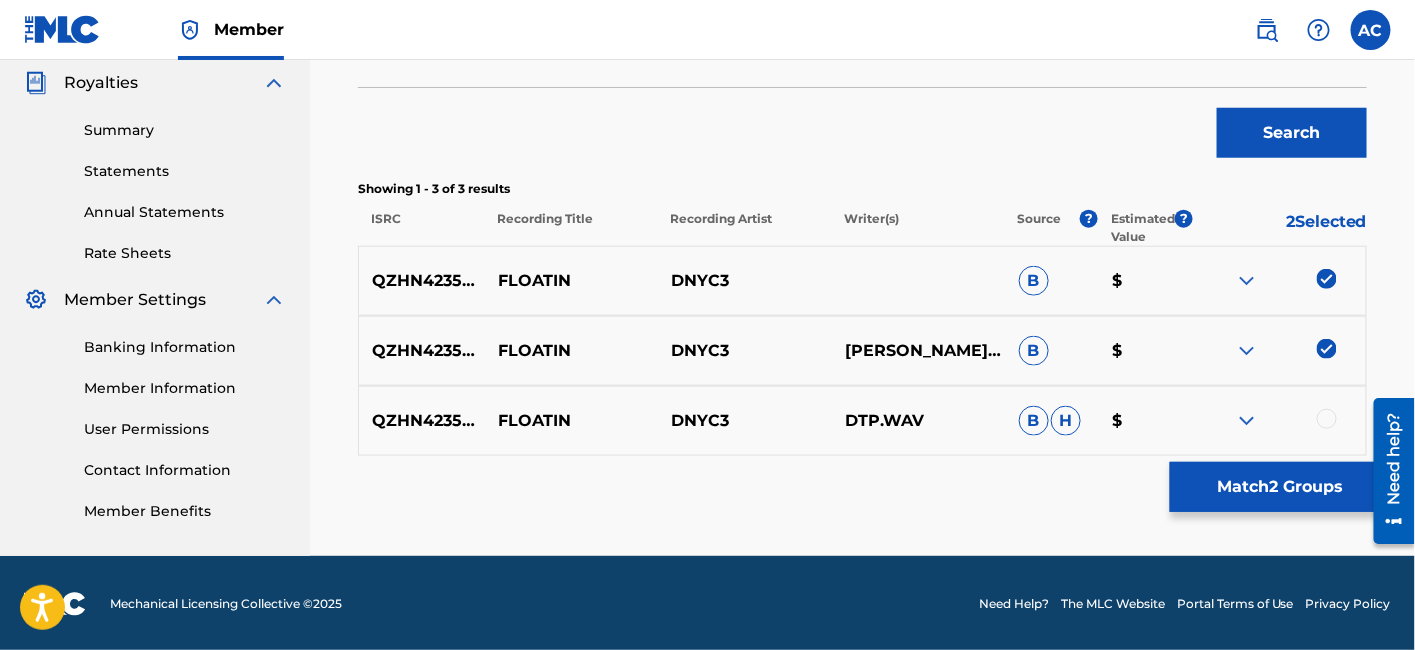 click at bounding box center [1327, 419] 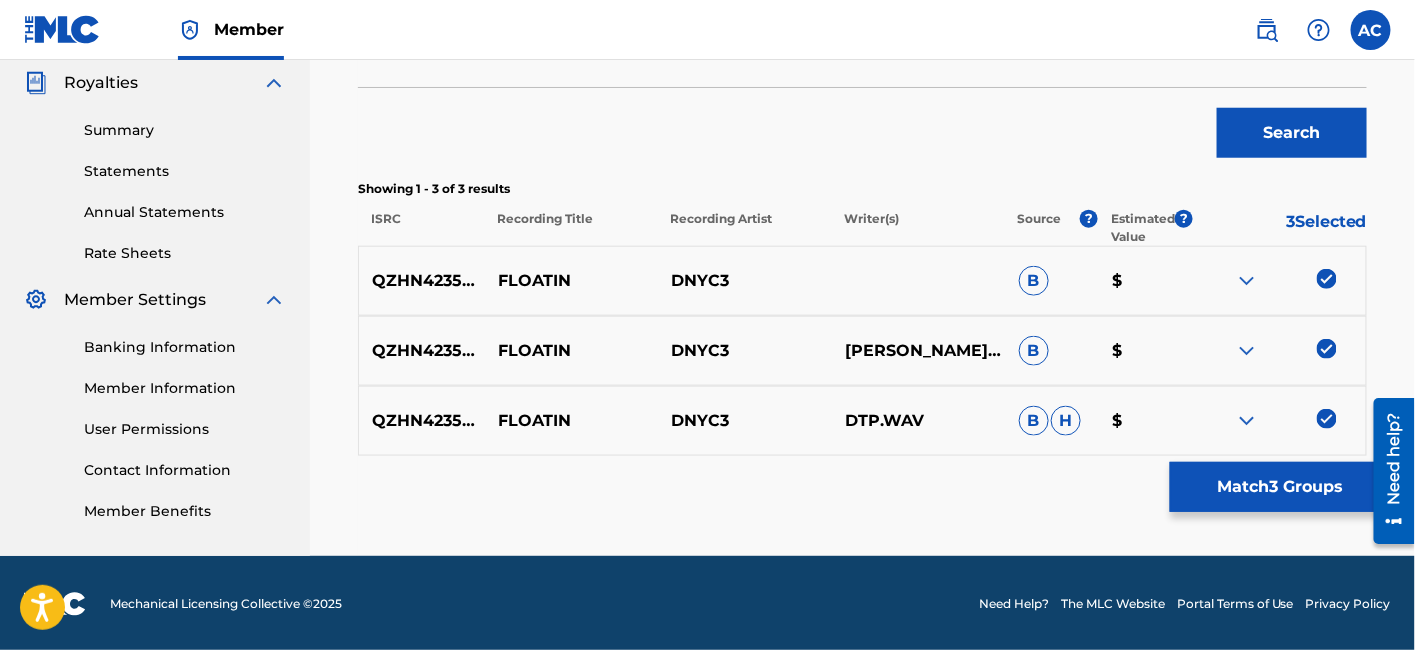 click on "Match  3 Groups" at bounding box center [1280, 487] 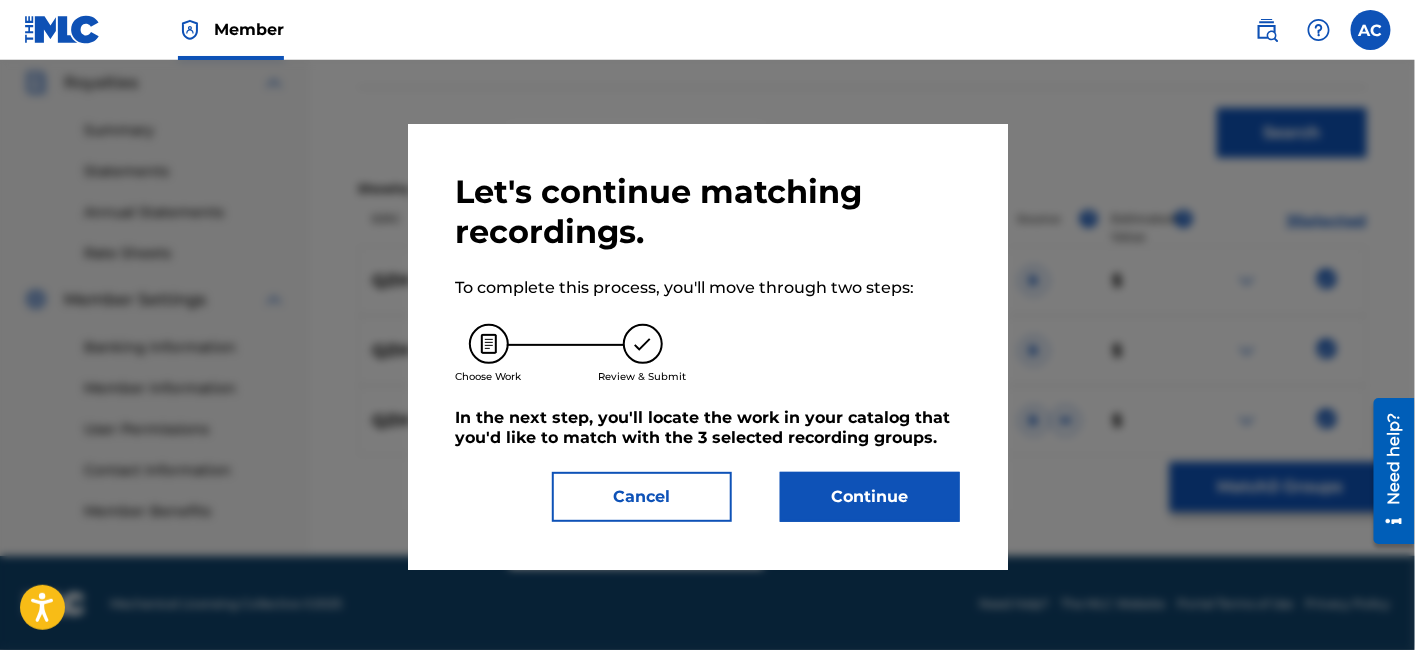 click on "Continue" at bounding box center (870, 497) 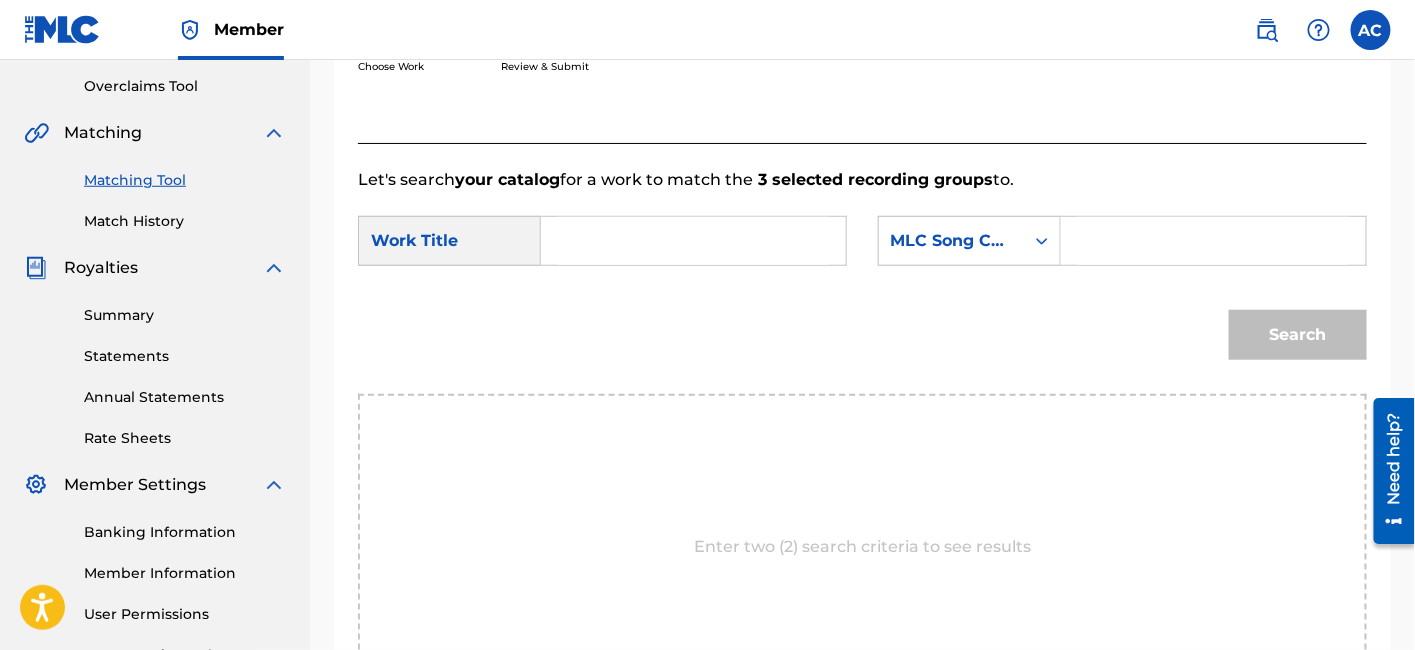 scroll, scrollTop: 411, scrollLeft: 0, axis: vertical 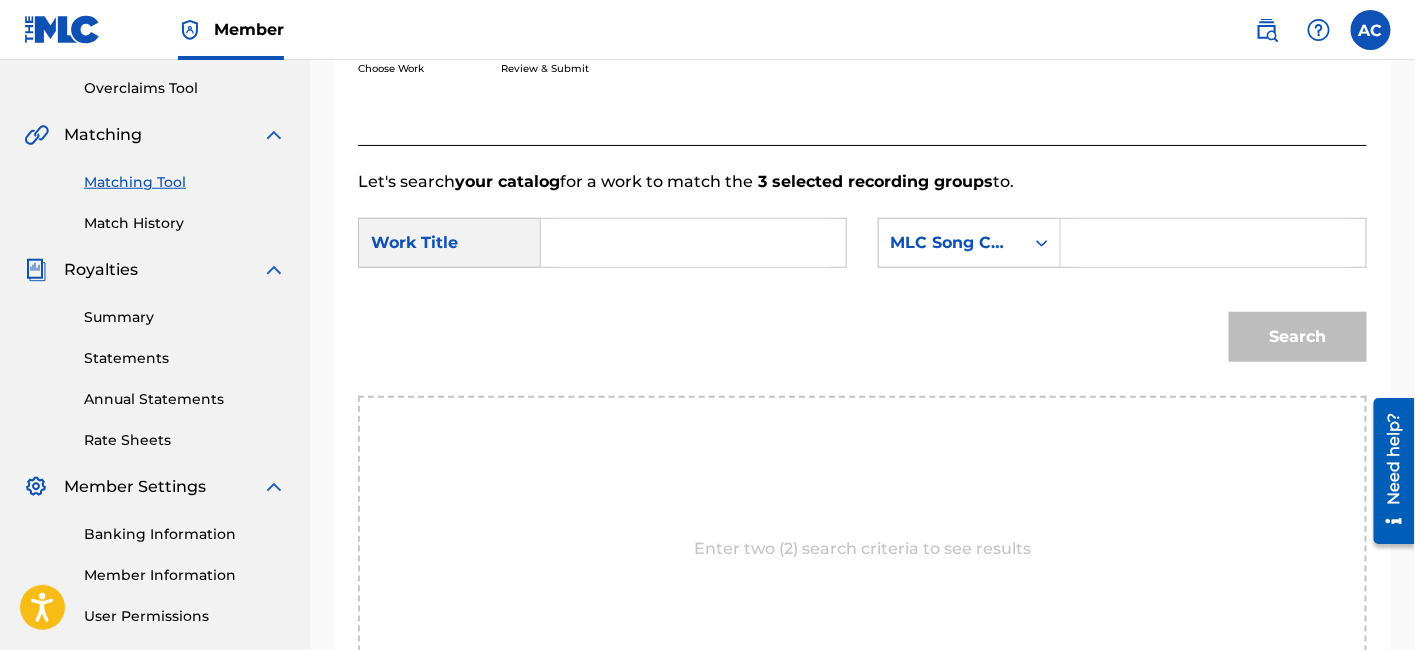 click at bounding box center [693, 243] 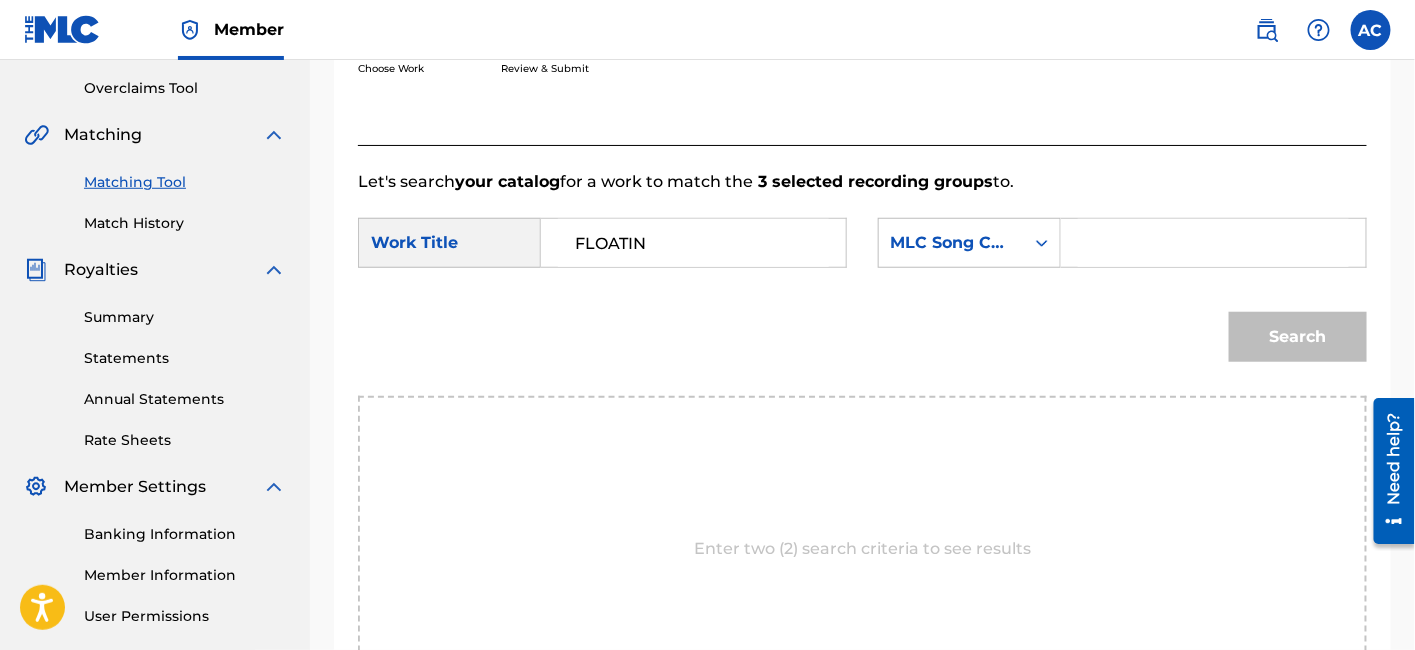 type on "FLOATIN" 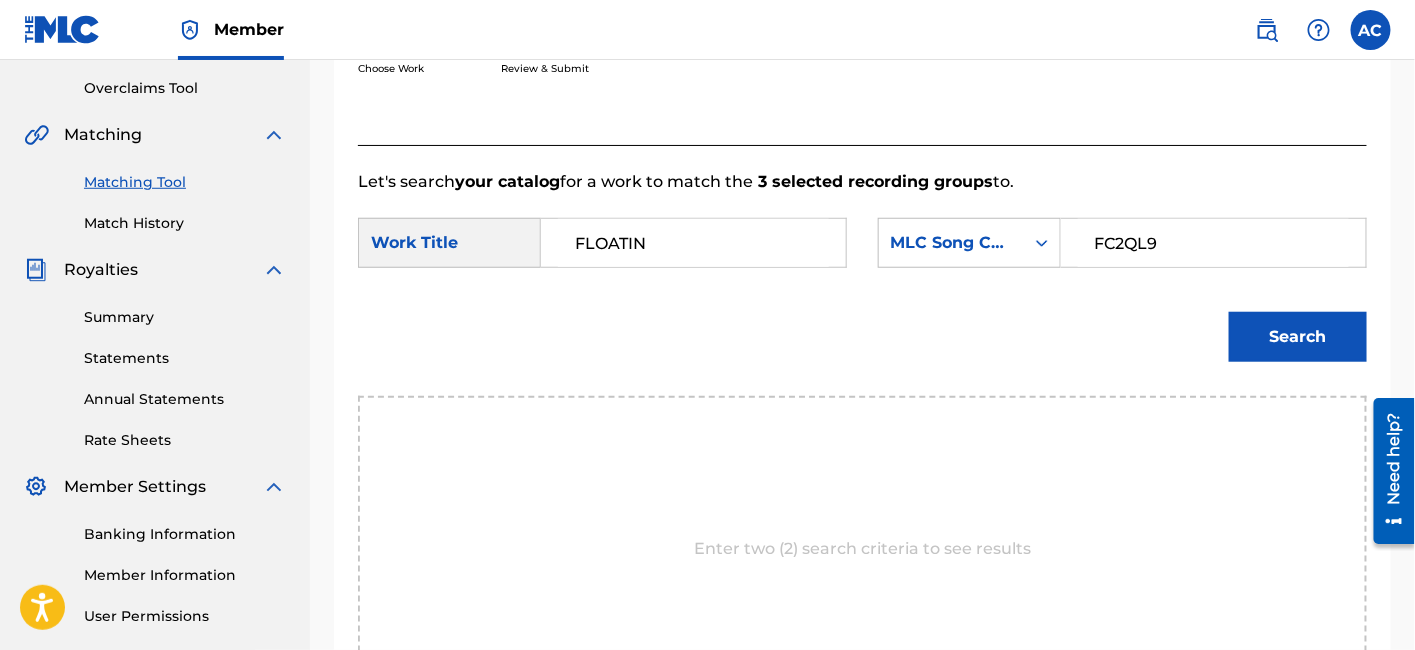 type on "FC2QL9" 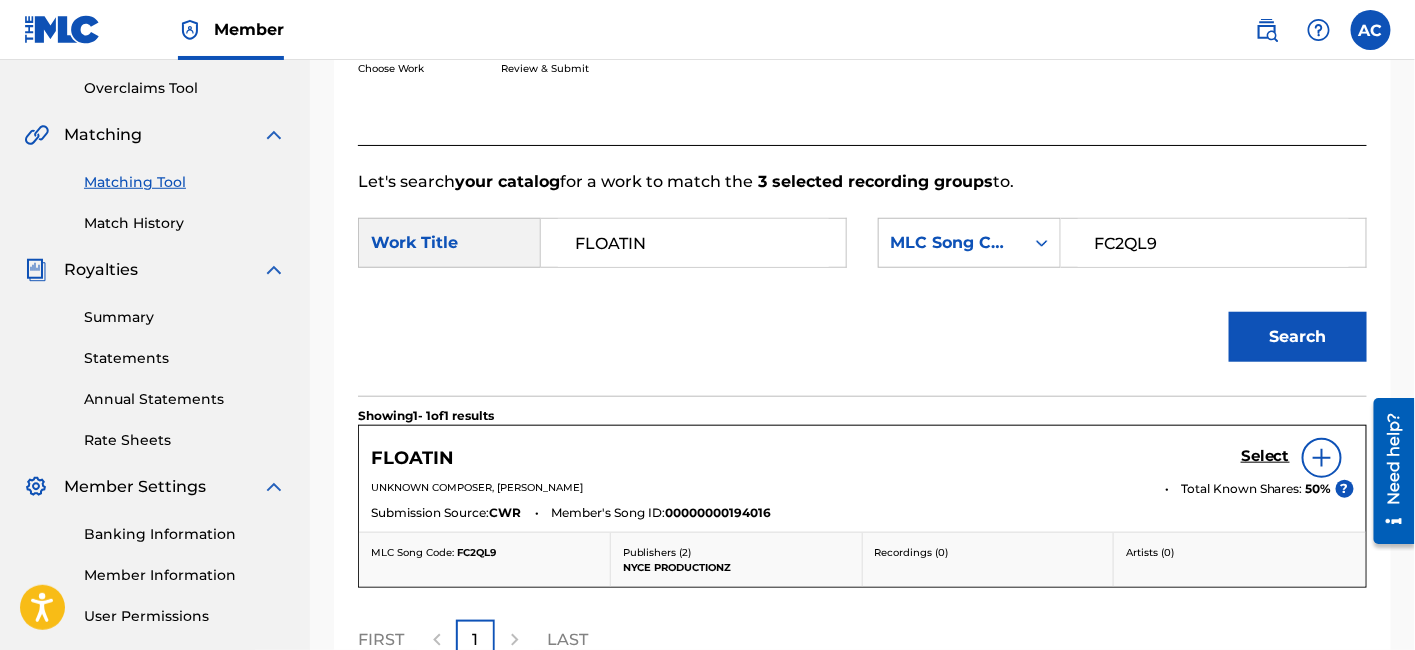 scroll, scrollTop: 485, scrollLeft: 0, axis: vertical 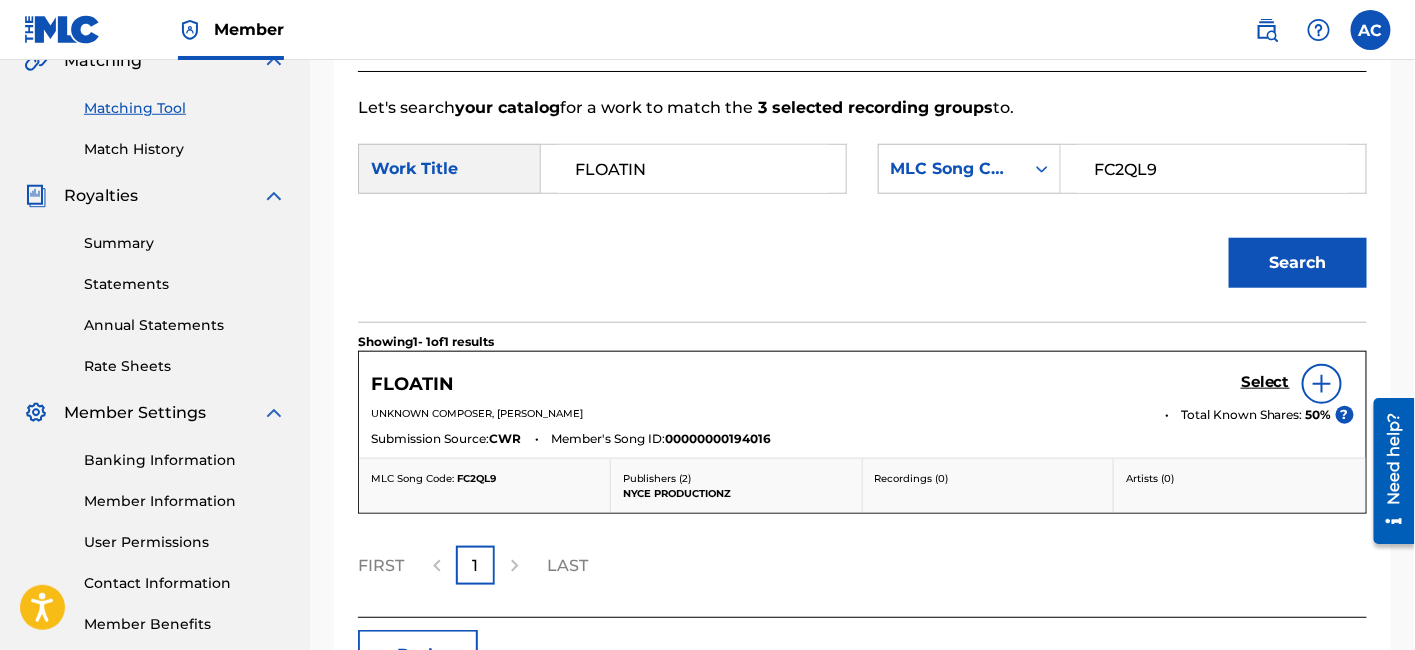 click on "Select" at bounding box center (1265, 382) 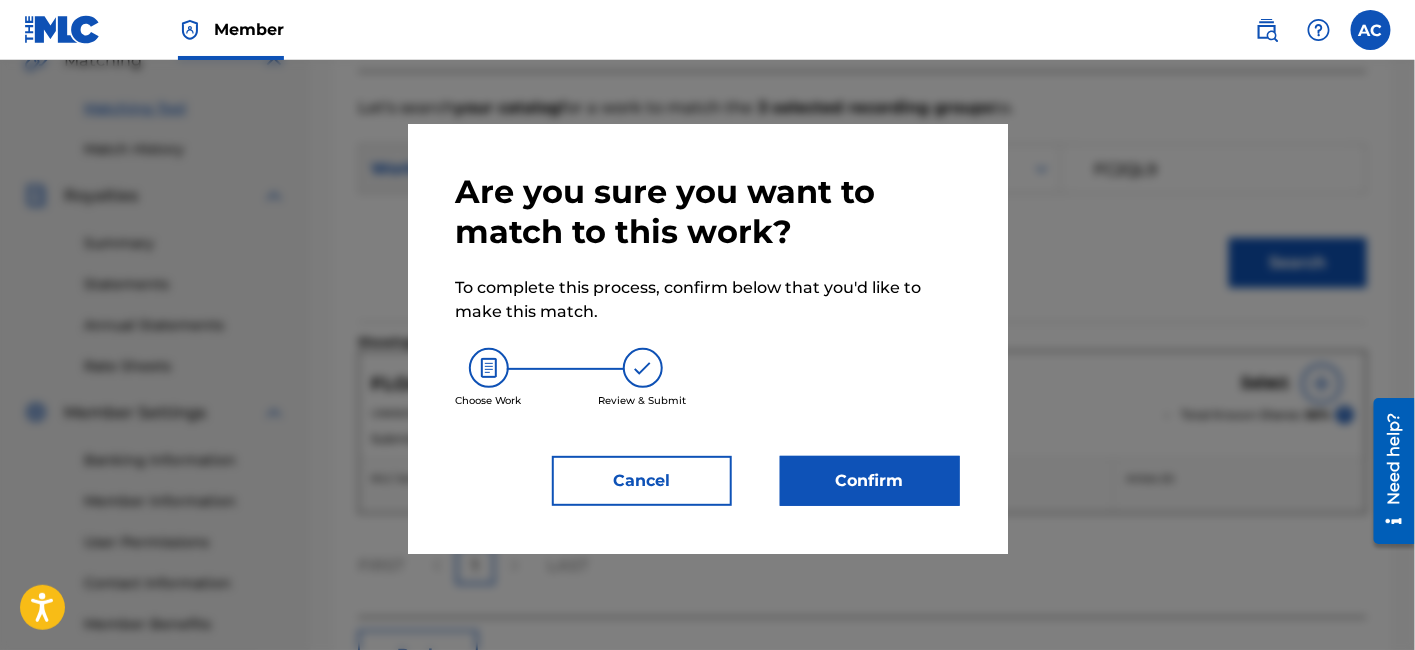 click on "Confirm" at bounding box center (870, 481) 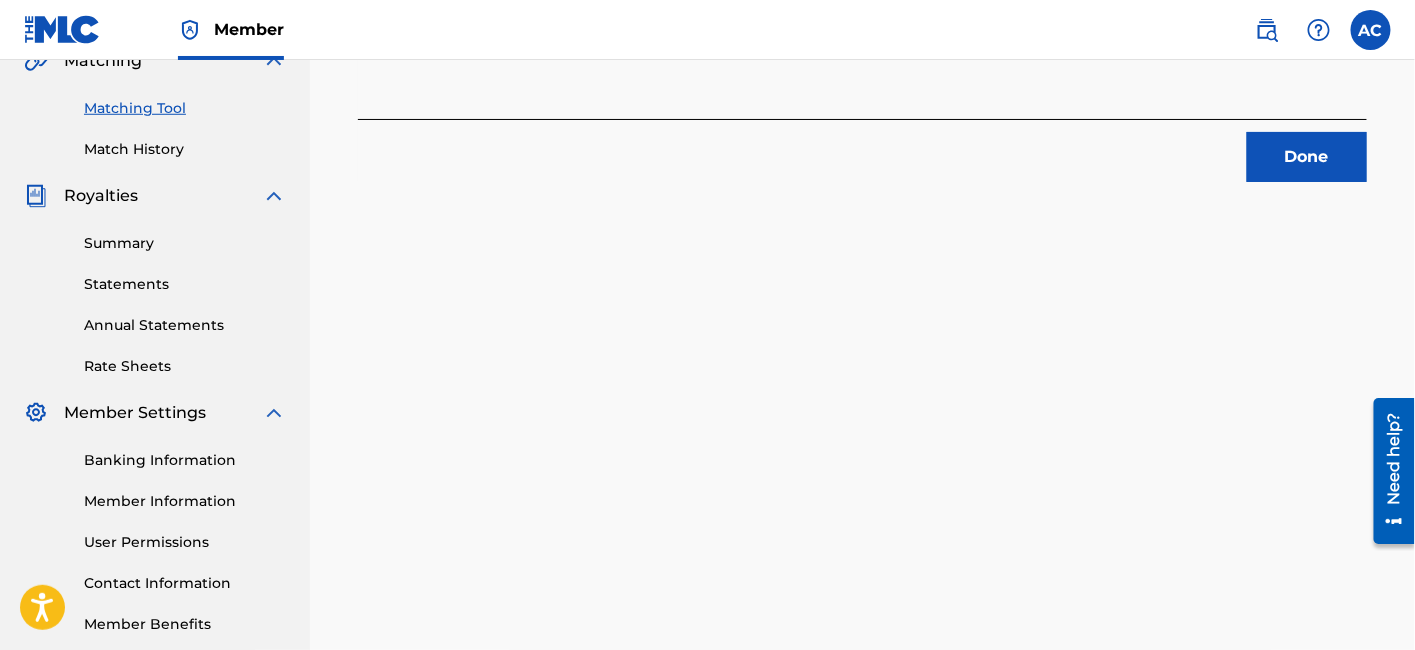 click on "Done" at bounding box center [1307, 157] 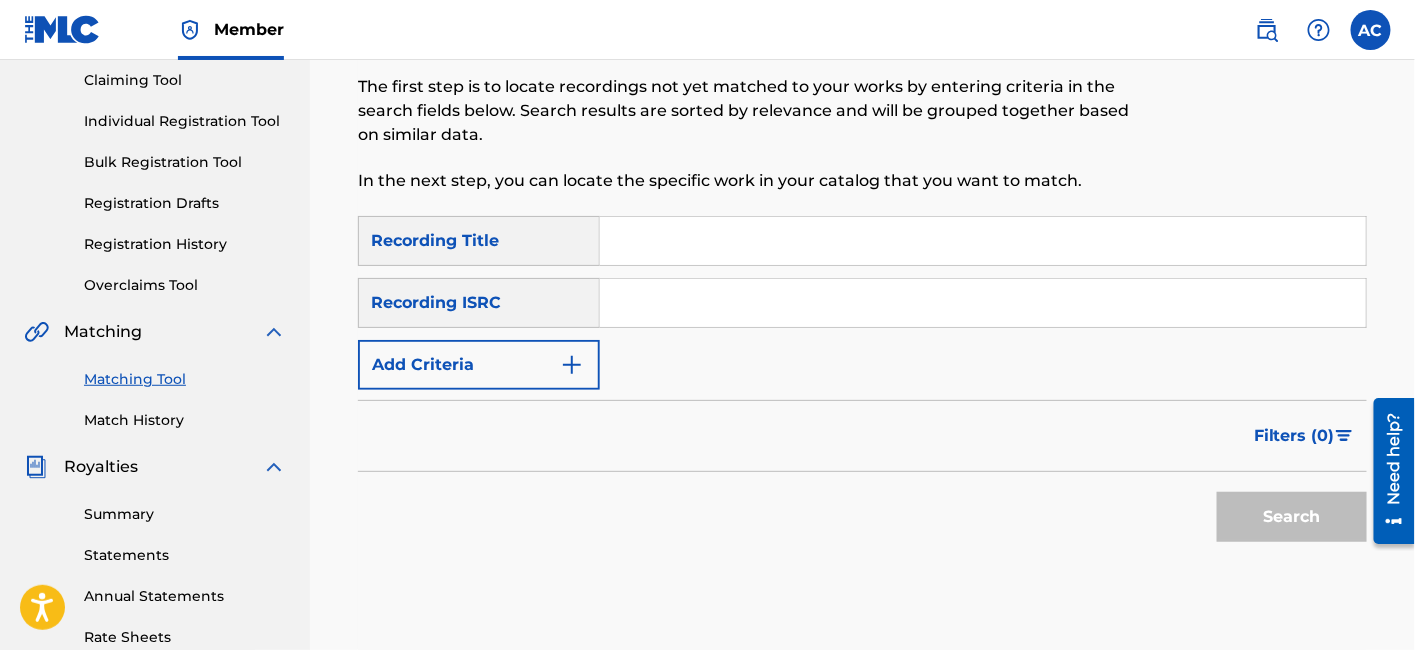 scroll, scrollTop: 213, scrollLeft: 0, axis: vertical 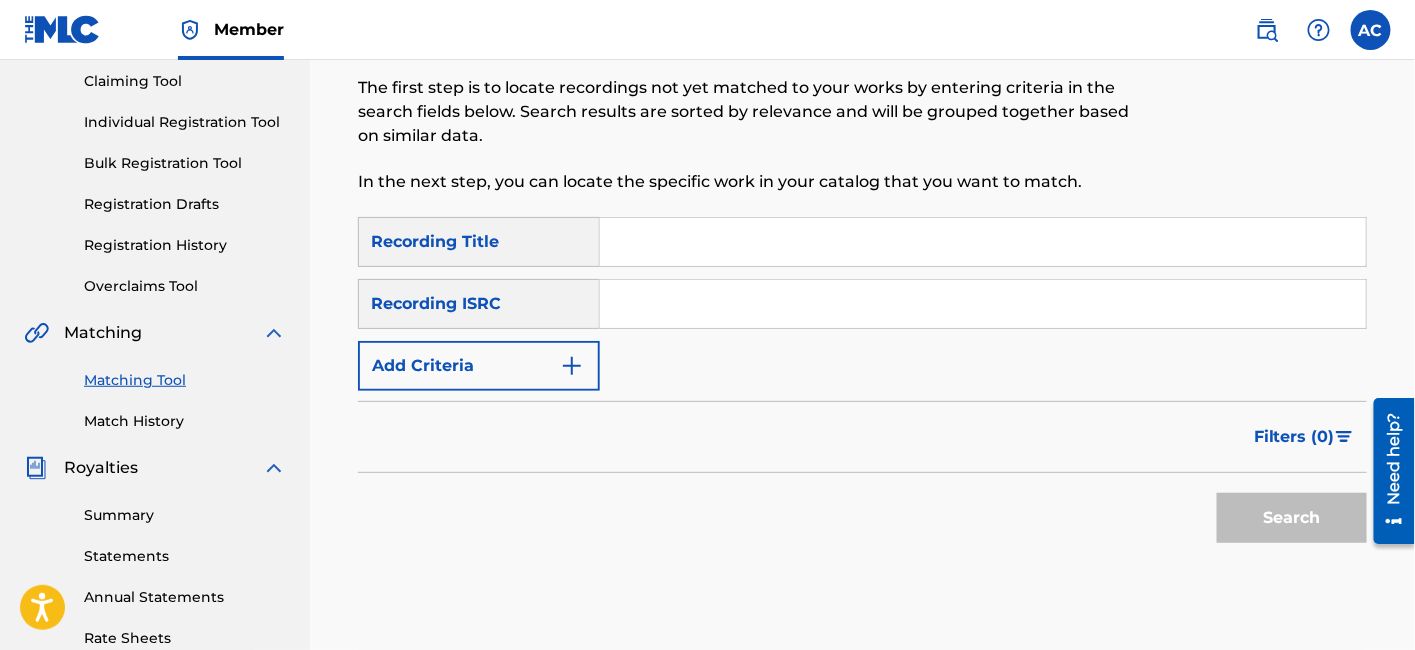 click at bounding box center (983, 304) 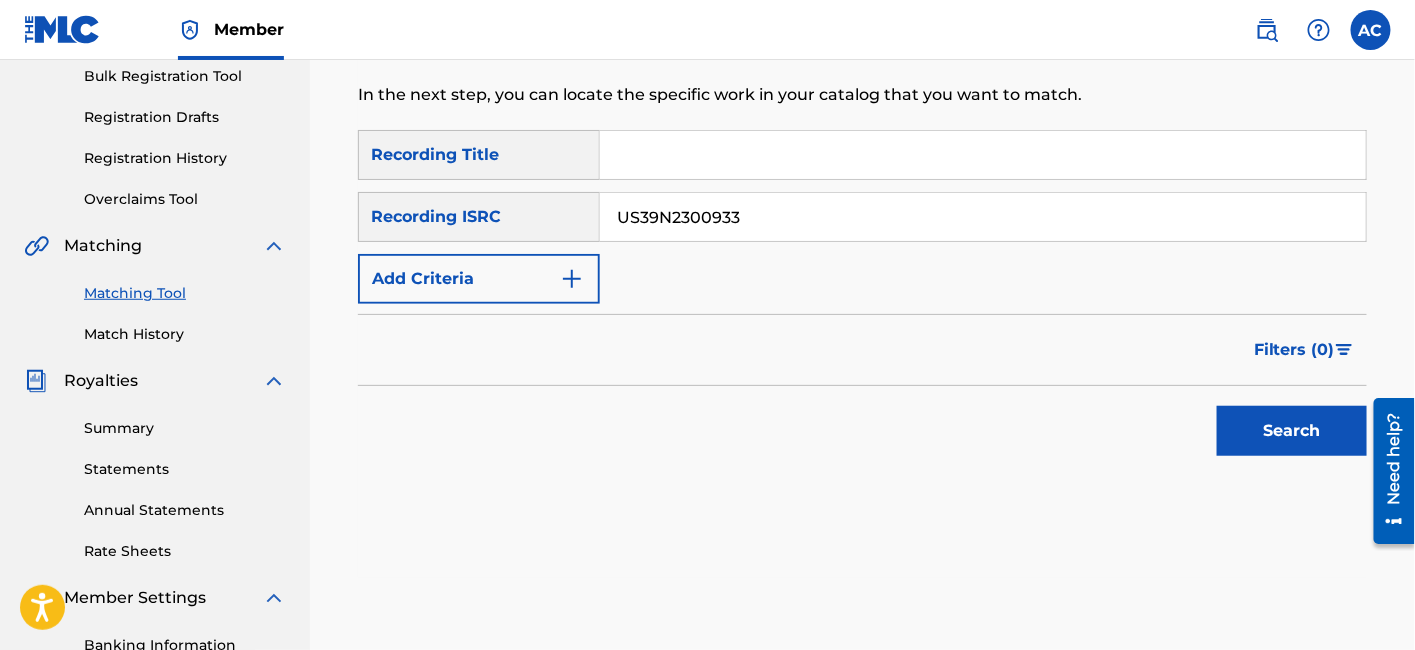 scroll, scrollTop: 302, scrollLeft: 0, axis: vertical 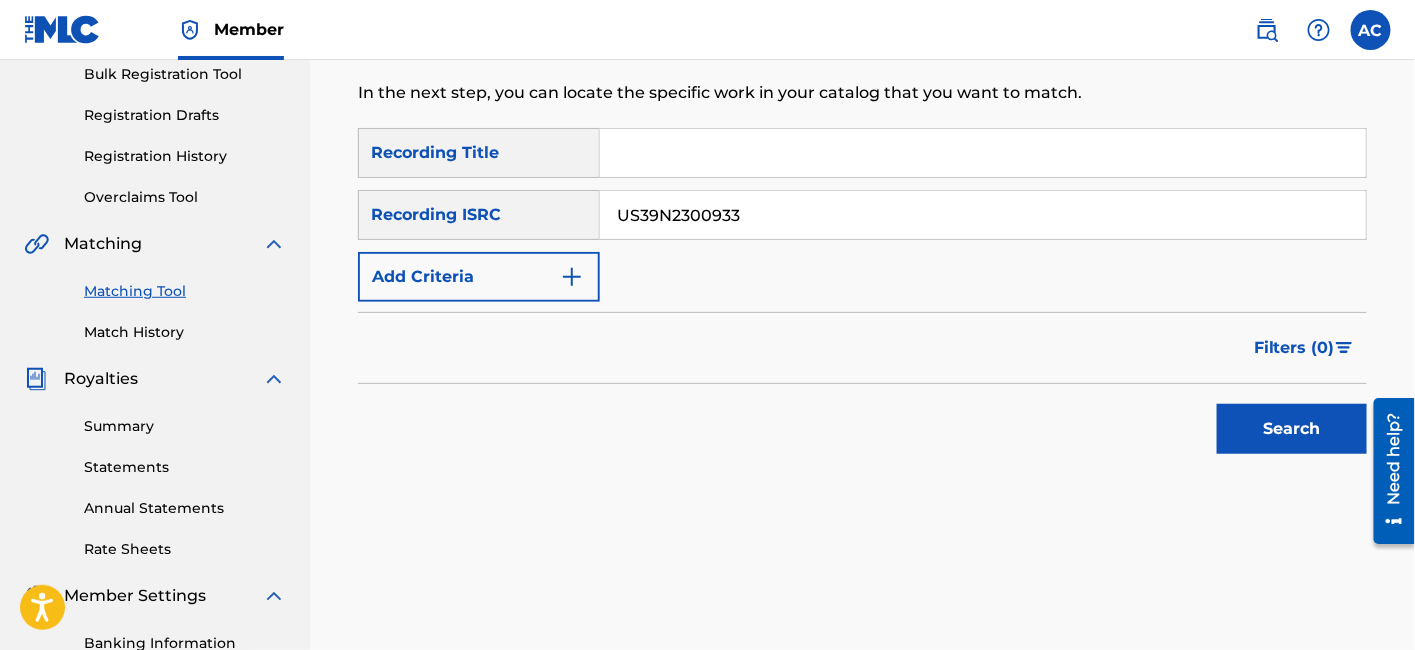 type on "US39N2300933" 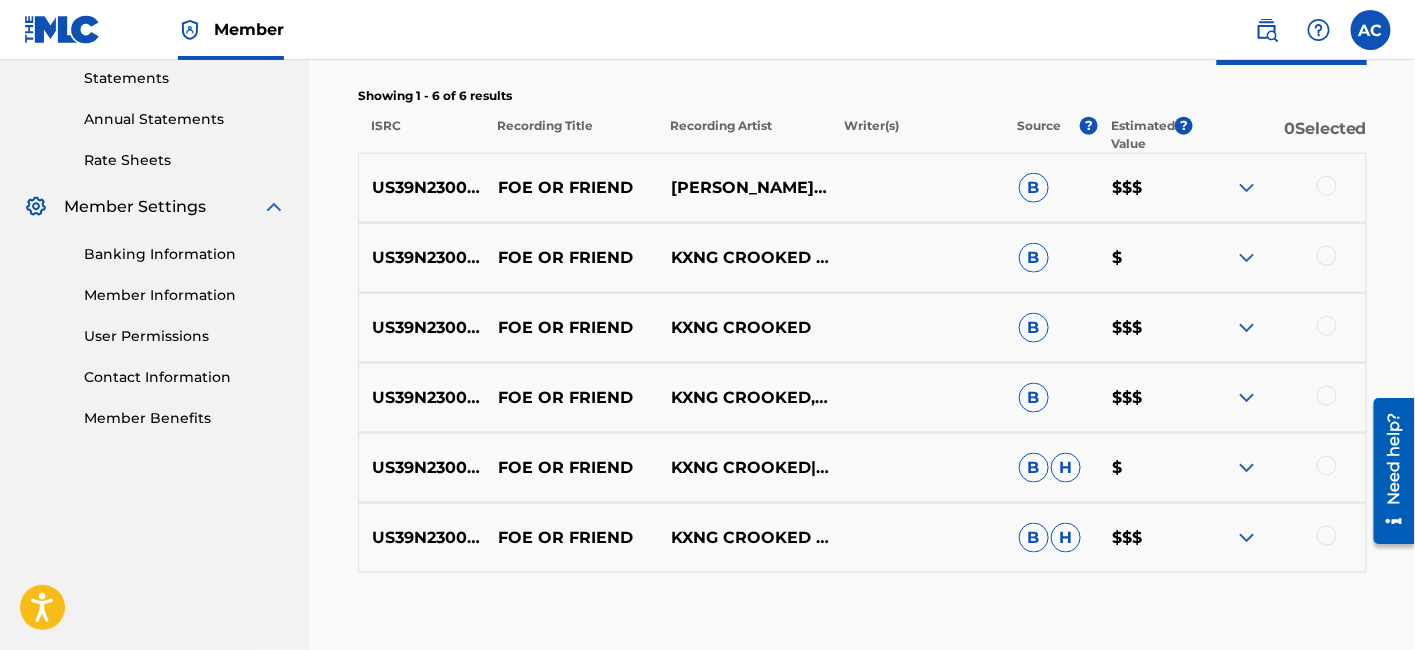 scroll, scrollTop: 693, scrollLeft: 0, axis: vertical 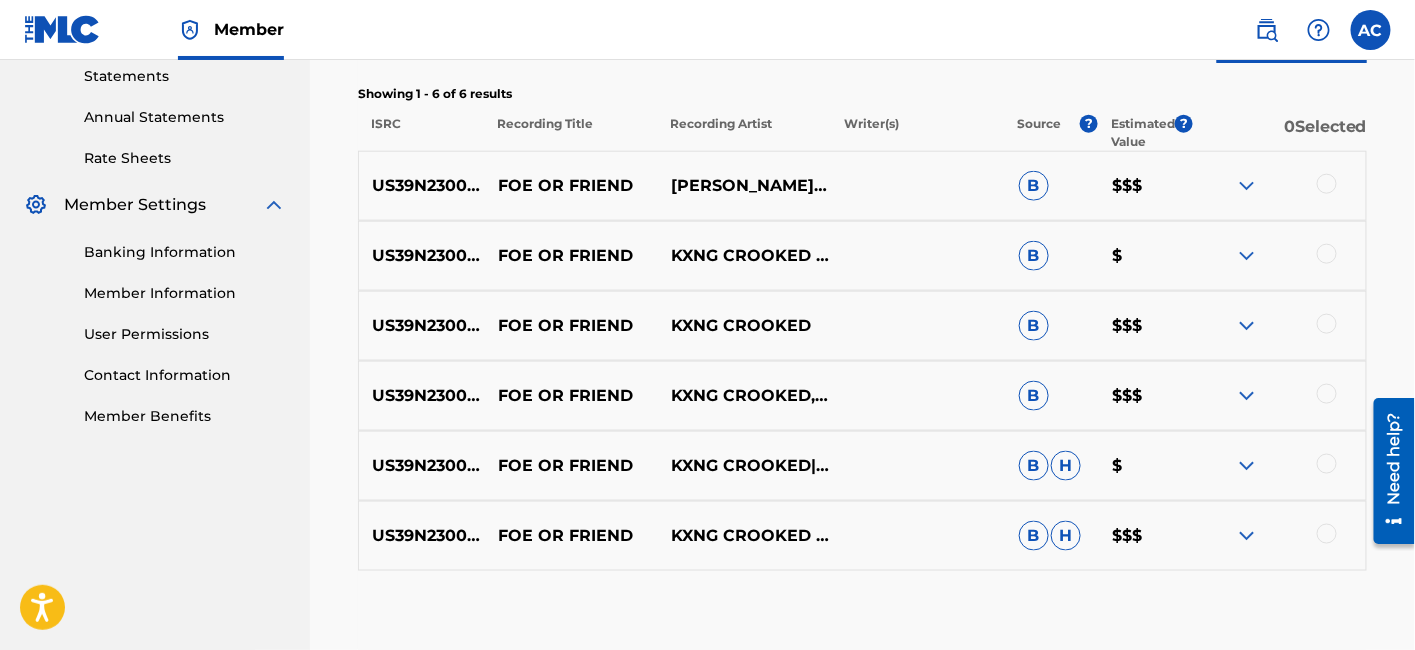 click at bounding box center (1327, 184) 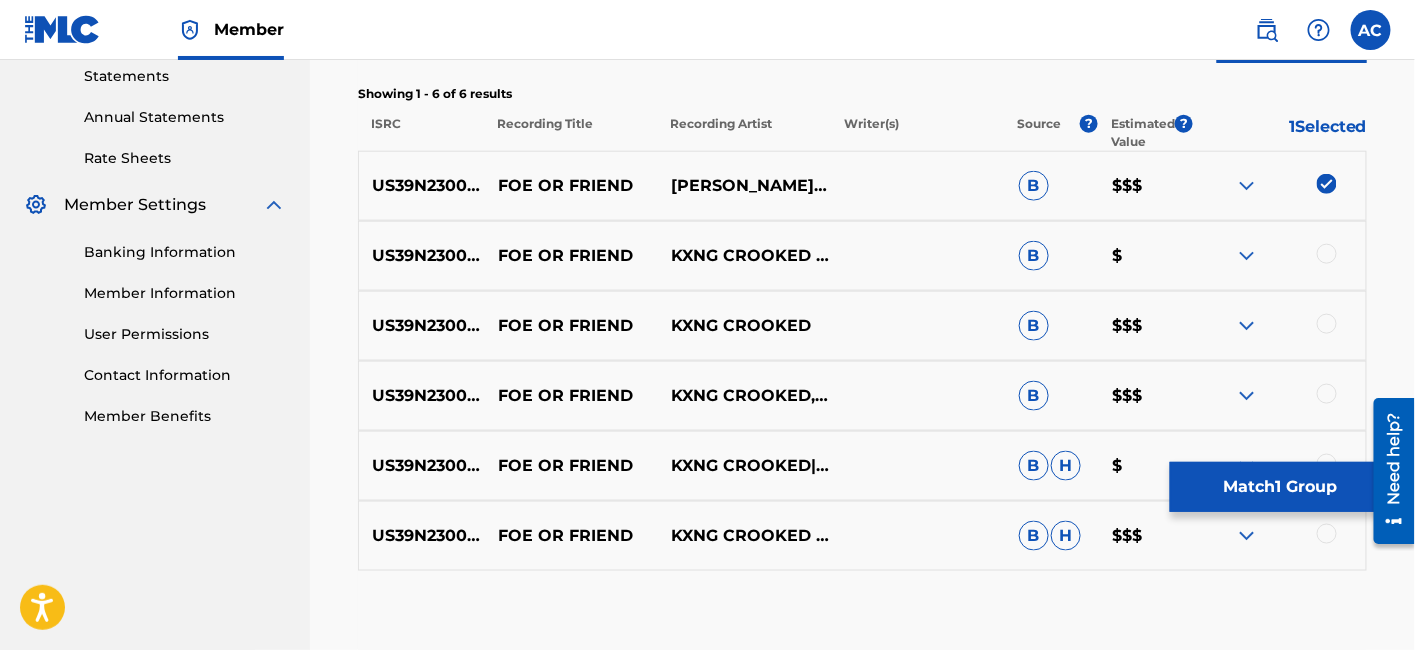 click at bounding box center (1327, 254) 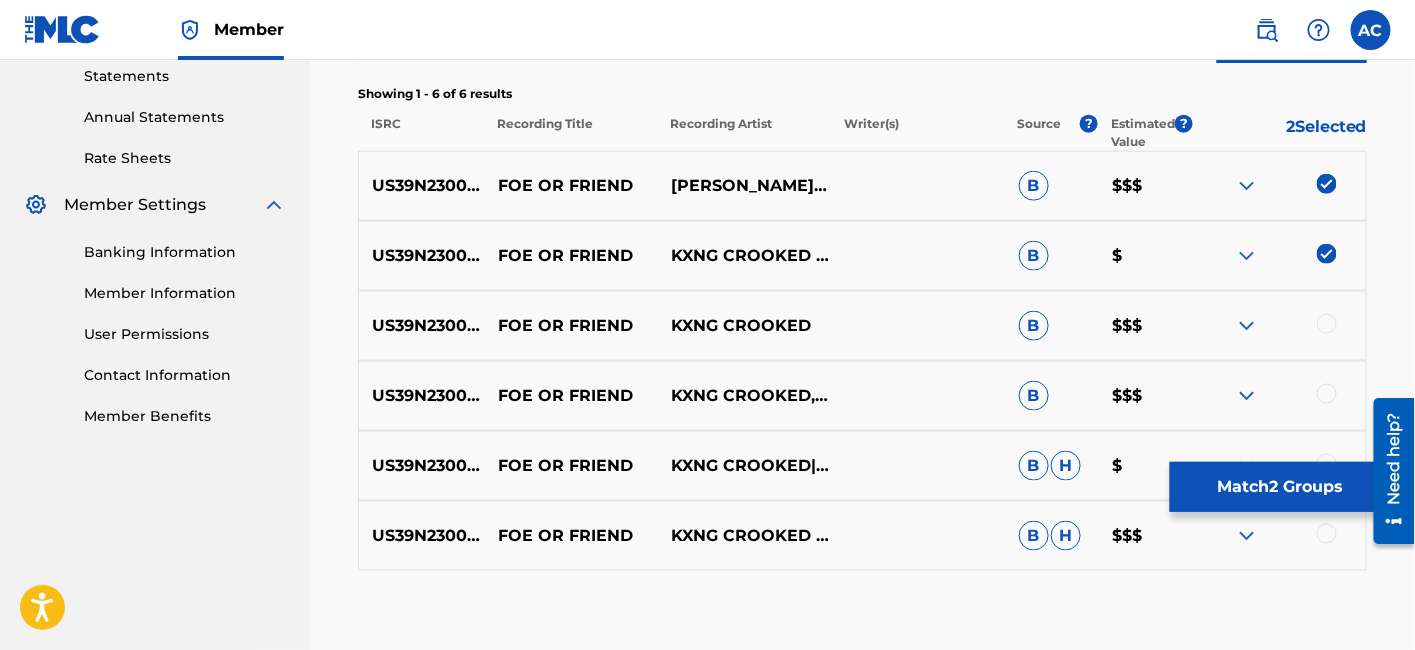 click at bounding box center [1327, 324] 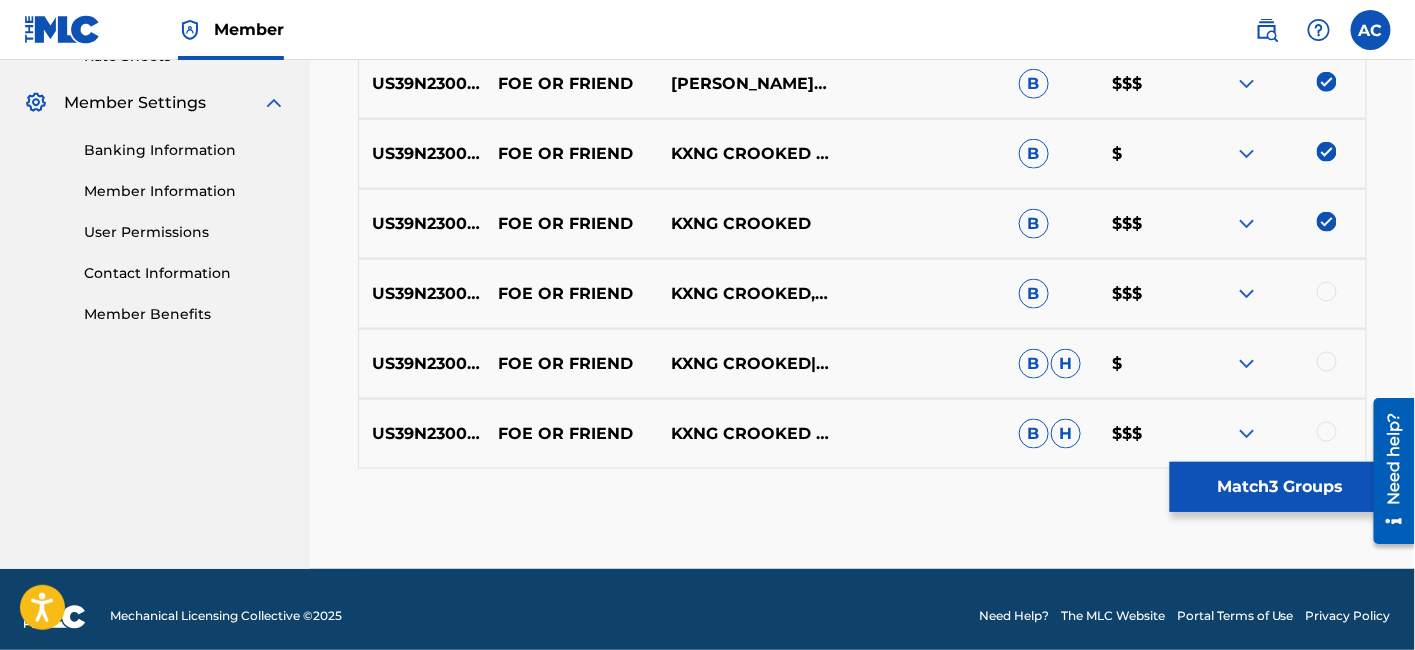 scroll, scrollTop: 808, scrollLeft: 0, axis: vertical 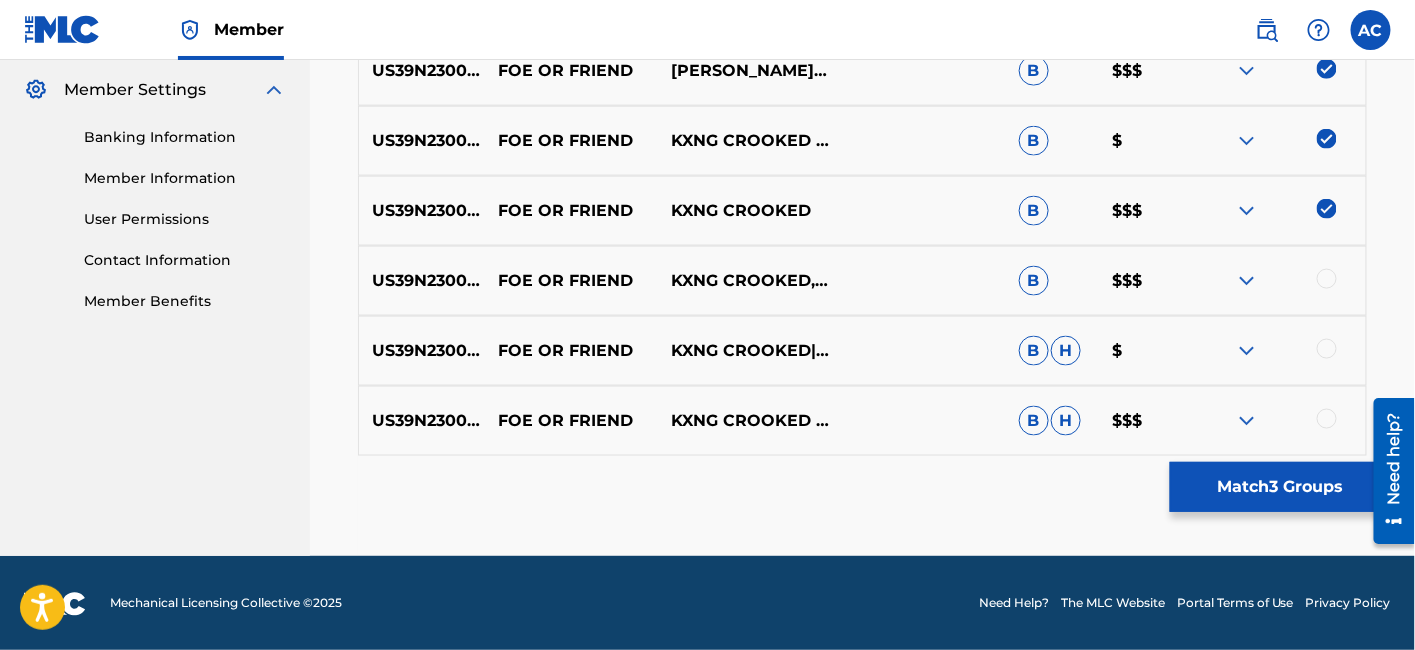 click at bounding box center [1327, 279] 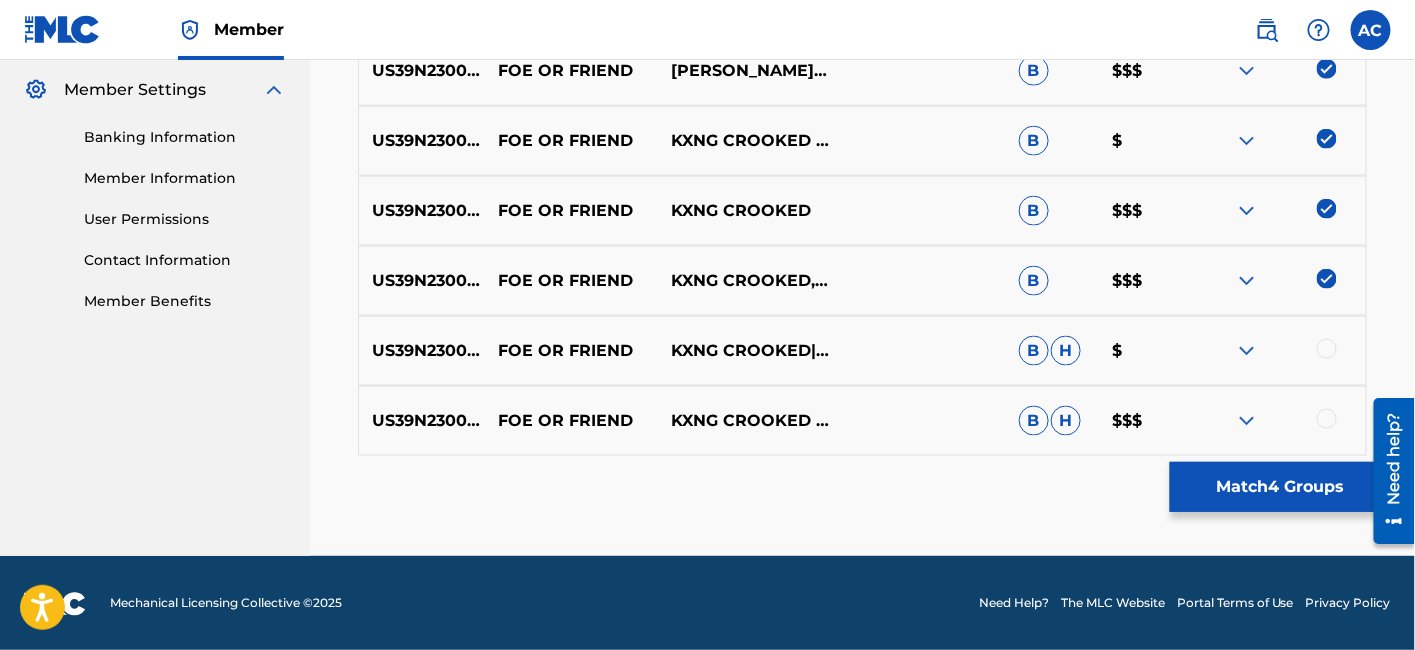 click at bounding box center (1327, 349) 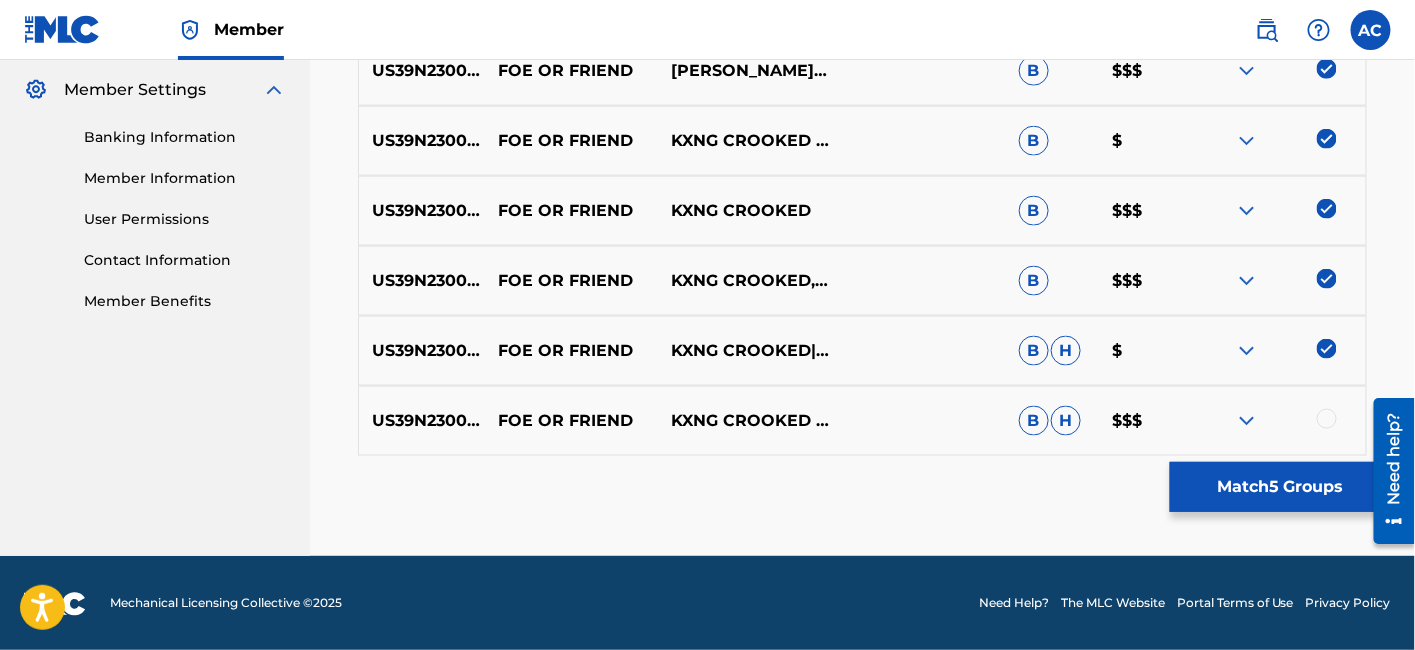 click at bounding box center [1327, 419] 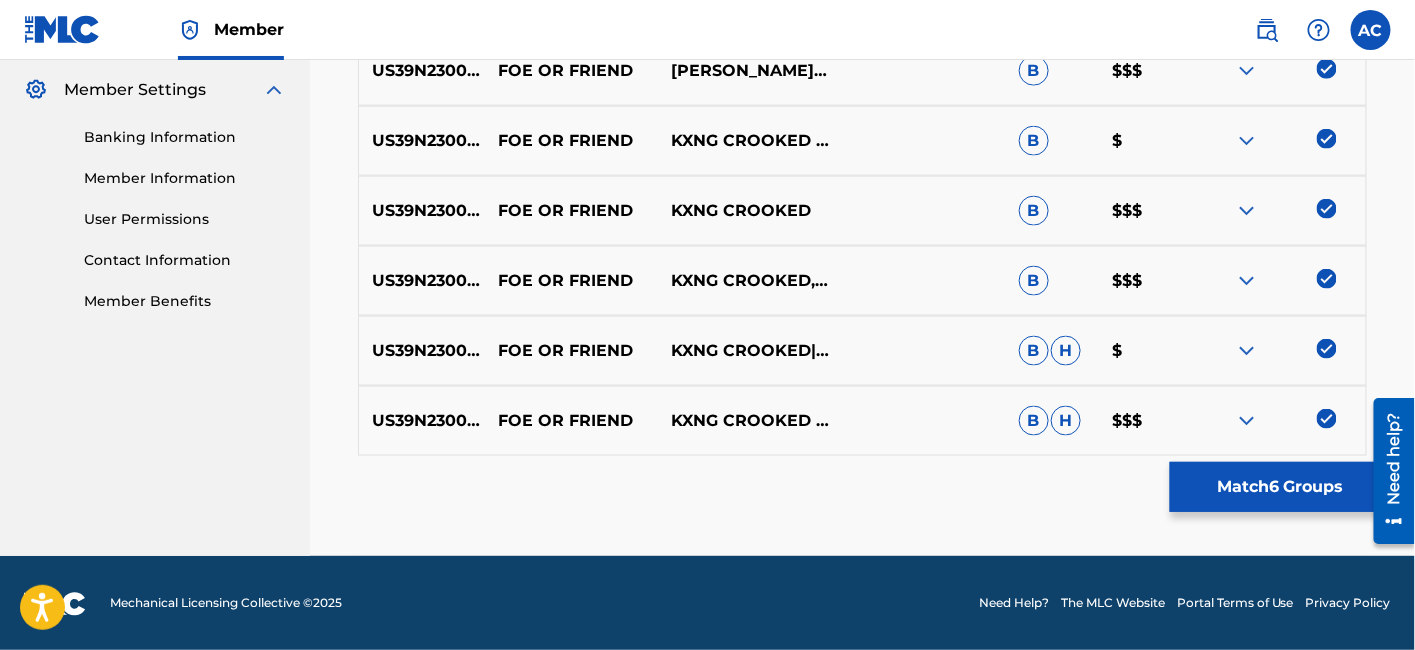 click on "Match  6 Groups" at bounding box center [1280, 487] 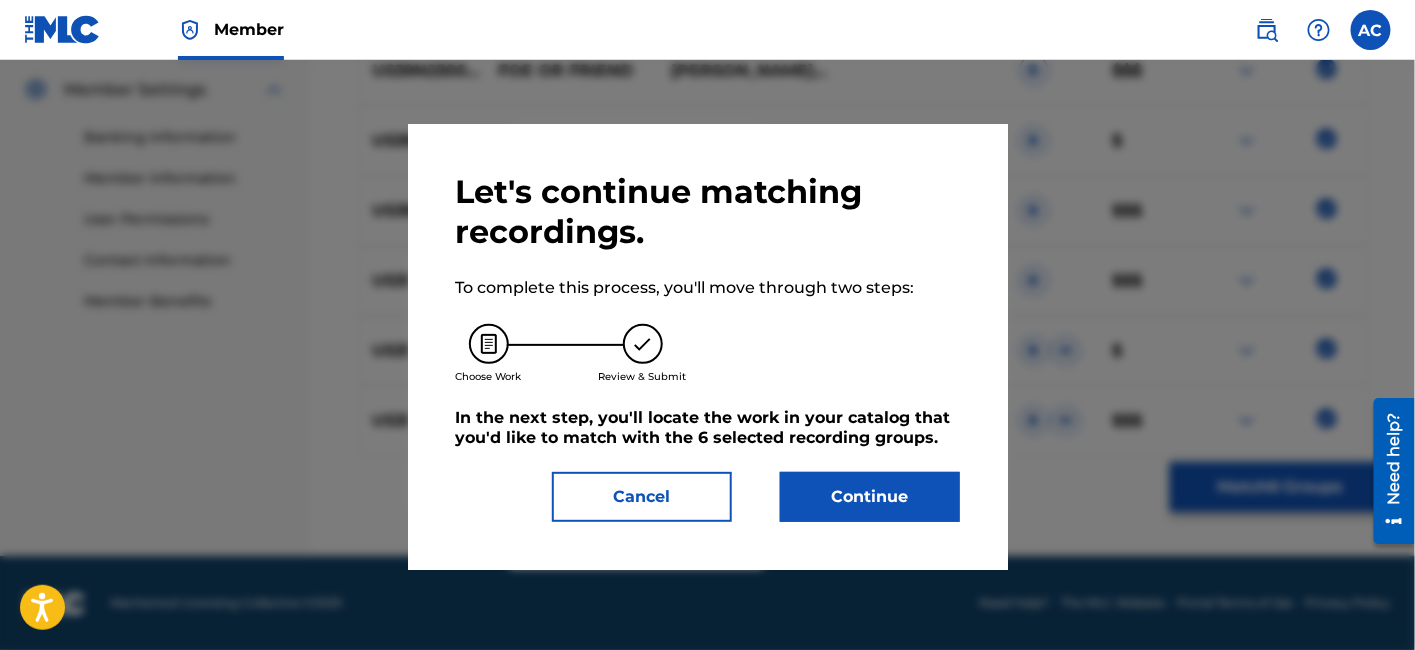 click on "Continue" at bounding box center [870, 497] 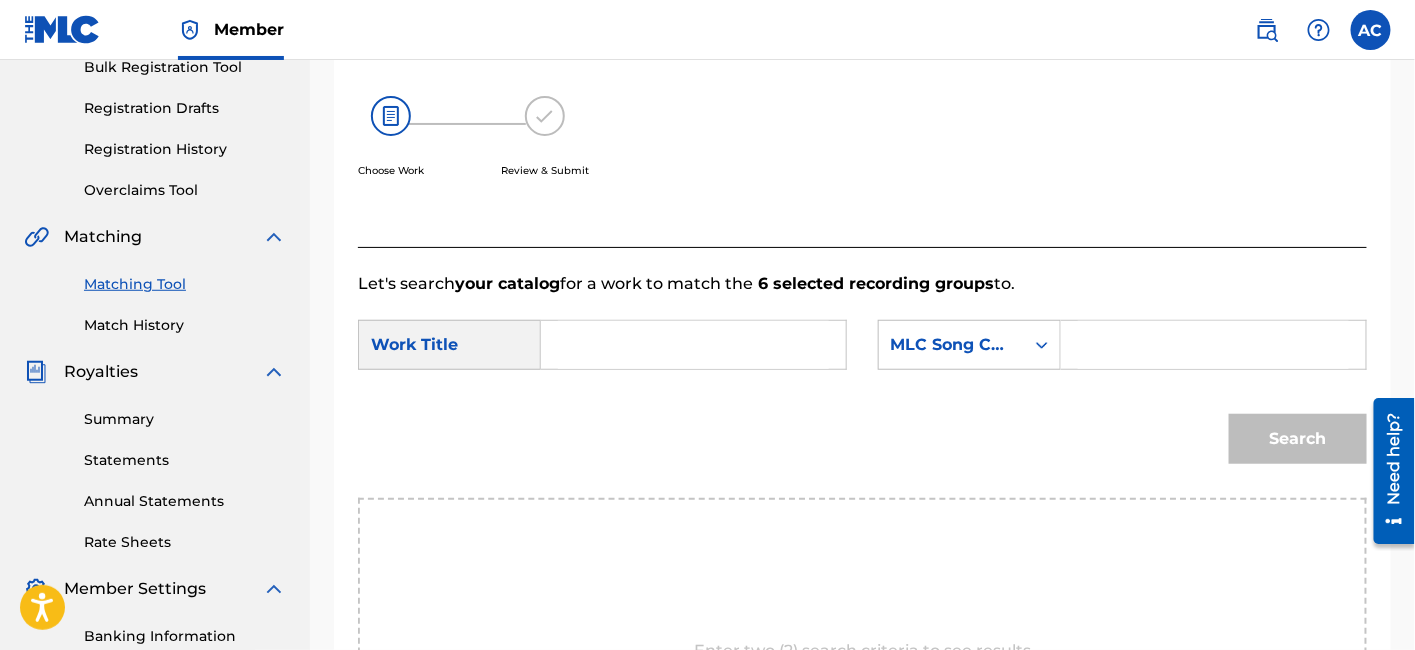 scroll, scrollTop: 298, scrollLeft: 0, axis: vertical 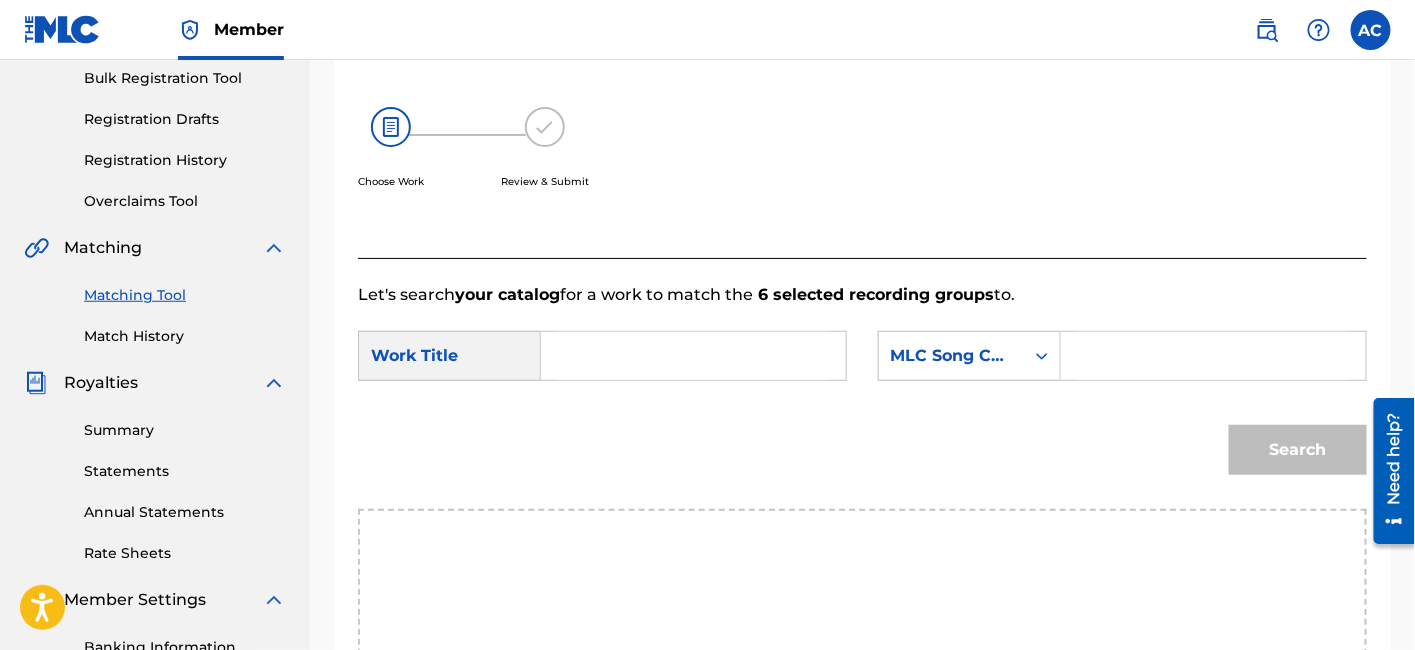 click at bounding box center (693, 356) 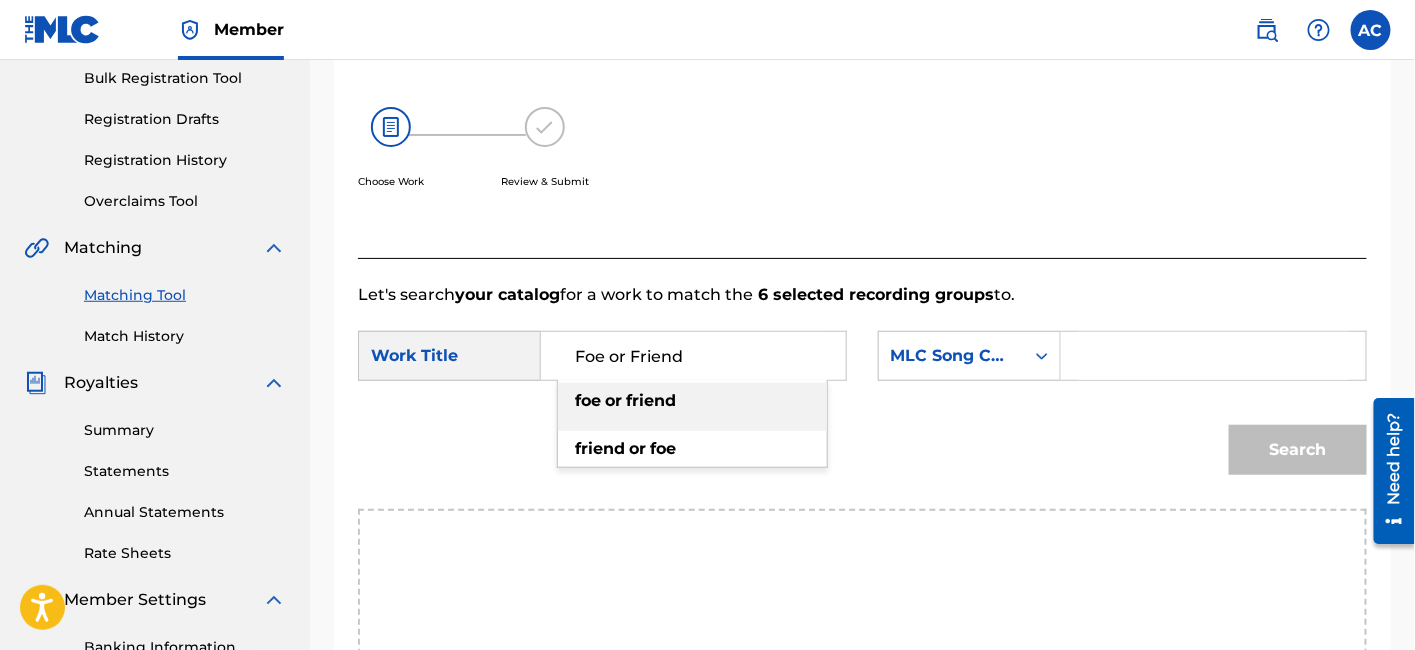type on "Foe or Friend" 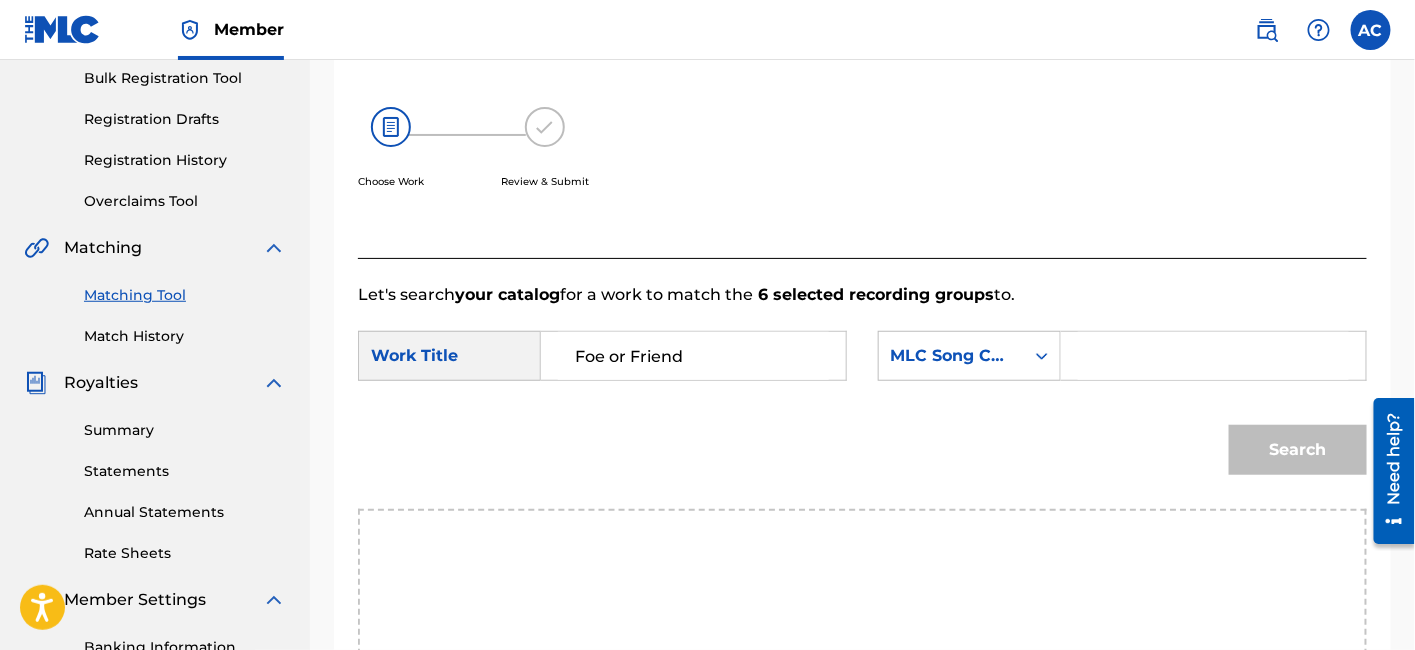 click at bounding box center [1213, 356] 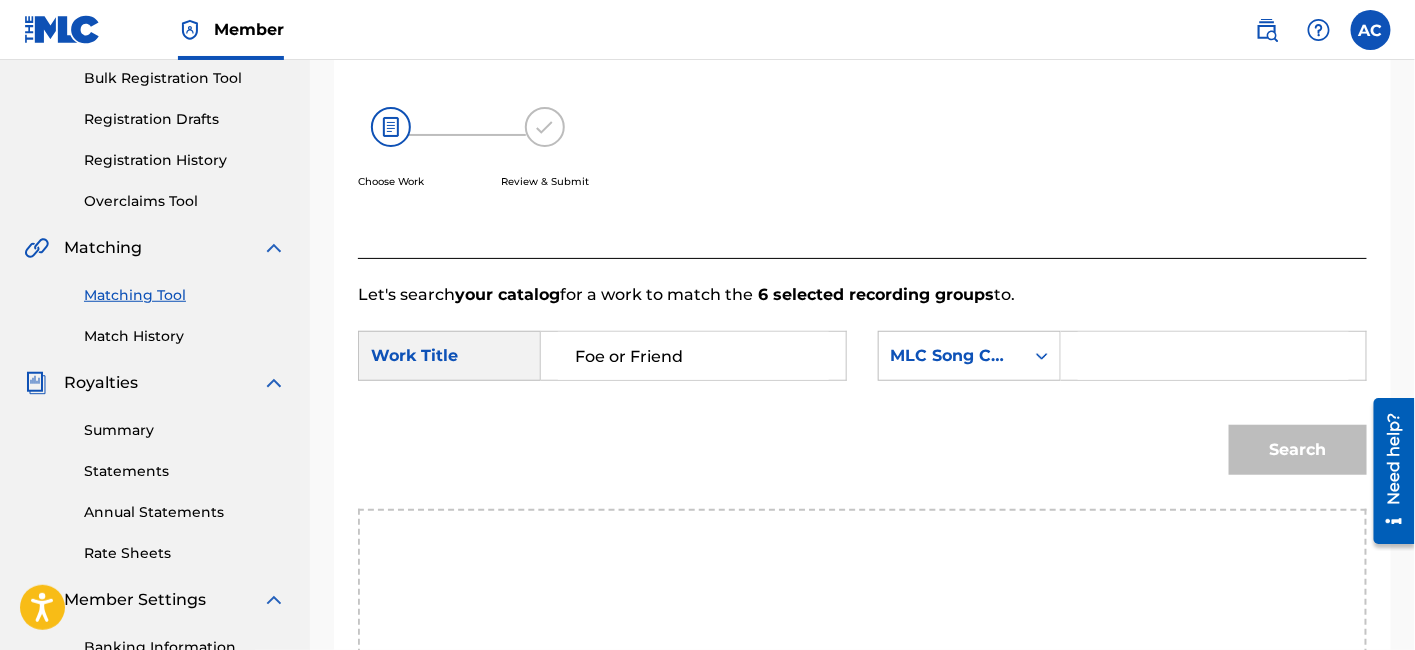 paste on "’FB9SKQ’." 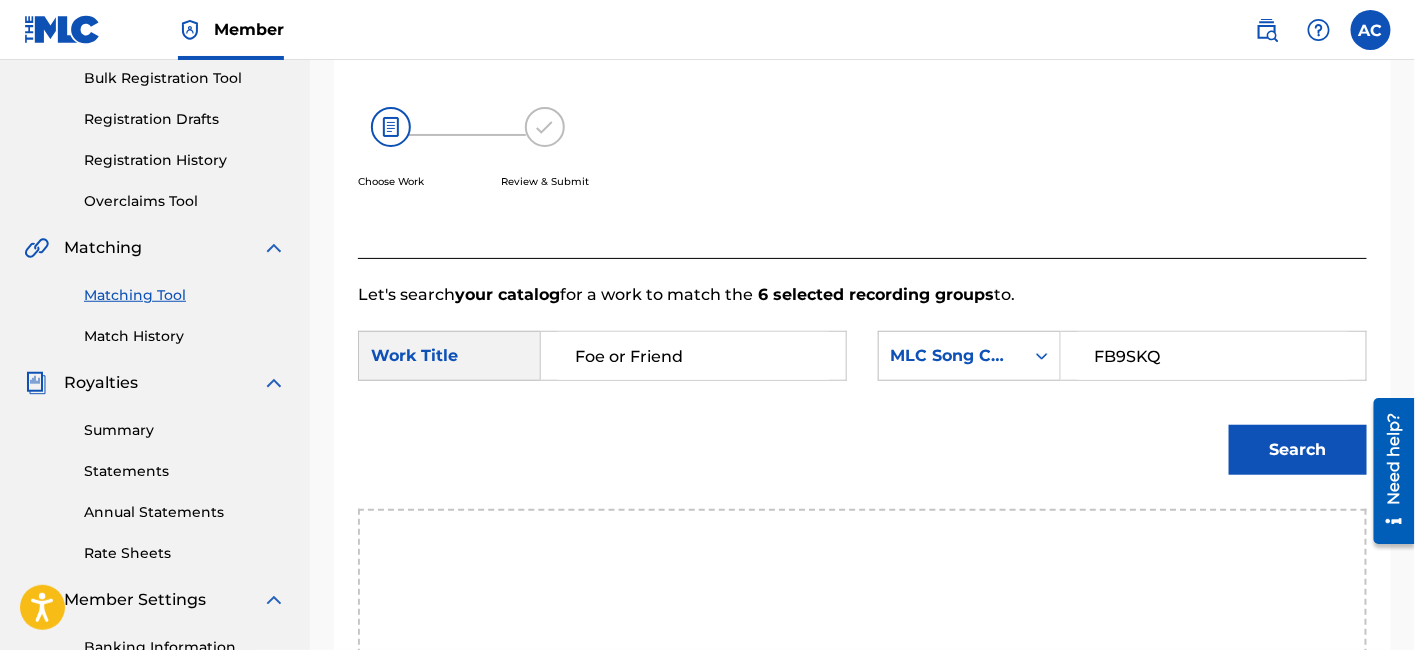 type on "FB9SKQ" 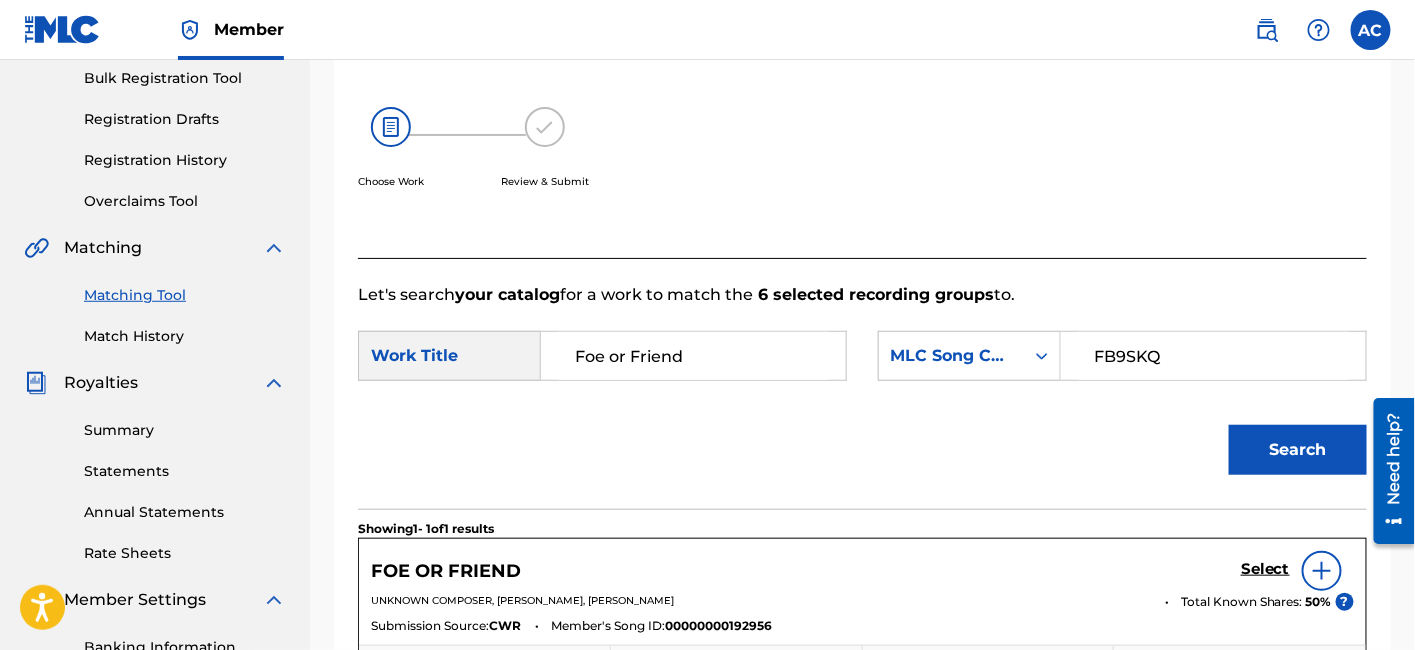scroll, scrollTop: 429, scrollLeft: 0, axis: vertical 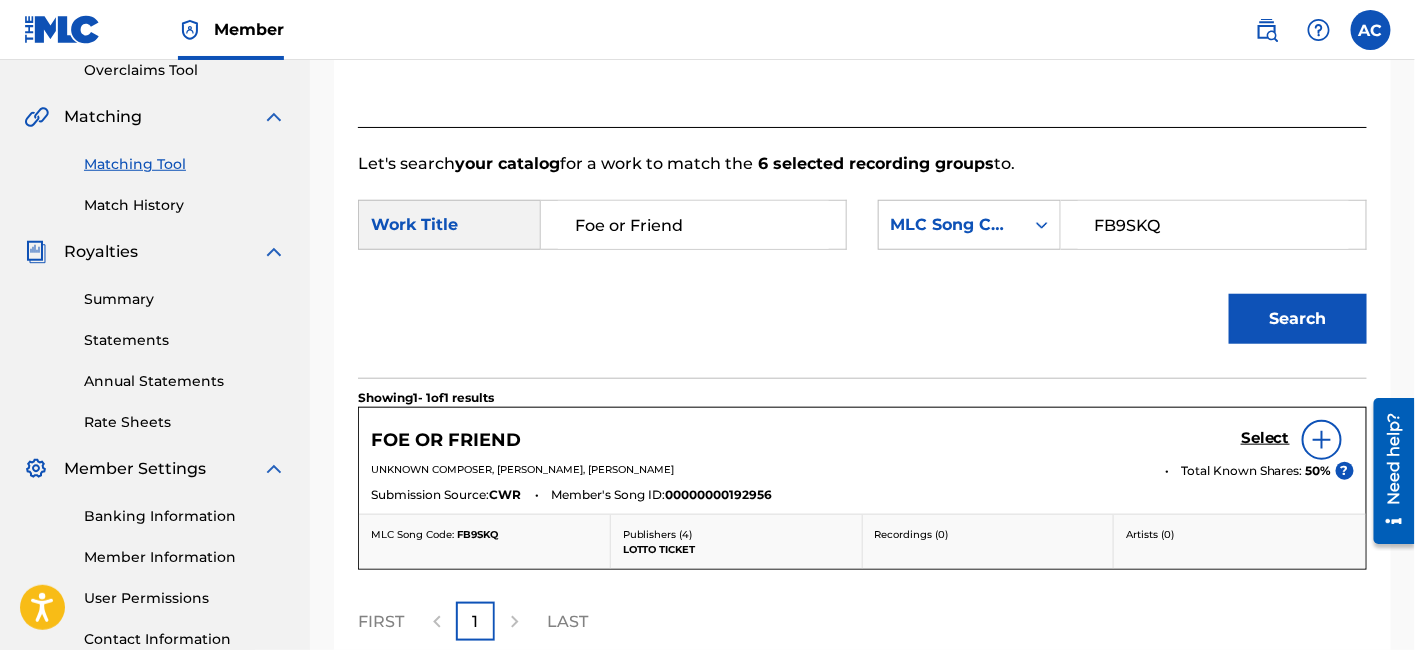 click on "Select" at bounding box center (1265, 438) 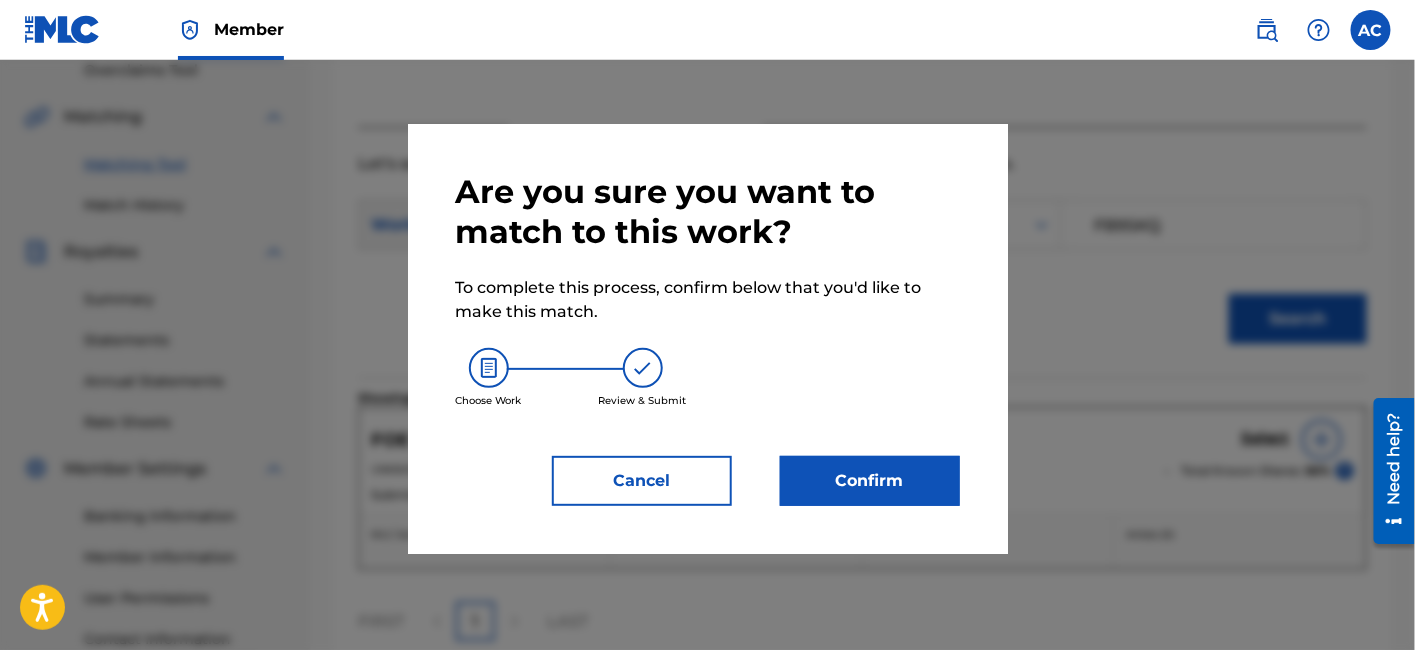 click on "Confirm" at bounding box center (870, 481) 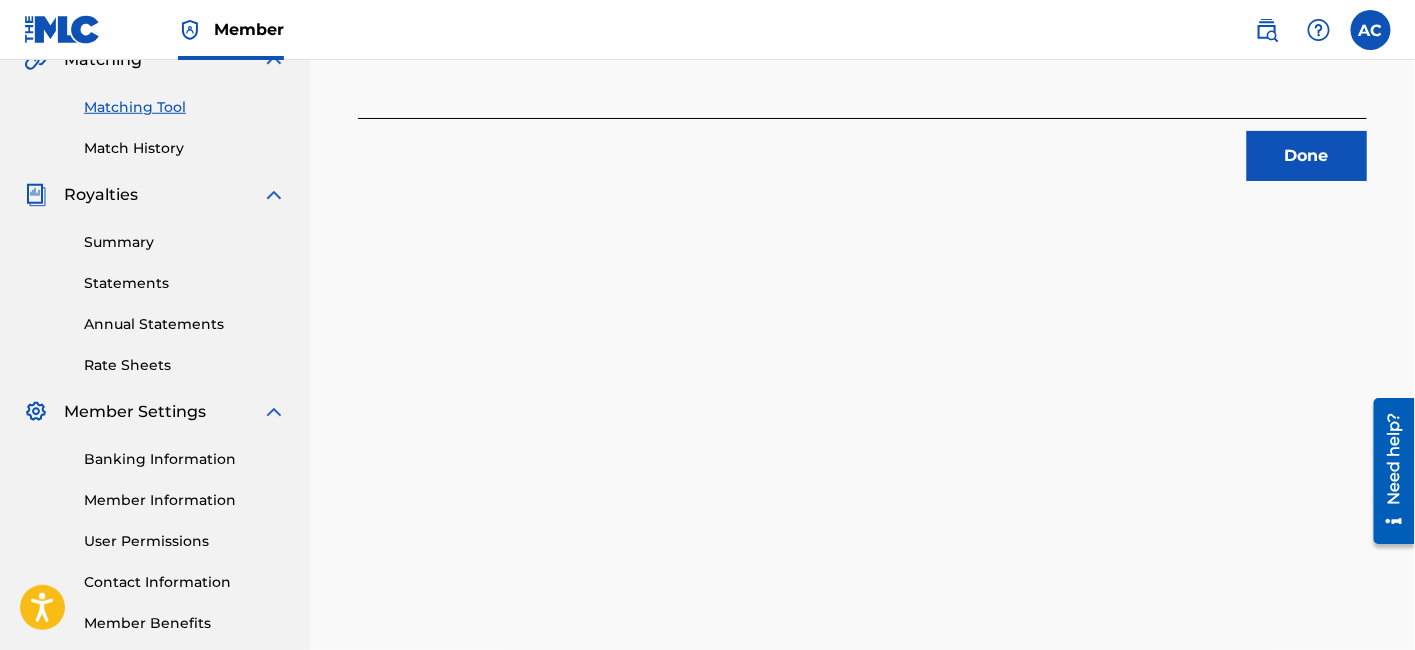scroll, scrollTop: 485, scrollLeft: 0, axis: vertical 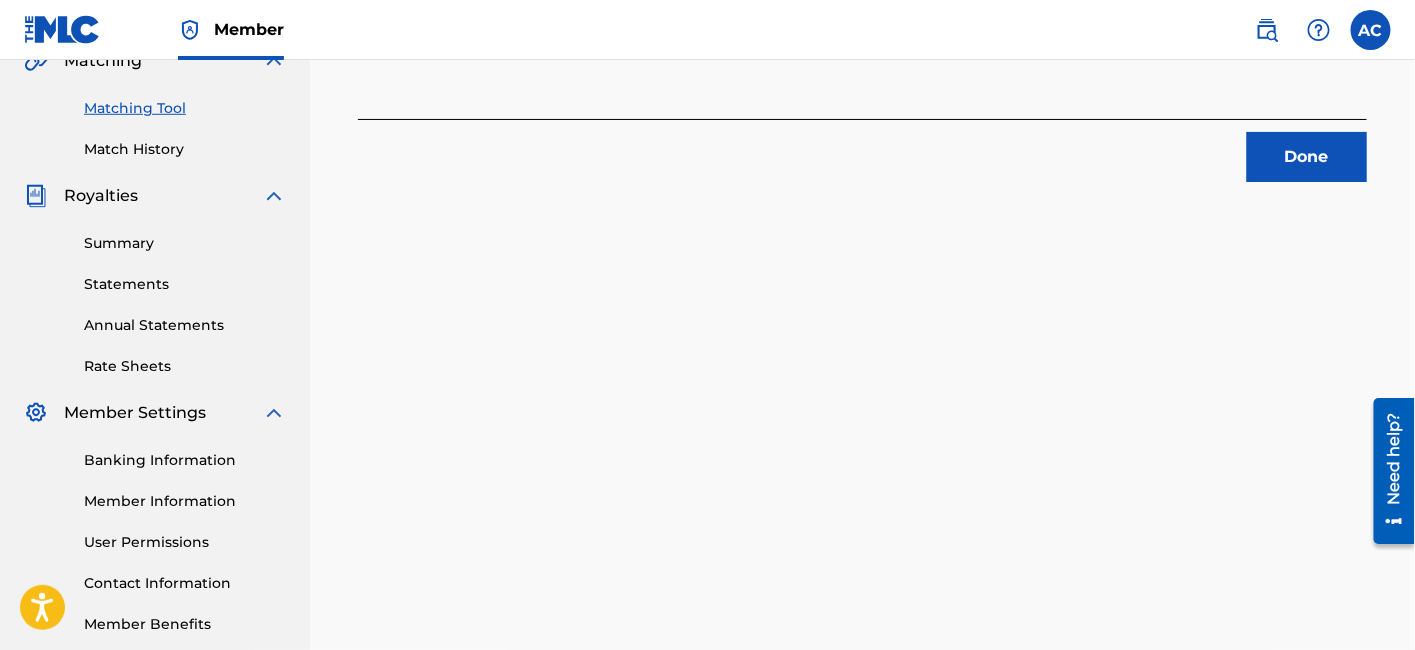 click on "Done" at bounding box center [1307, 157] 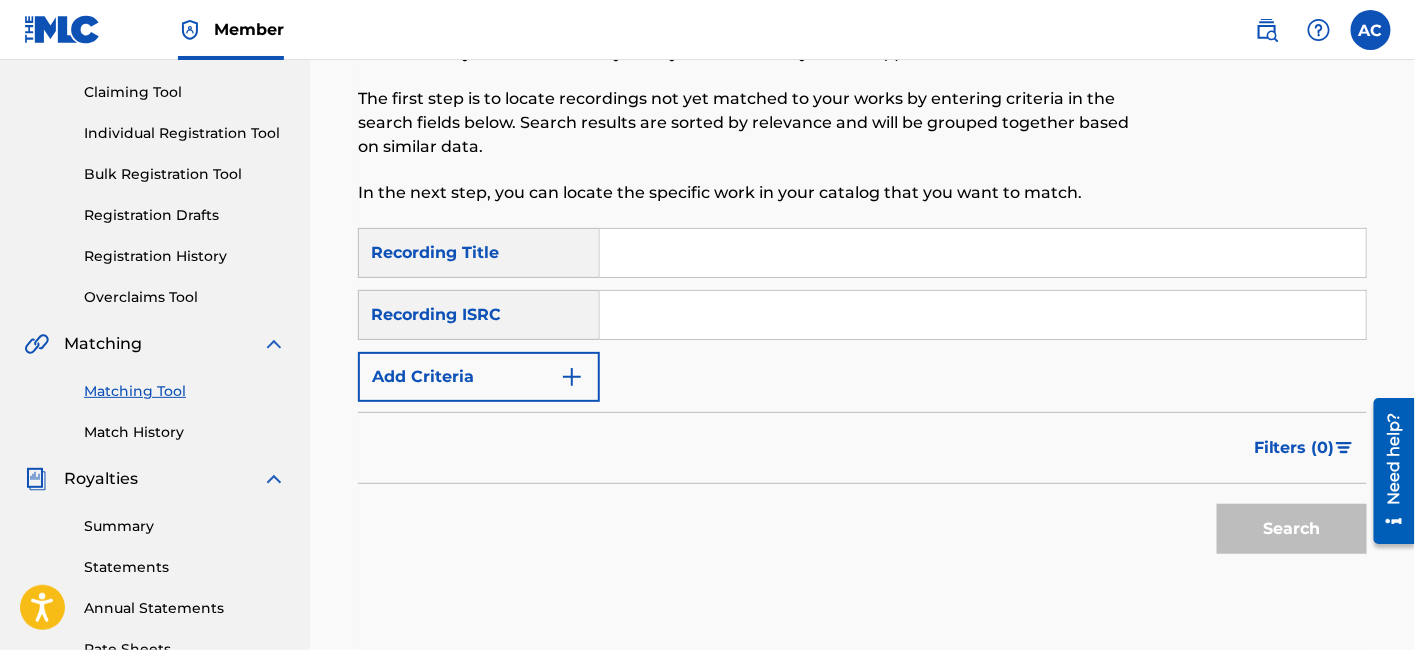 scroll, scrollTop: 185, scrollLeft: 0, axis: vertical 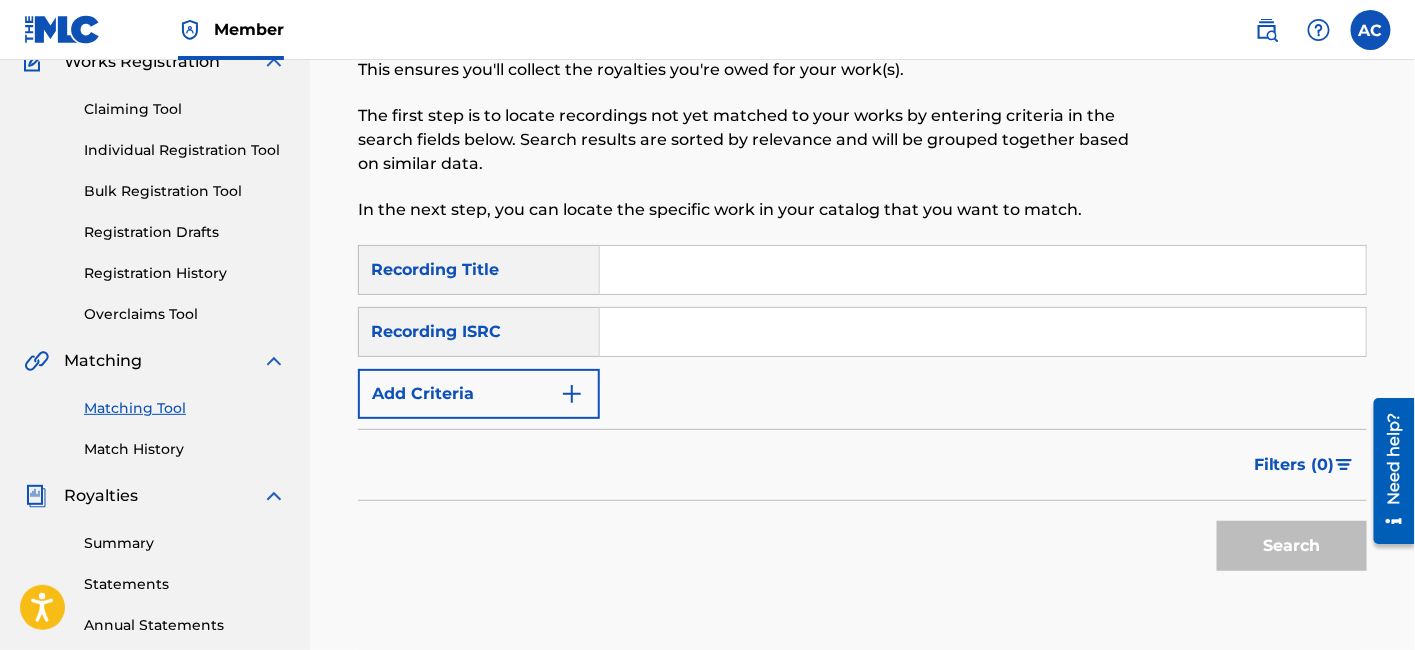 click at bounding box center (983, 332) 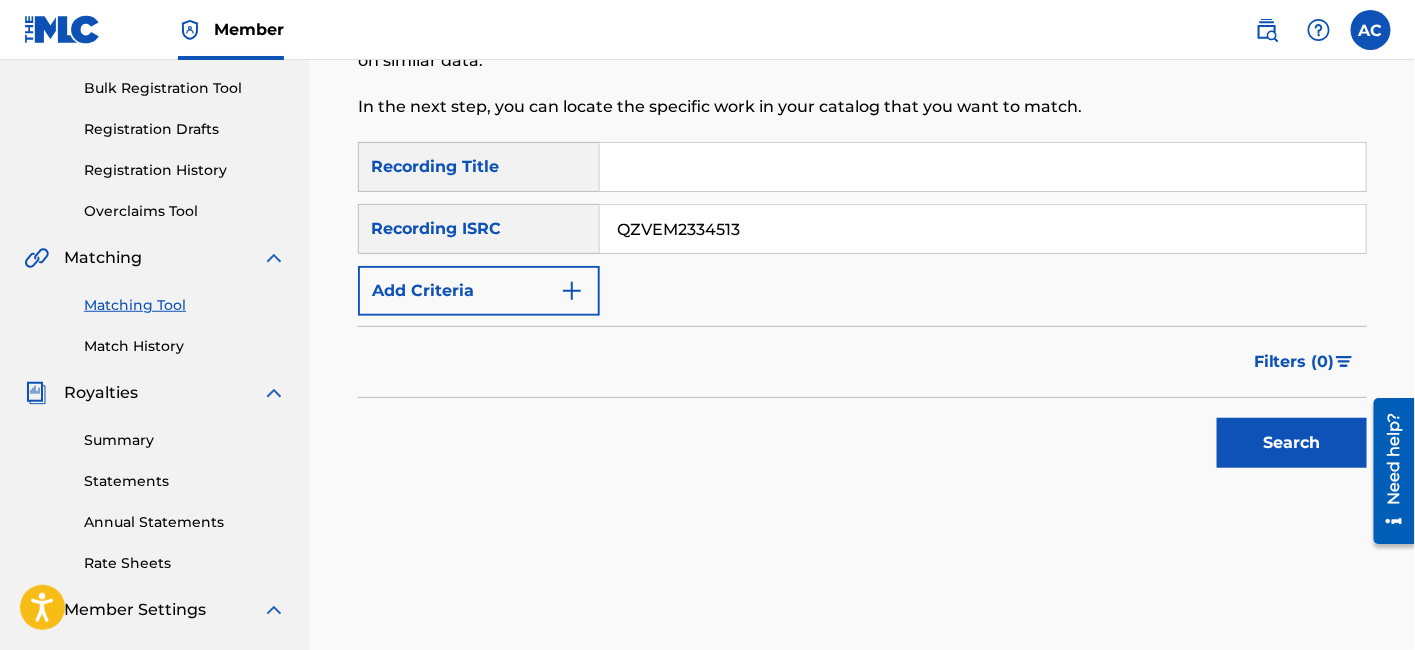 scroll, scrollTop: 289, scrollLeft: 0, axis: vertical 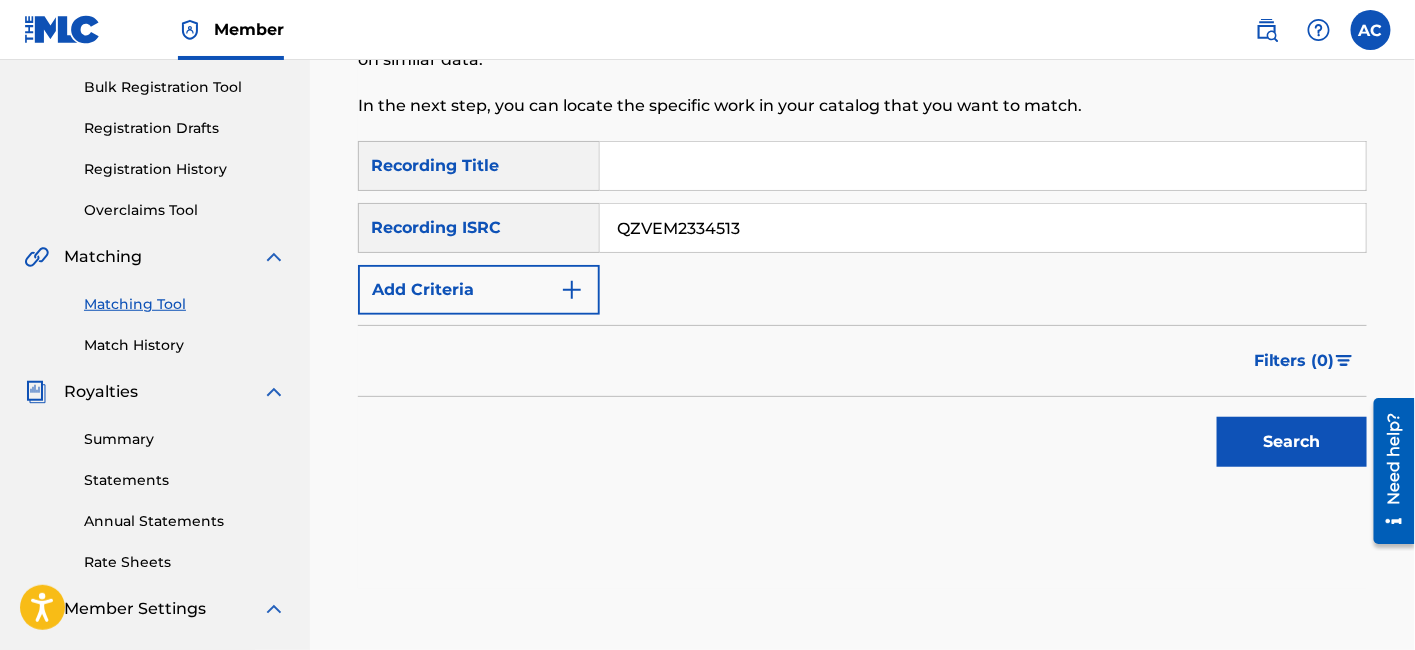 type on "QZVEM2334513" 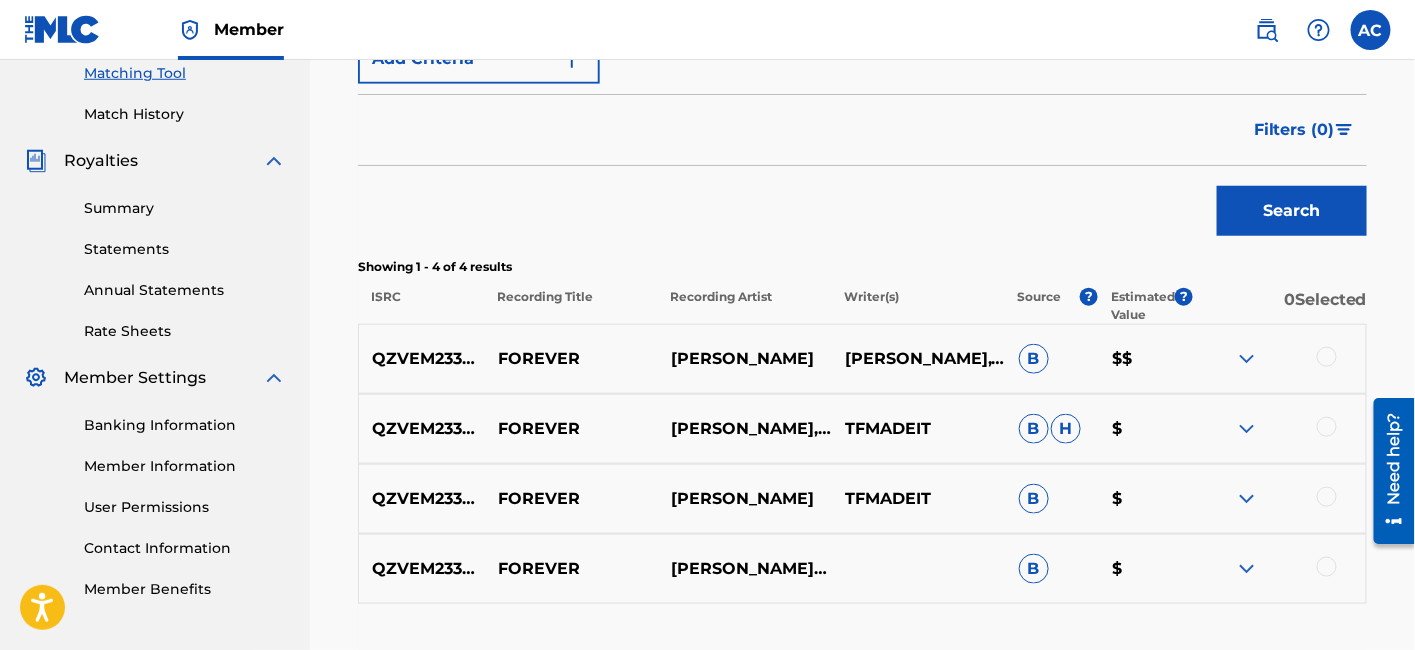 scroll, scrollTop: 520, scrollLeft: 0, axis: vertical 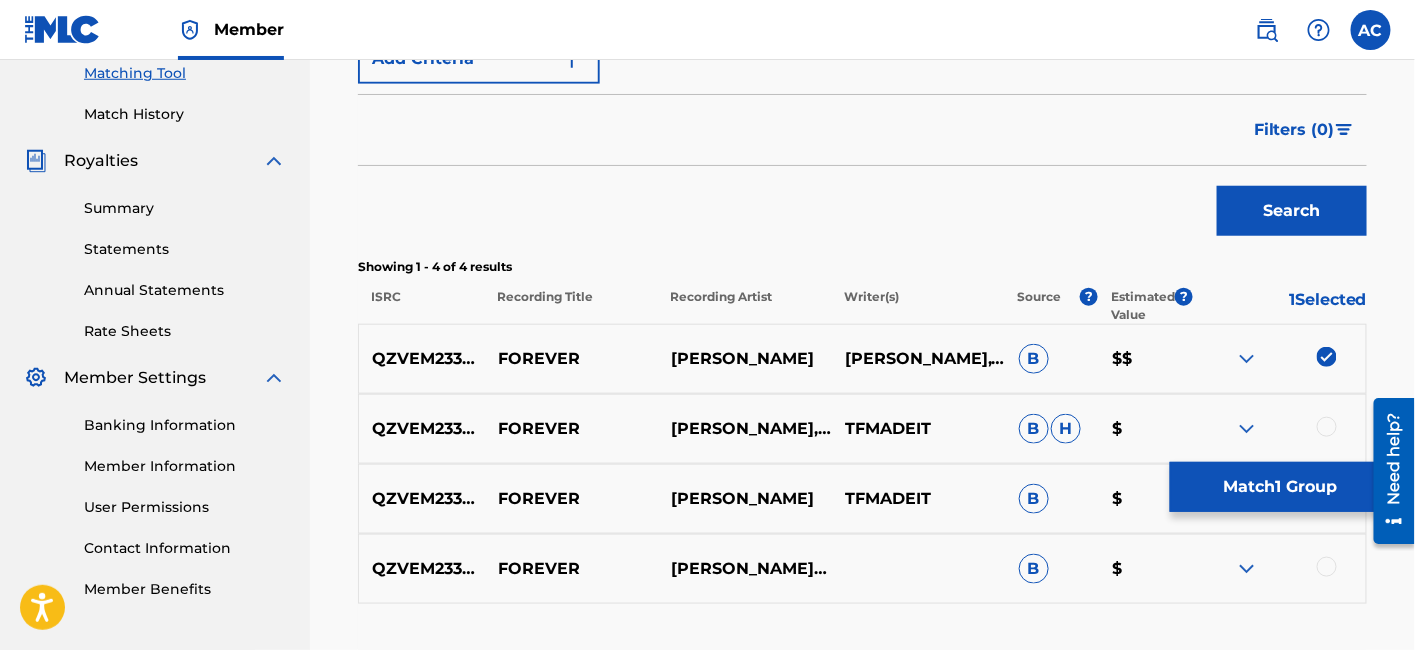 click at bounding box center (1327, 427) 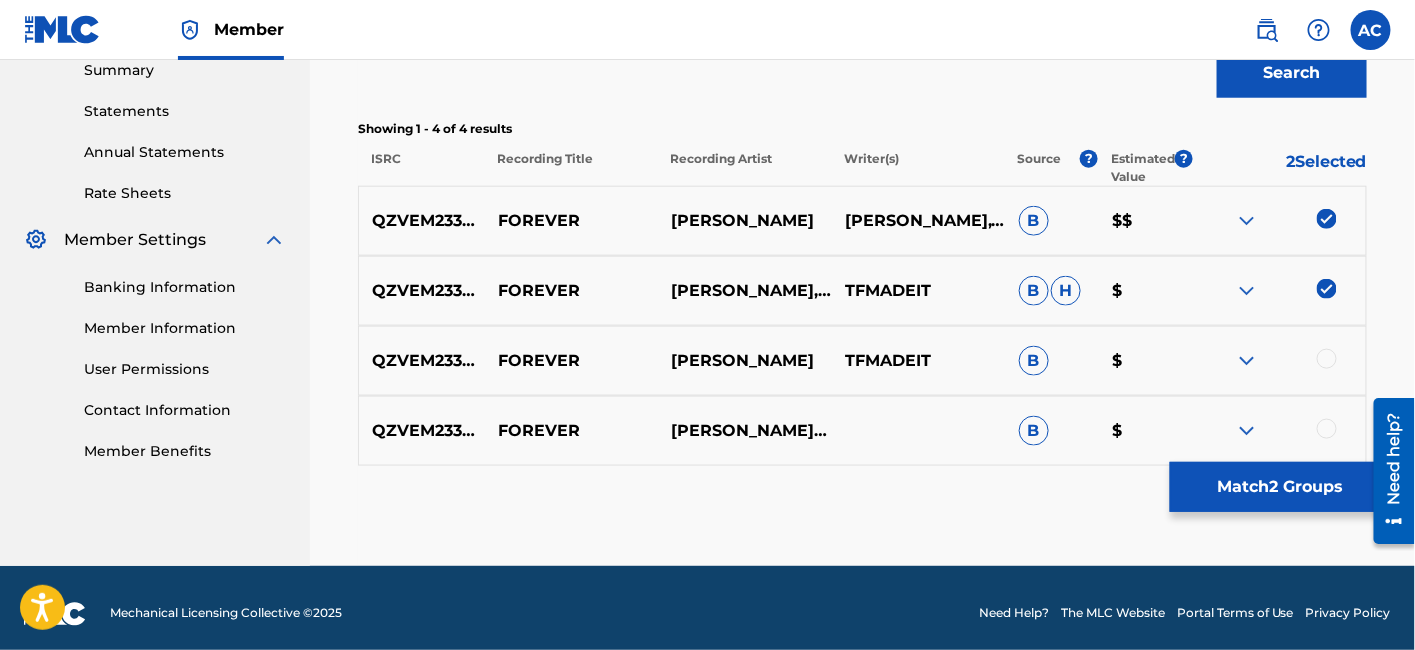scroll, scrollTop: 668, scrollLeft: 0, axis: vertical 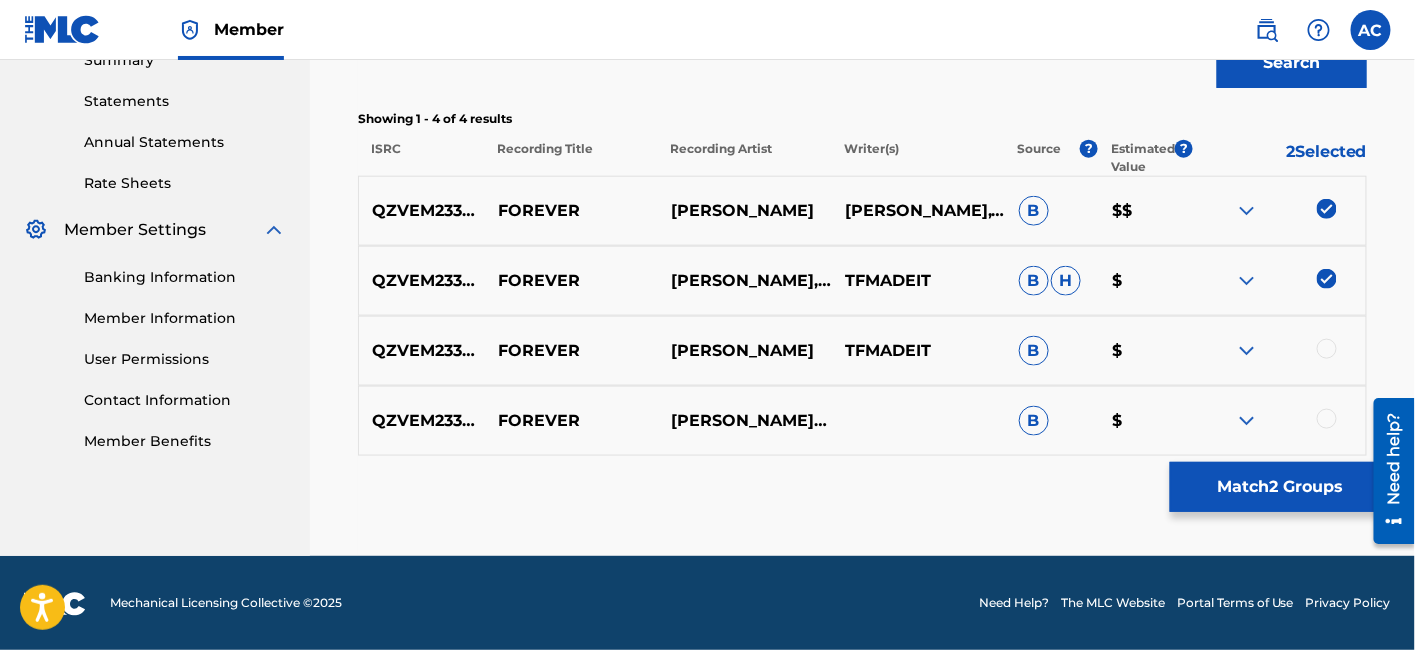 click at bounding box center (1327, 349) 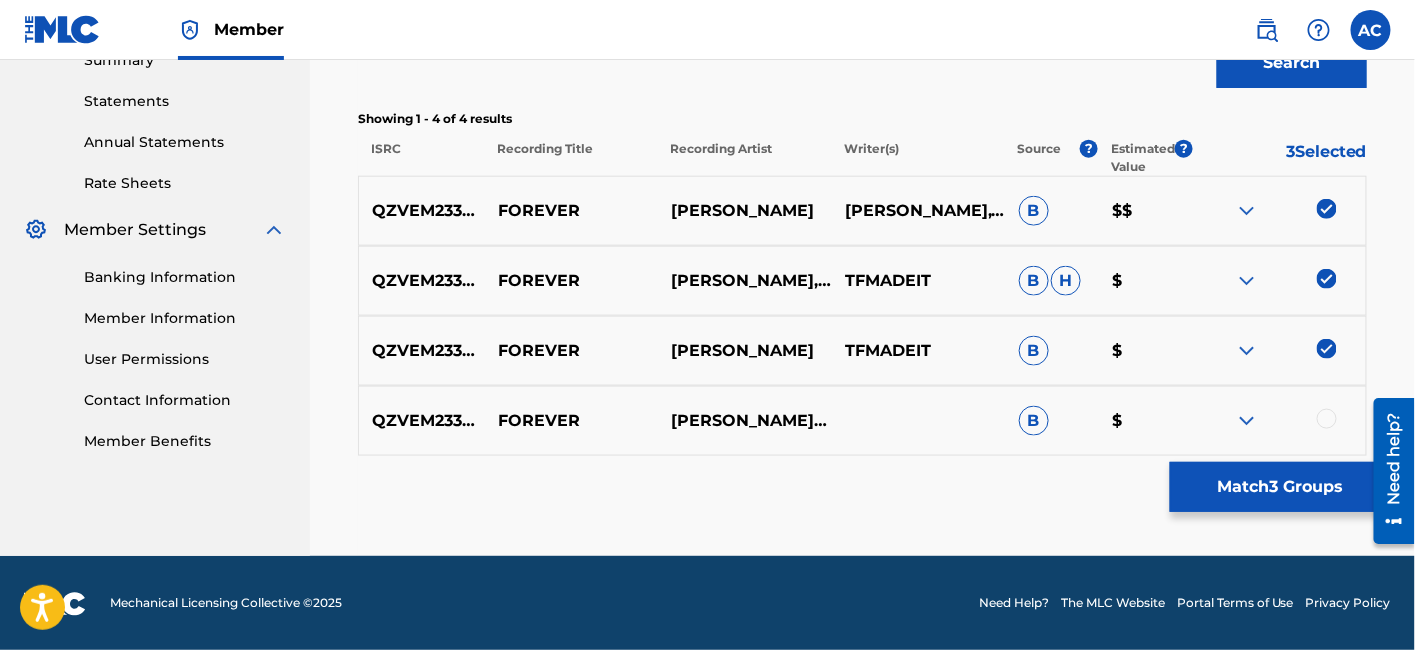 click at bounding box center [1327, 419] 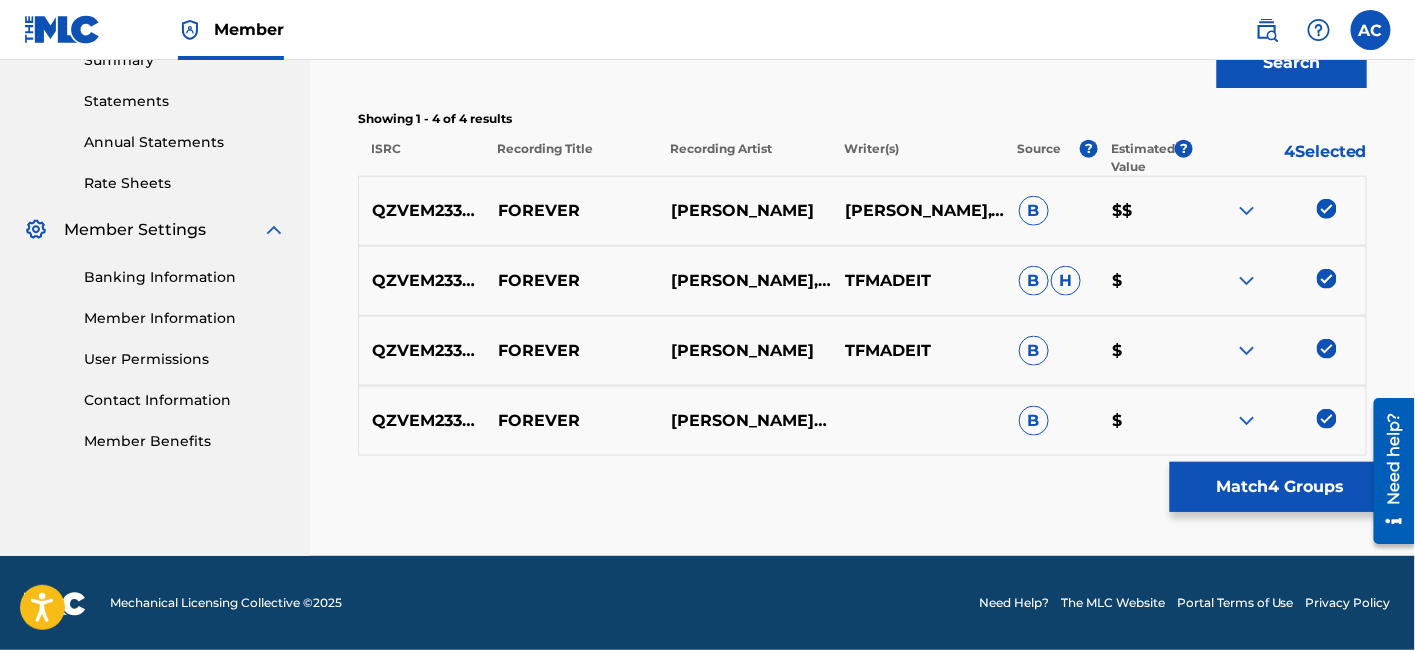 click on "Match  4 Groups" at bounding box center (1280, 487) 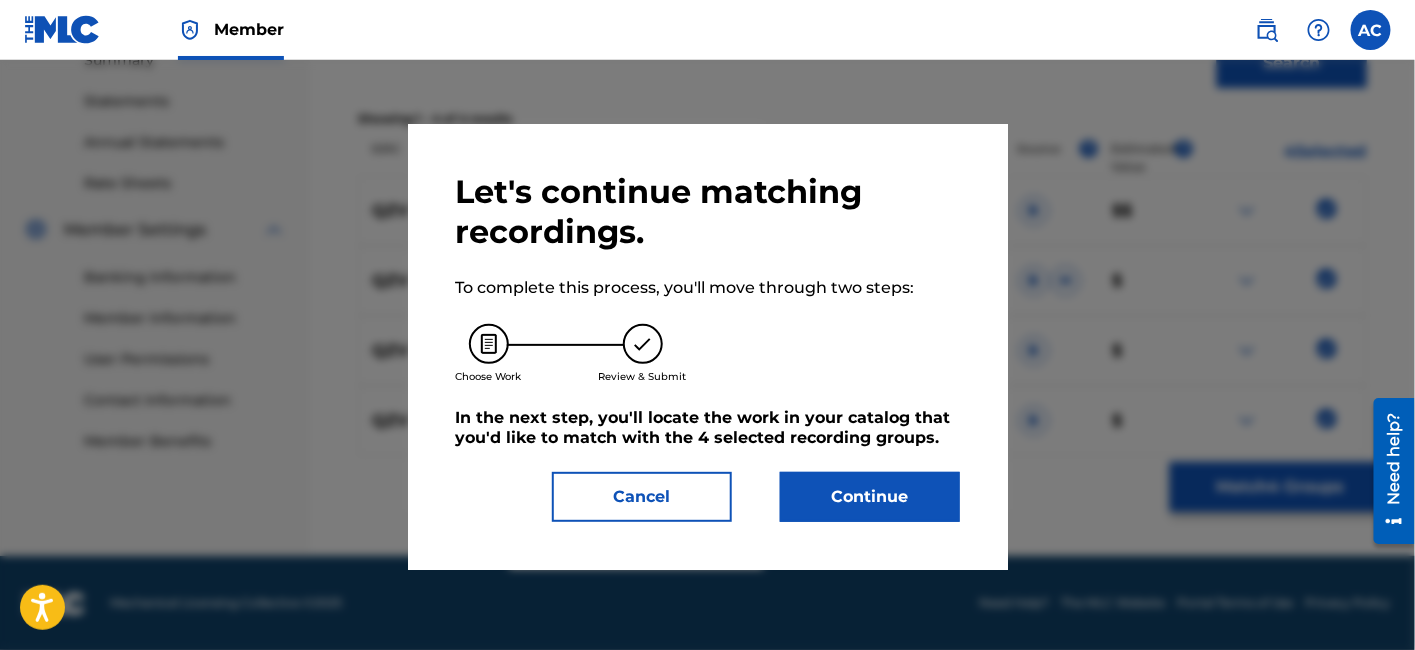 click on "Continue" at bounding box center [870, 497] 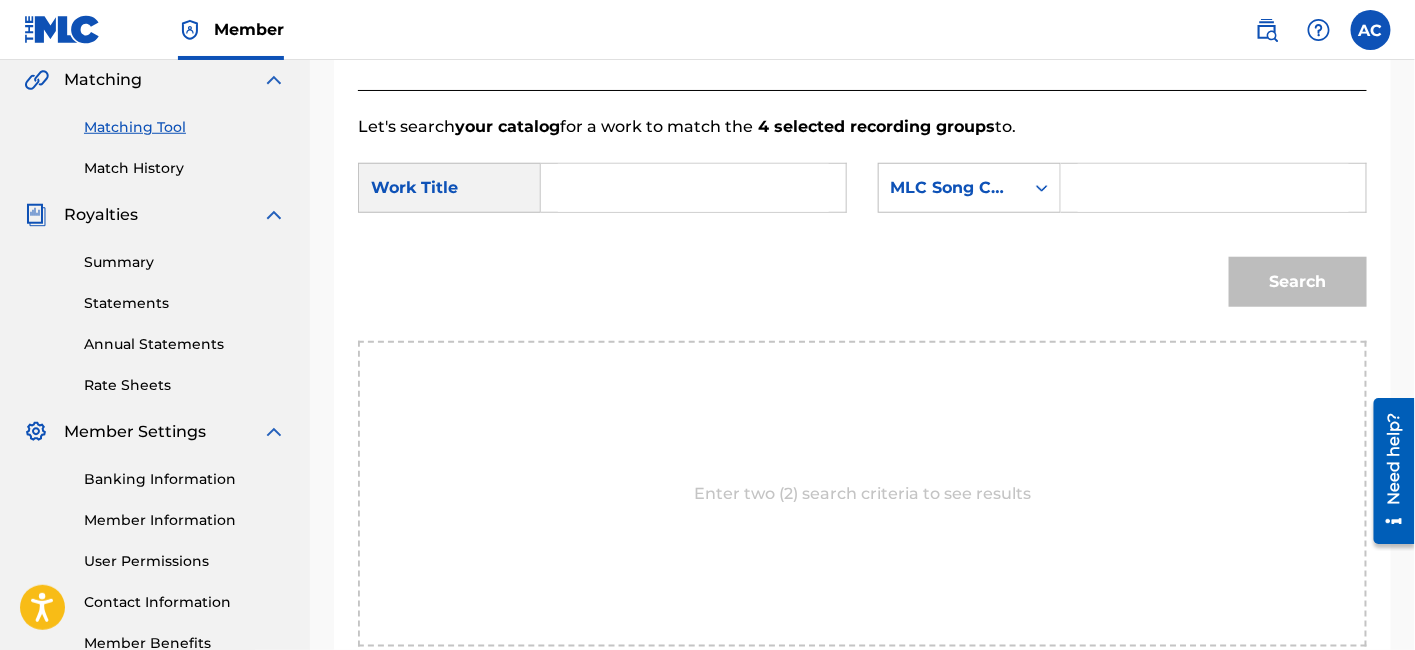 scroll, scrollTop: 465, scrollLeft: 0, axis: vertical 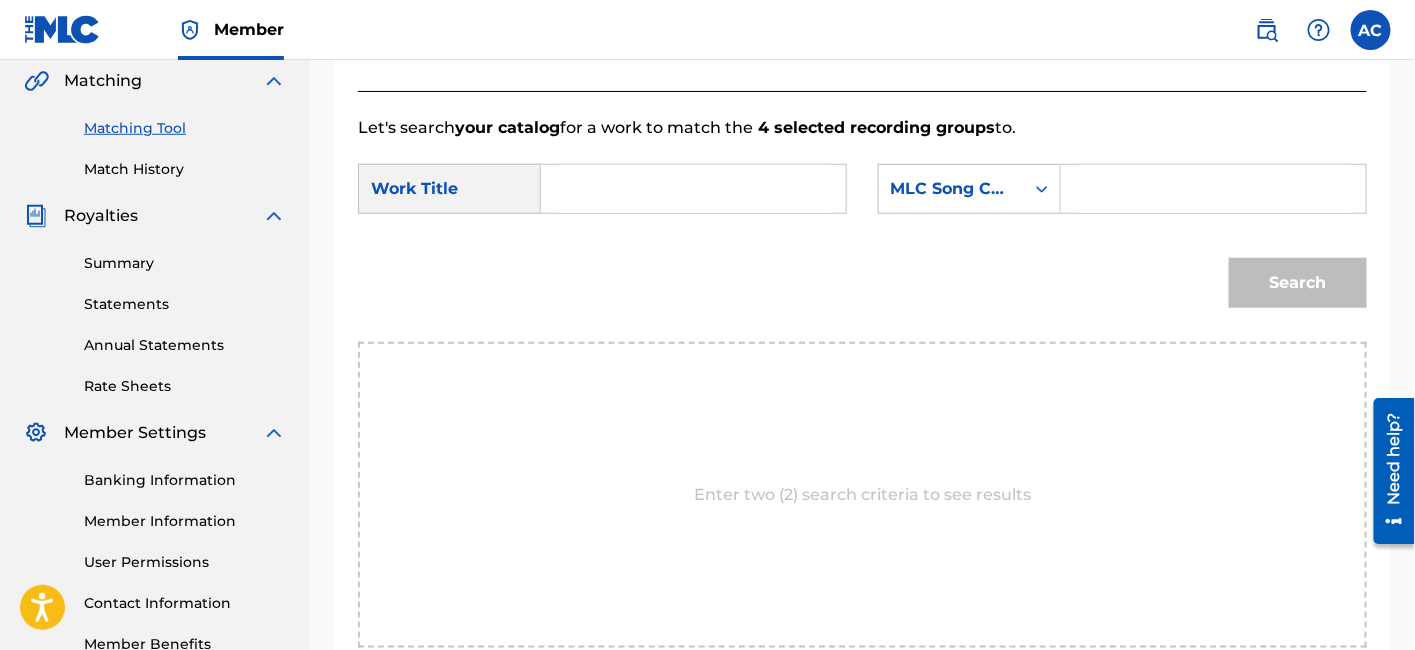 click at bounding box center [693, 189] 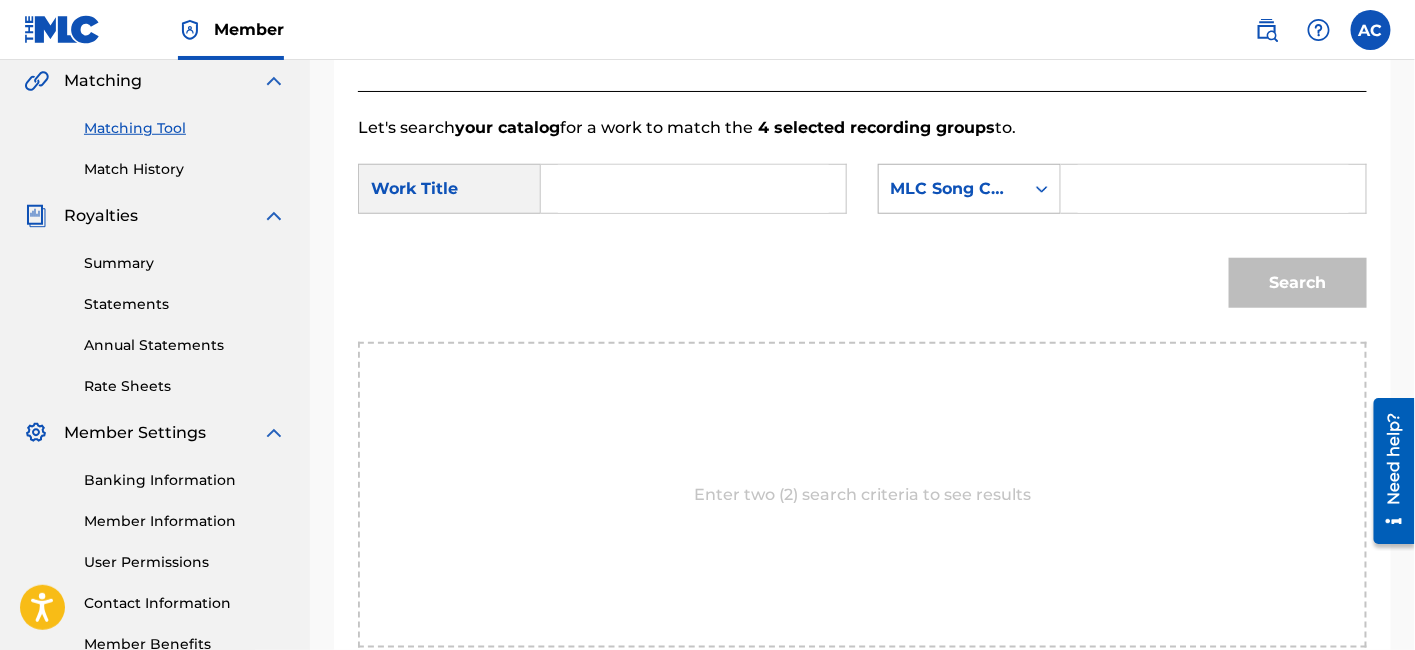 paste on "FOREVER" 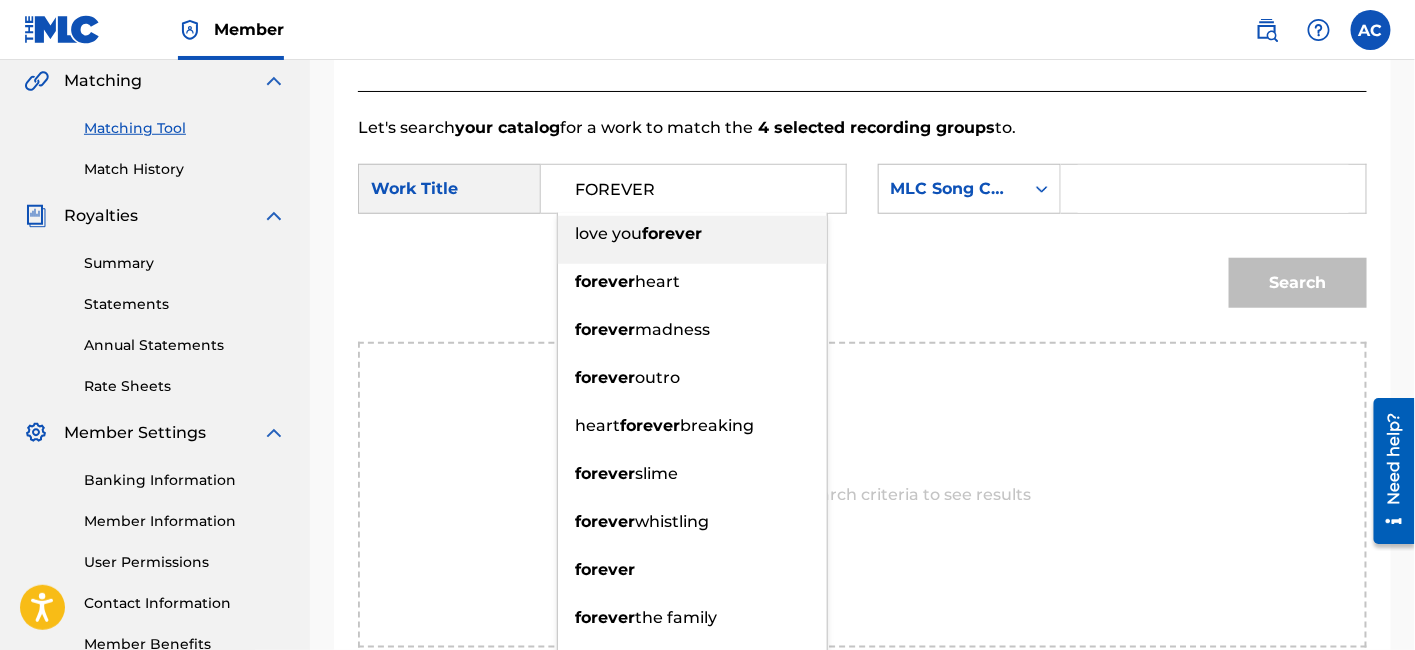 type on "FOREVER" 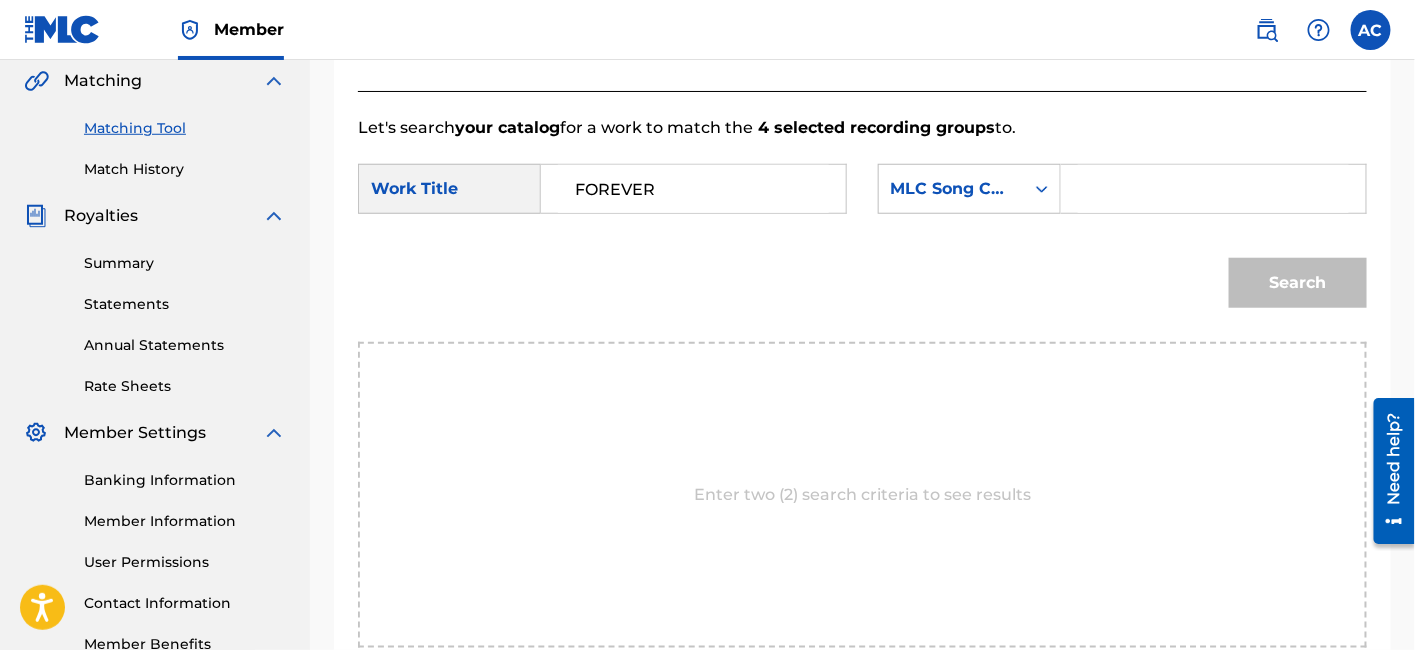 paste on "’FC0264’." 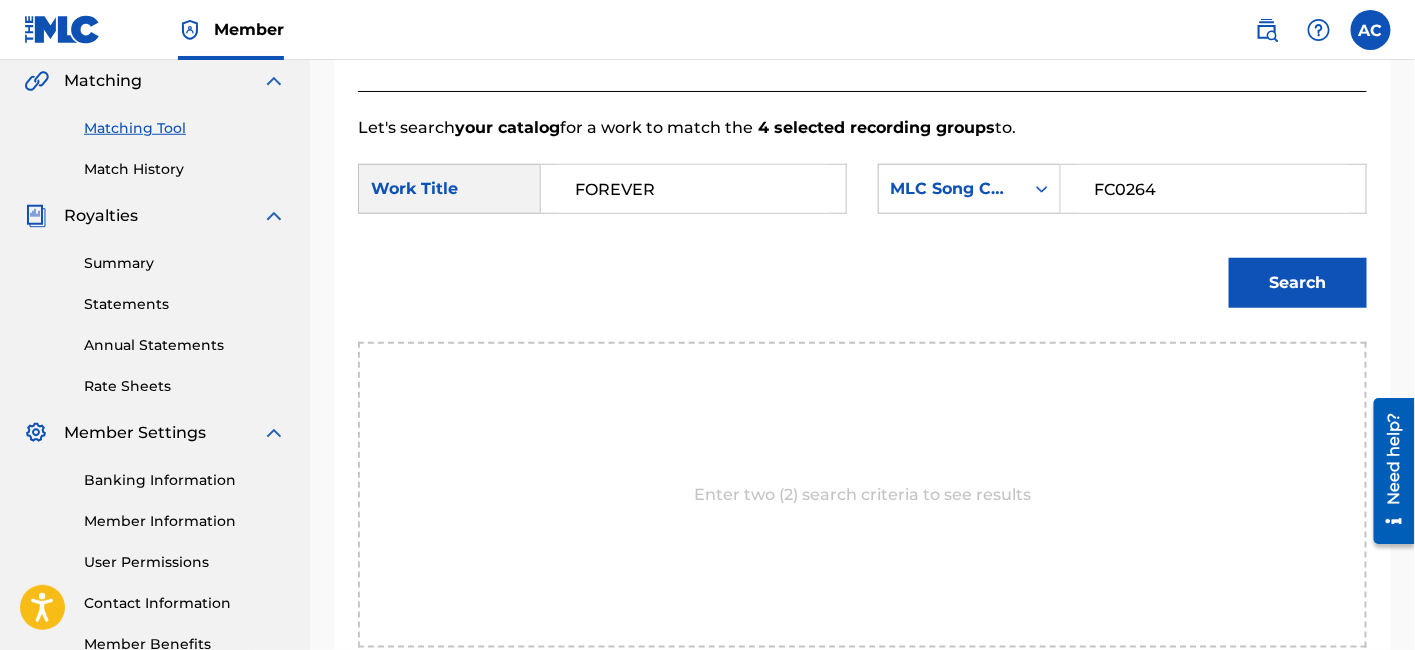 type on "FC0264" 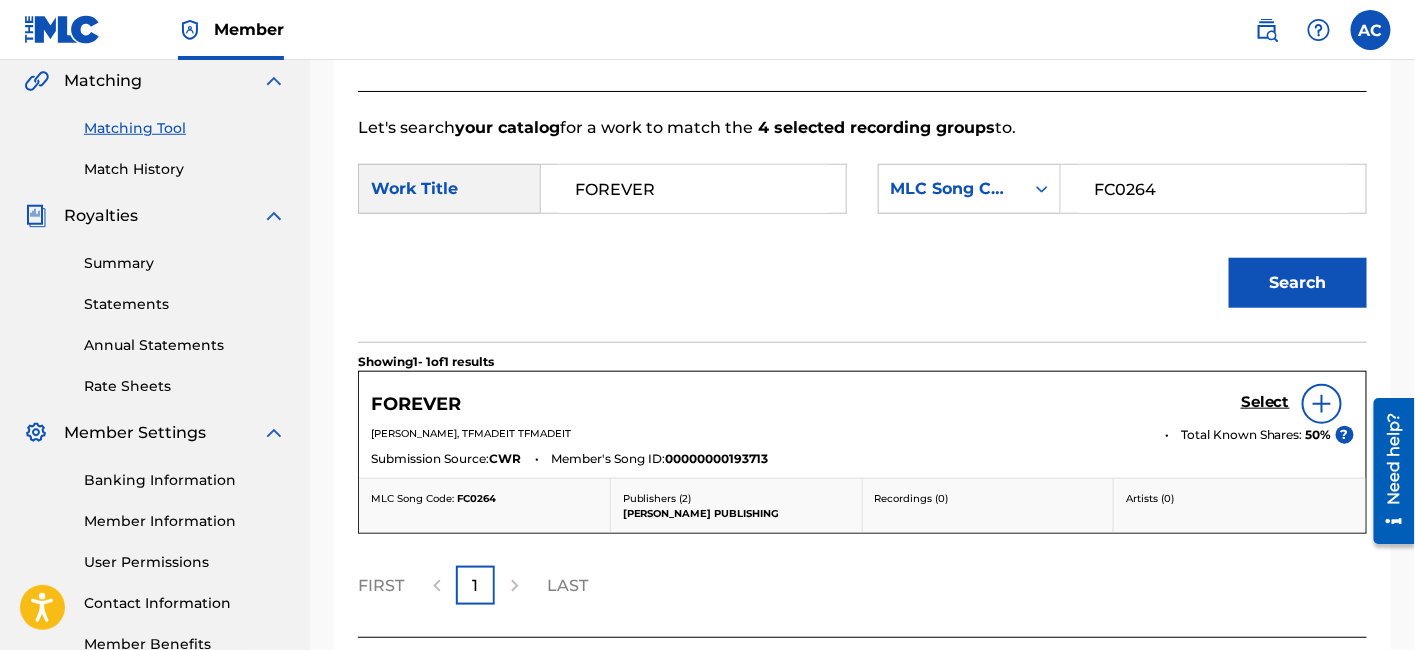 click on "Select" at bounding box center (1265, 402) 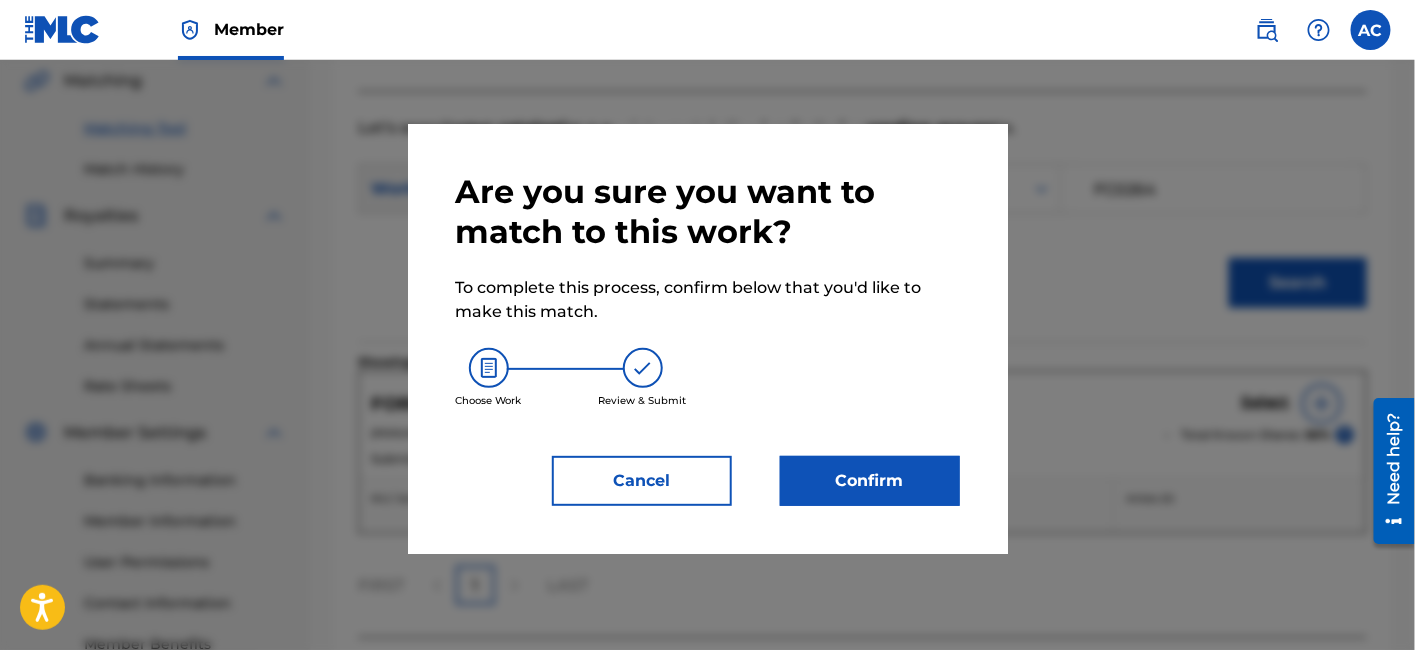 click on "Confirm" at bounding box center (870, 481) 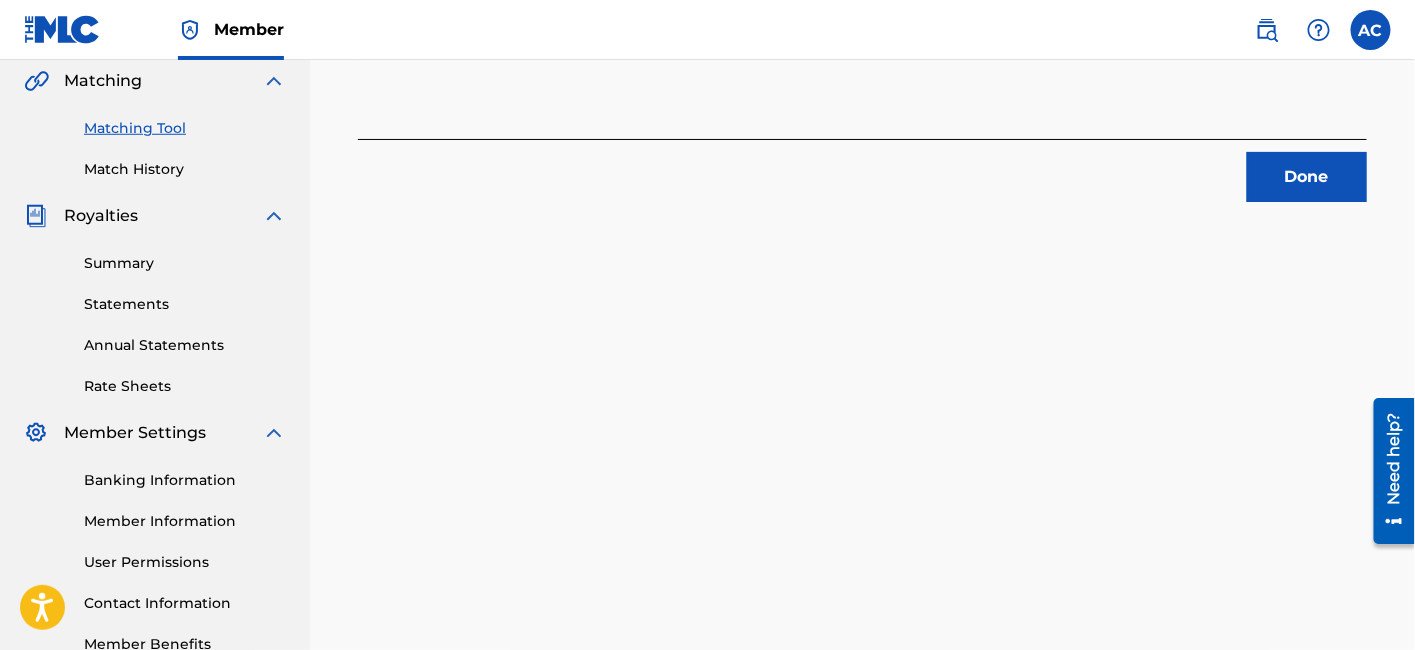 click on "Done" at bounding box center [1307, 177] 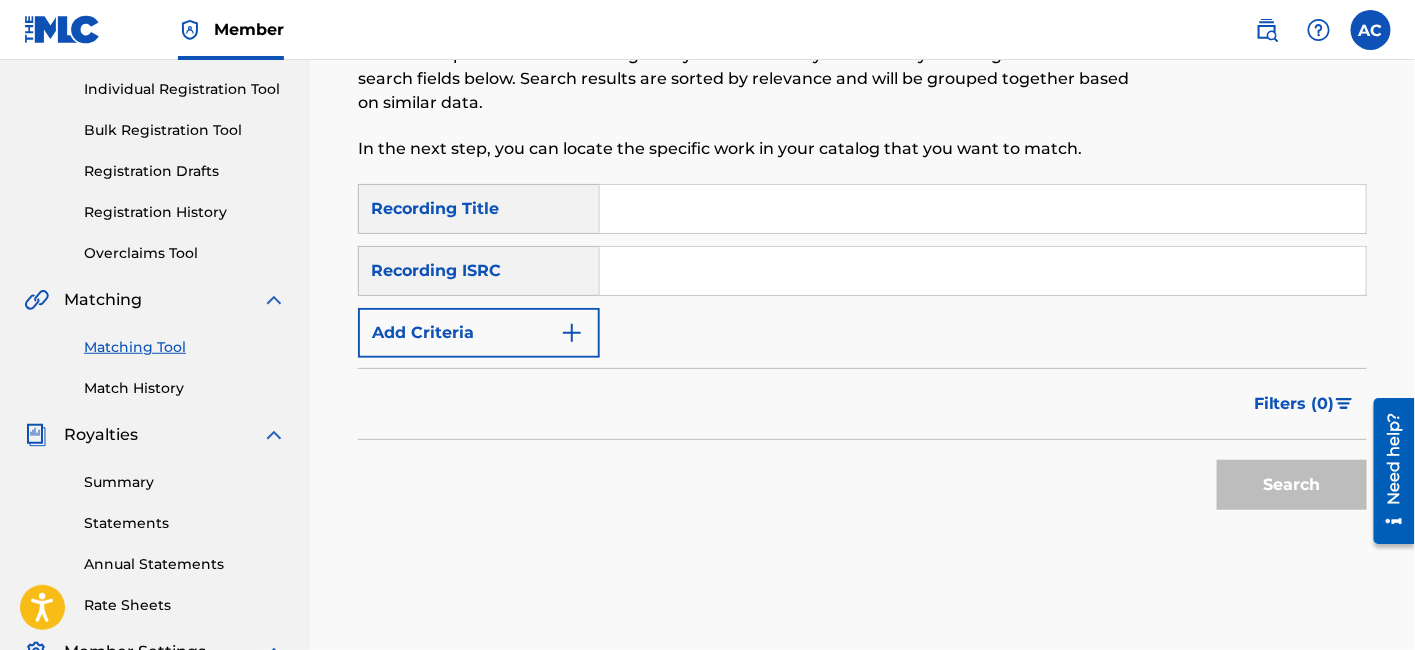 scroll, scrollTop: 243, scrollLeft: 0, axis: vertical 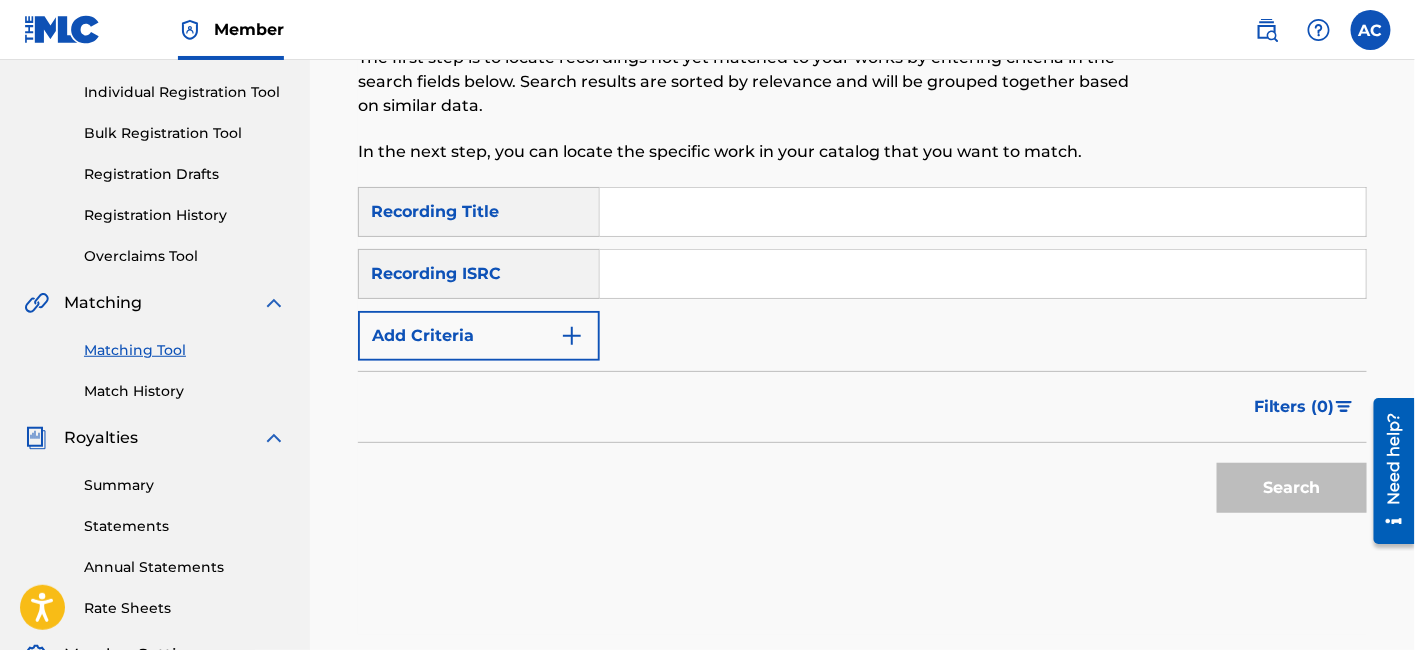 click at bounding box center (983, 274) 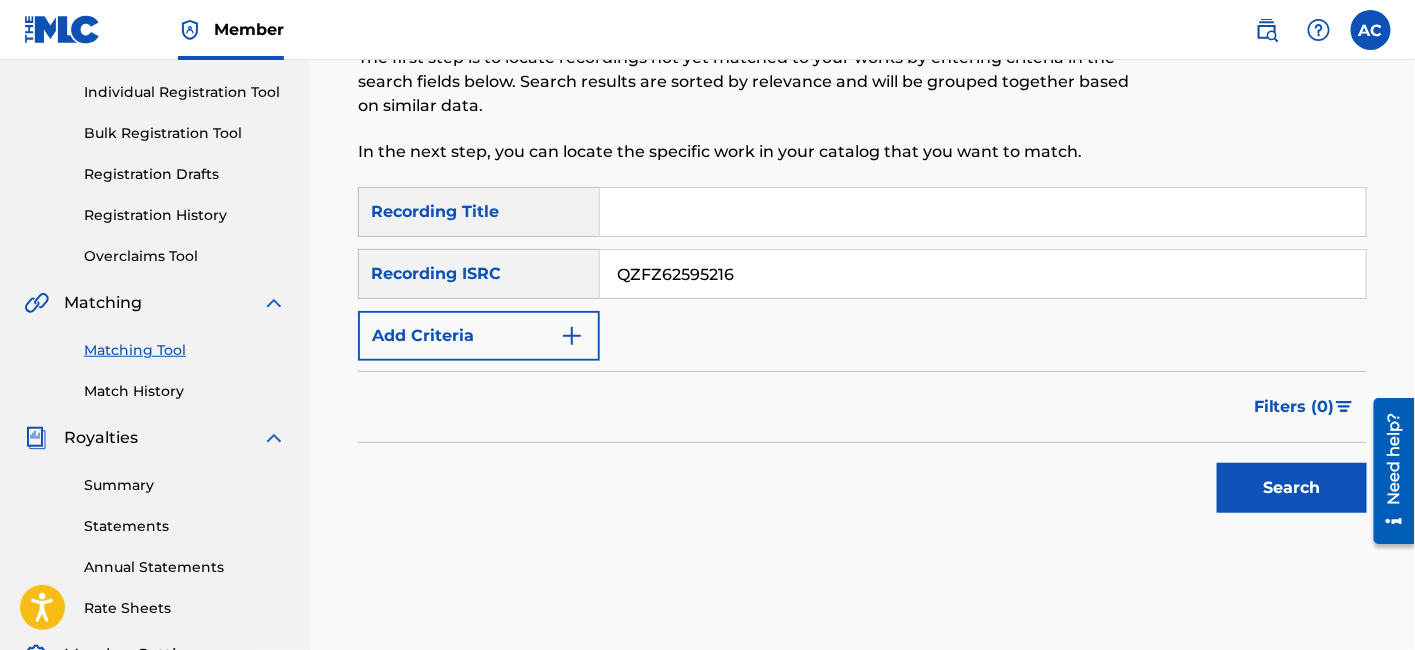 scroll, scrollTop: 285, scrollLeft: 0, axis: vertical 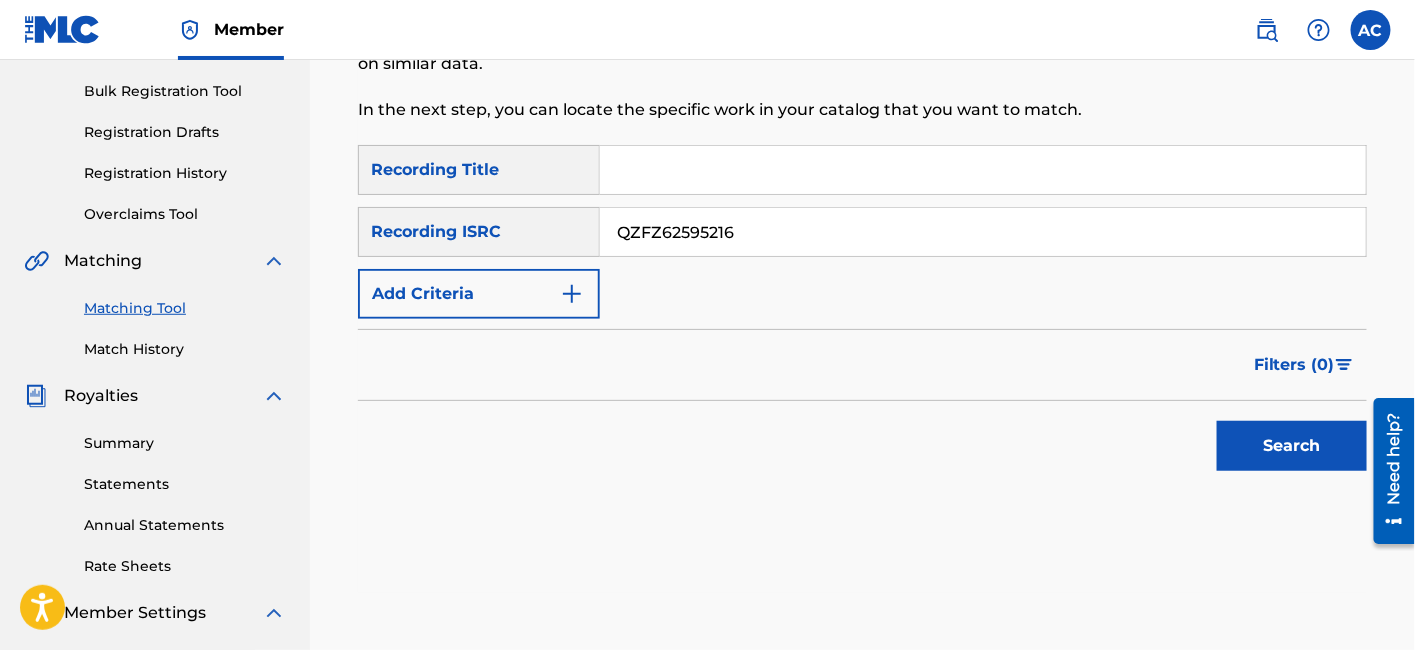 type on "QZFZ62595216" 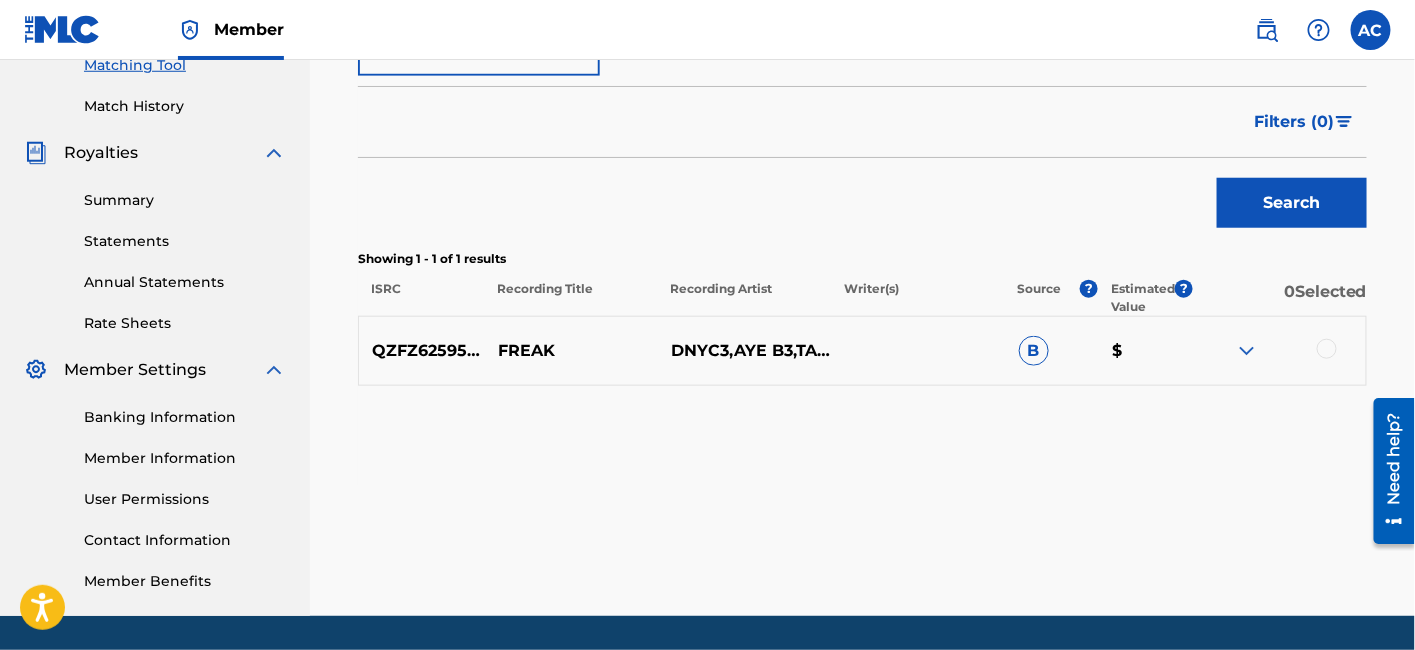 scroll, scrollTop: 537, scrollLeft: 0, axis: vertical 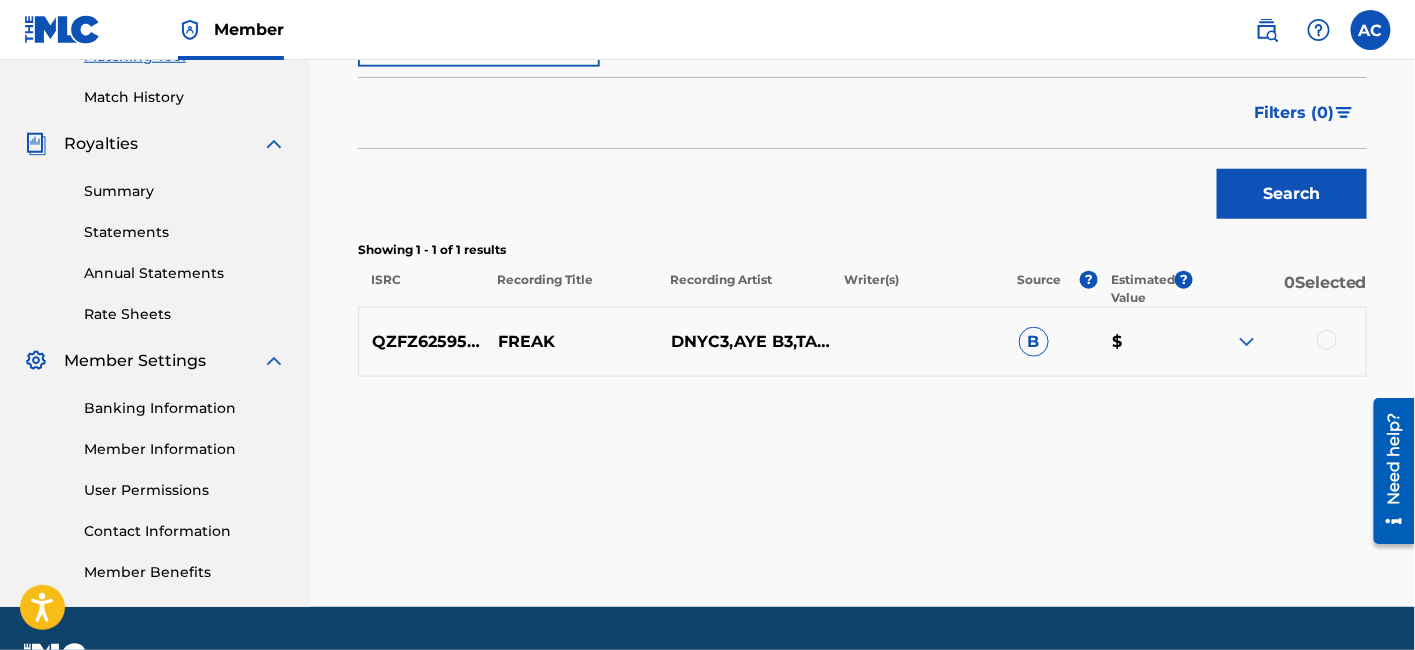 click at bounding box center (1327, 340) 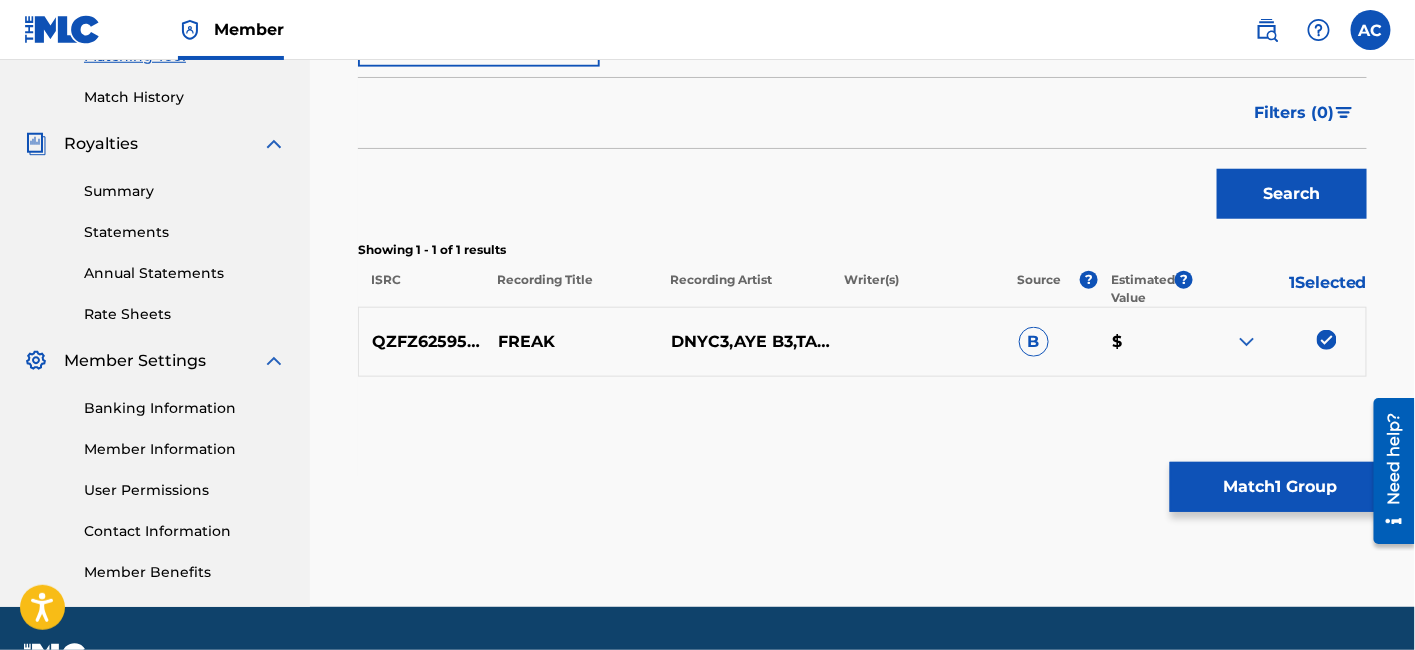 scroll, scrollTop: 589, scrollLeft: 0, axis: vertical 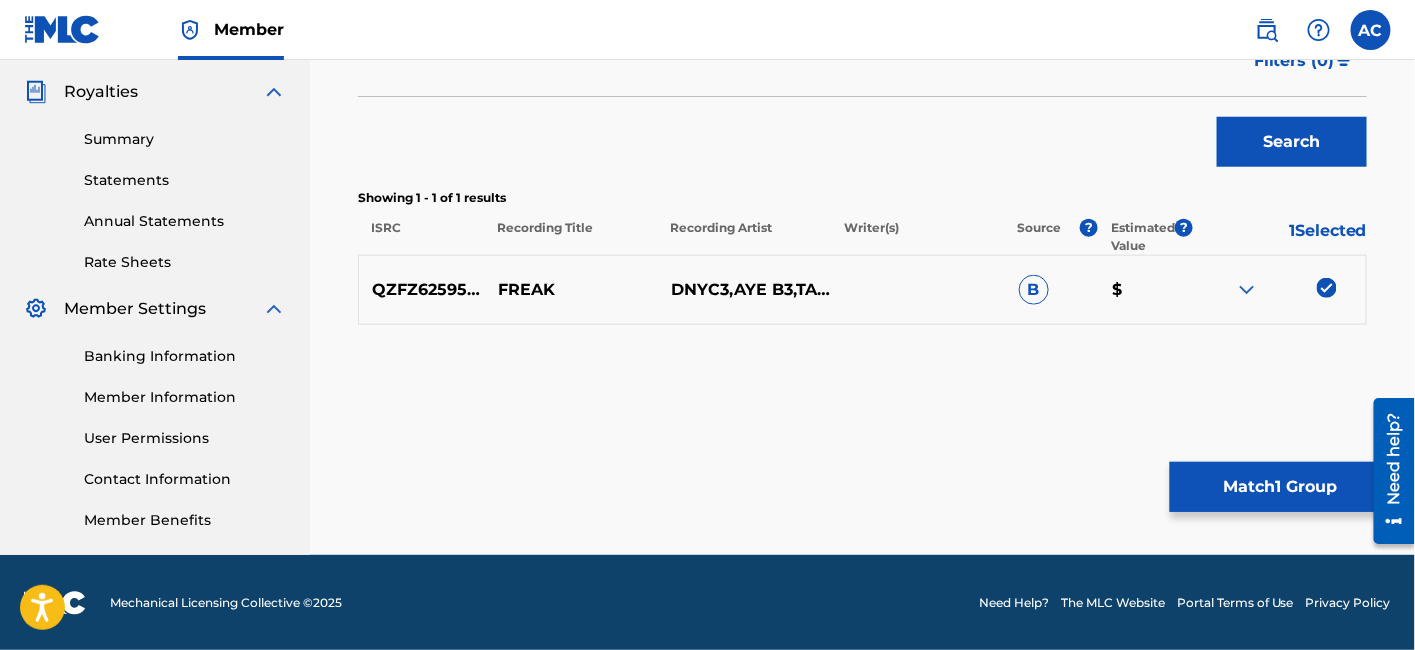click on "Match  1 Group" at bounding box center (1280, 487) 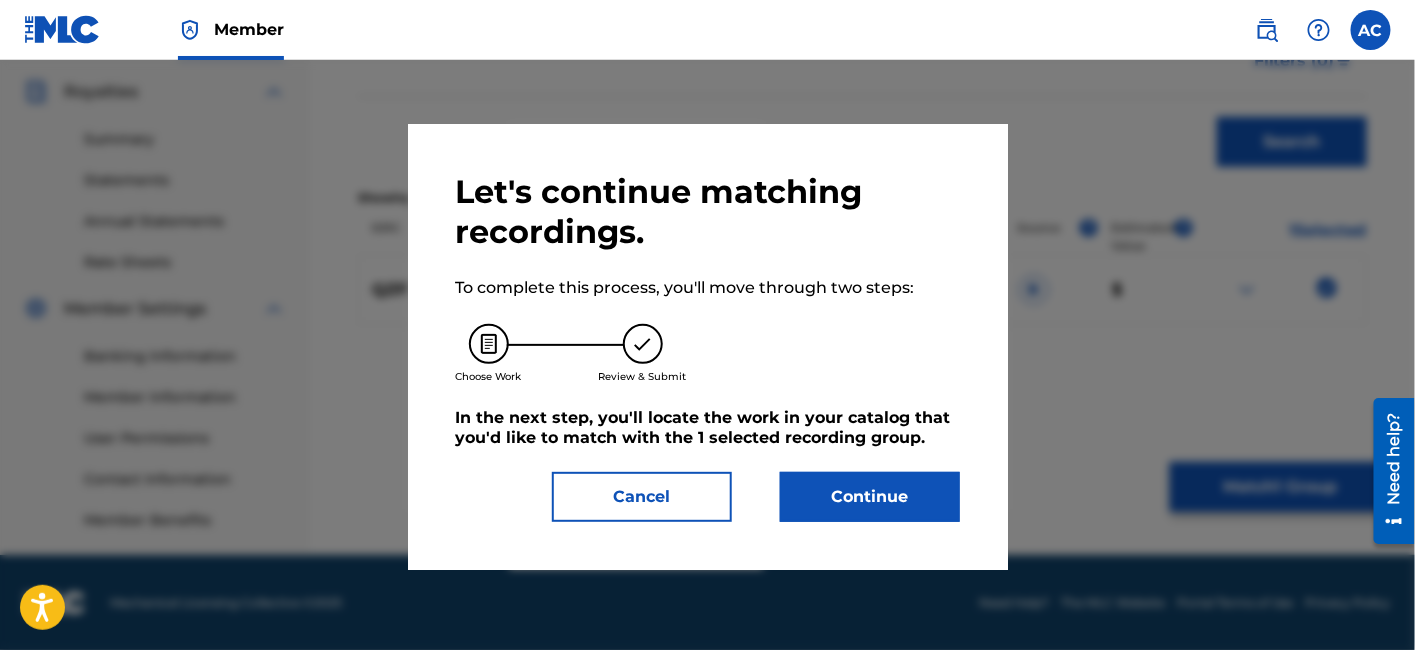 click on "Continue" at bounding box center [870, 497] 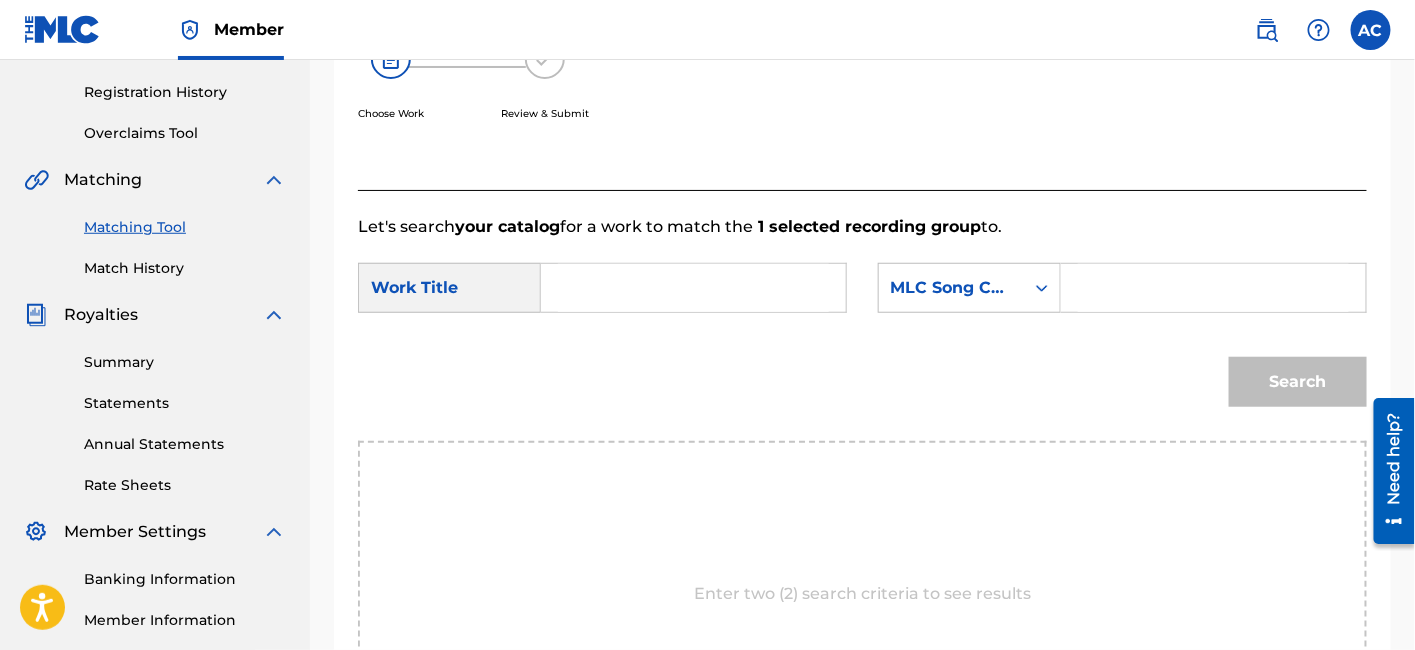 scroll, scrollTop: 365, scrollLeft: 0, axis: vertical 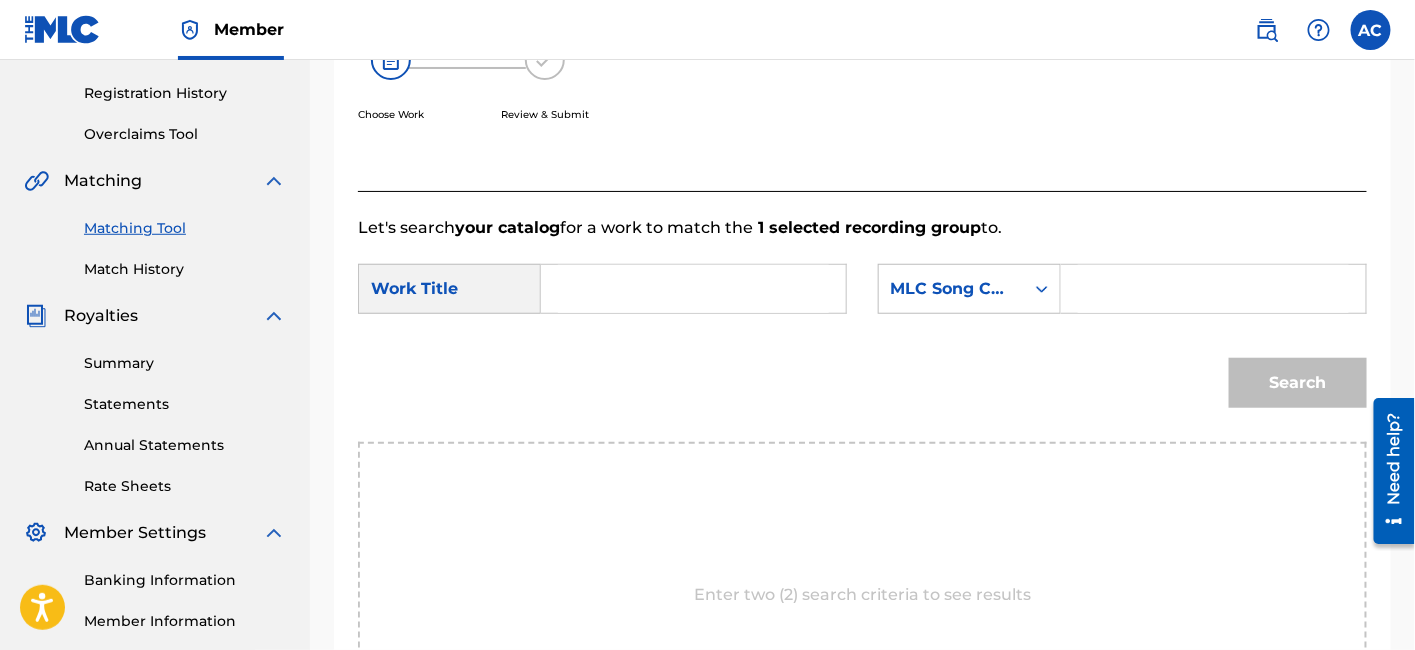click at bounding box center [693, 289] 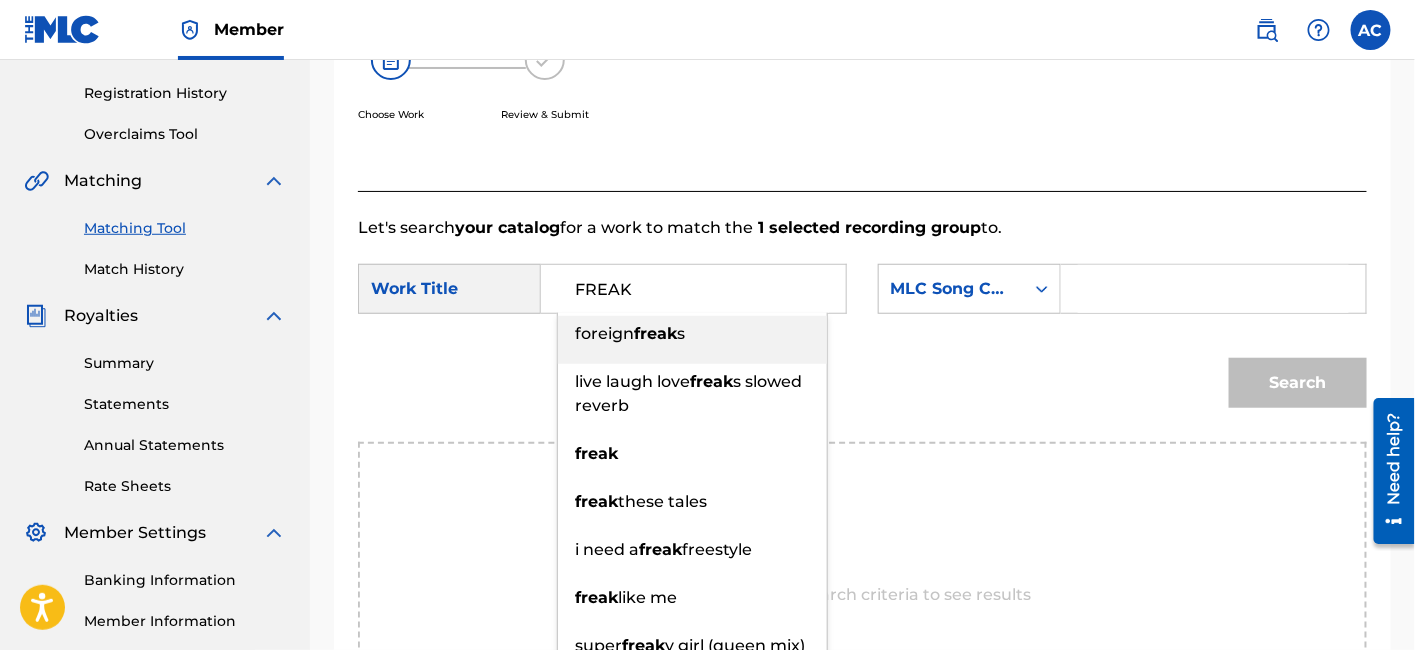 type on "FREAK" 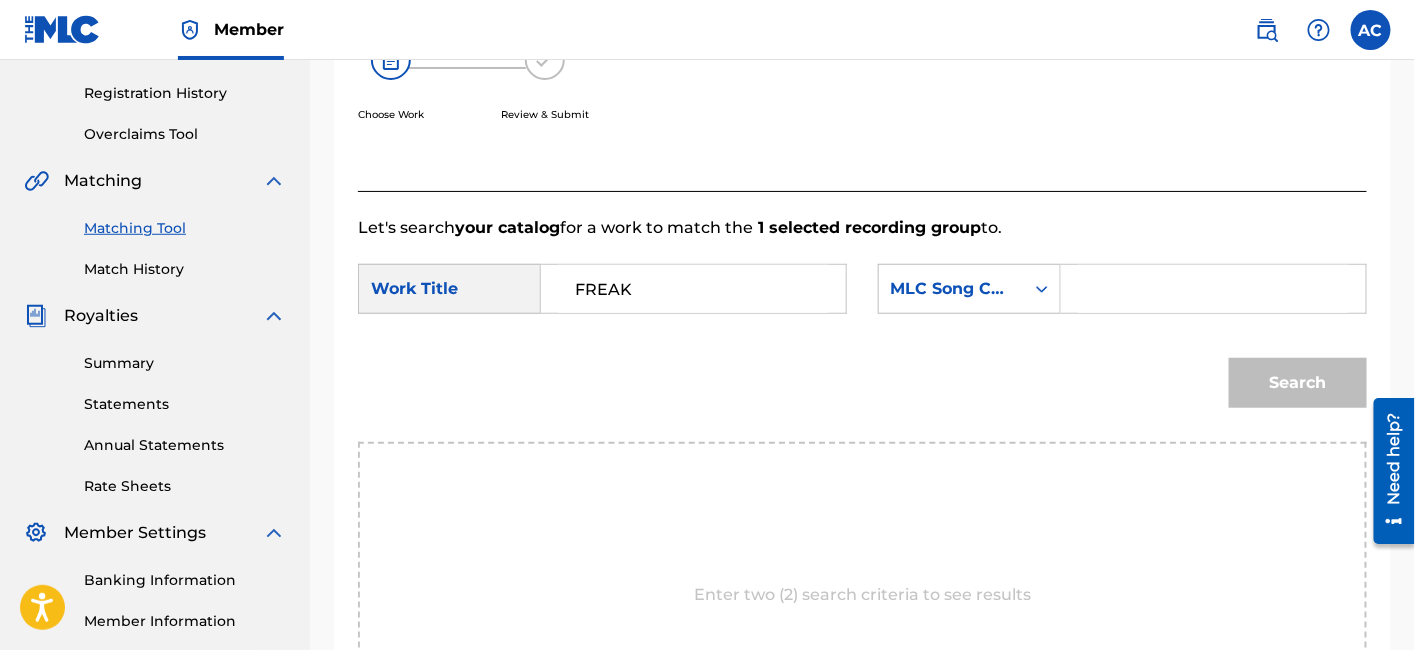 click at bounding box center [1213, 289] 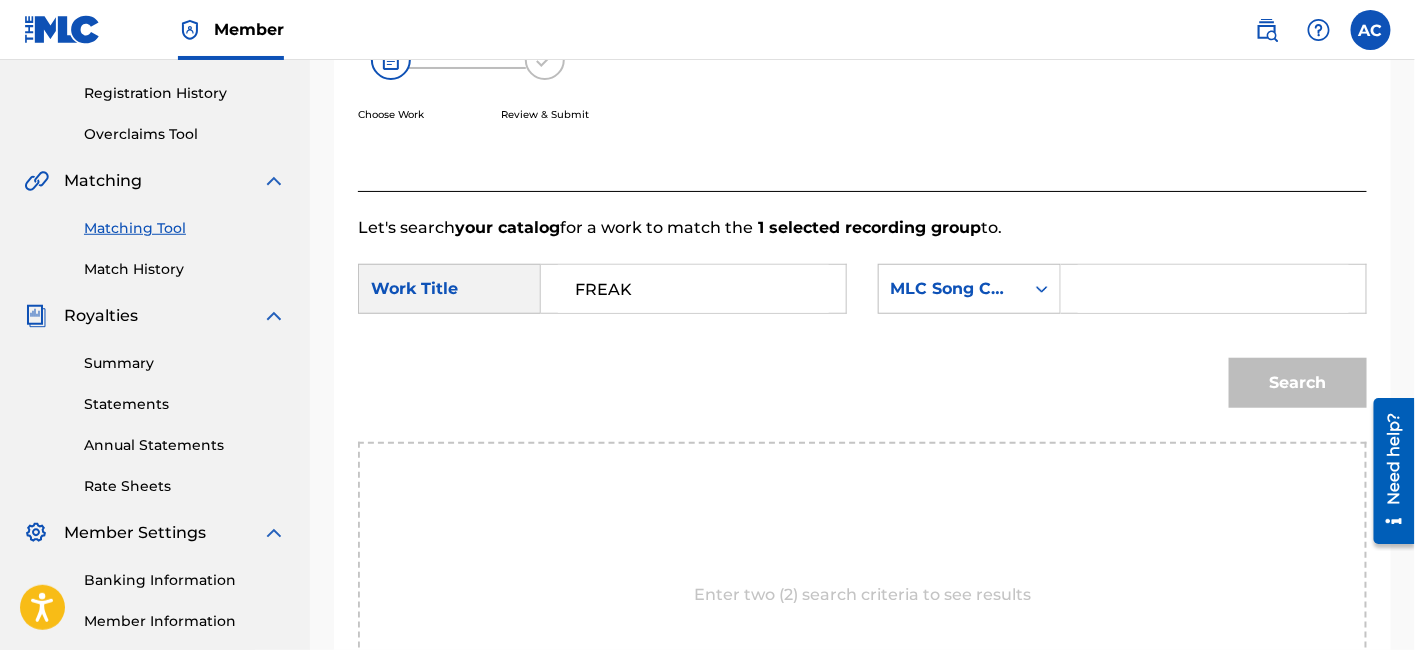 paste on "’FC2QLP’." 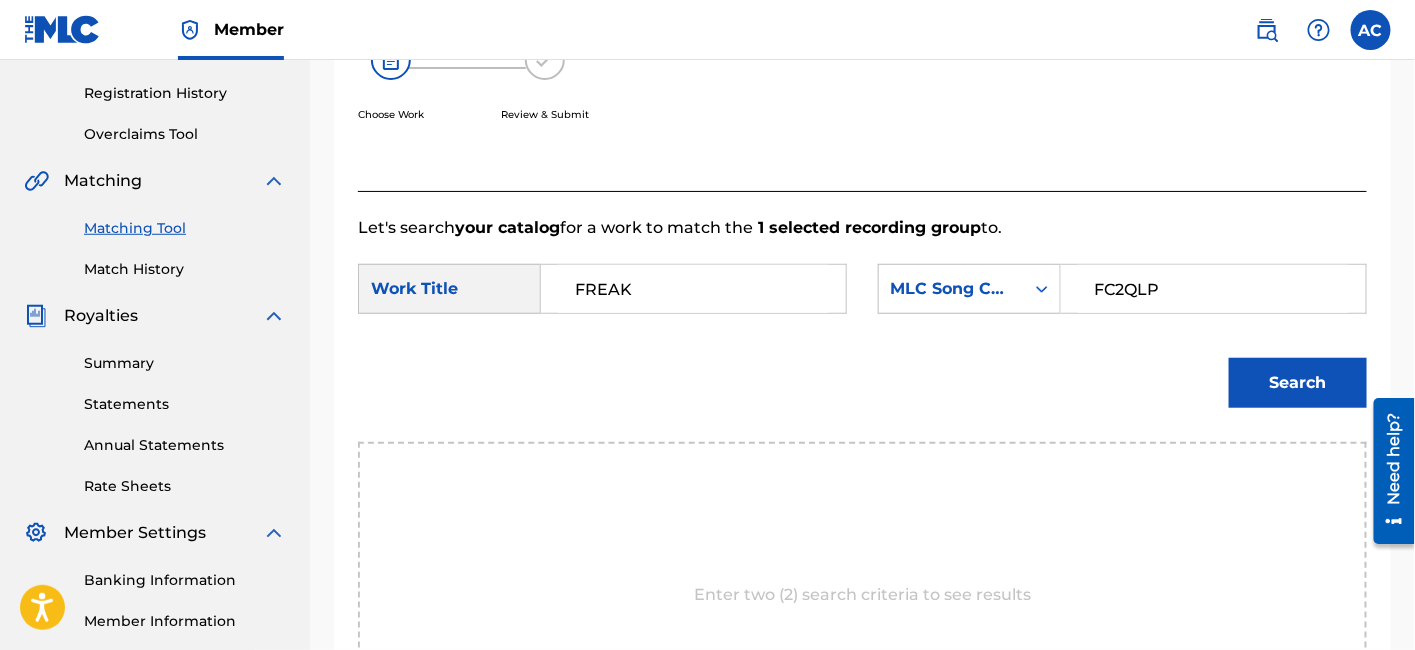 type on "FC2QLP" 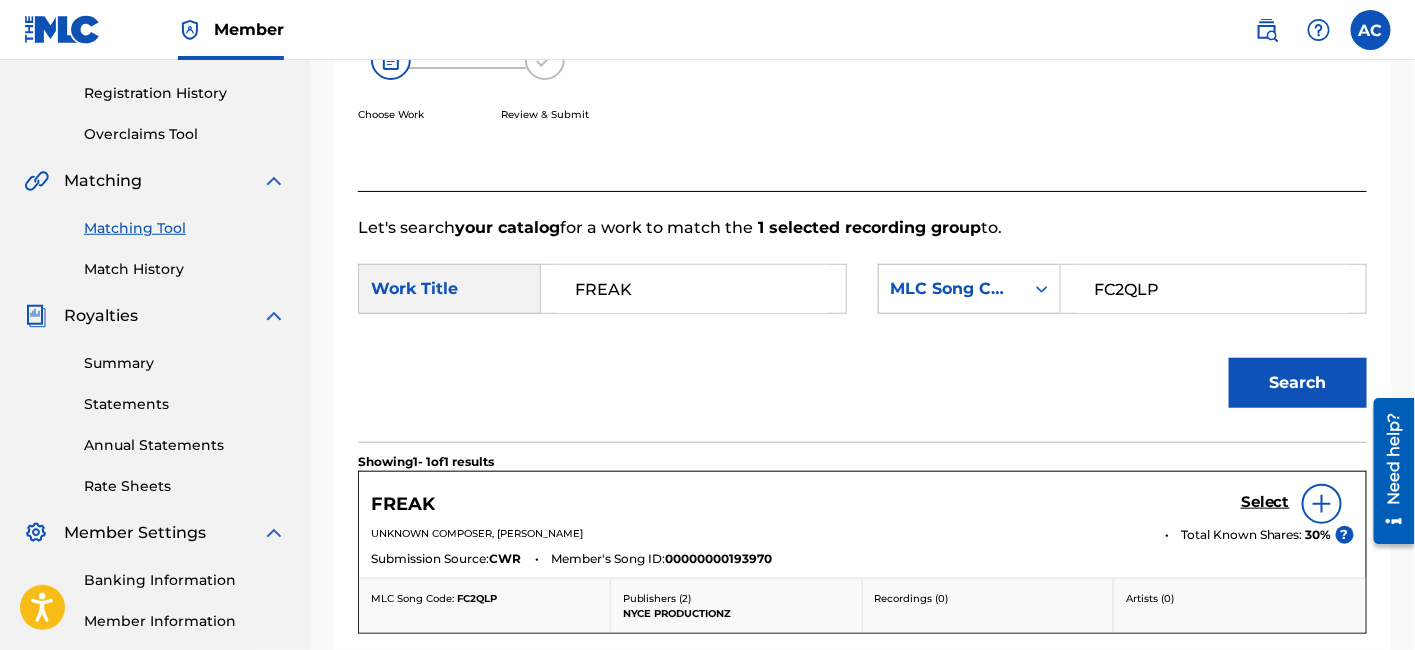 click on "Select" at bounding box center (1265, 502) 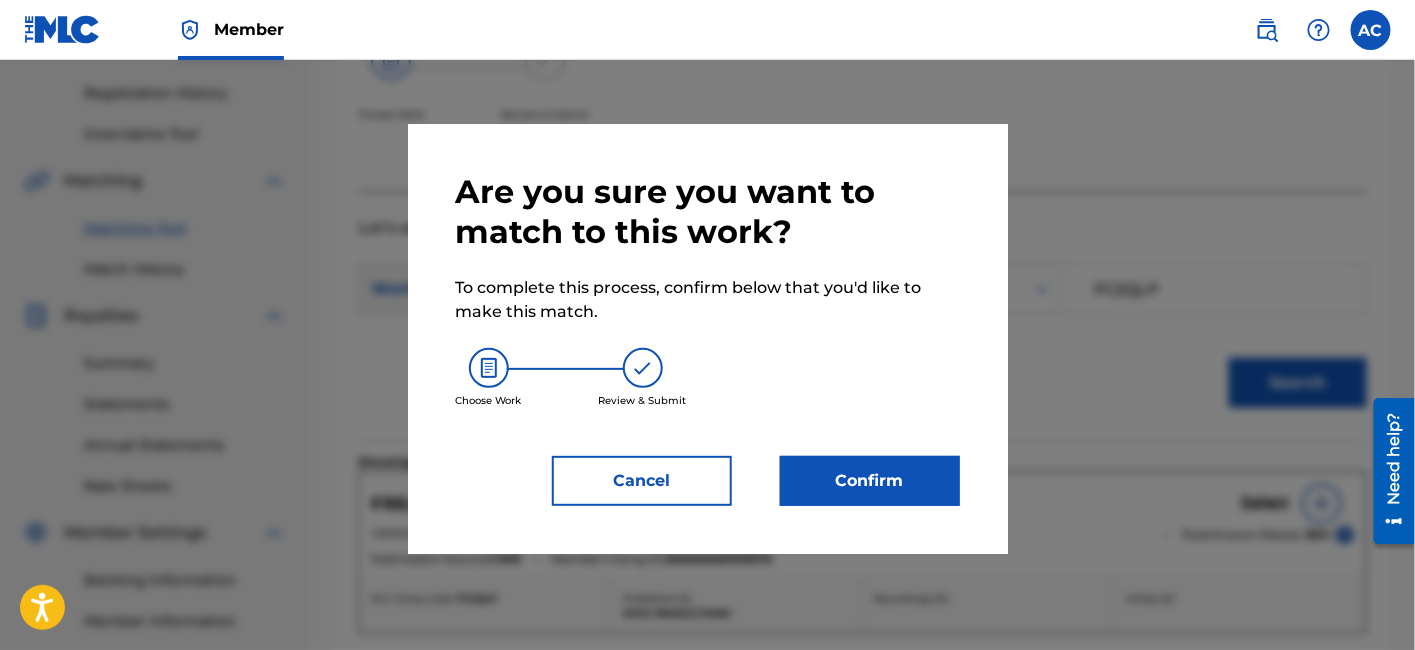 click on "Confirm" at bounding box center [870, 481] 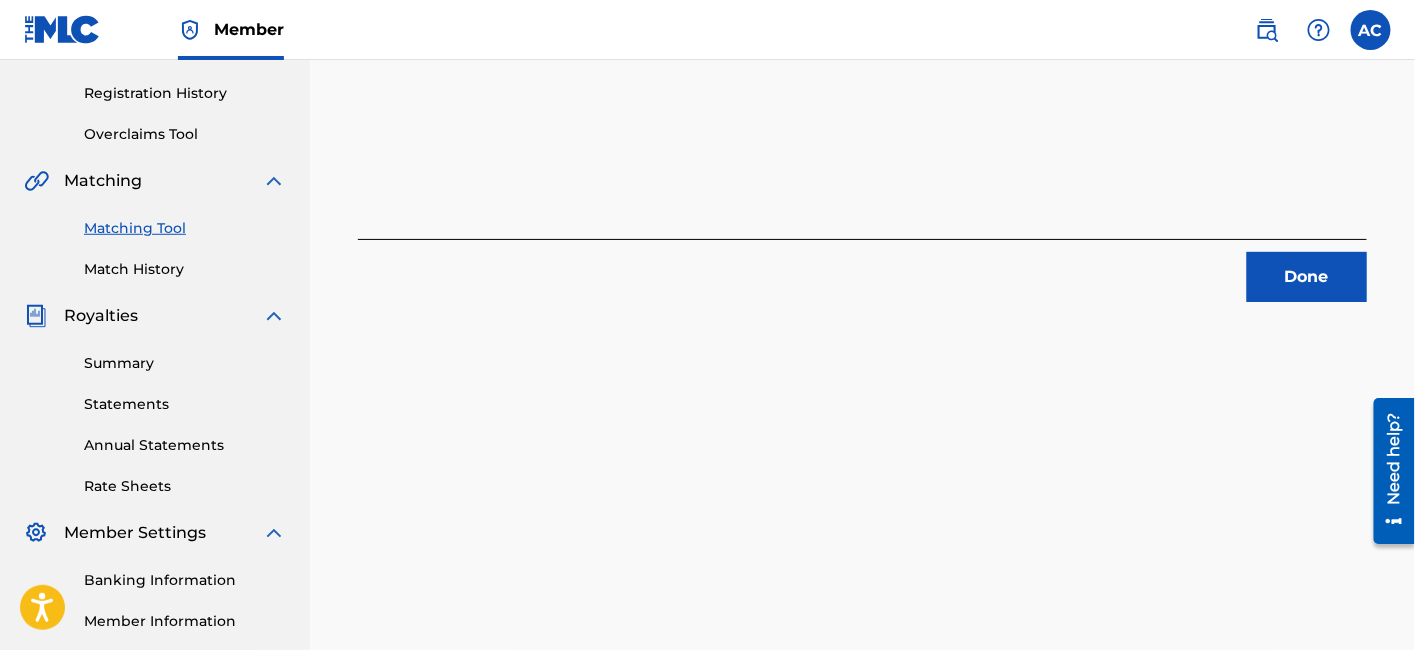 click on "Done" at bounding box center (1307, 277) 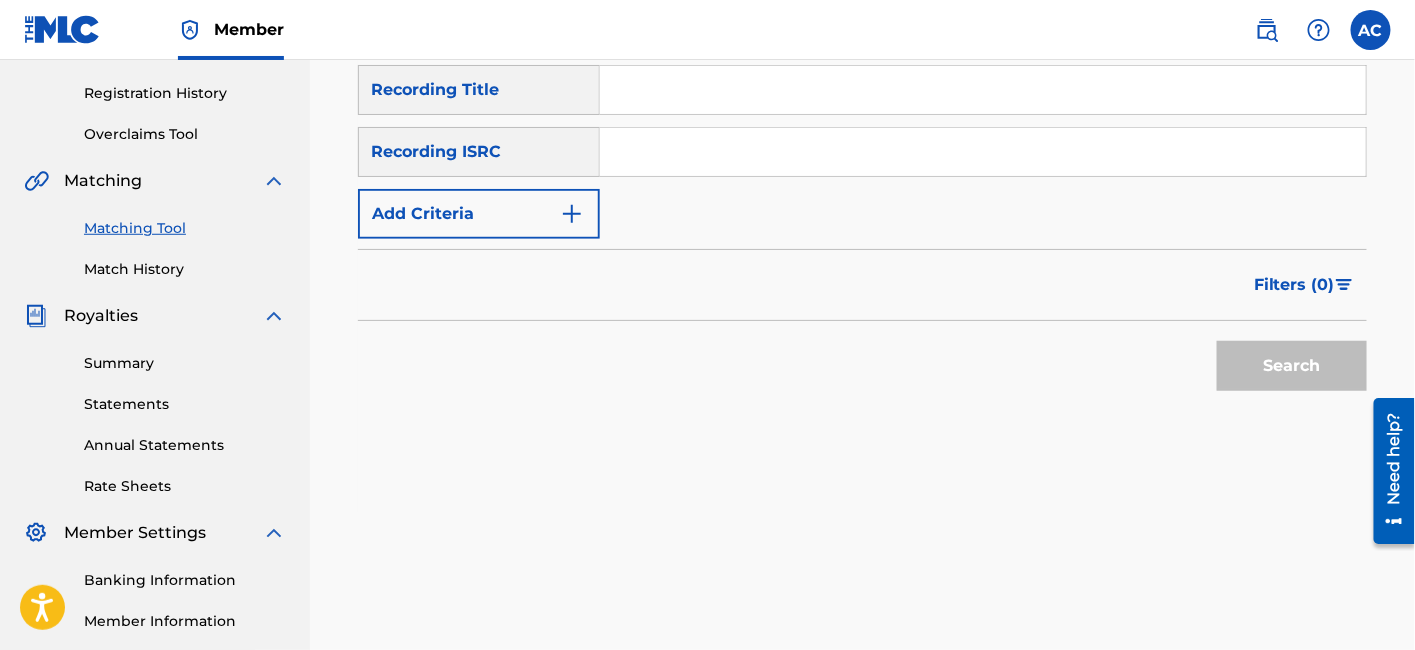 click at bounding box center (983, 152) 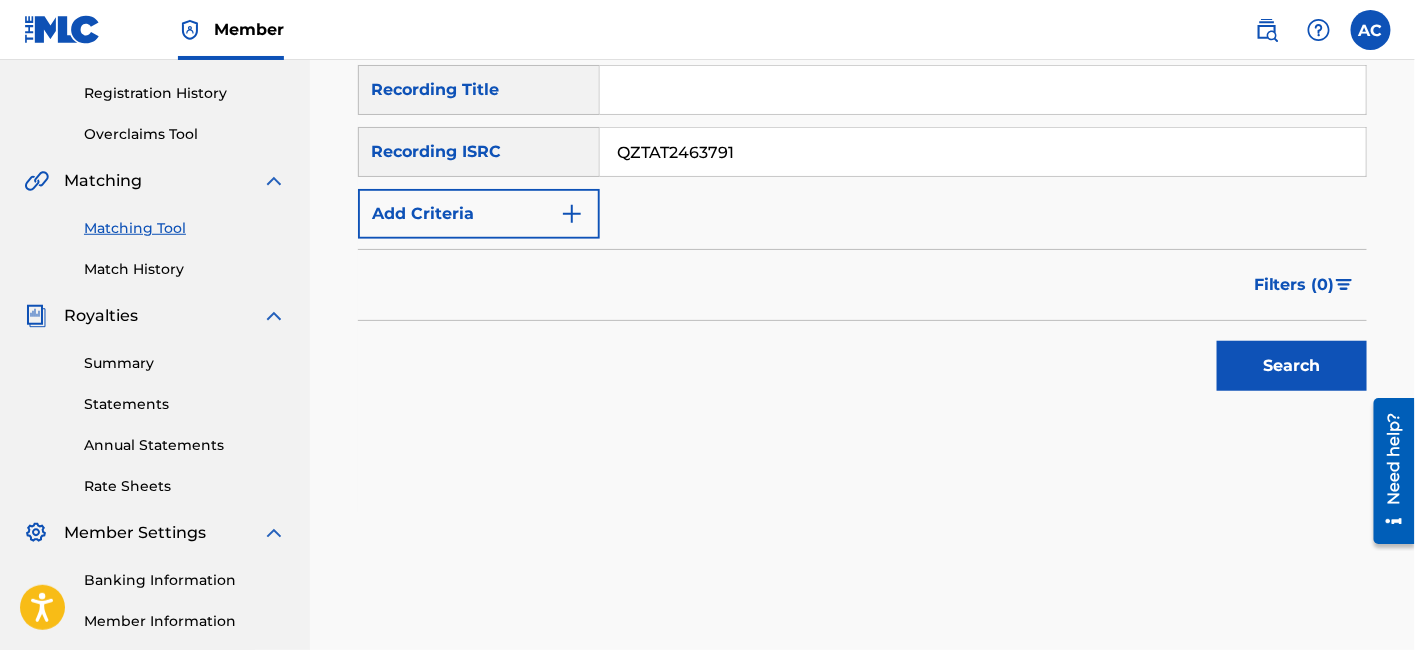 type on "QZTAT2463791" 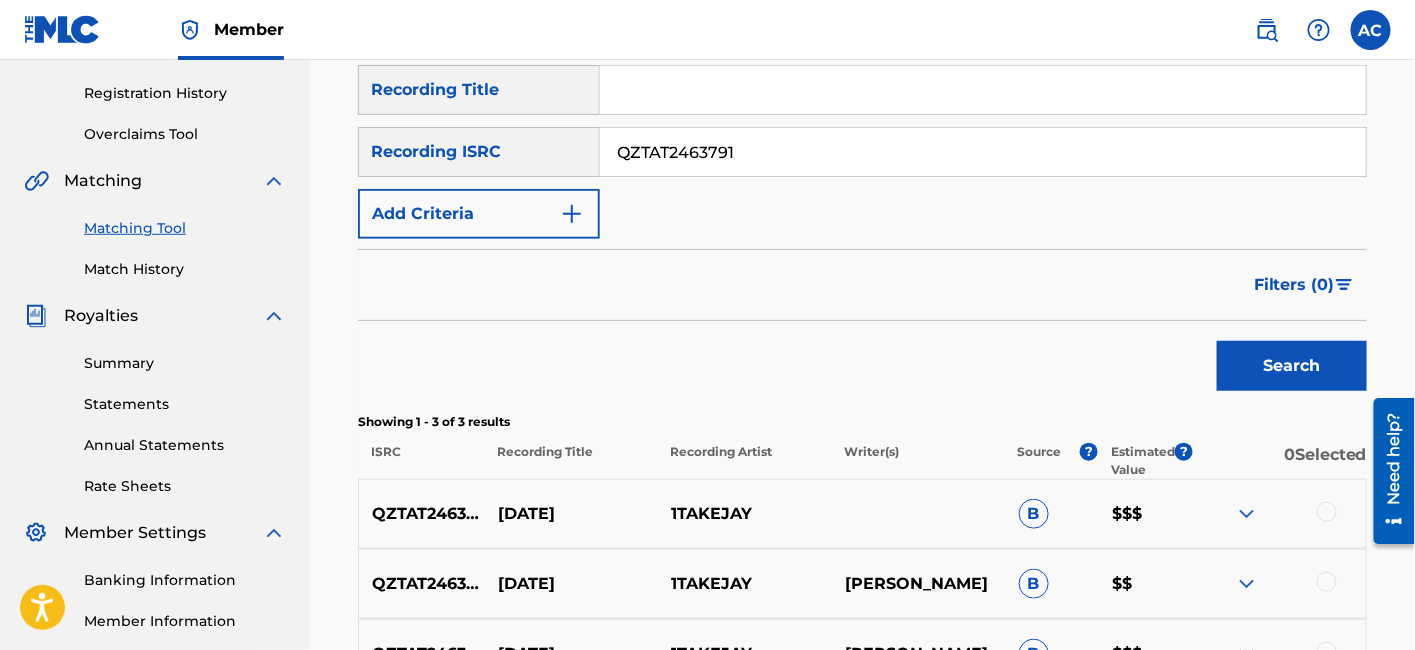 scroll, scrollTop: 598, scrollLeft: 0, axis: vertical 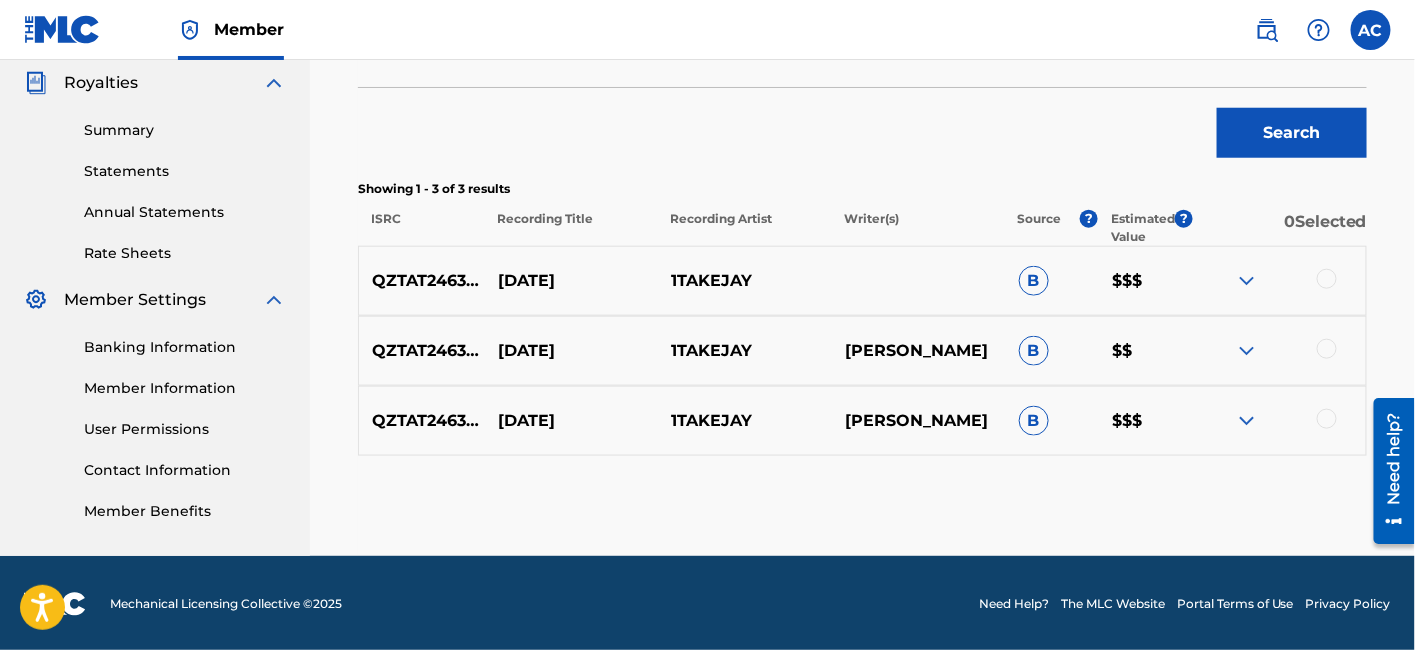 click at bounding box center (1327, 279) 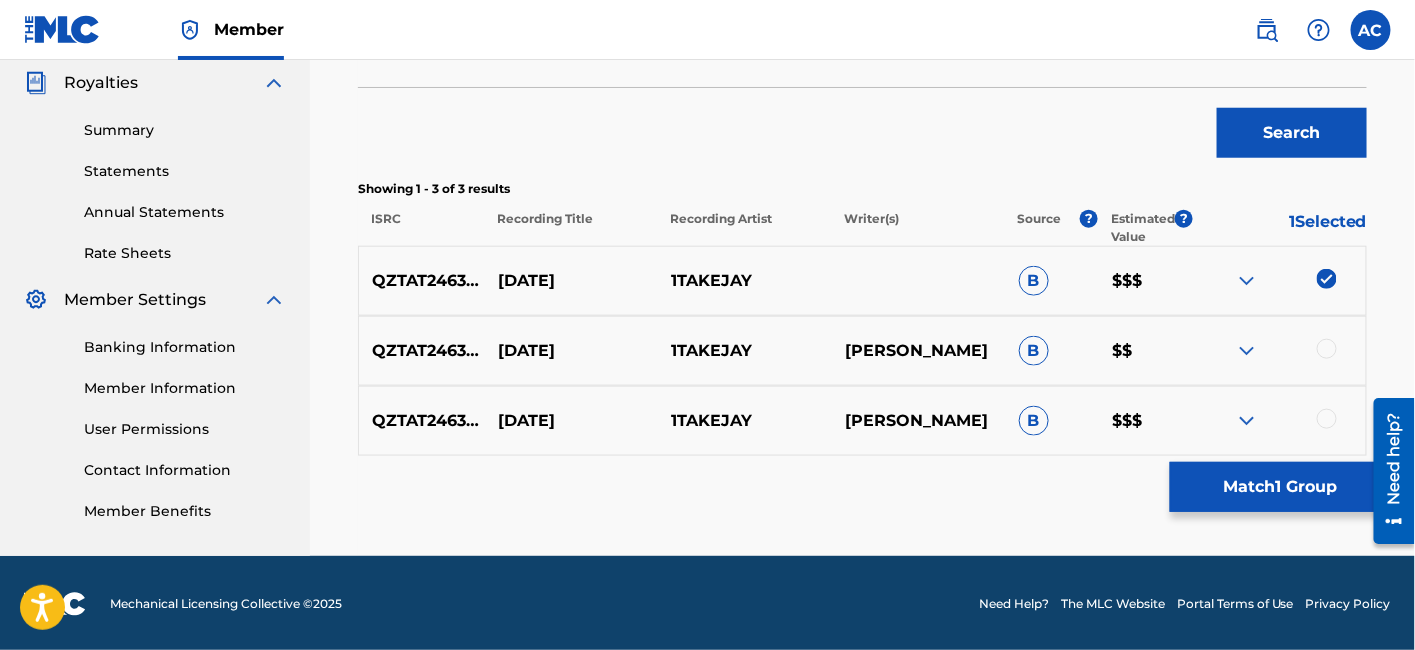 click at bounding box center (1327, 349) 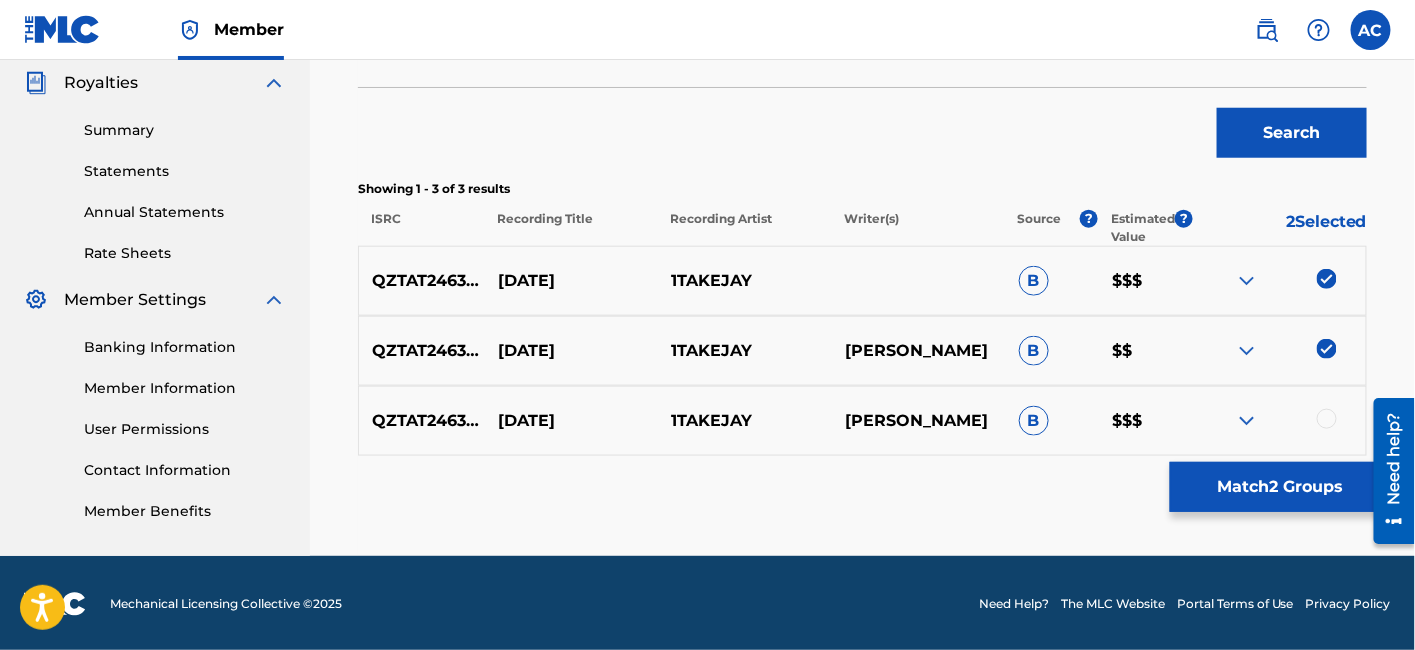 click at bounding box center [1327, 419] 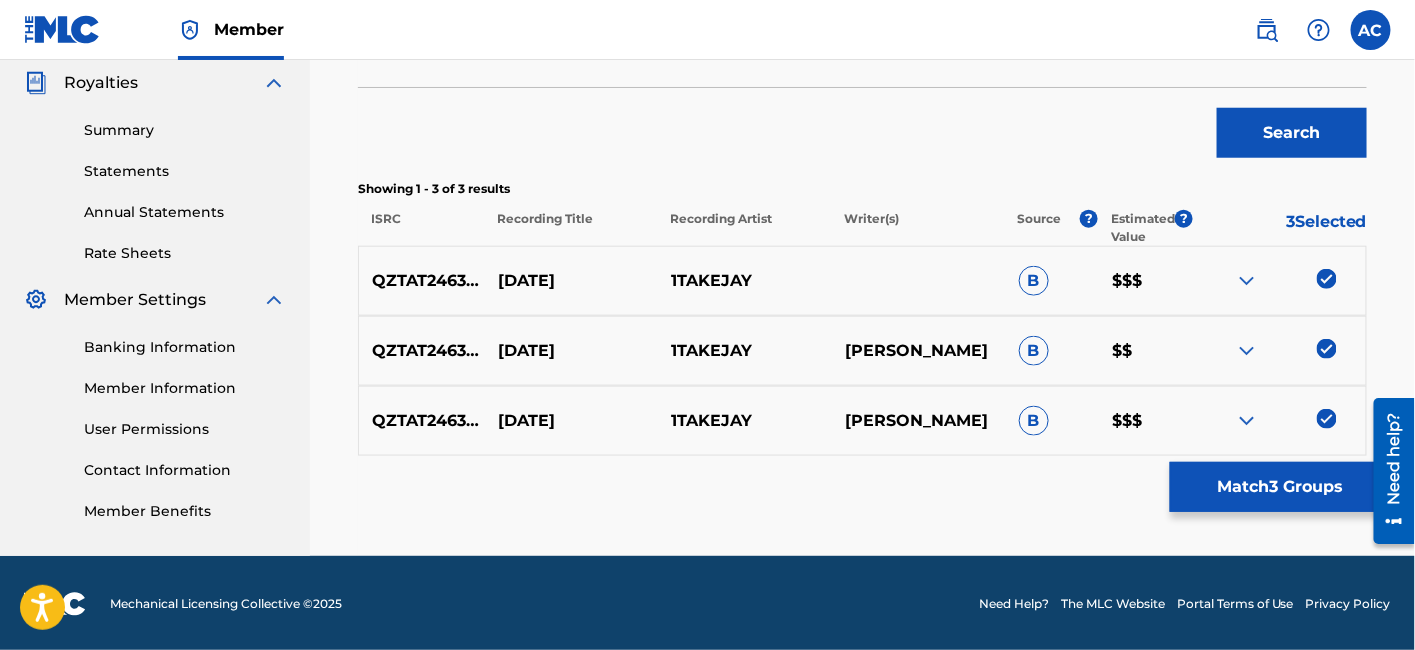 click on "Match  3 Groups" at bounding box center [1280, 487] 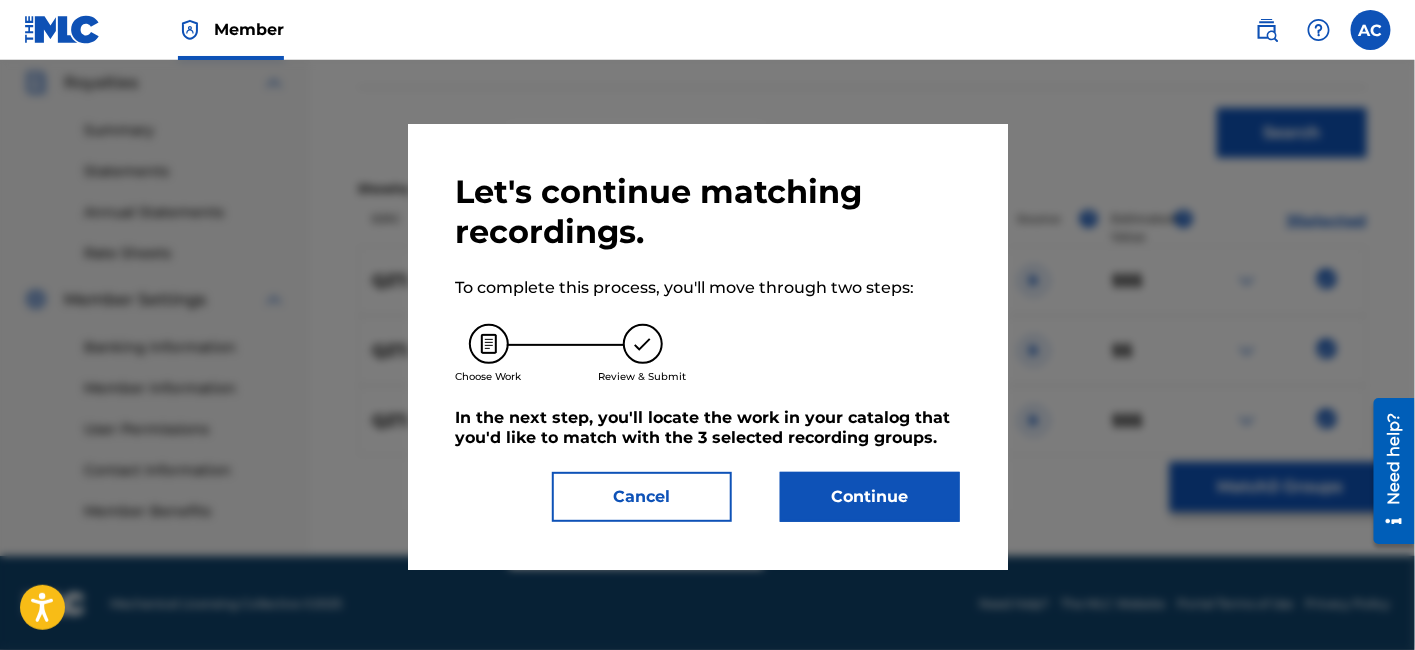 click on "Continue" at bounding box center (870, 497) 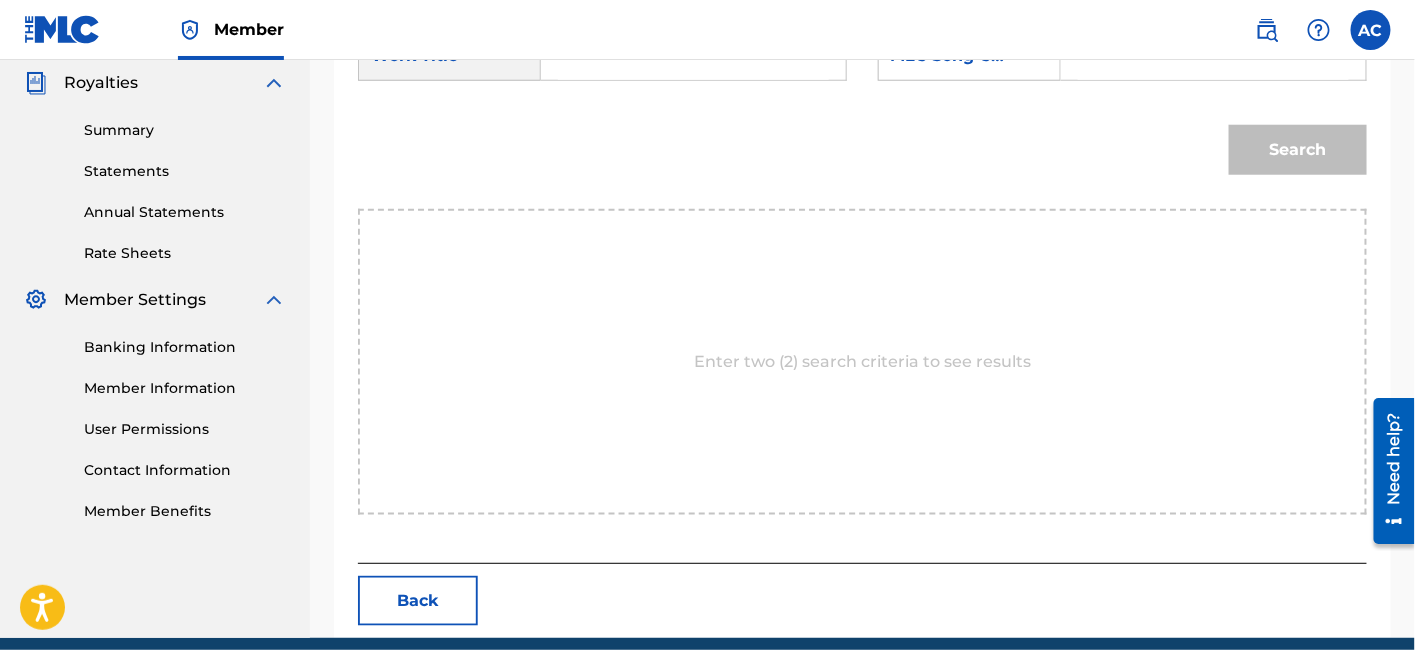 scroll, scrollTop: 437, scrollLeft: 0, axis: vertical 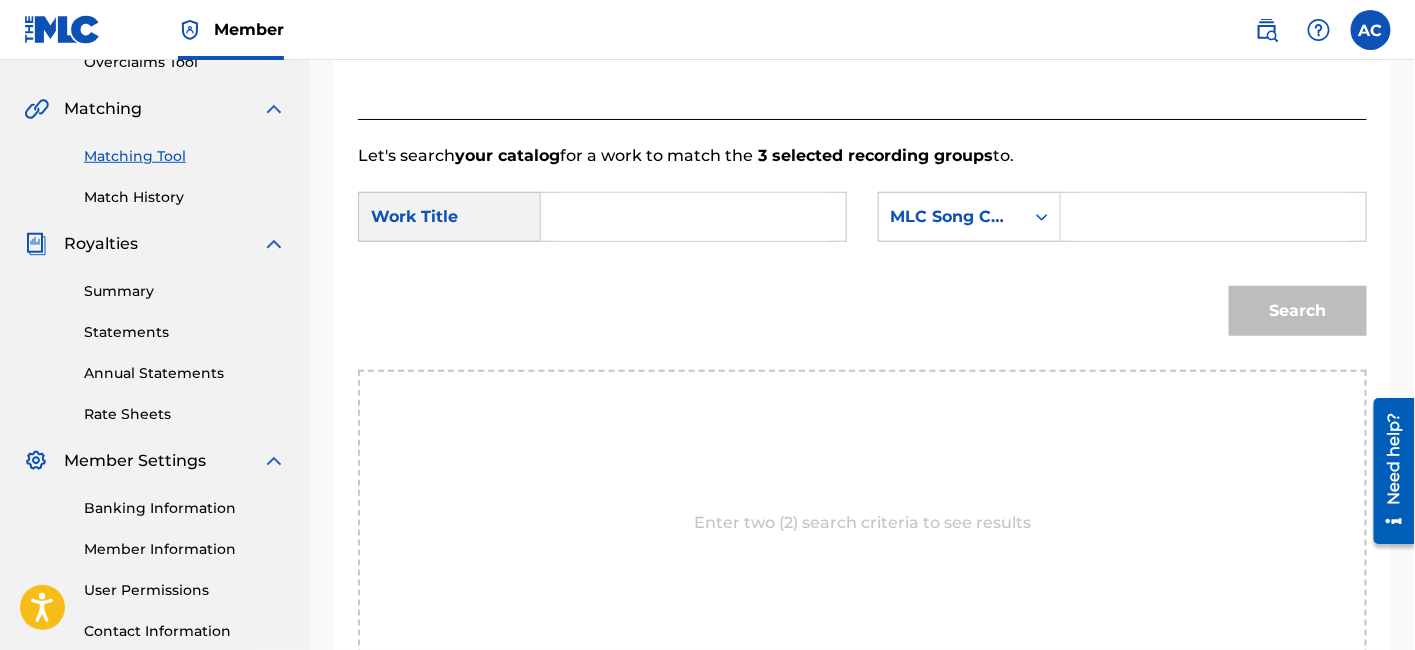 click at bounding box center (693, 217) 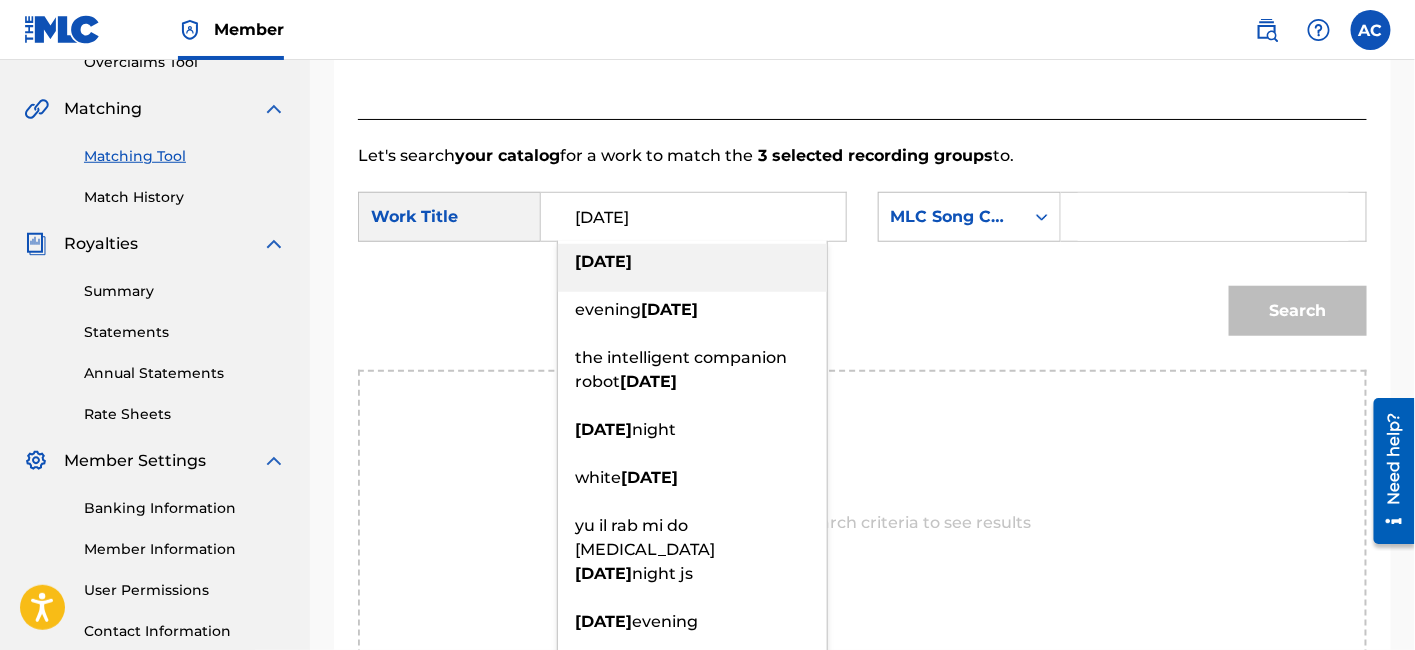 type on "Friday" 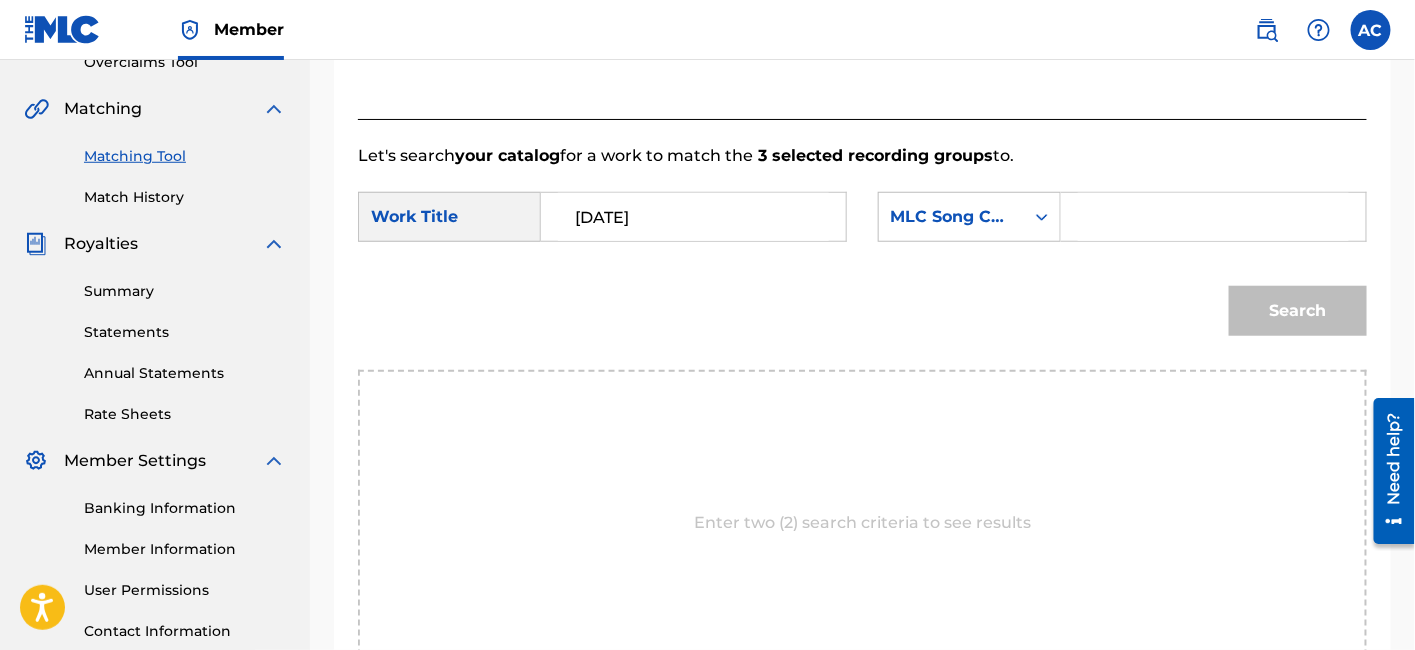 click at bounding box center (1213, 217) 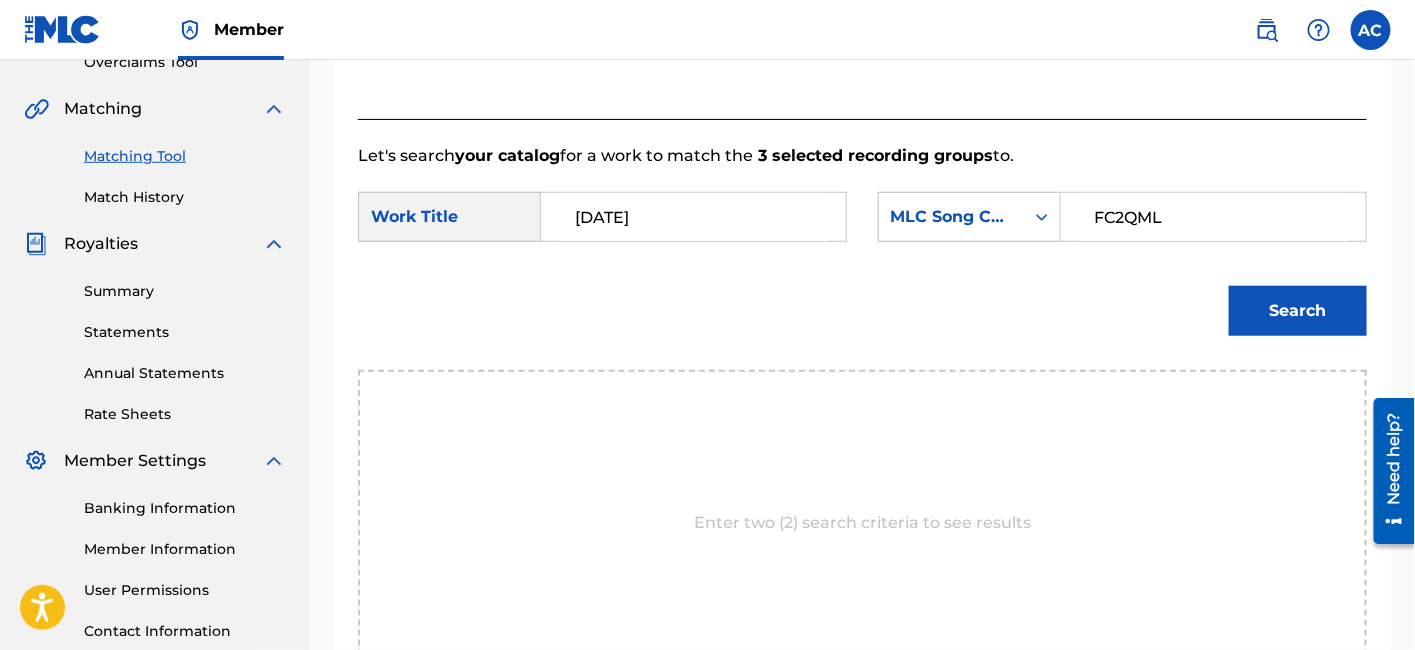 type on "FC2QML" 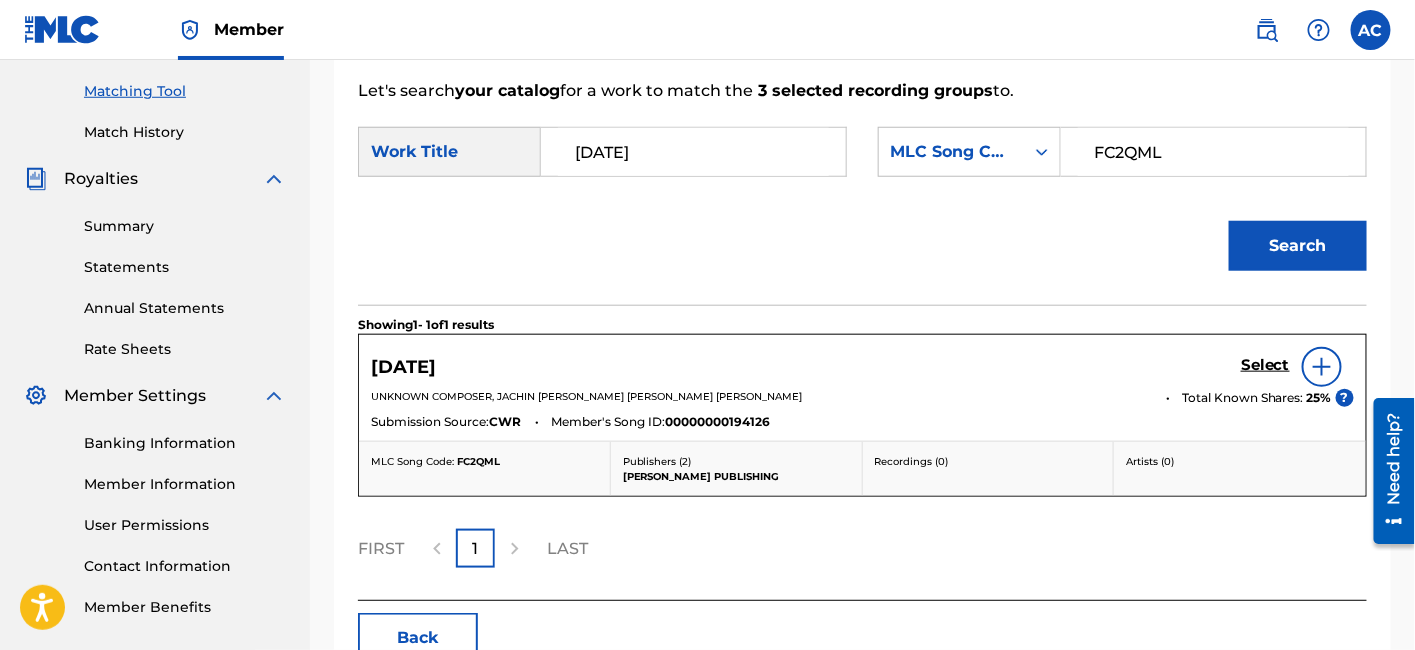 scroll, scrollTop: 520, scrollLeft: 0, axis: vertical 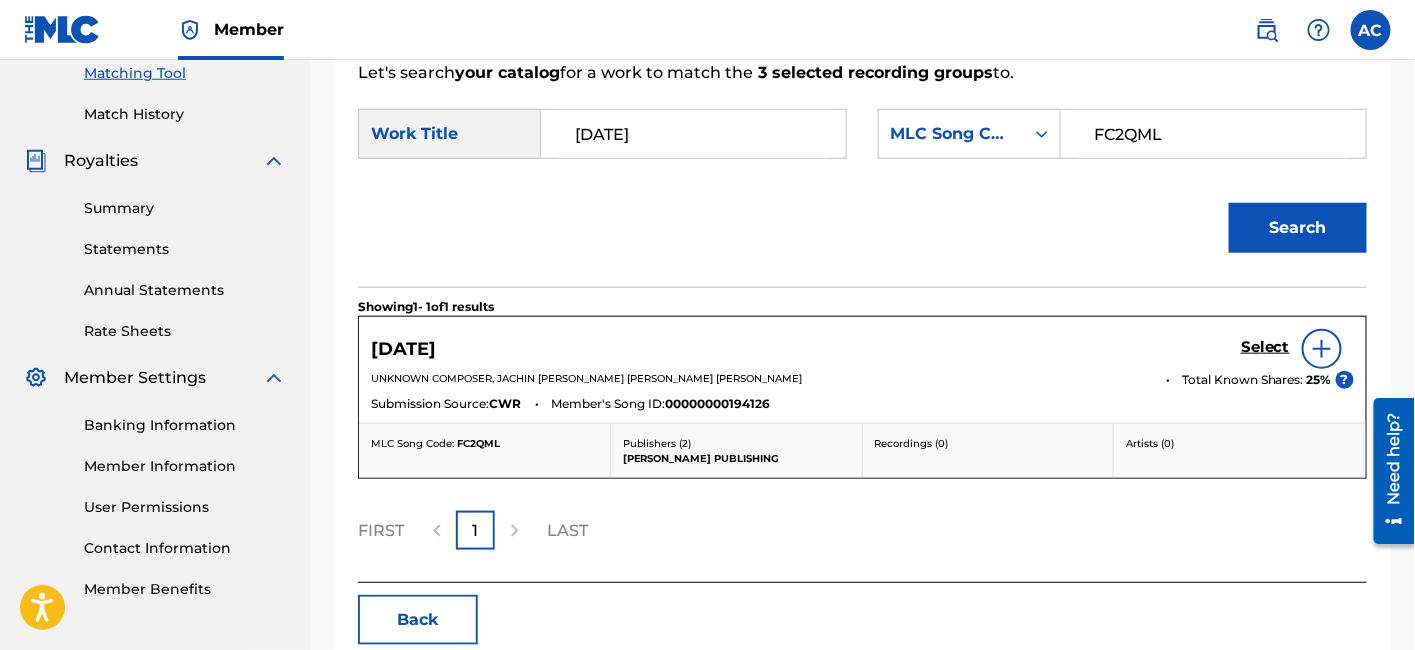 click on "Select" at bounding box center (1265, 347) 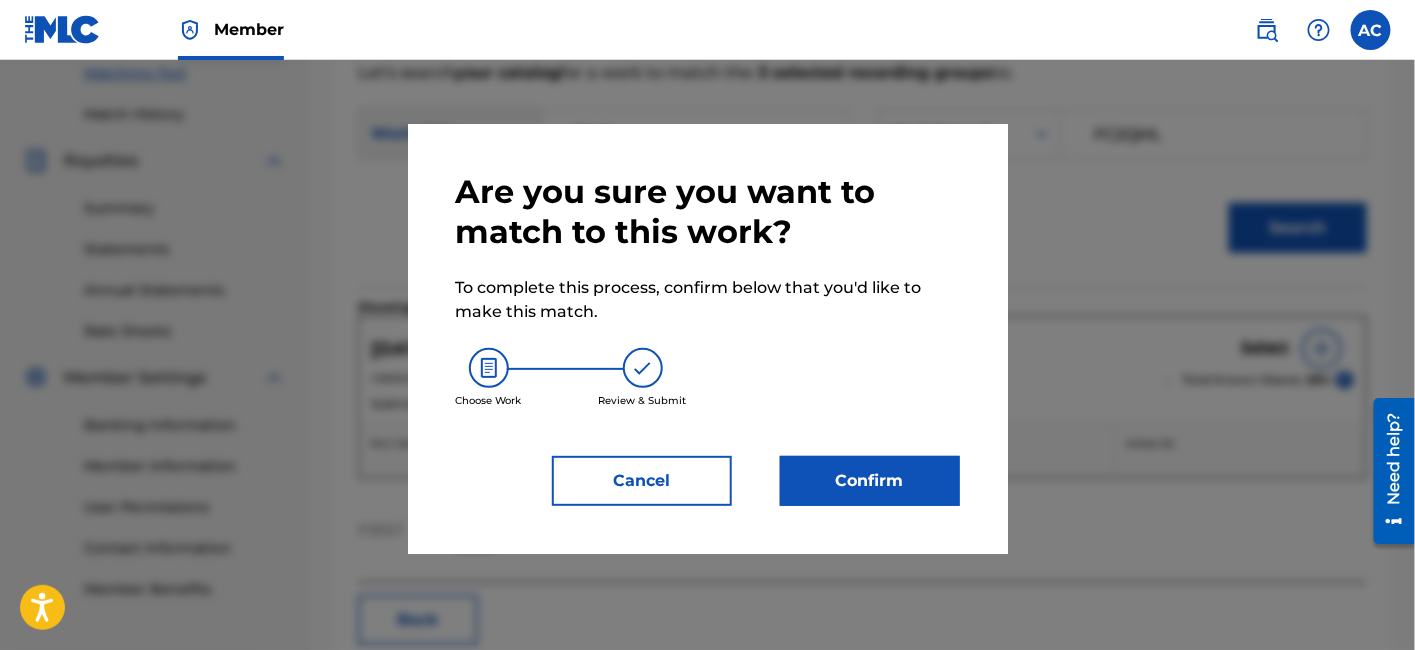 click on "Confirm" at bounding box center [870, 481] 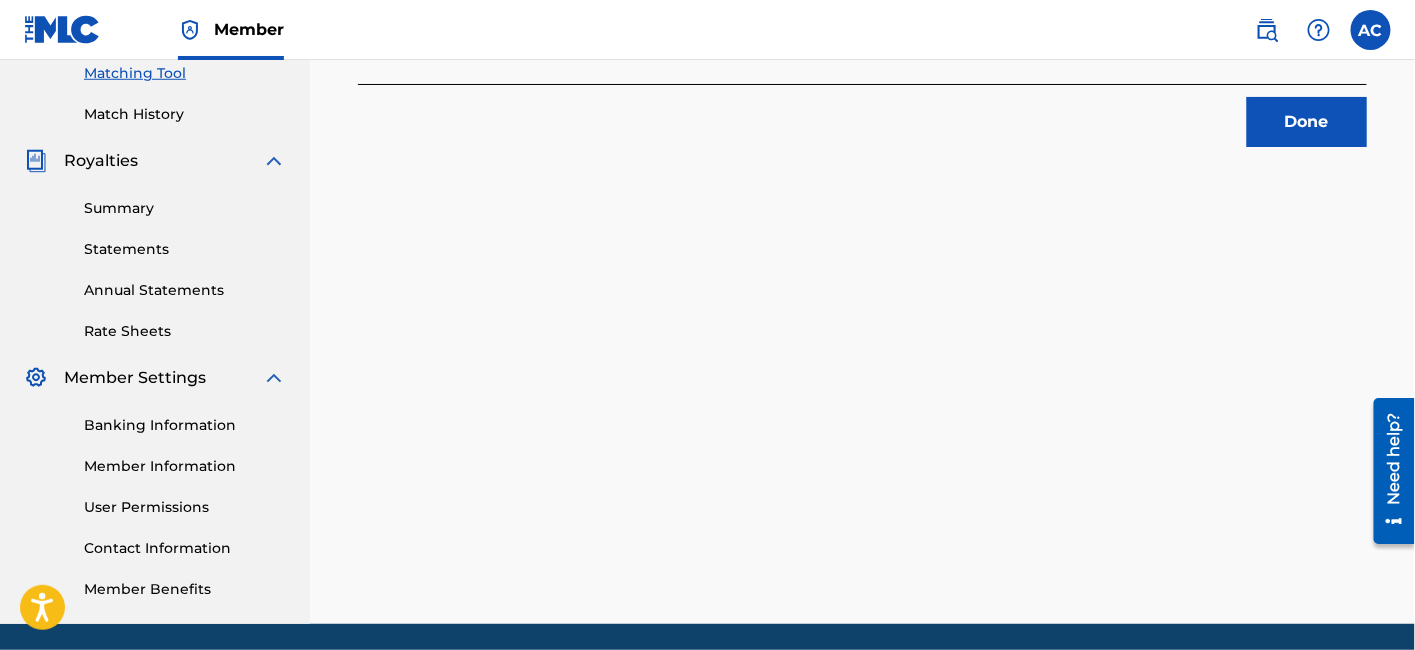 click on "Done" at bounding box center (1307, 122) 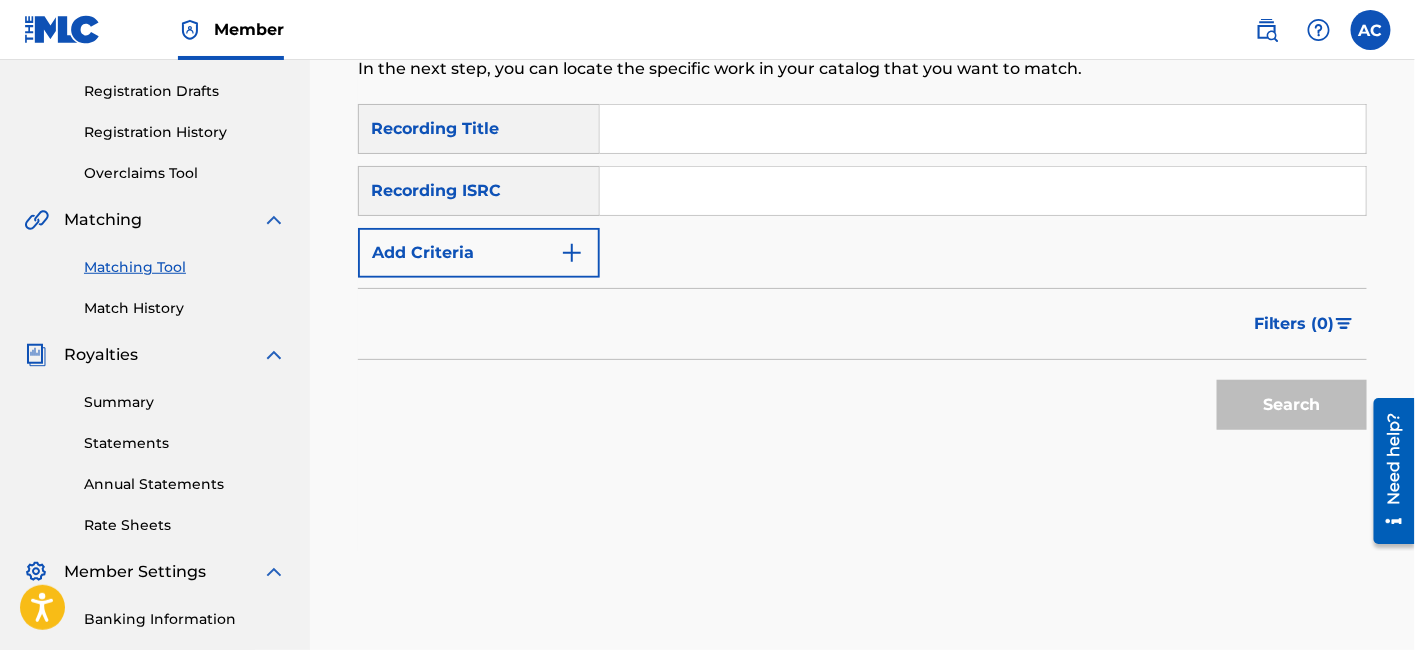 scroll, scrollTop: 325, scrollLeft: 0, axis: vertical 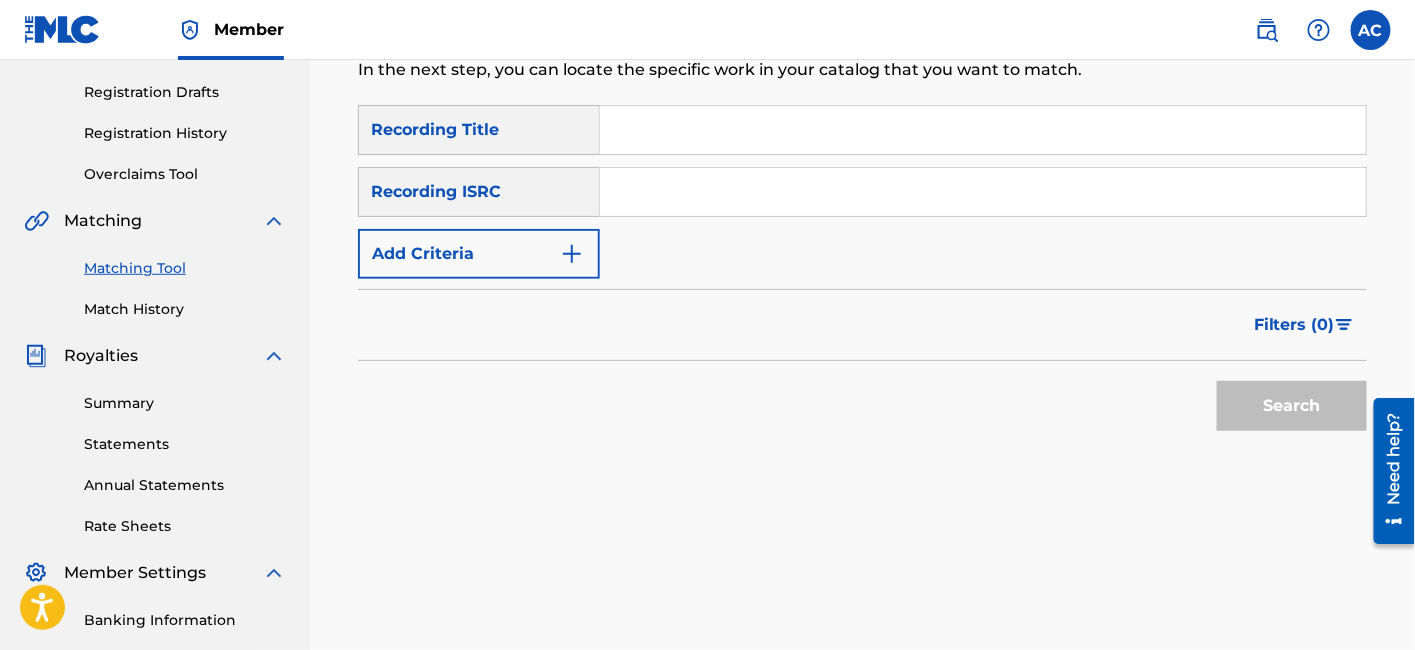 click at bounding box center (983, 192) 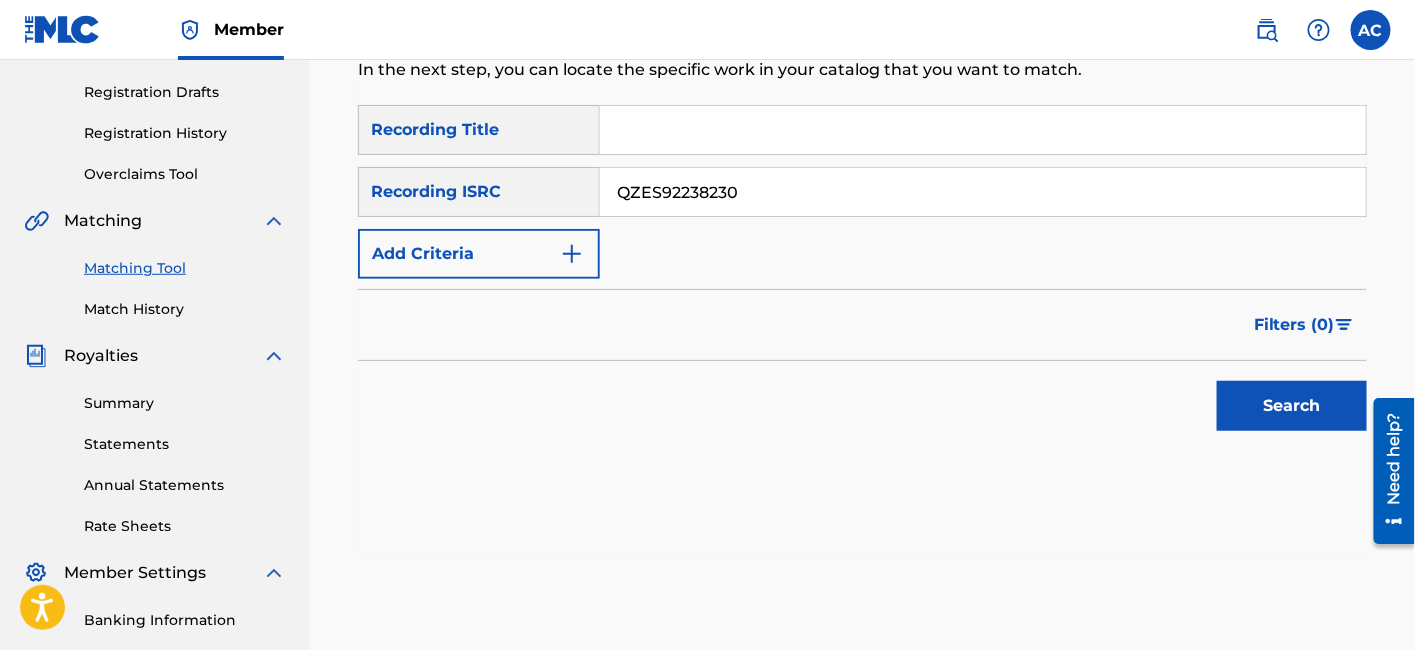 type on "QZES92238230" 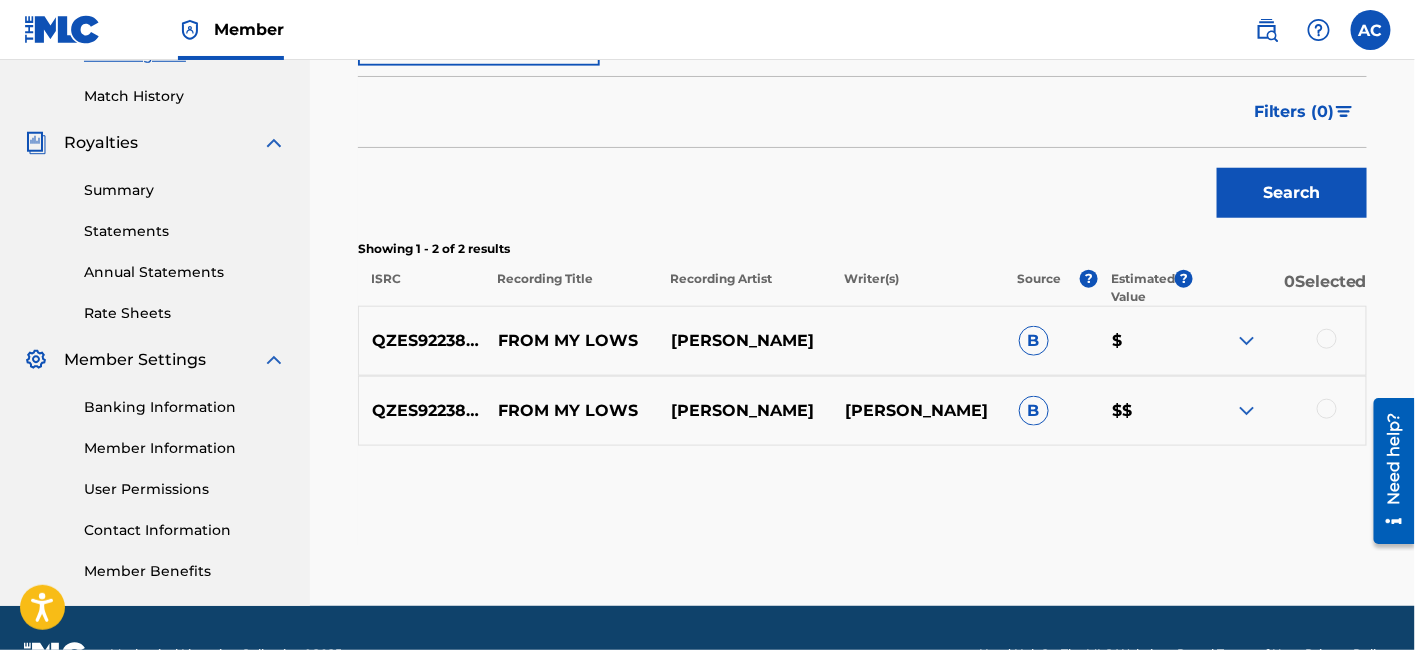 scroll, scrollTop: 556, scrollLeft: 0, axis: vertical 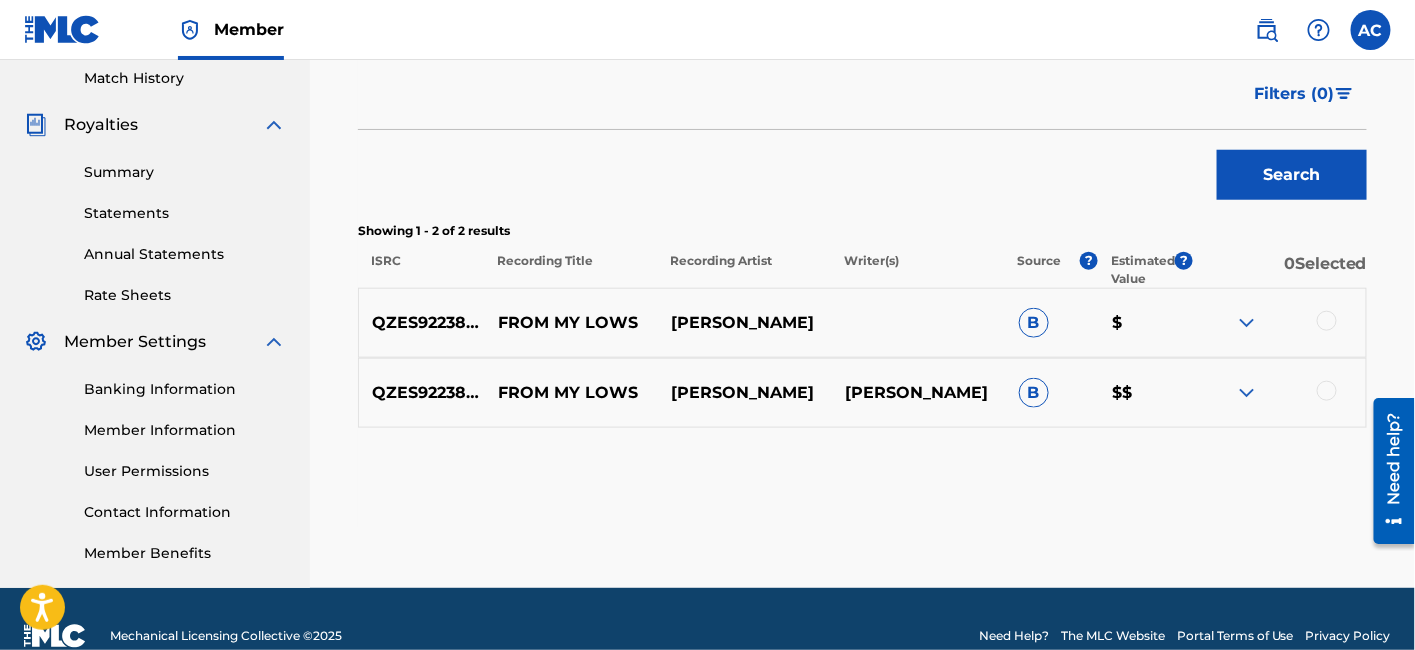 click at bounding box center (1279, 323) 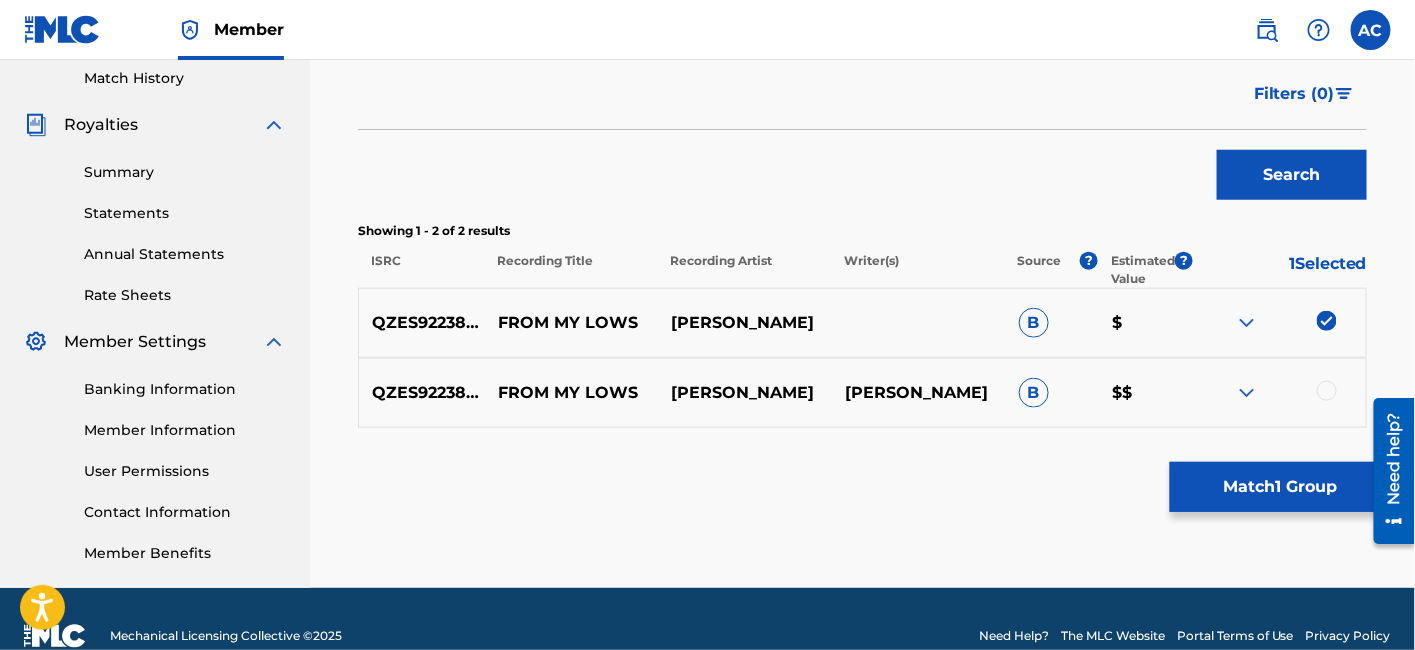click at bounding box center [1327, 391] 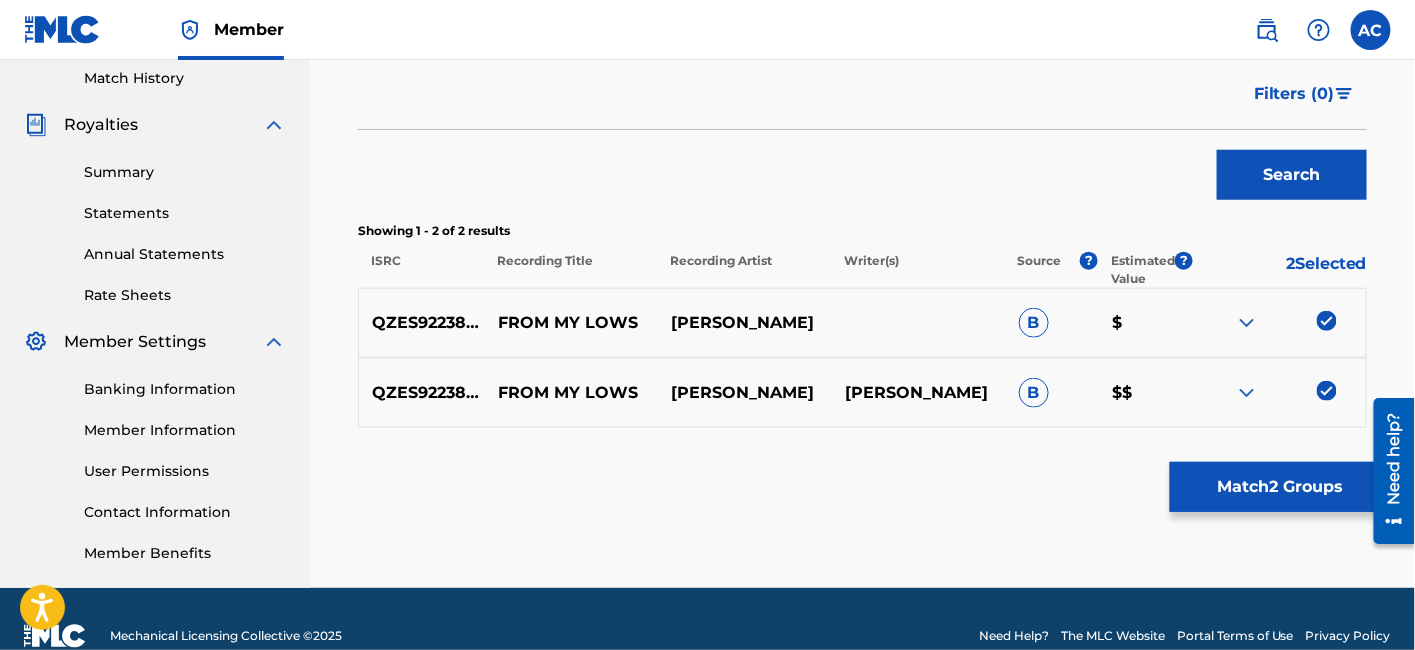 click on "Match  2 Groups" at bounding box center [1280, 487] 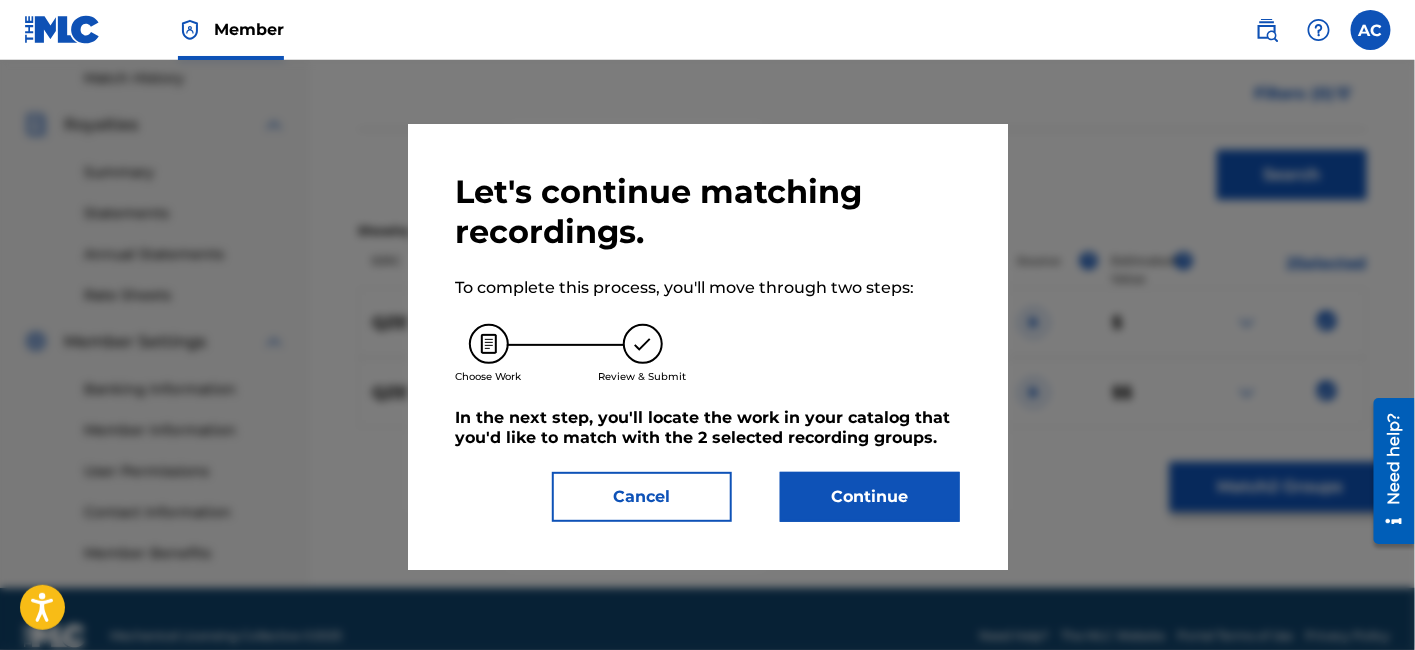 click on "Continue" at bounding box center [870, 497] 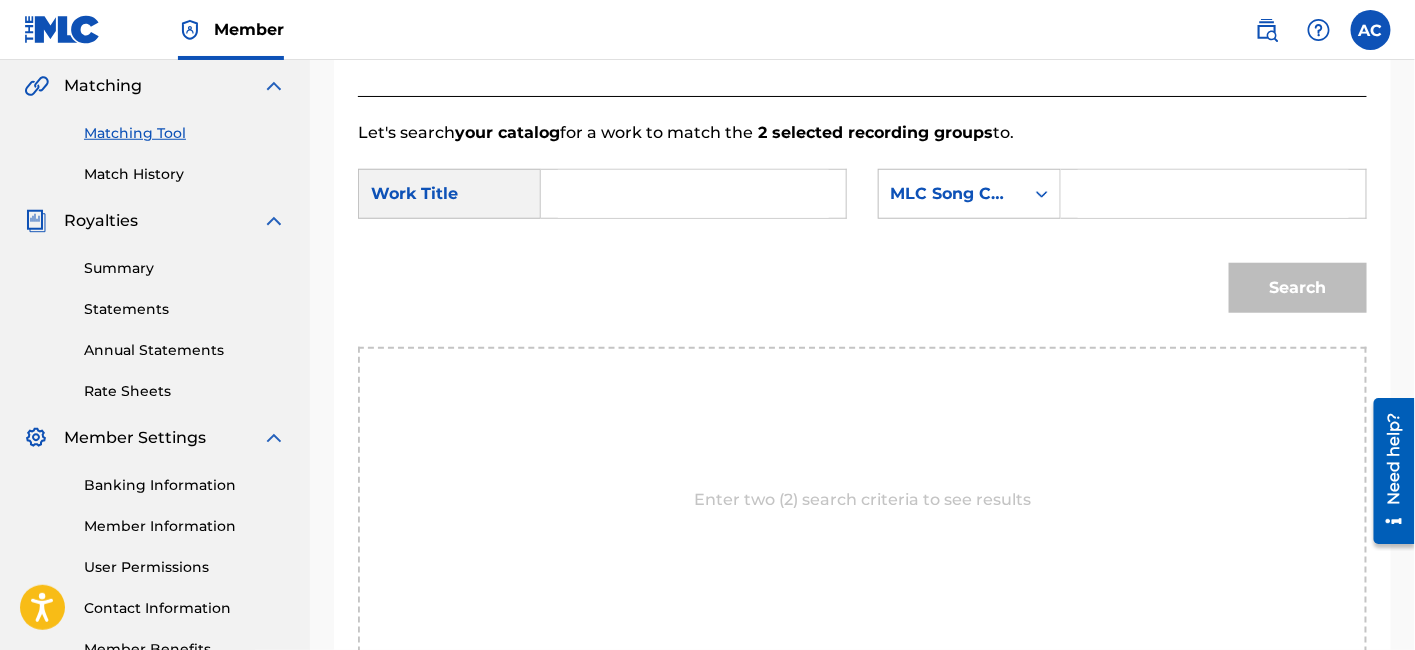 scroll, scrollTop: 455, scrollLeft: 0, axis: vertical 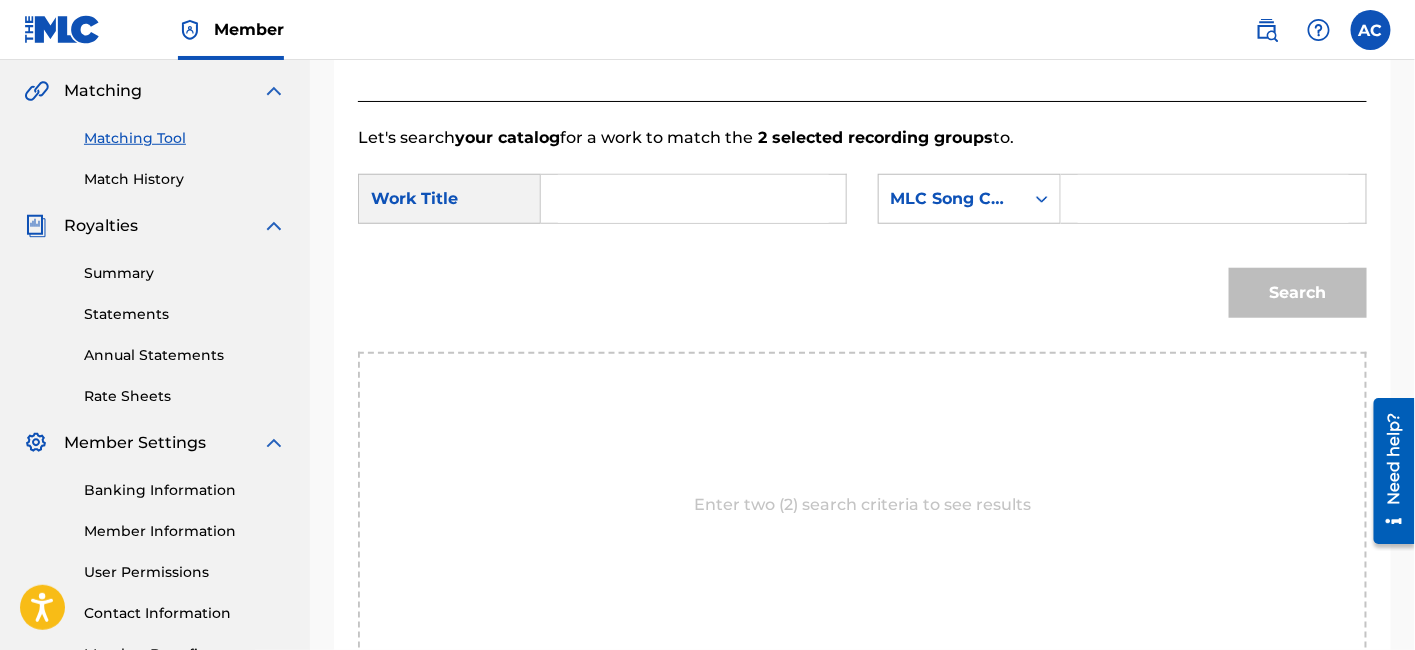 click at bounding box center (693, 199) 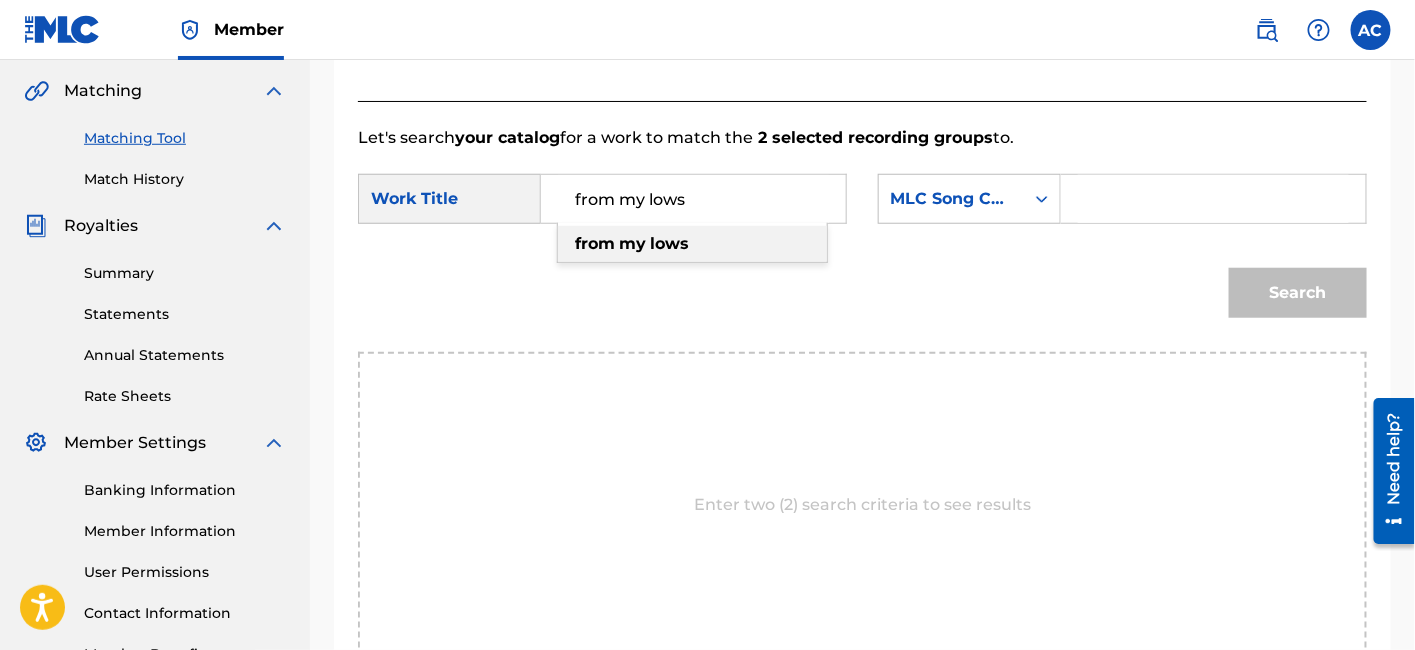 type on "from my lows" 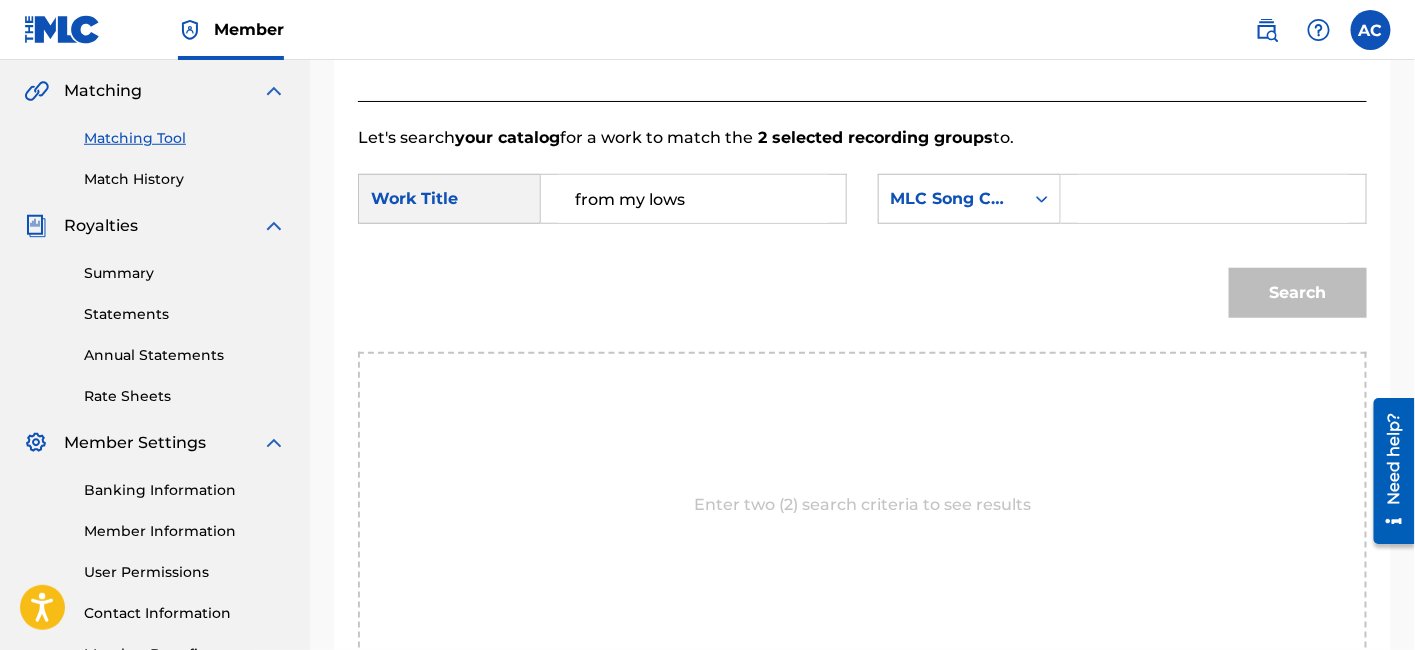 click at bounding box center (1213, 199) 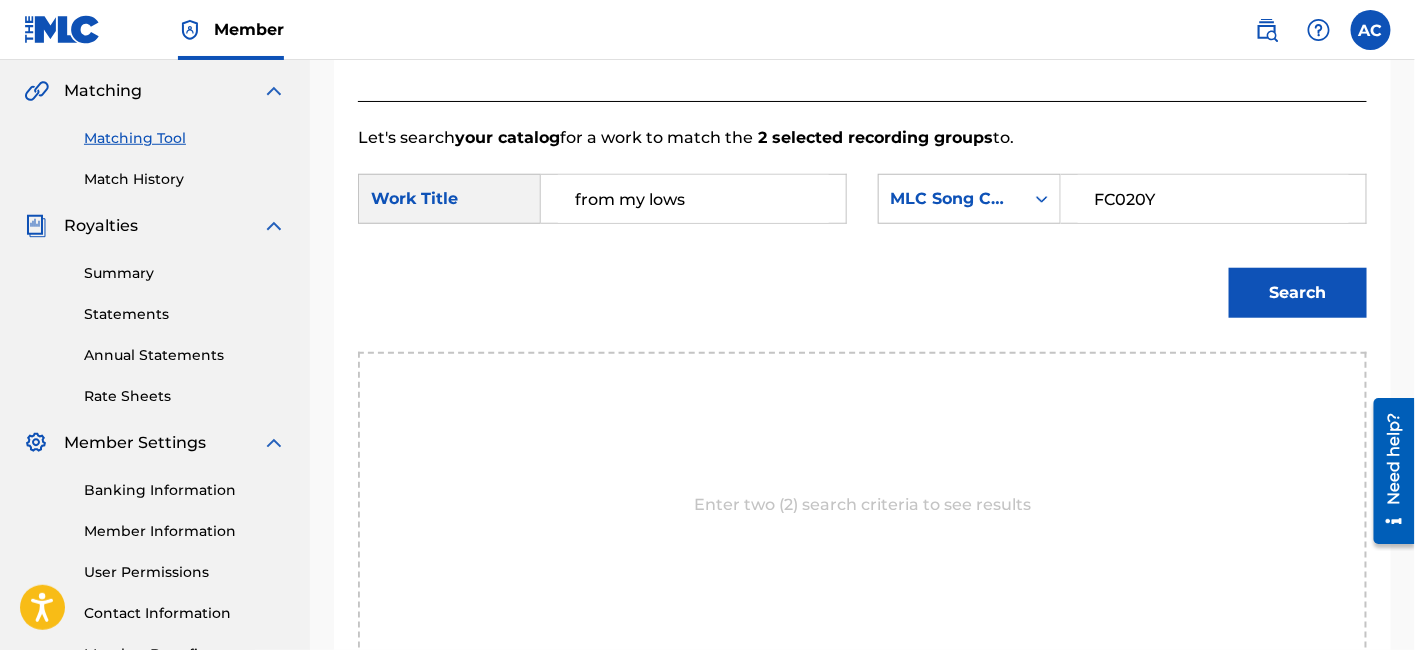 type on "FC020Y" 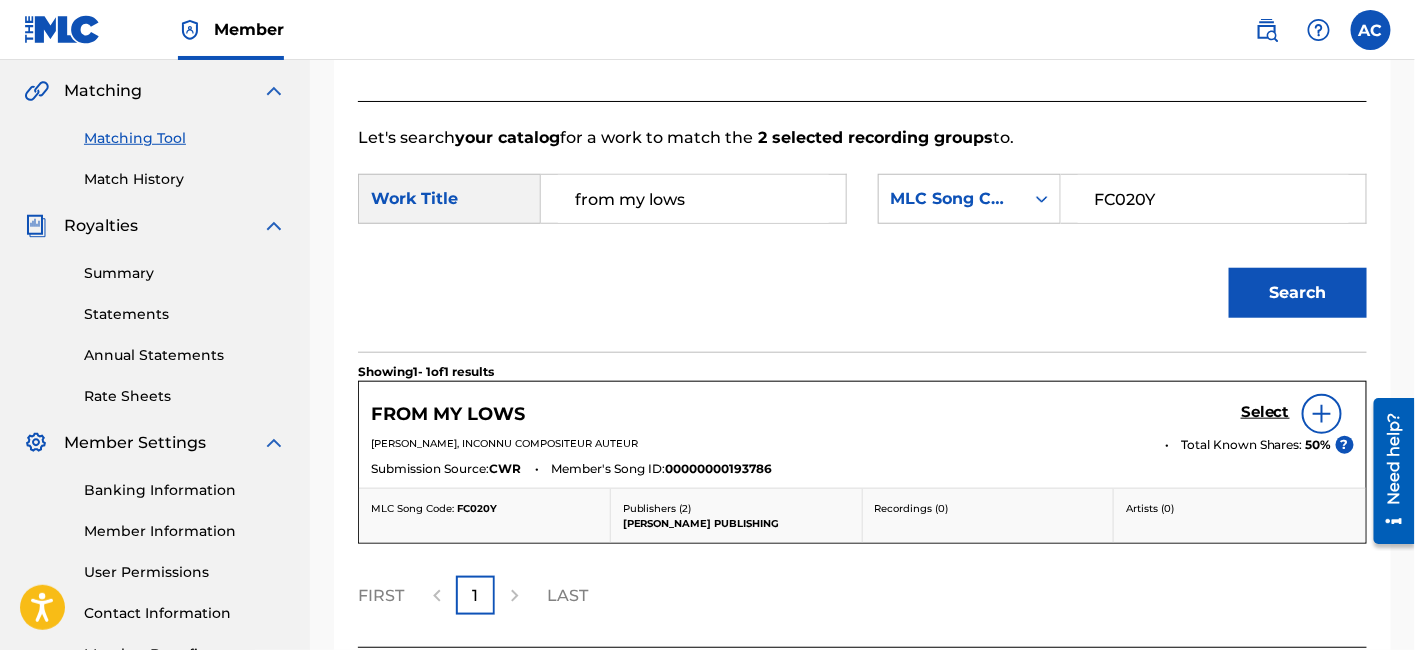 click on "Select" at bounding box center (1265, 412) 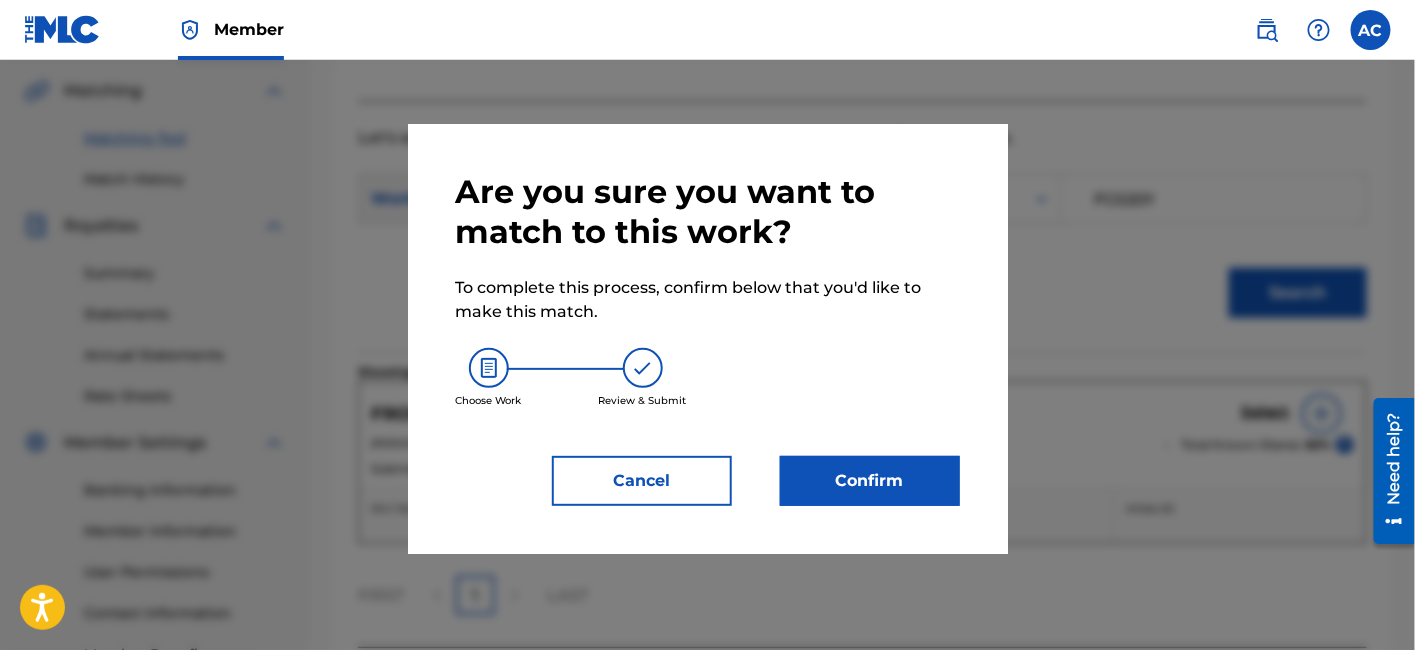click on "Confirm" at bounding box center (870, 481) 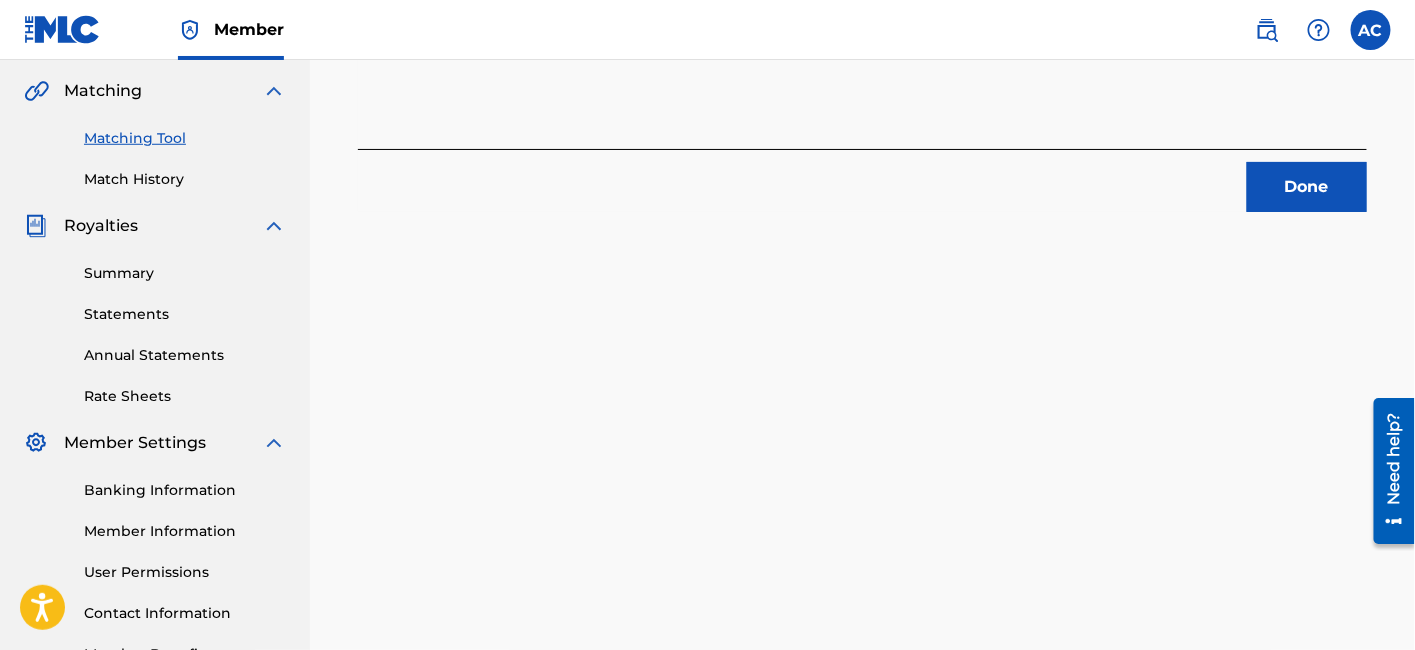 click on "Done" at bounding box center (1307, 187) 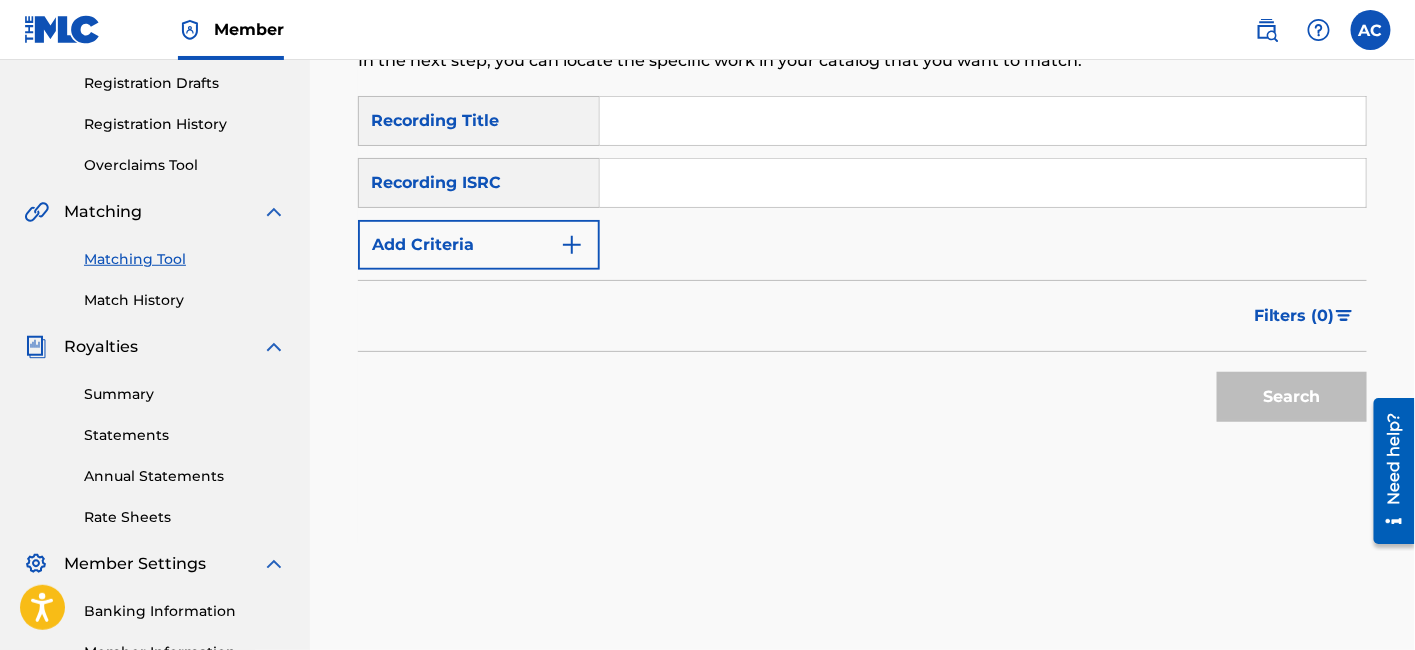 scroll, scrollTop: 333, scrollLeft: 0, axis: vertical 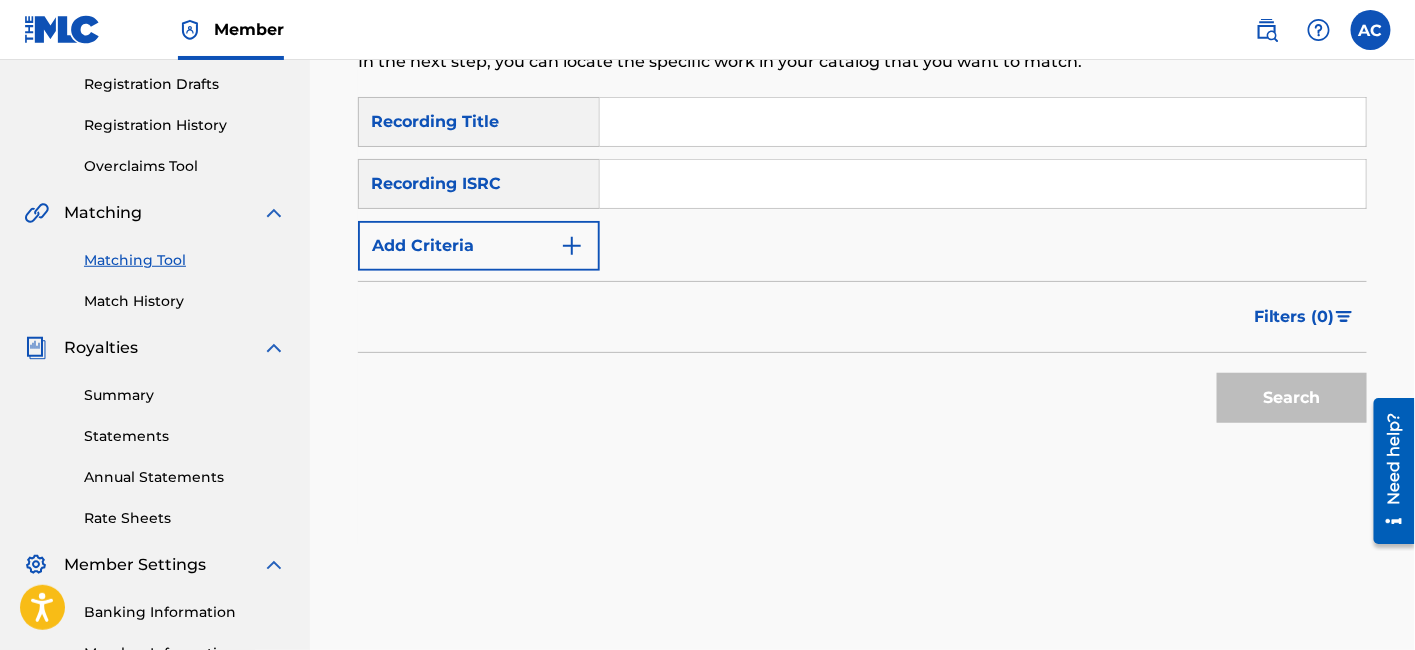 click at bounding box center (983, 184) 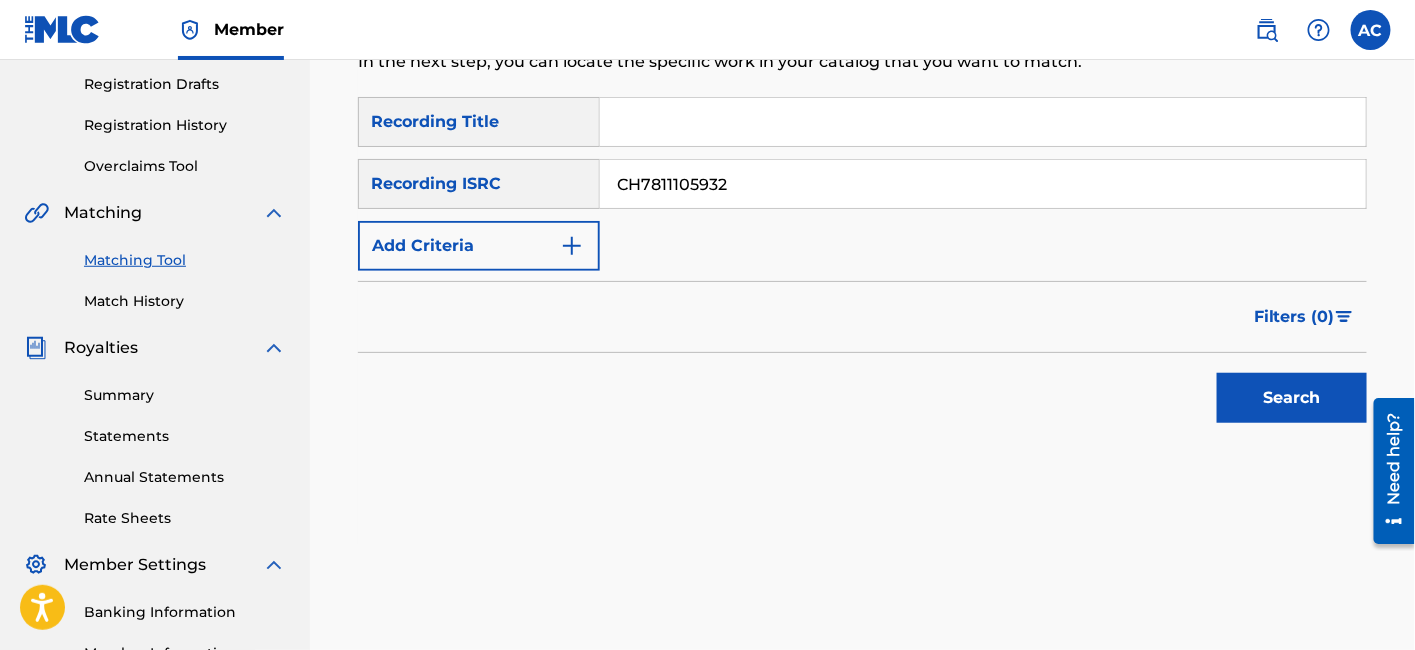 type on "CH7811105932" 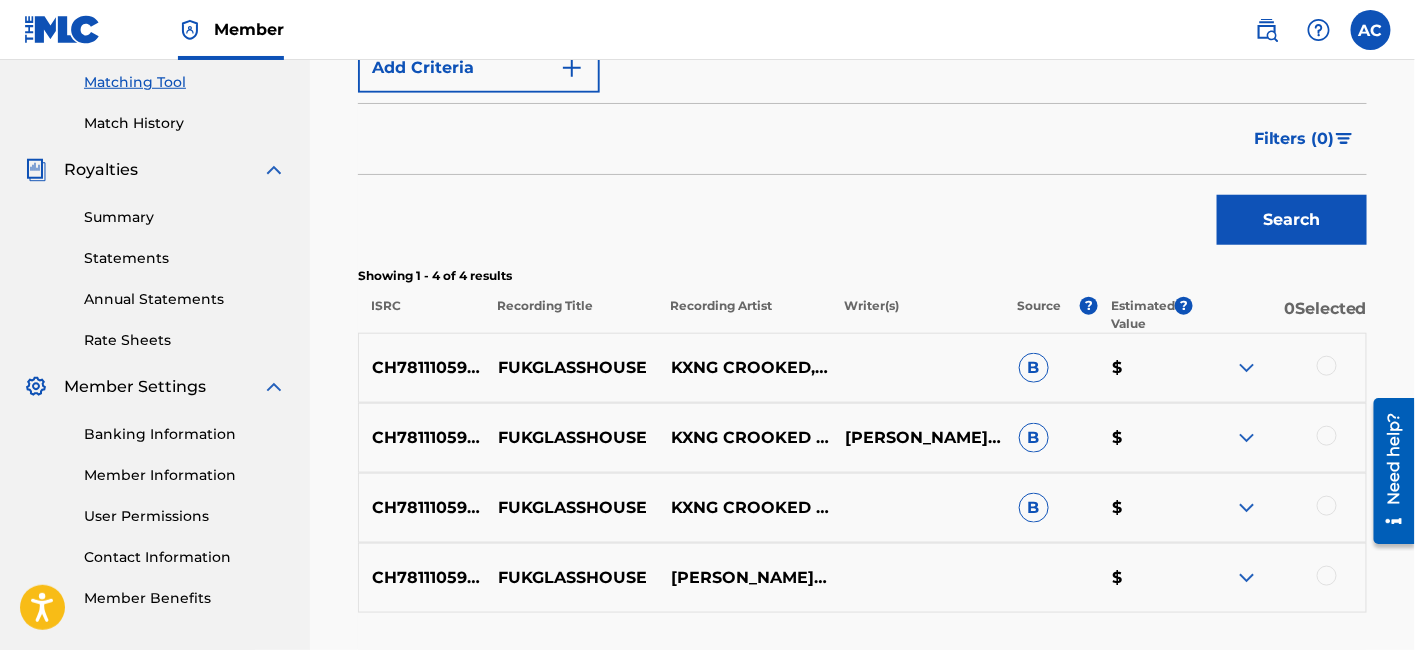 scroll, scrollTop: 513, scrollLeft: 0, axis: vertical 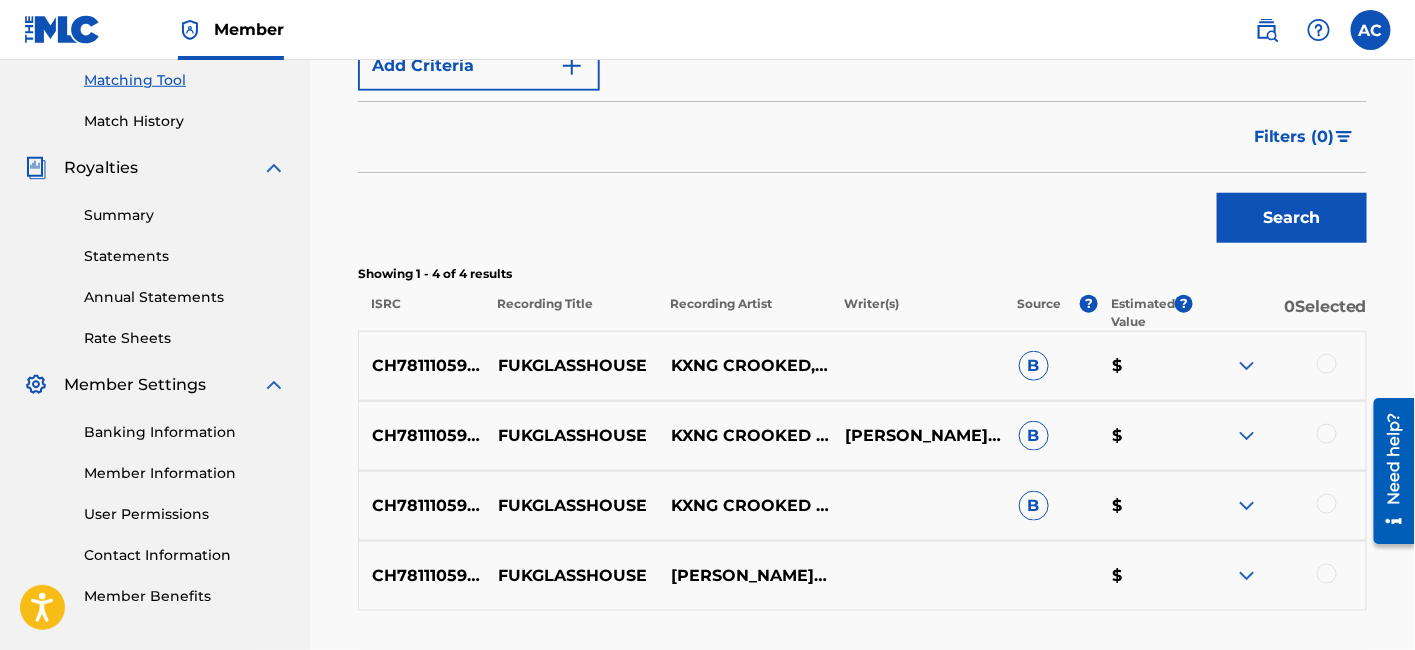click at bounding box center [1327, 364] 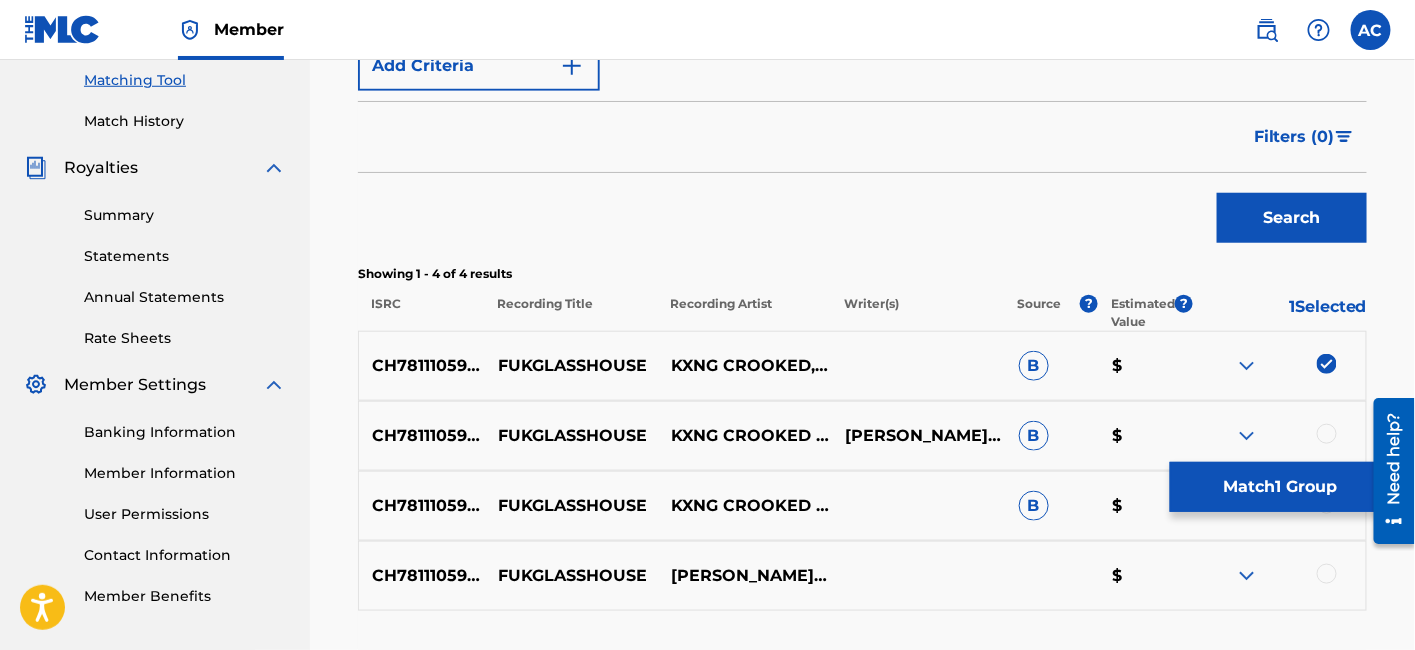 click at bounding box center [1327, 434] 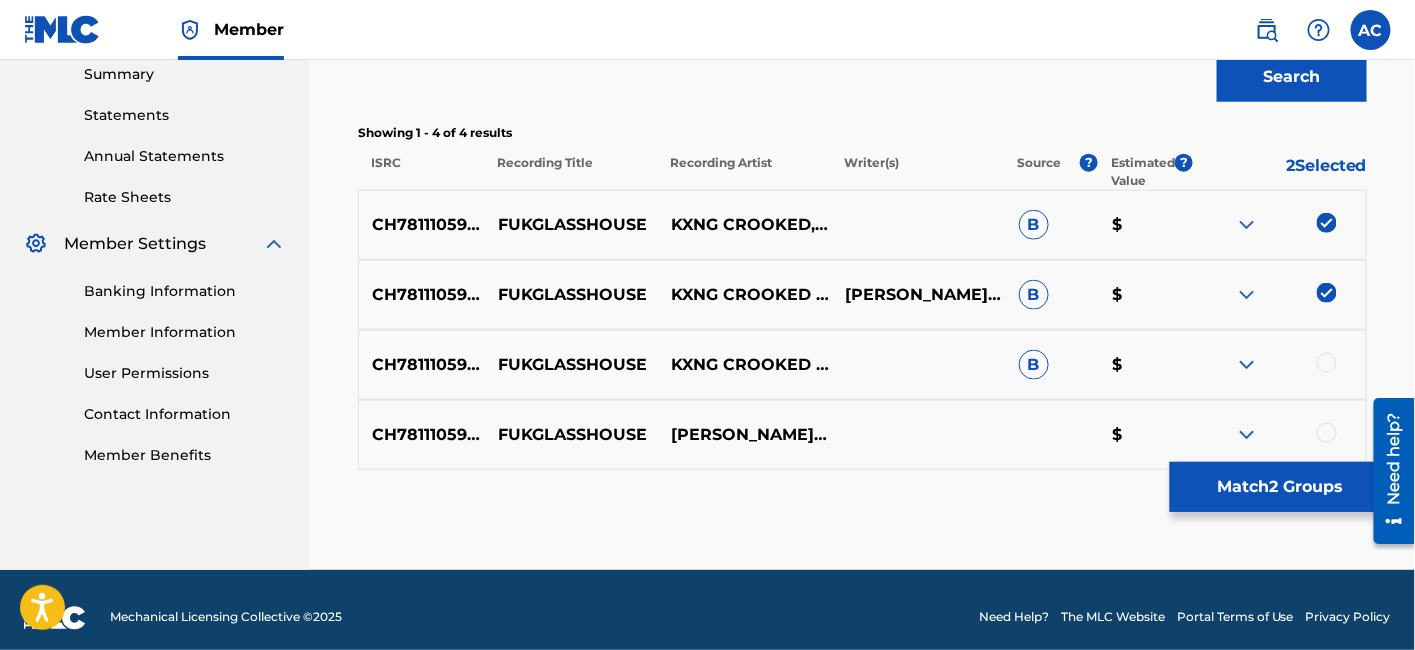 scroll, scrollTop: 668, scrollLeft: 0, axis: vertical 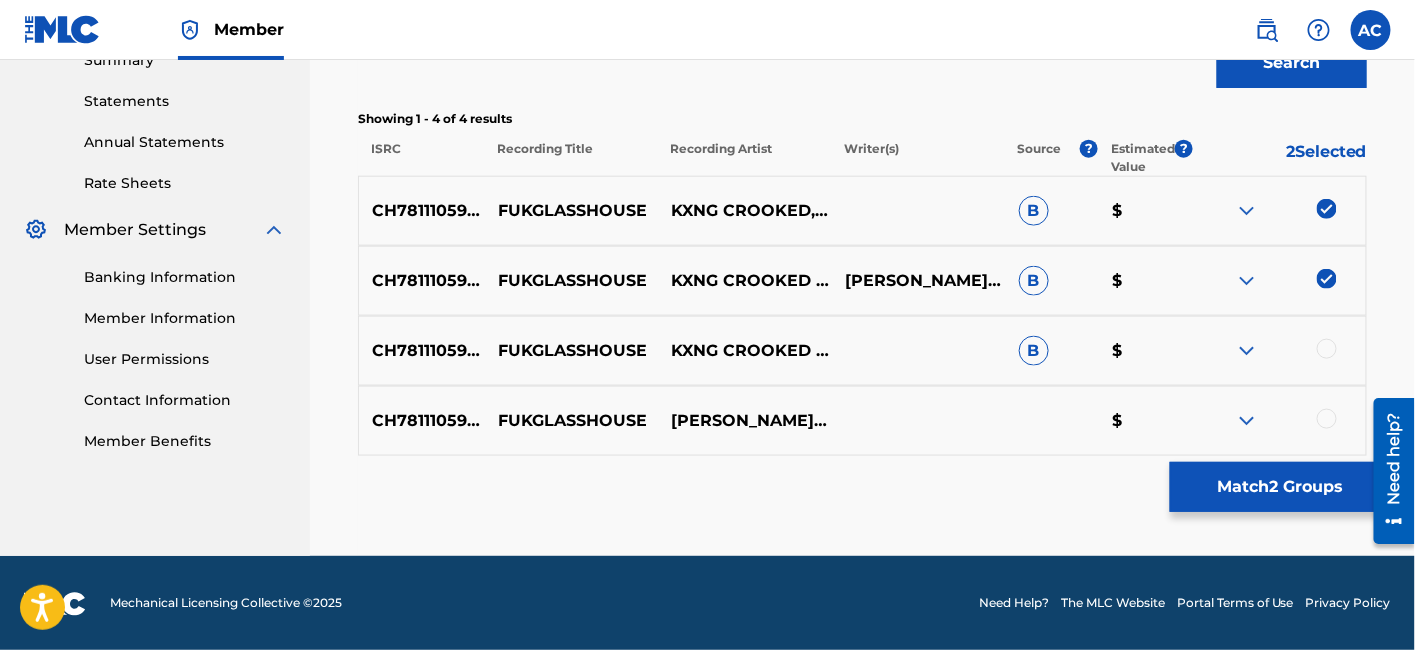 click at bounding box center (1327, 349) 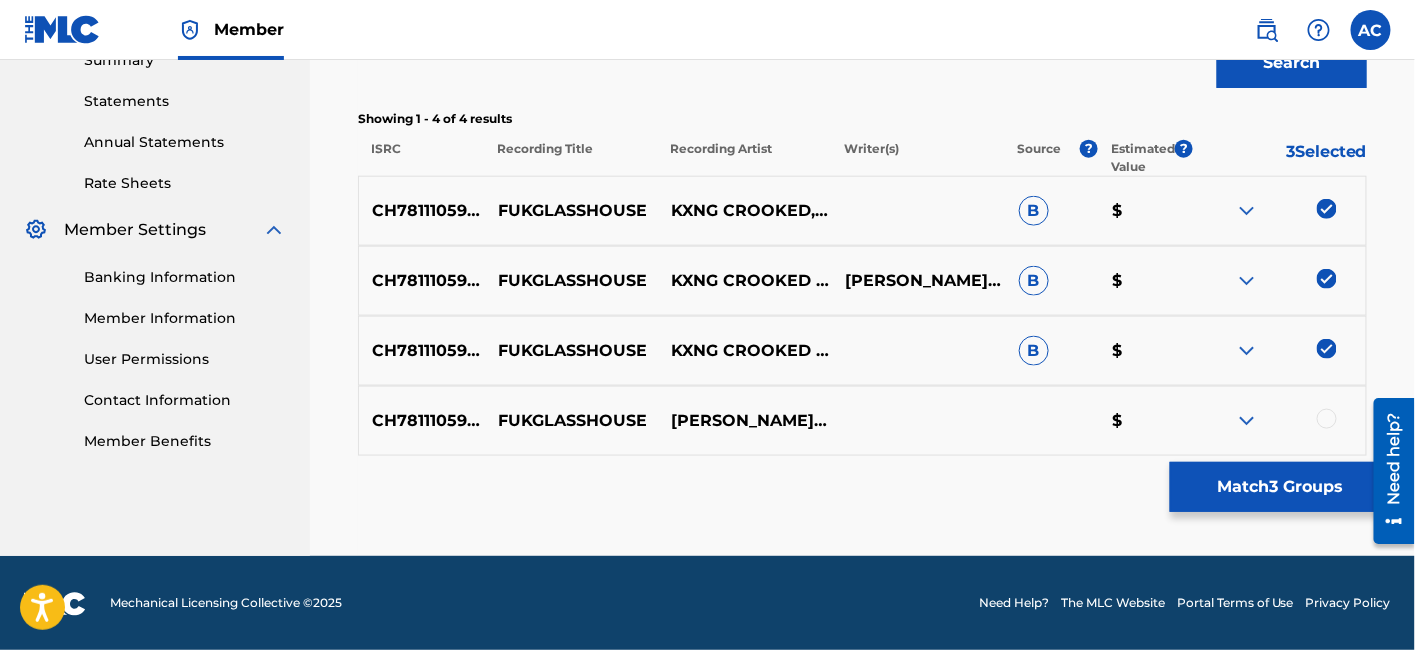 click at bounding box center [1327, 419] 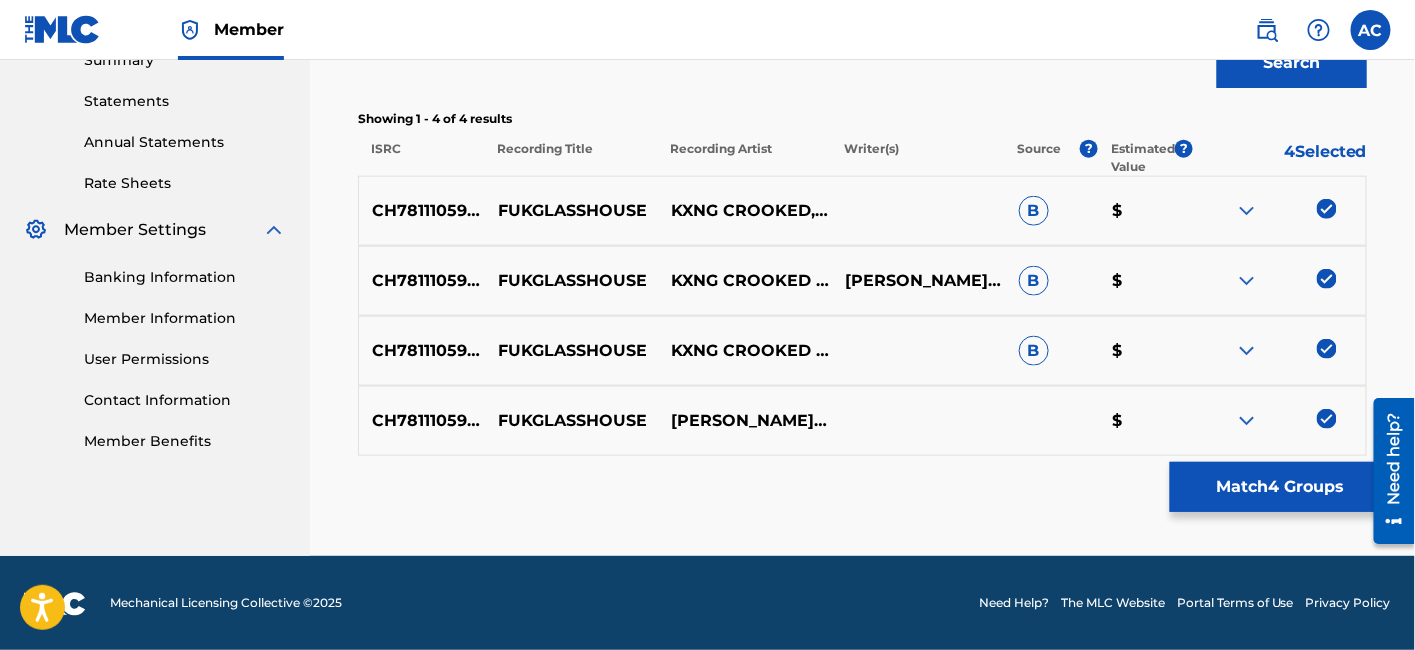click on "Match  4 Groups" at bounding box center (1280, 487) 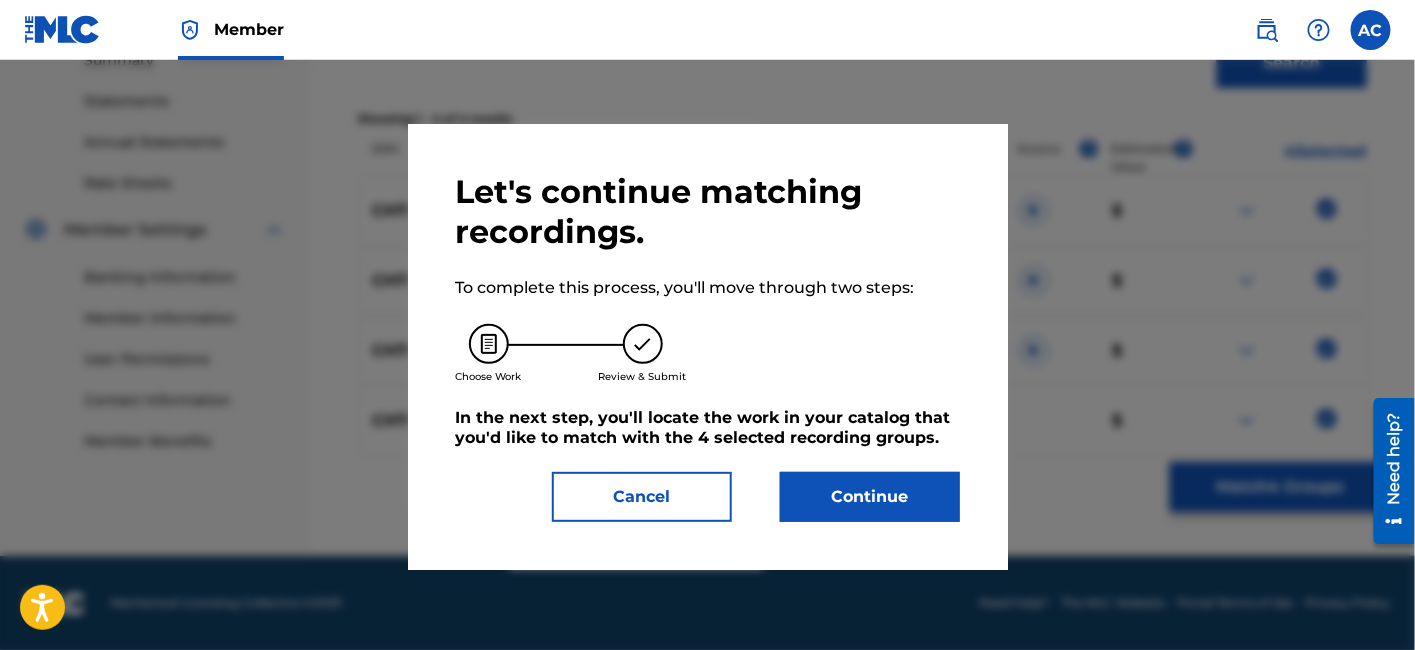 click on "Continue" at bounding box center [870, 497] 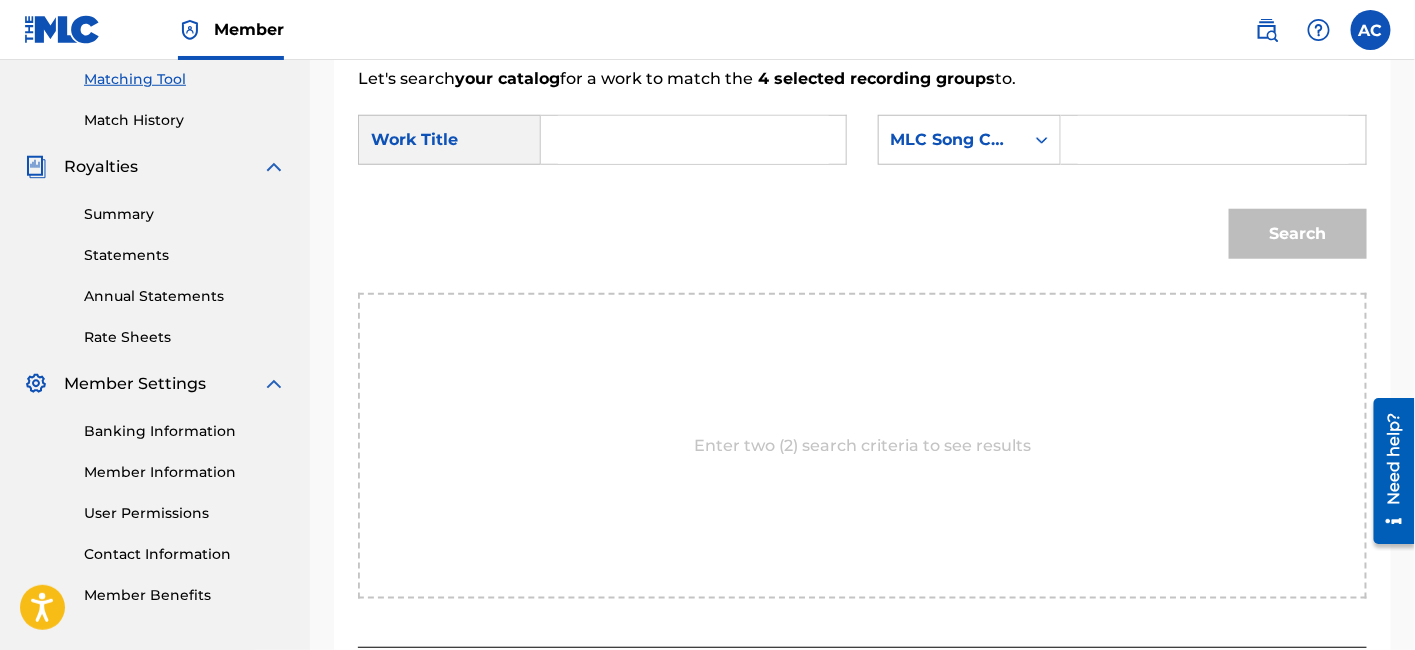 scroll, scrollTop: 512, scrollLeft: 0, axis: vertical 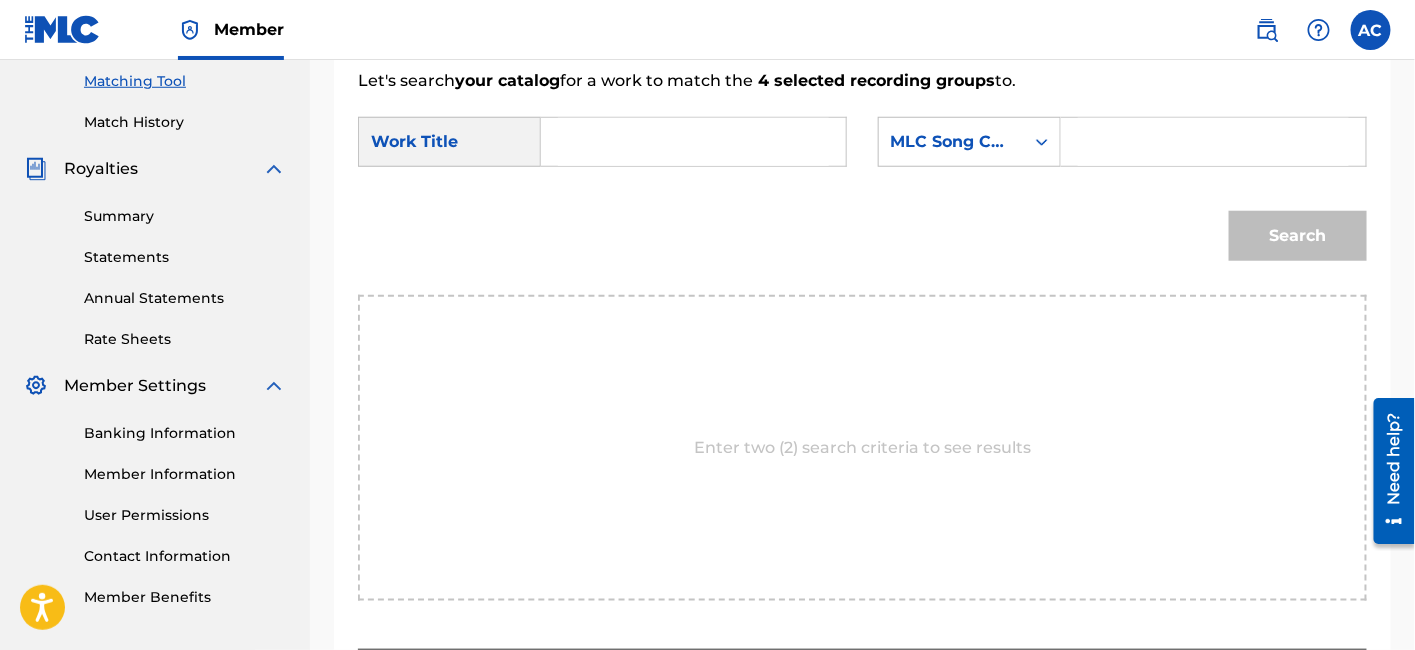 click at bounding box center [693, 142] 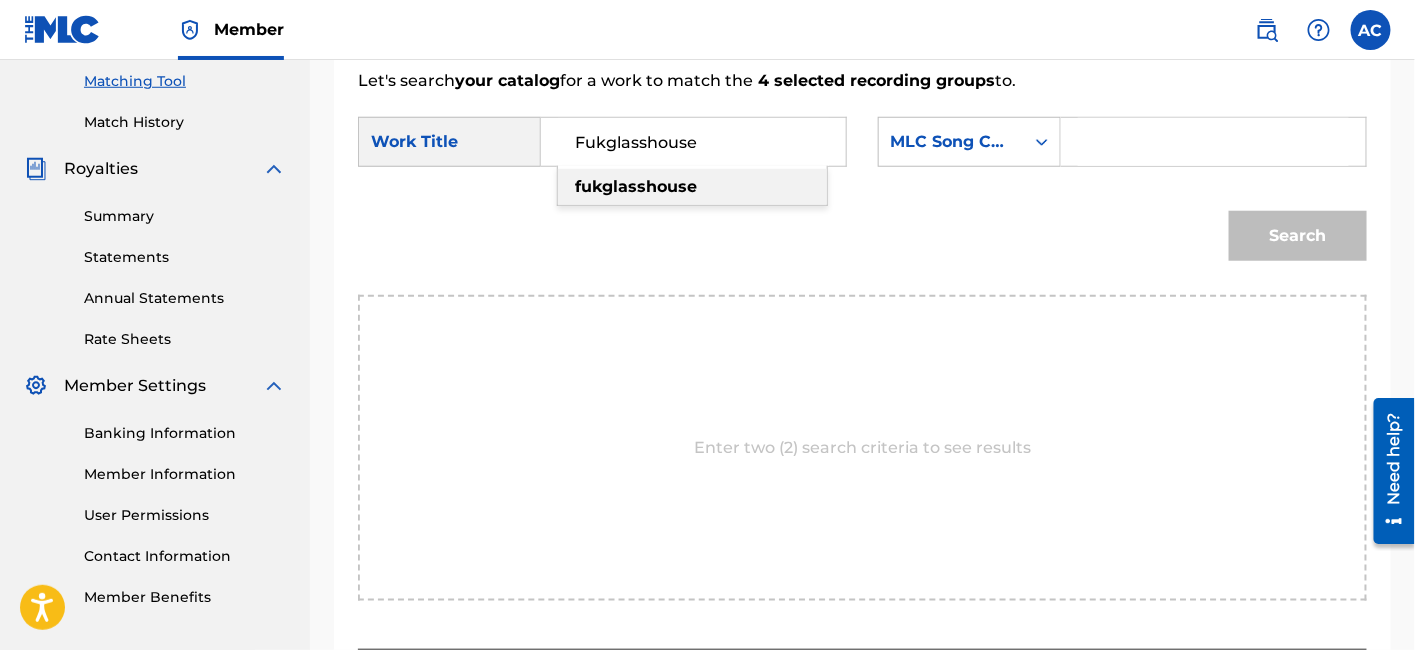 type on "Fukglasshouse" 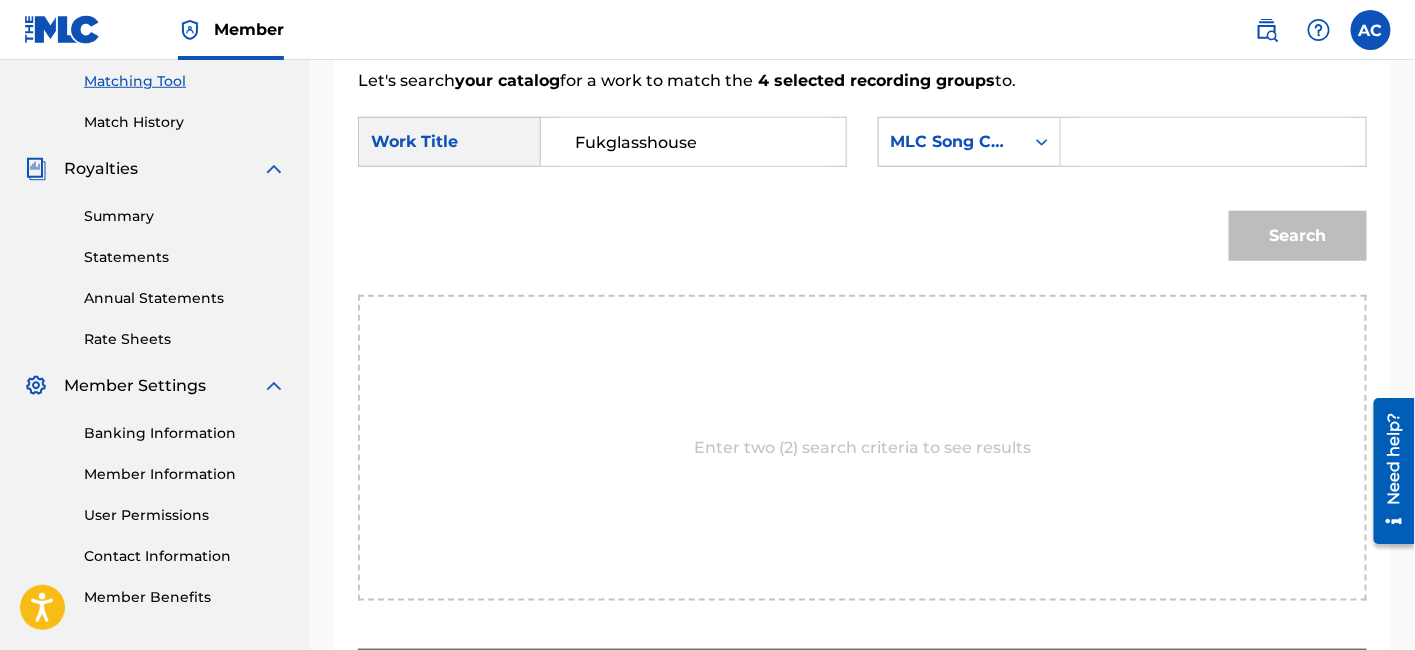 click at bounding box center [1213, 142] 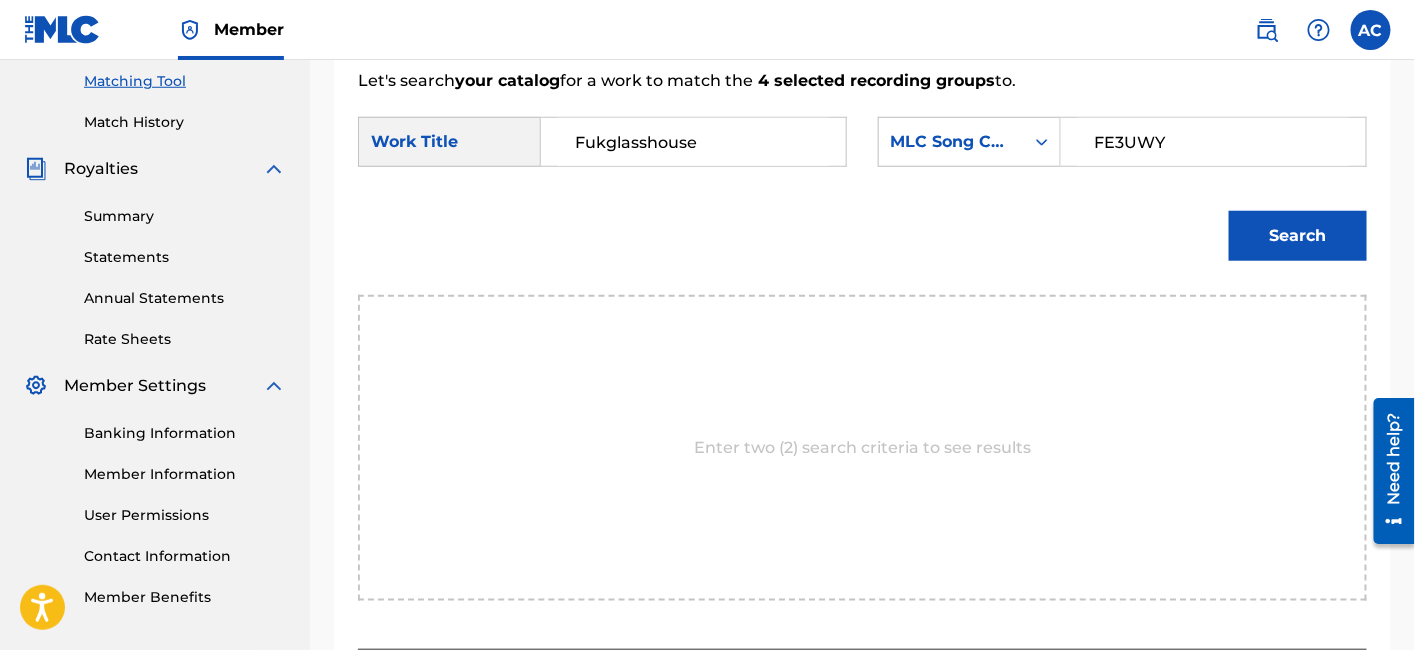type on "FE3UWY" 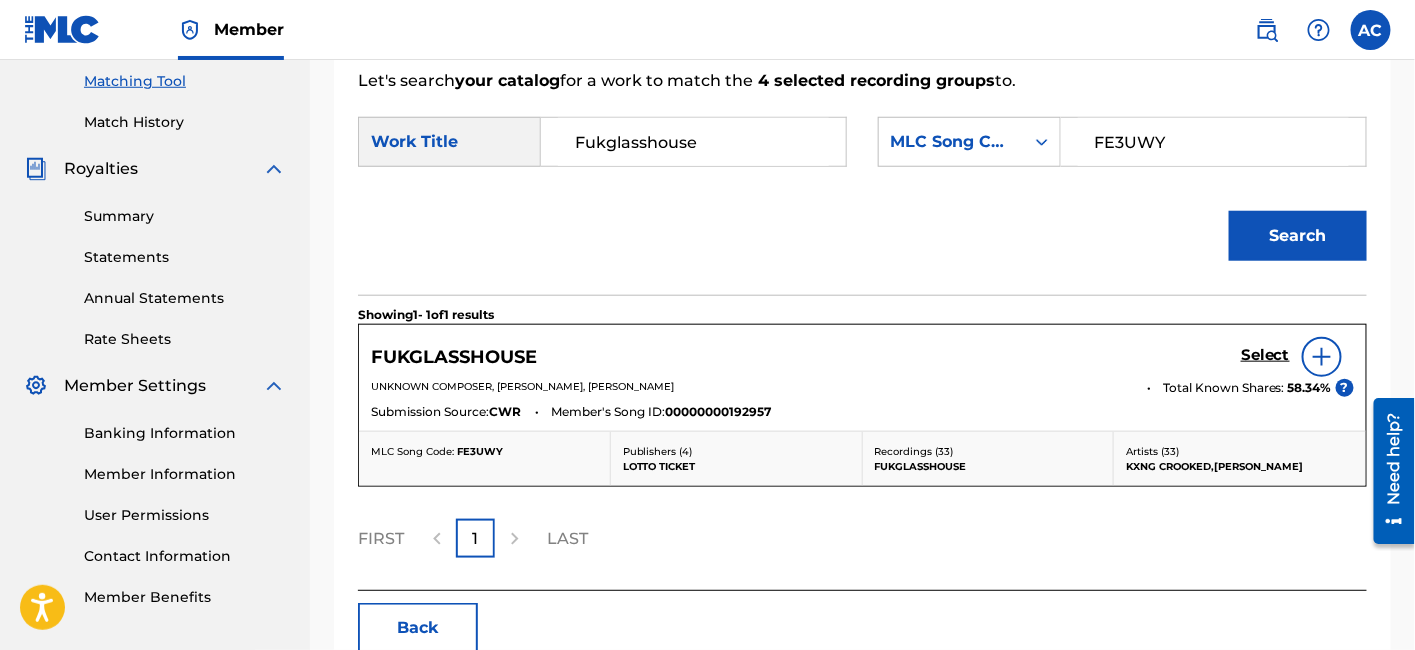 click on "Select" at bounding box center (1265, 355) 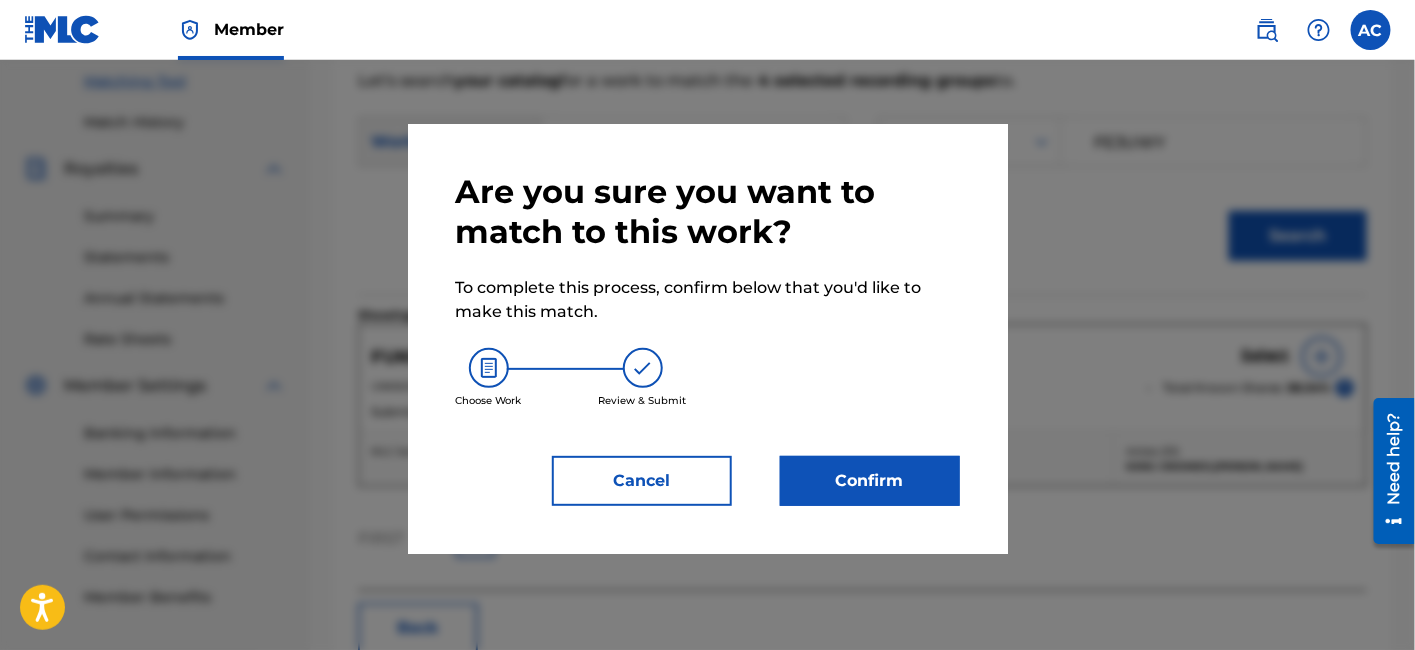click on "Confirm" at bounding box center [870, 481] 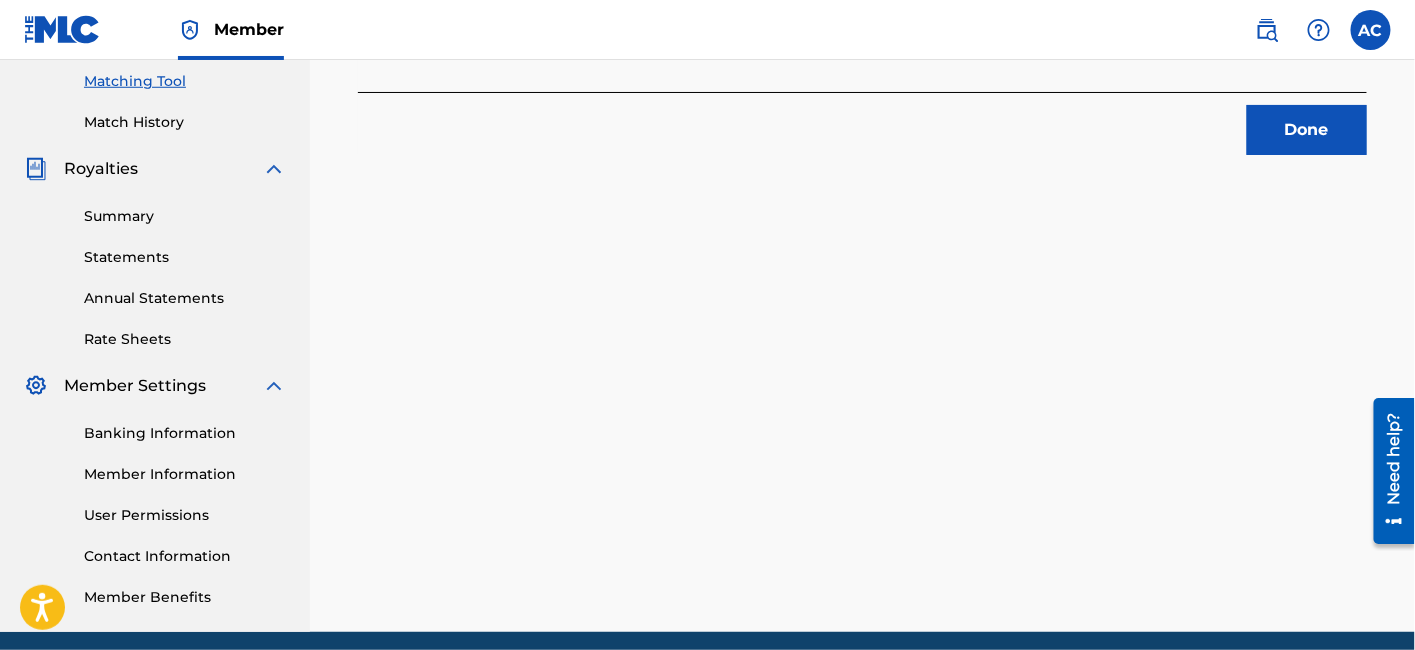 click on "Done" at bounding box center (1307, 130) 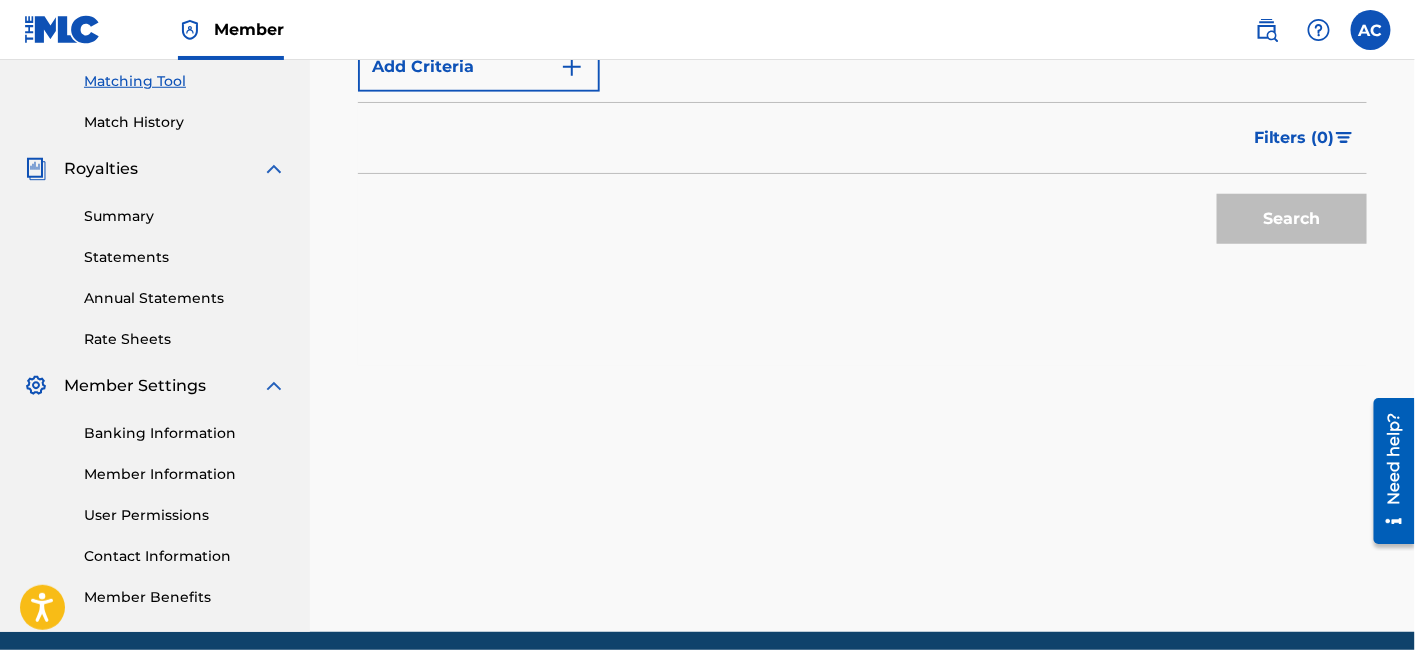 scroll, scrollTop: 345, scrollLeft: 0, axis: vertical 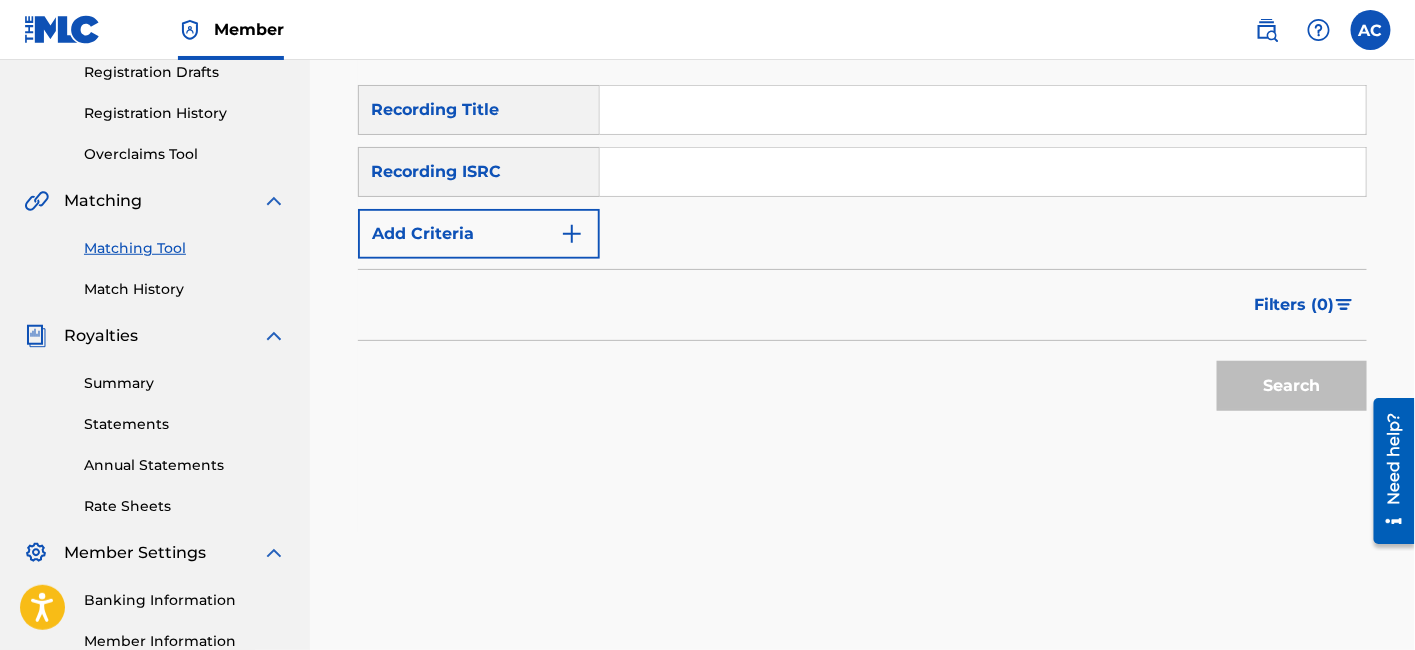 click at bounding box center [983, 172] 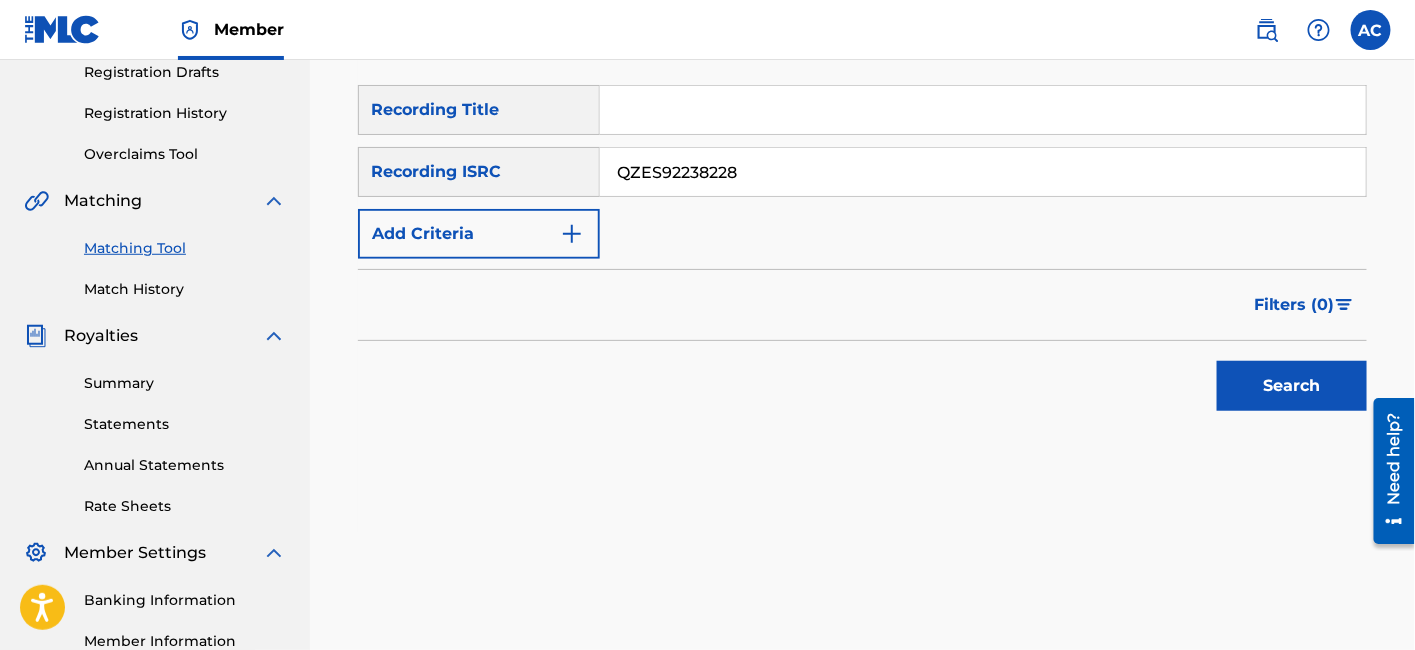 type on "QZES92238228" 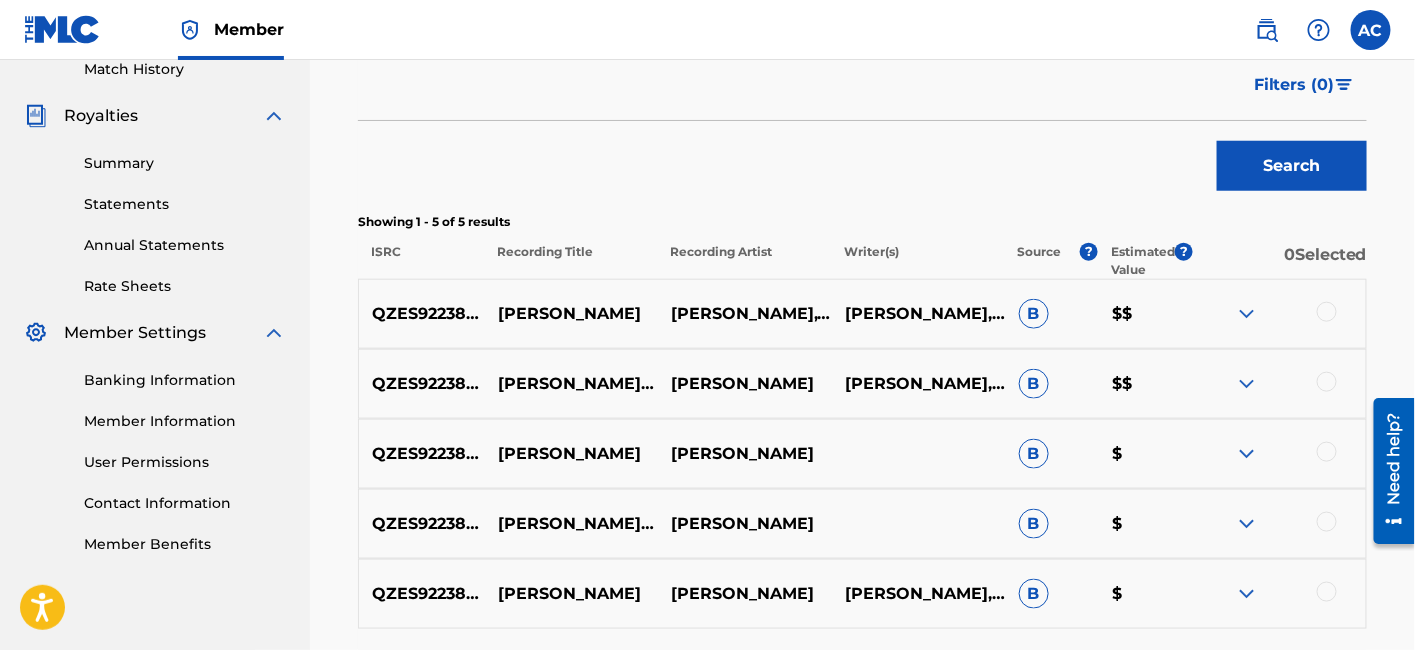 scroll, scrollTop: 583, scrollLeft: 0, axis: vertical 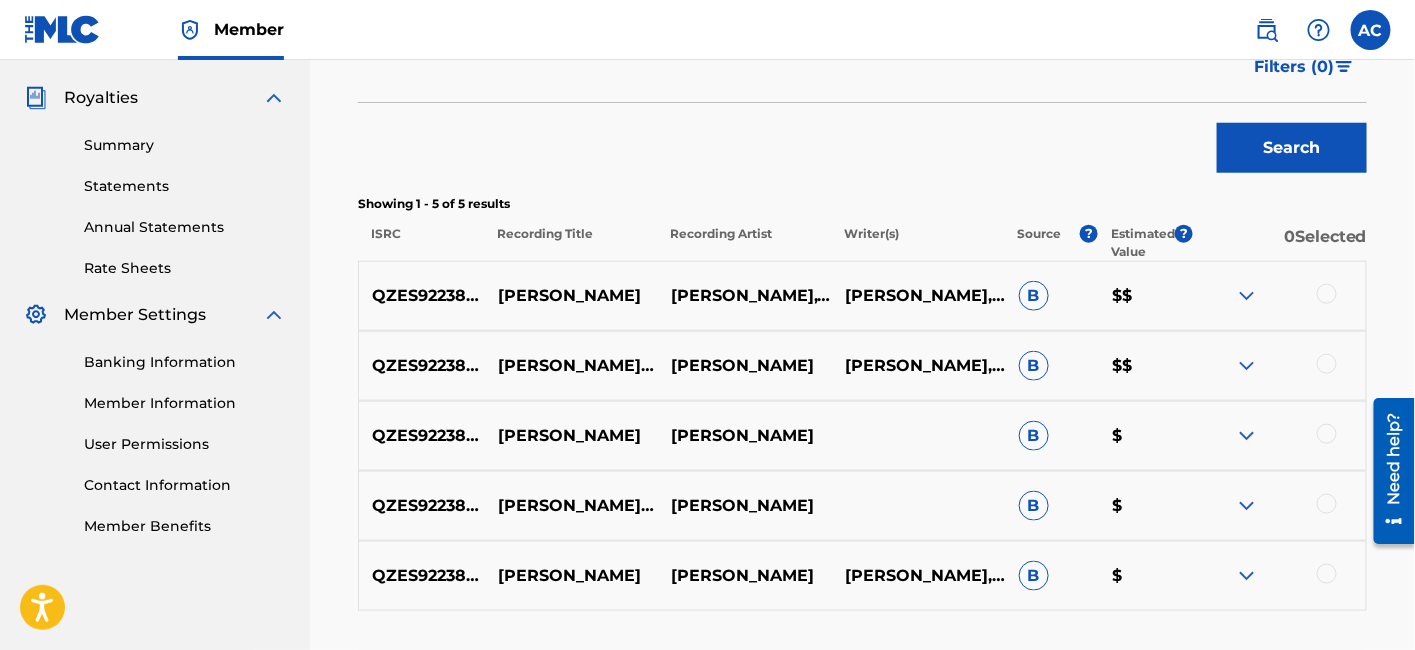 click at bounding box center [1327, 294] 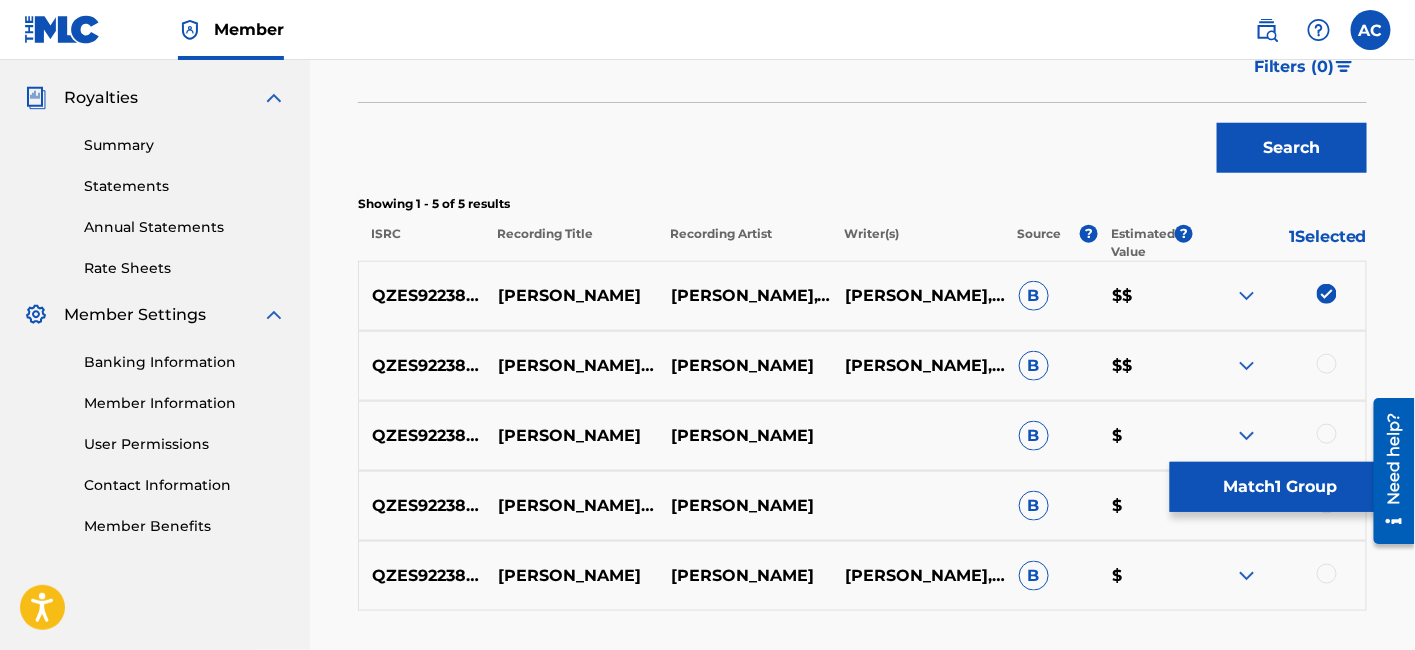 click at bounding box center (1327, 364) 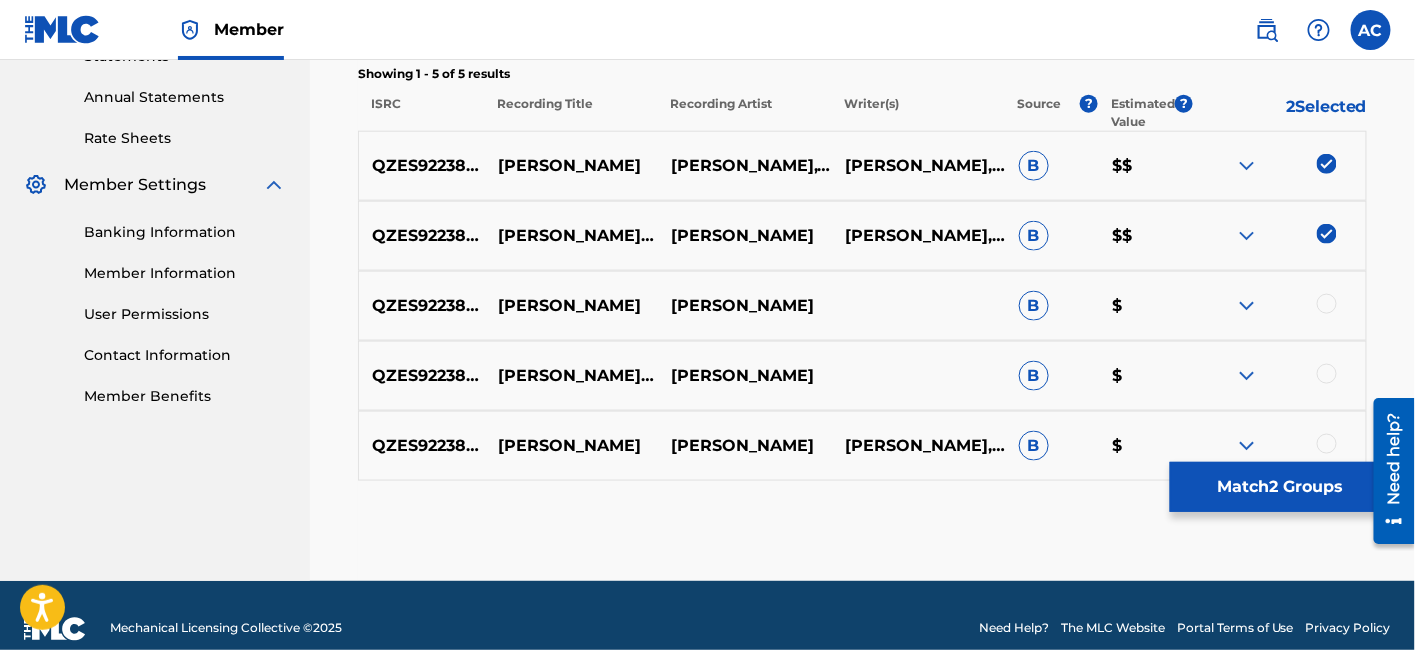 scroll, scrollTop: 738, scrollLeft: 0, axis: vertical 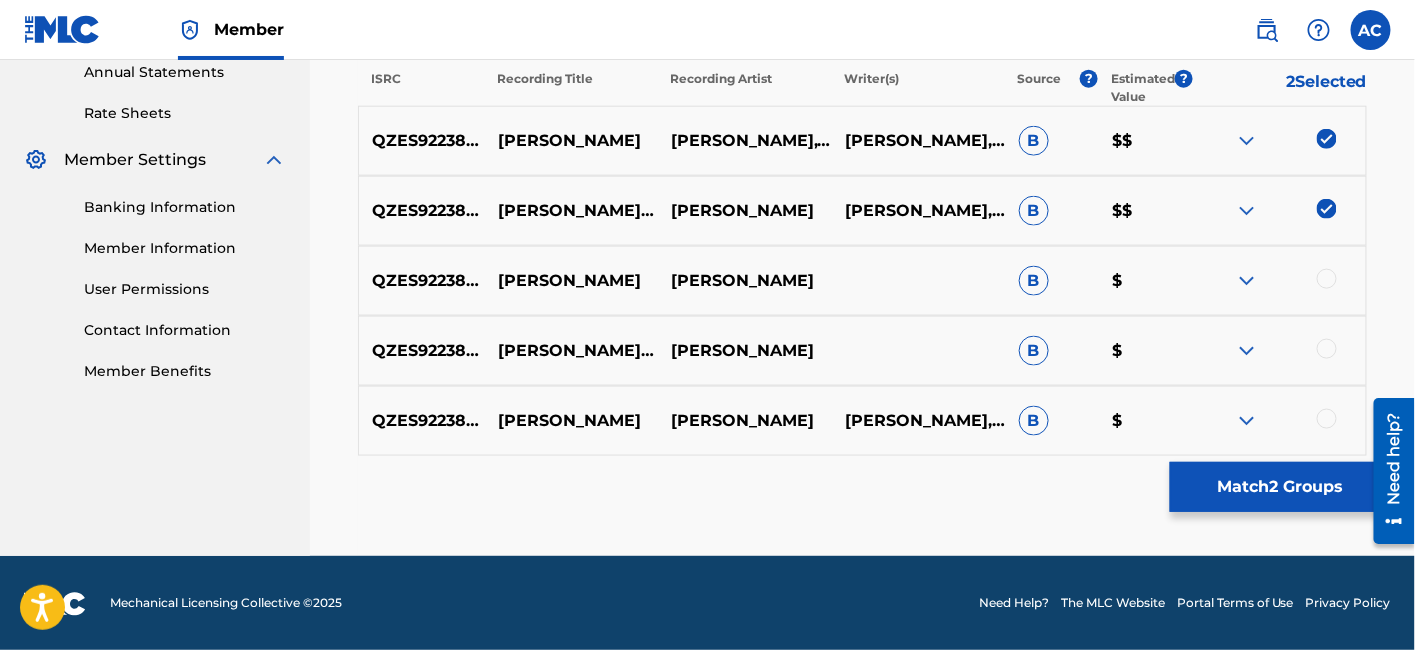 click at bounding box center [1327, 279] 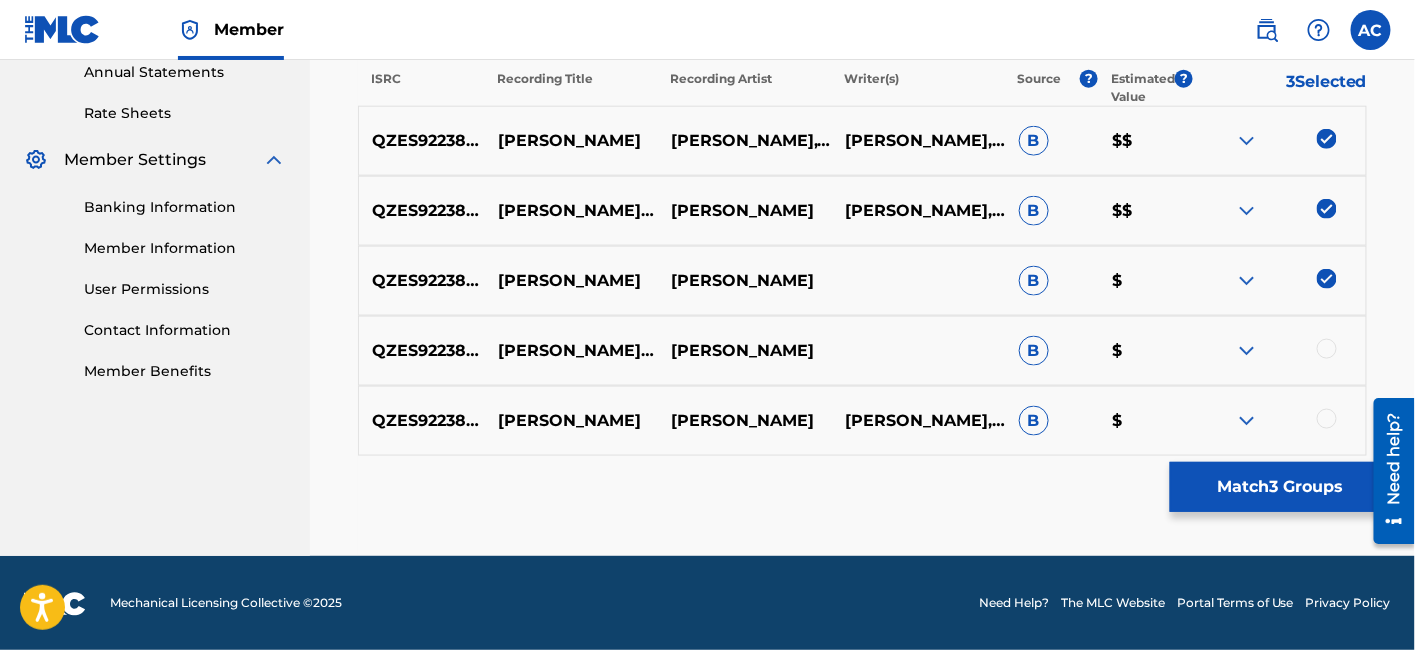 click at bounding box center (1327, 349) 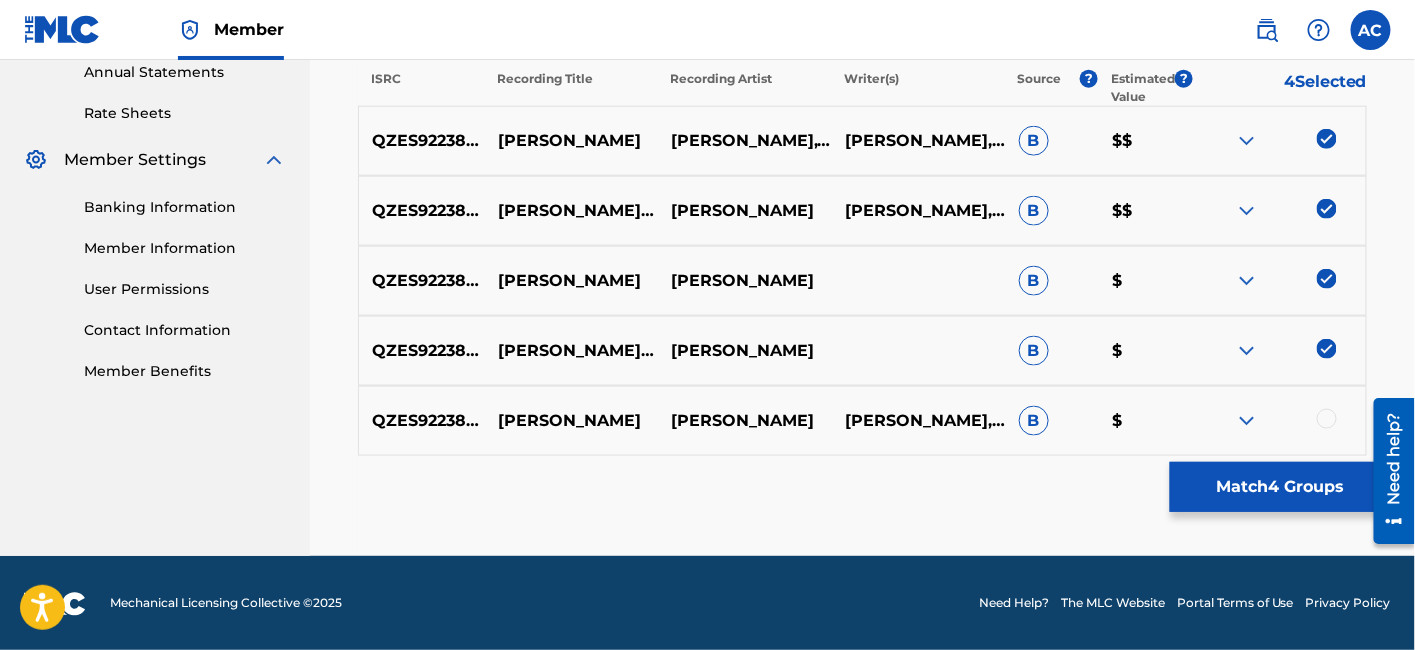 click at bounding box center [1327, 419] 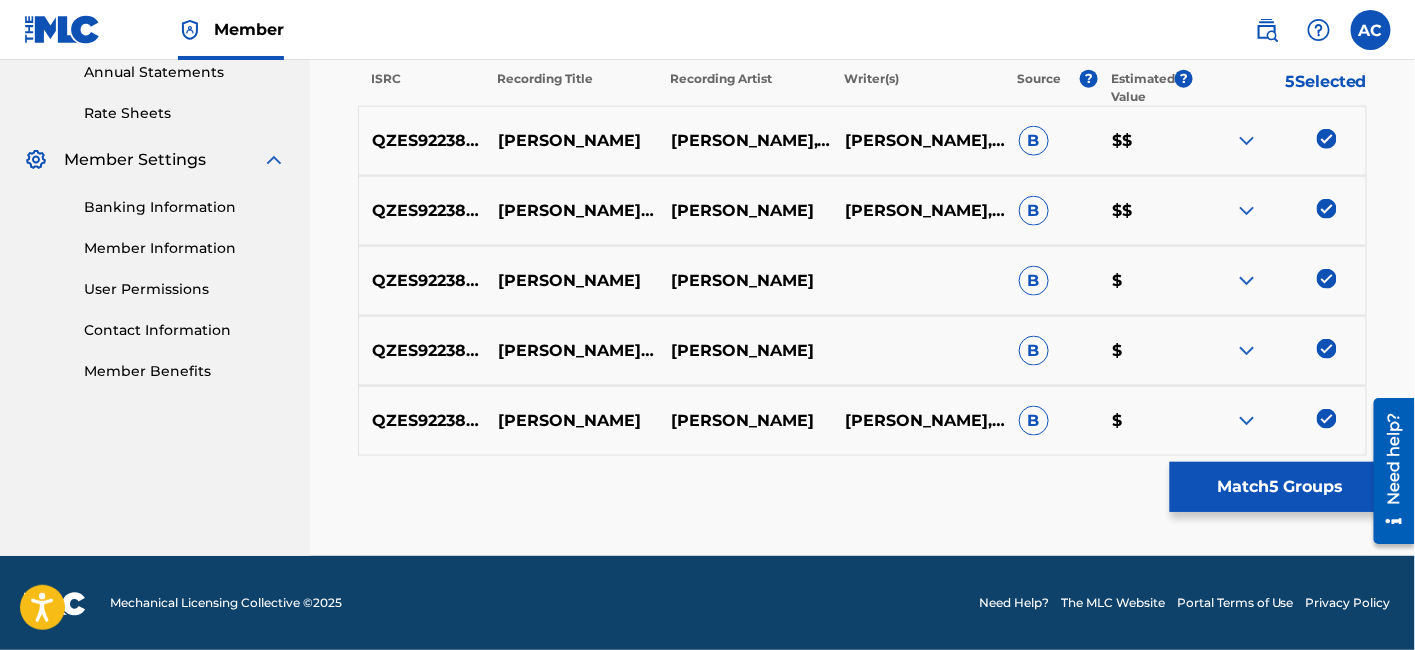 click on "Match  5 Groups" at bounding box center (1280, 487) 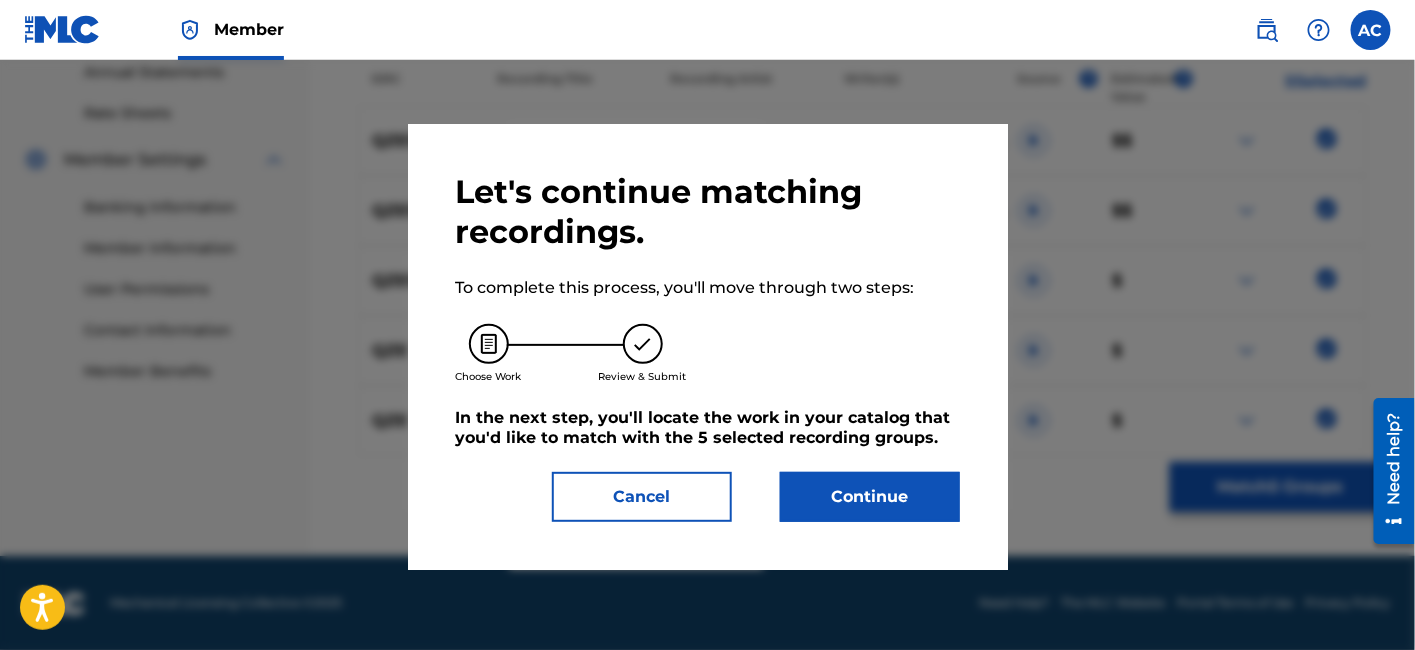 click on "Continue" at bounding box center (870, 497) 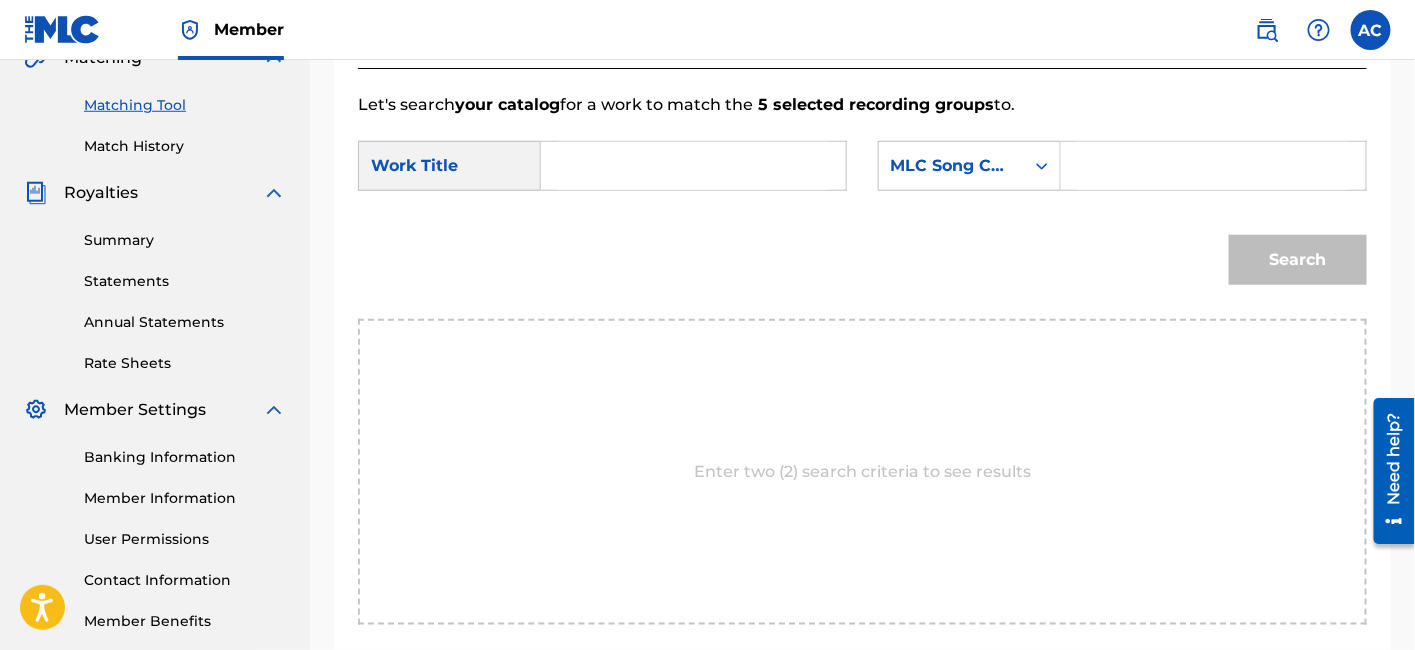 scroll, scrollTop: 458, scrollLeft: 0, axis: vertical 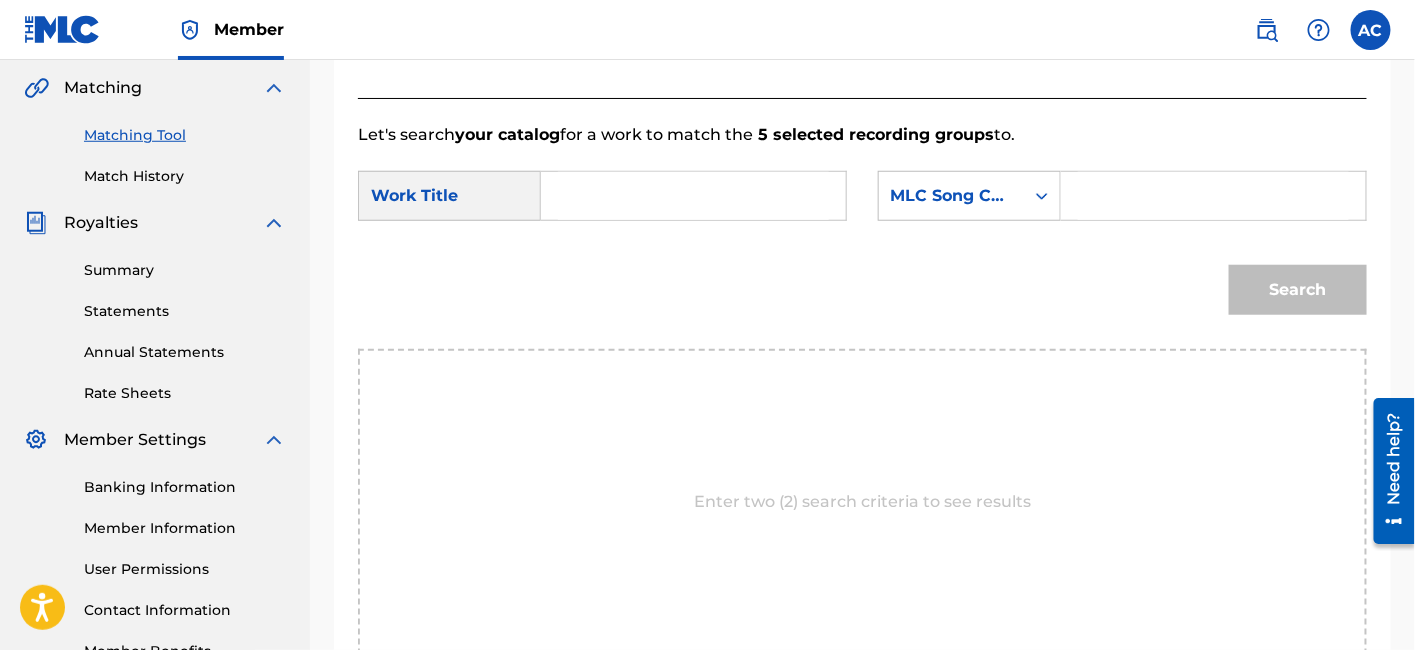 click at bounding box center [693, 196] 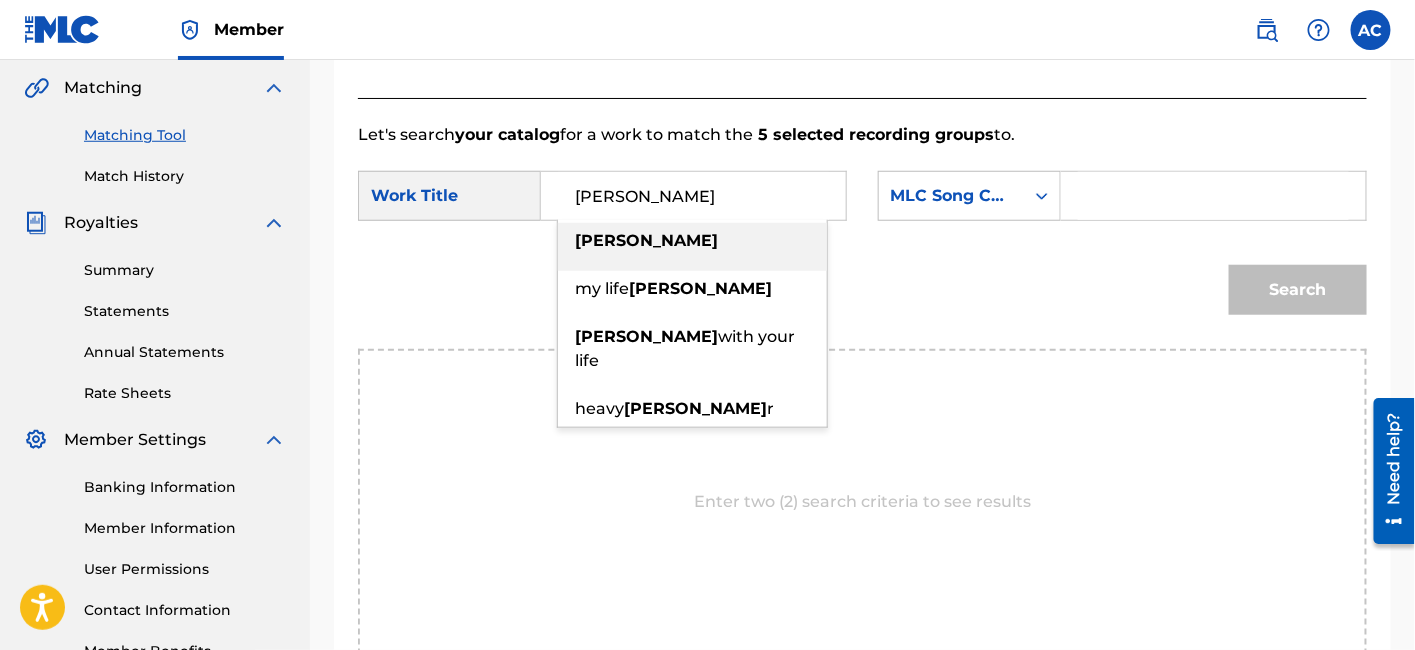 type on "gamble" 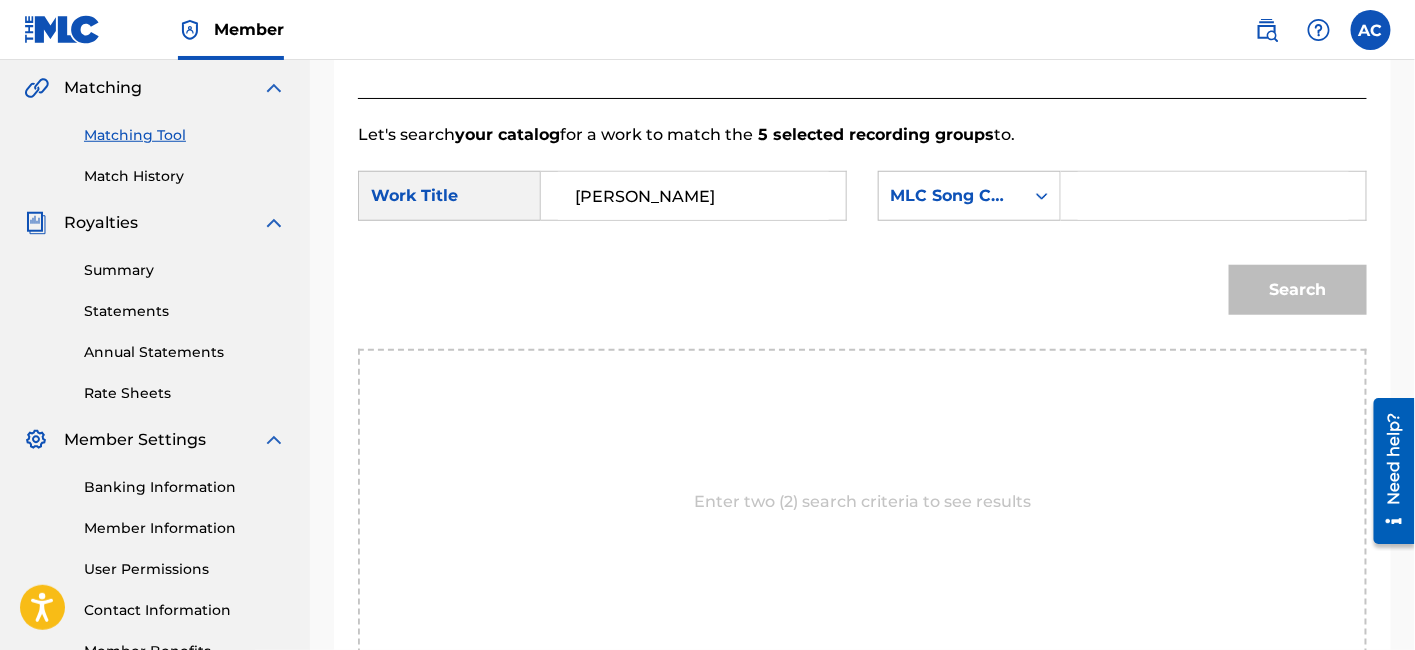 paste on "’GB48TZ’." 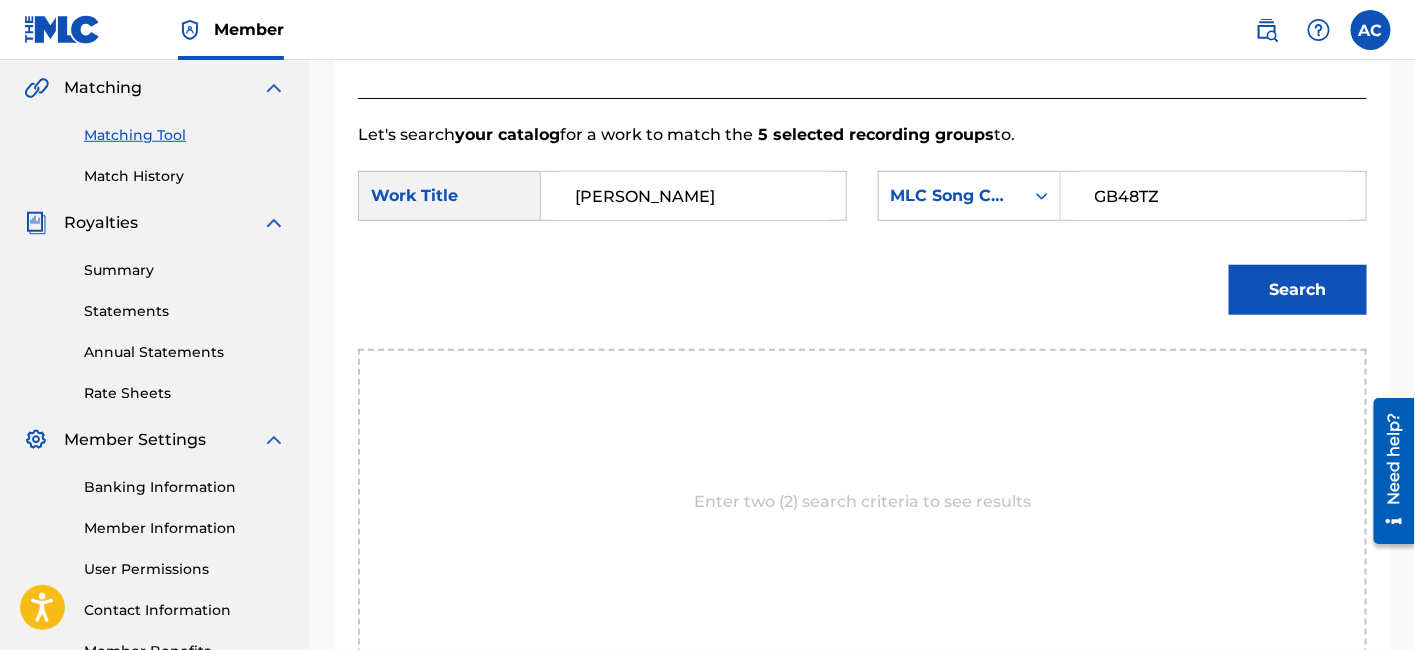 type on "GB48TZ" 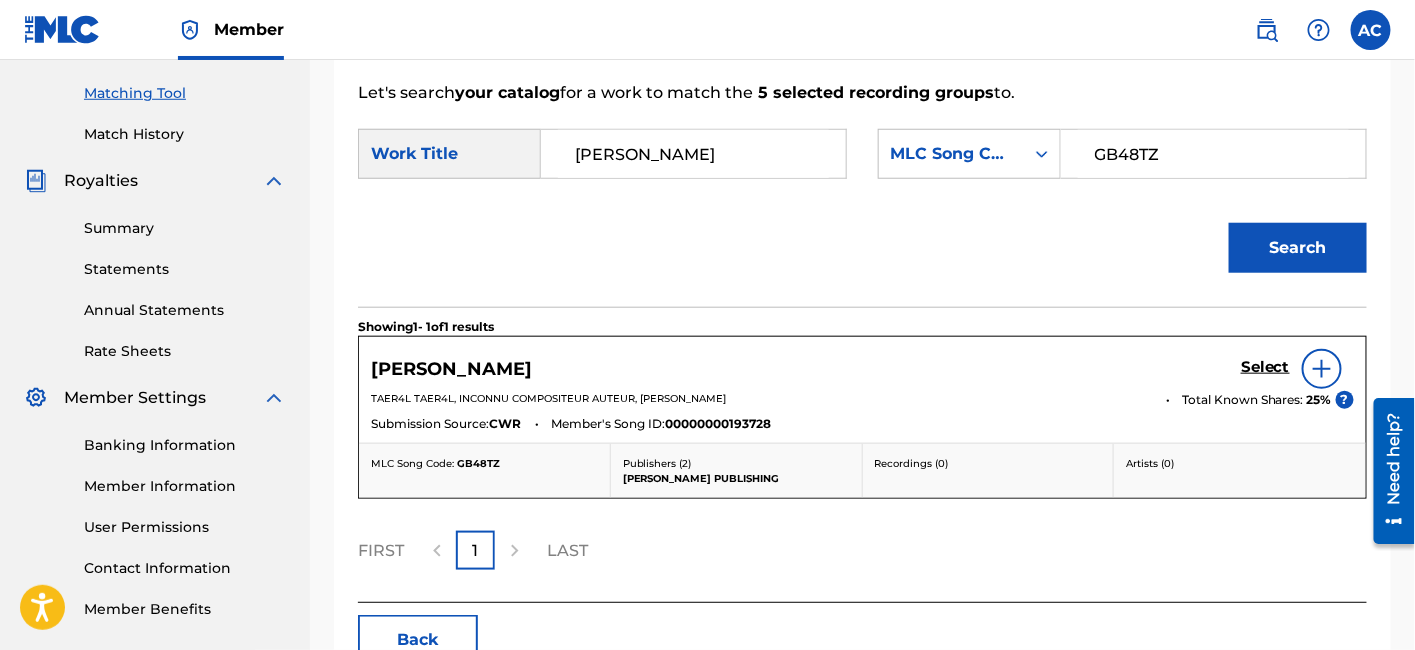 scroll, scrollTop: 500, scrollLeft: 0, axis: vertical 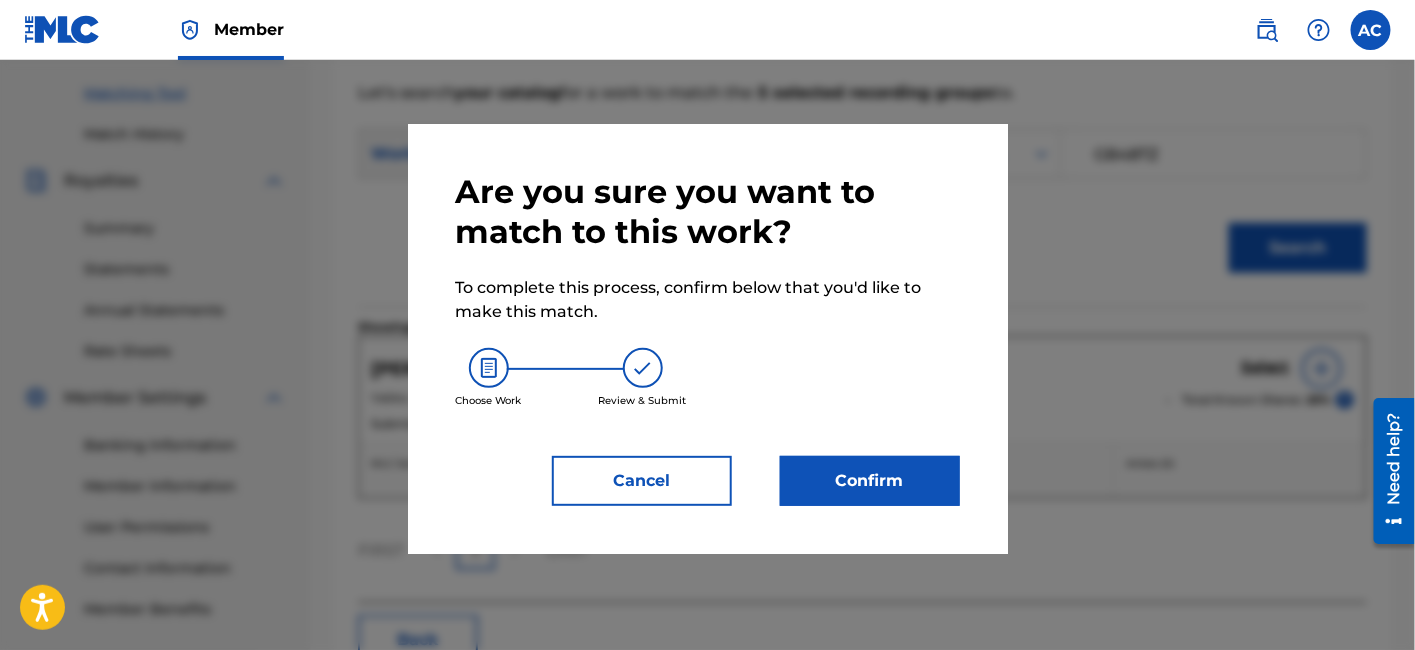 click on "Confirm" at bounding box center [870, 481] 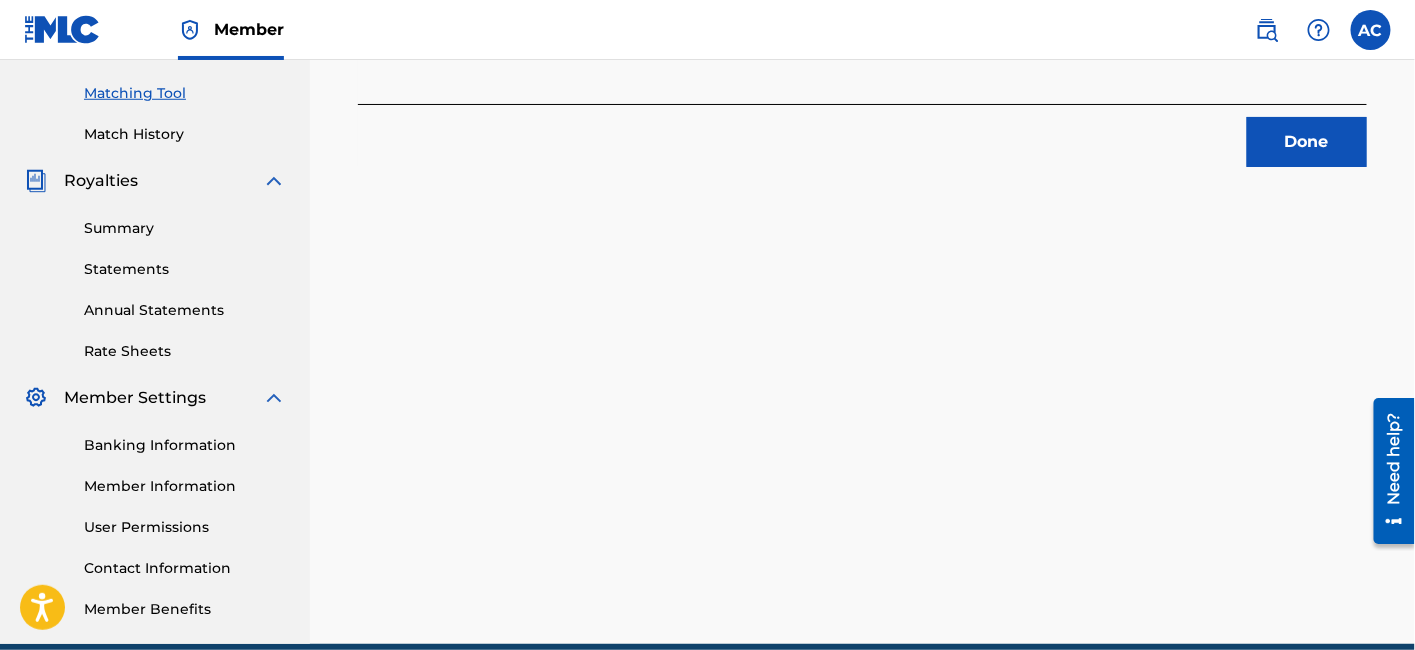 click on "Done" at bounding box center [1307, 142] 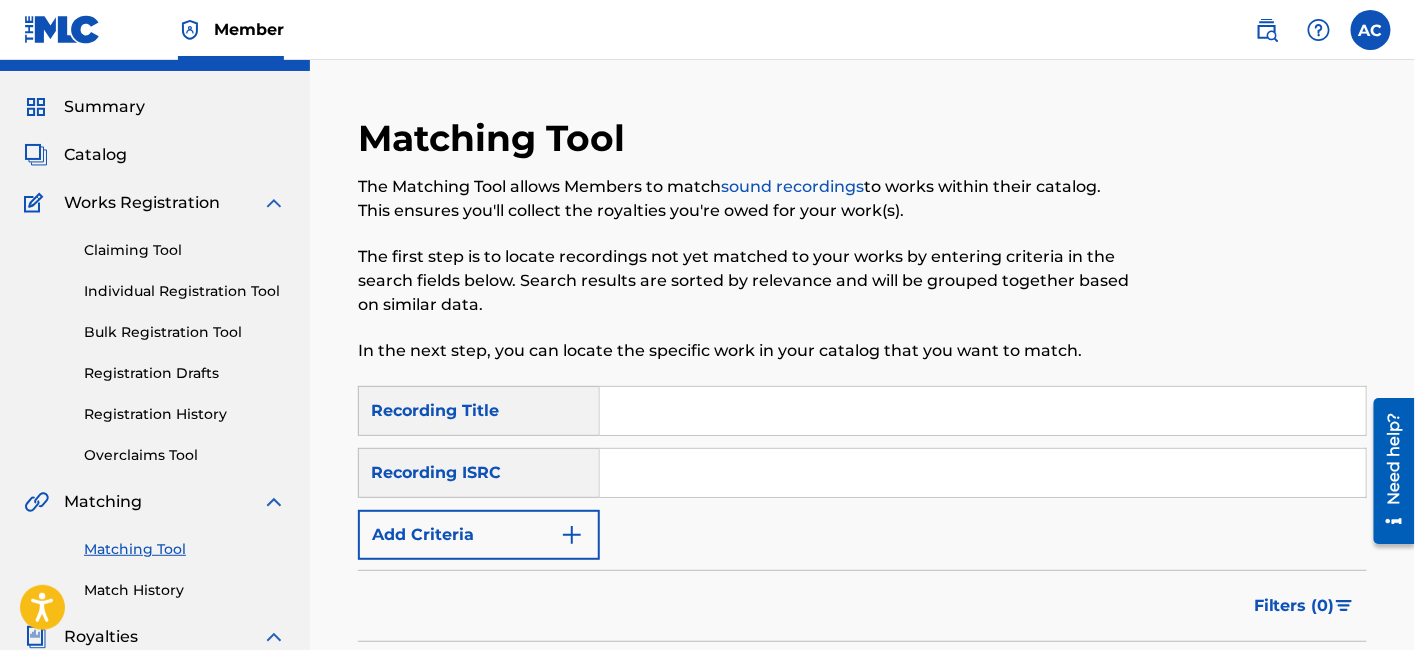 scroll, scrollTop: 42, scrollLeft: 0, axis: vertical 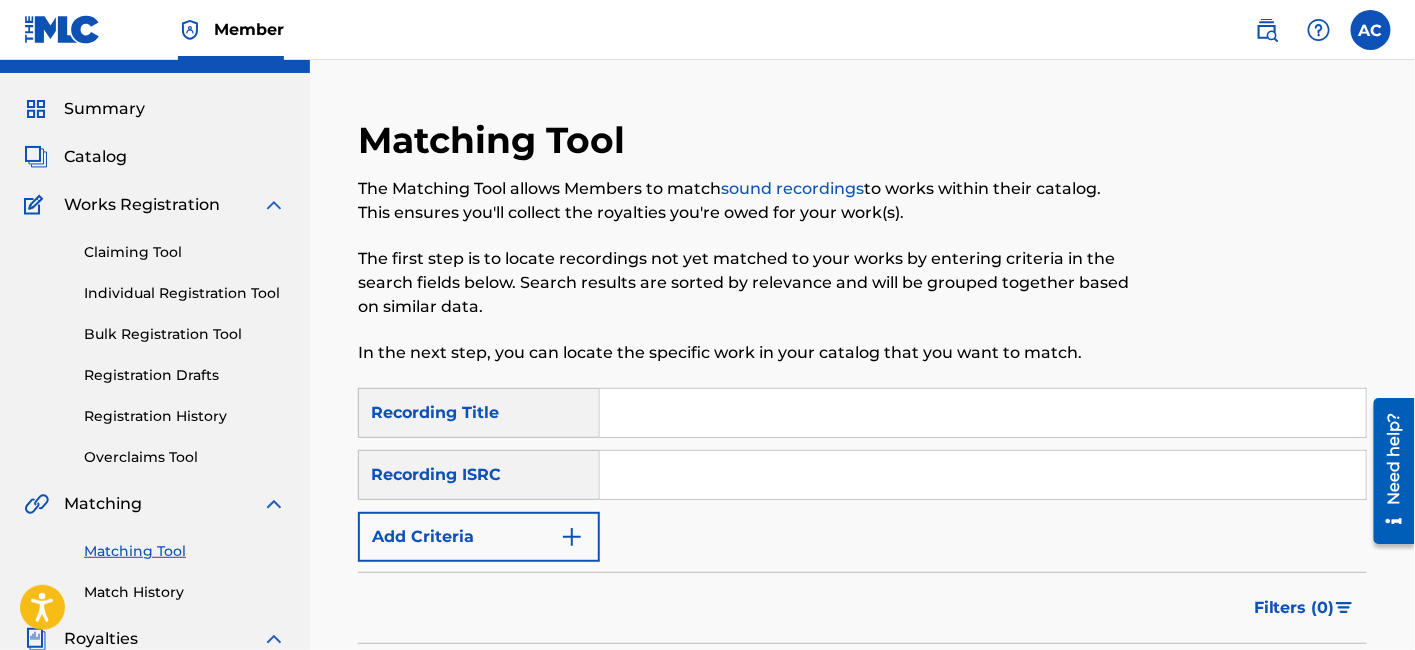 click at bounding box center [983, 475] 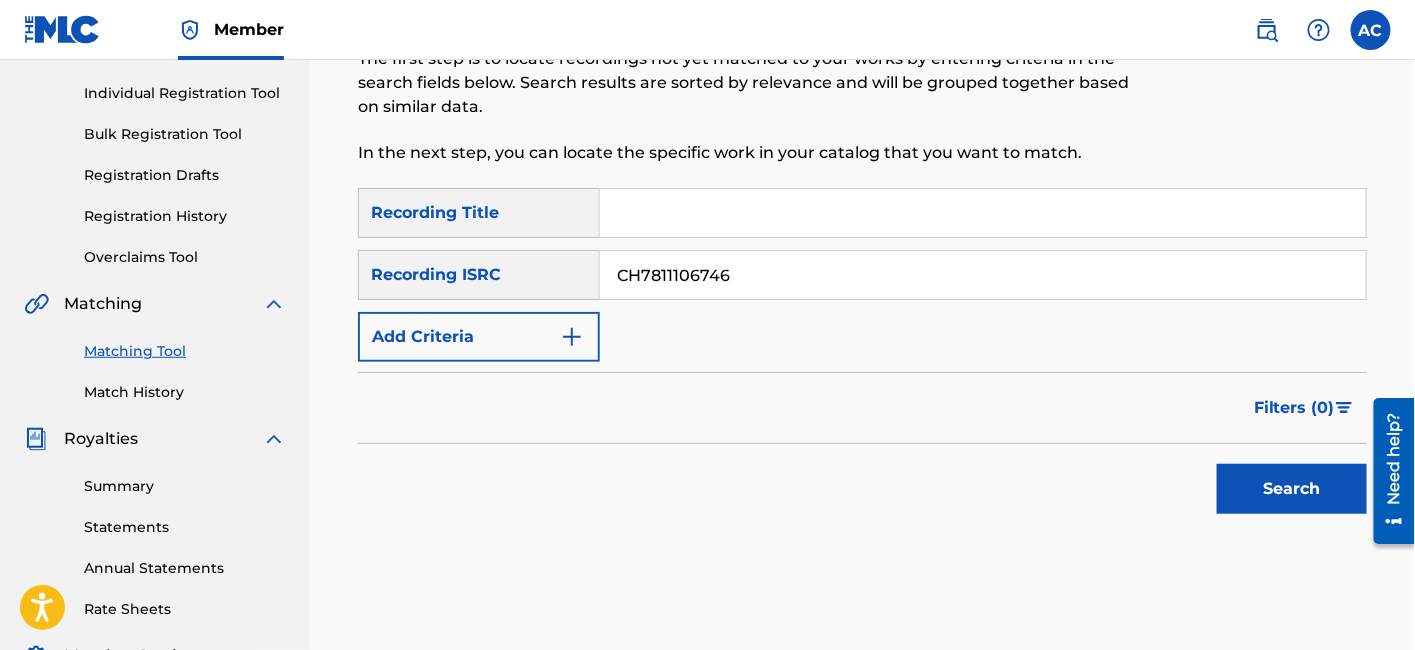 scroll, scrollTop: 274, scrollLeft: 0, axis: vertical 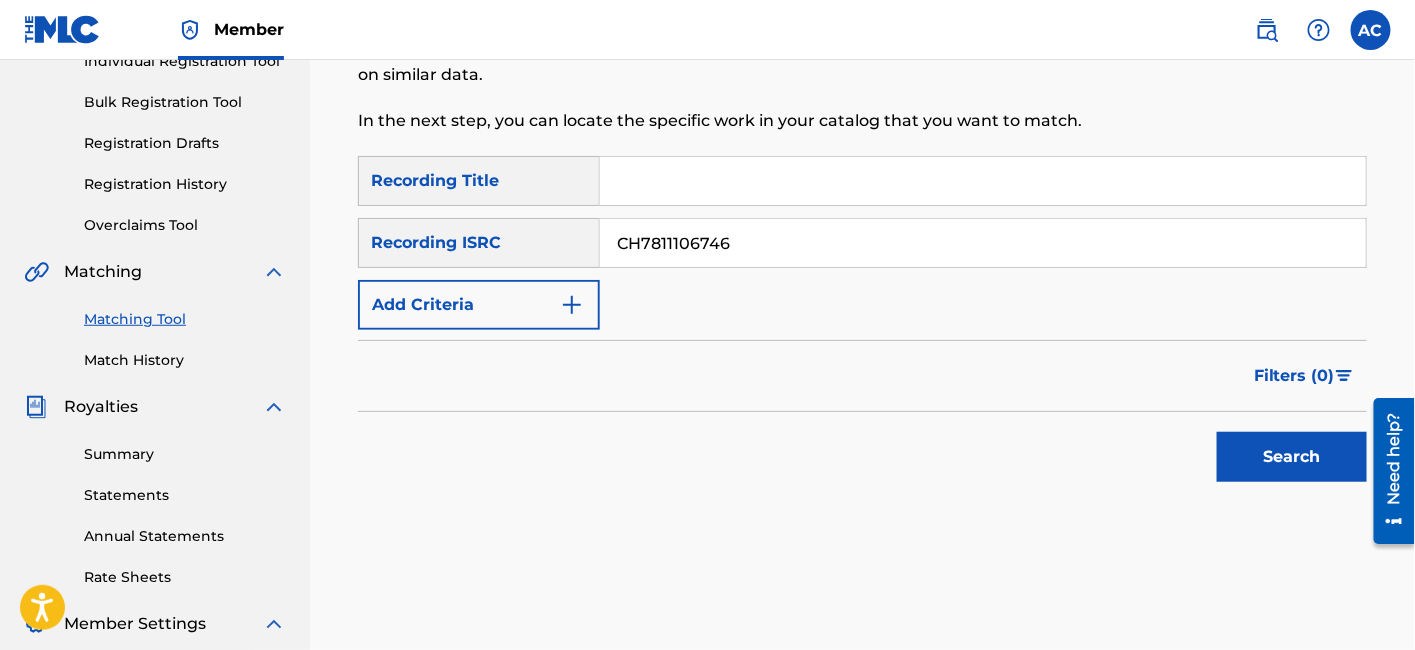 type on "CH7811106746" 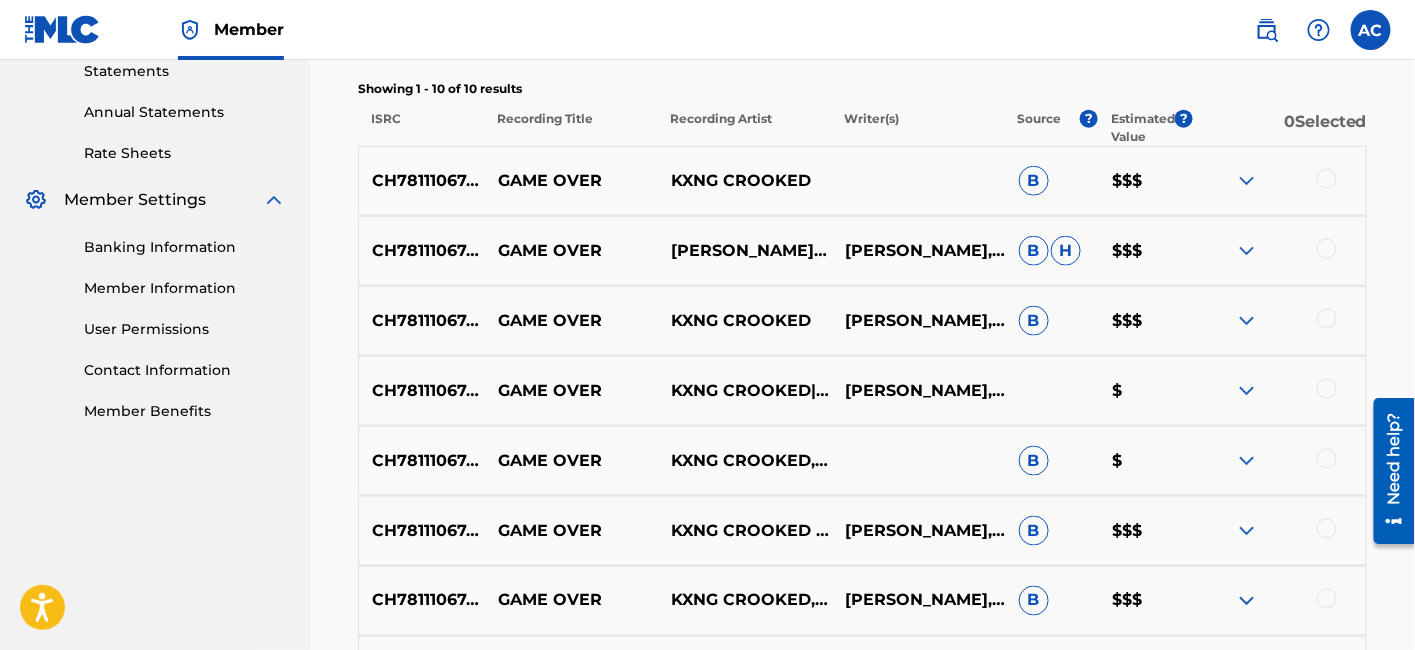scroll, scrollTop: 700, scrollLeft: 0, axis: vertical 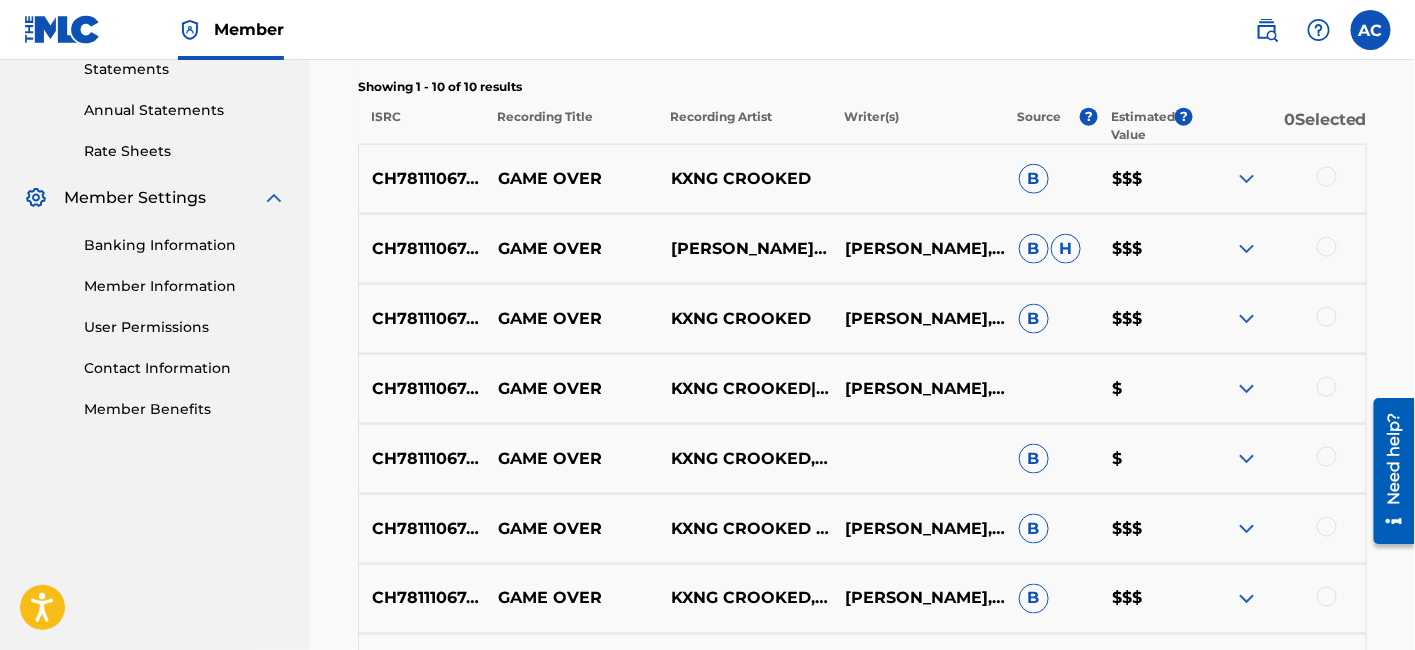 click at bounding box center [1327, 177] 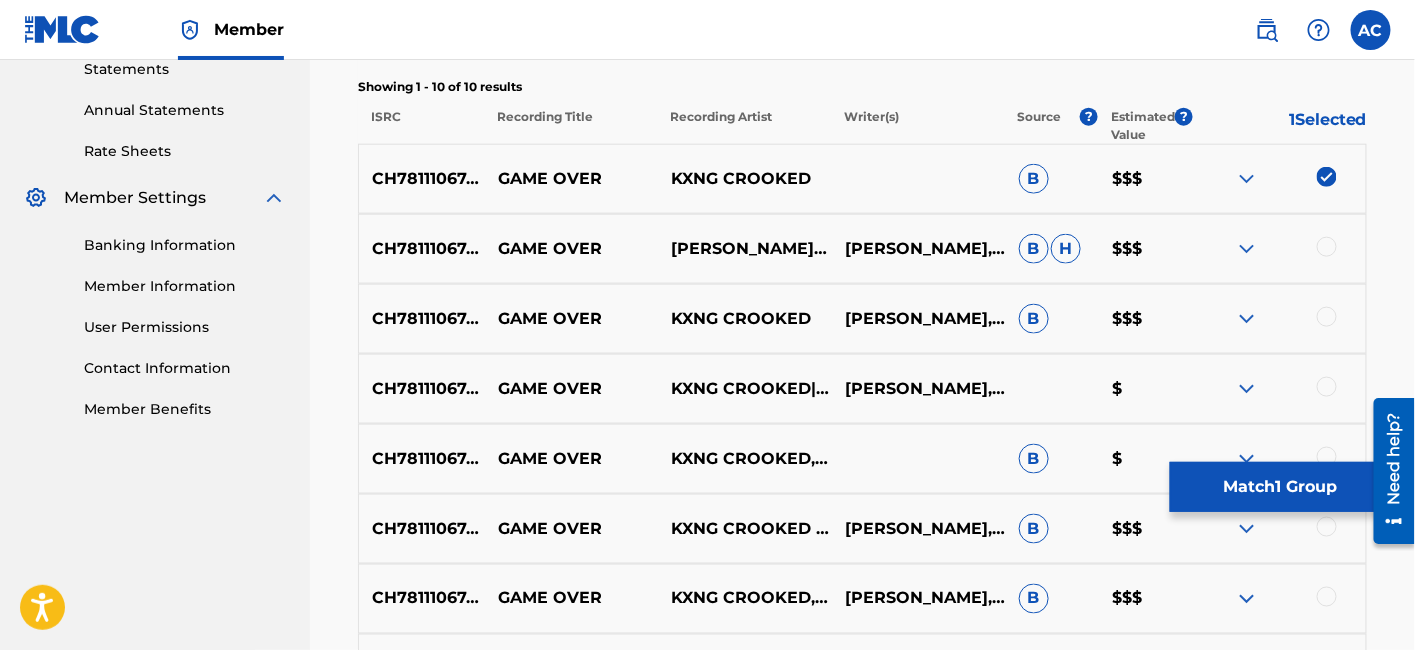 click at bounding box center [1327, 247] 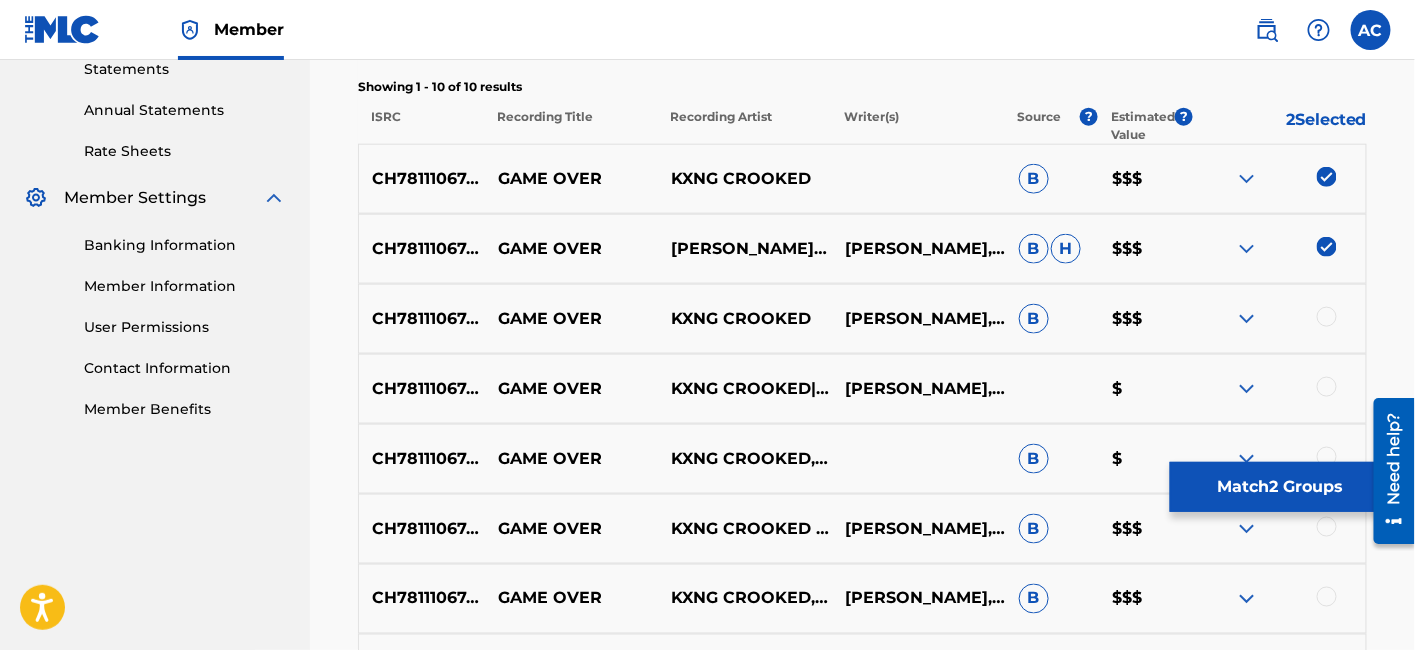 click at bounding box center [1327, 317] 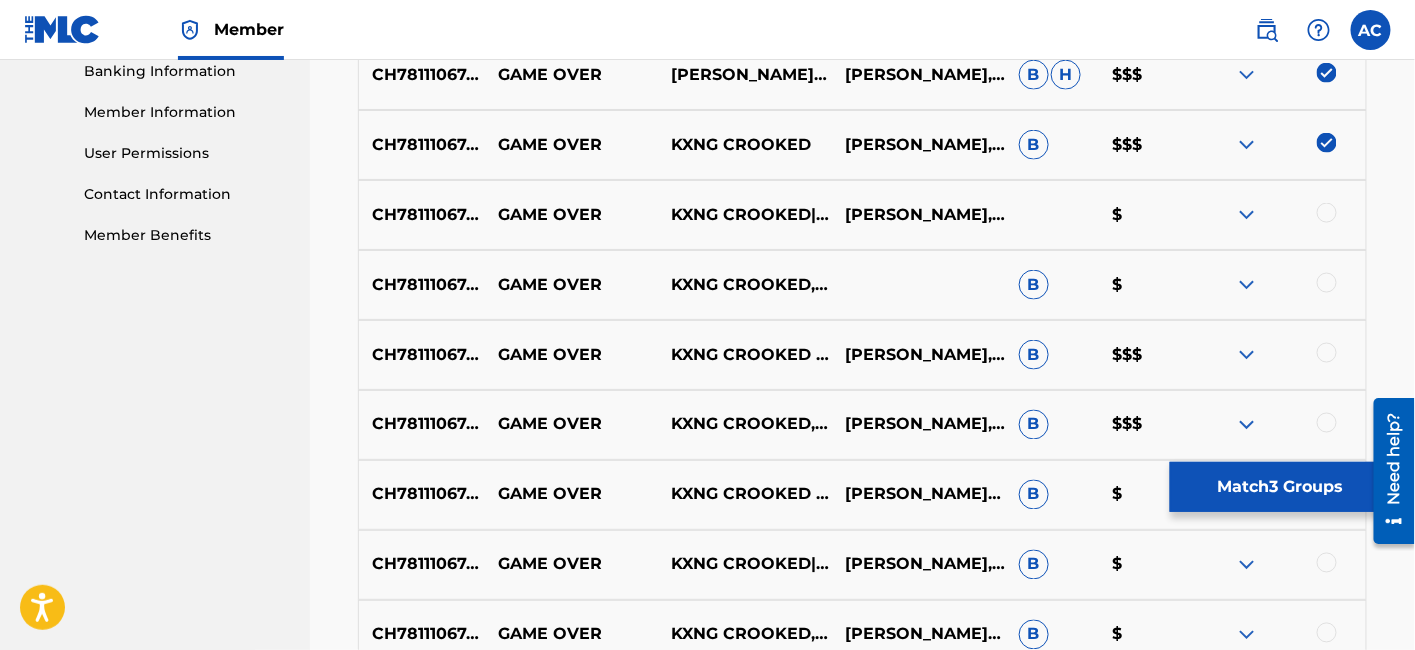 scroll, scrollTop: 893, scrollLeft: 0, axis: vertical 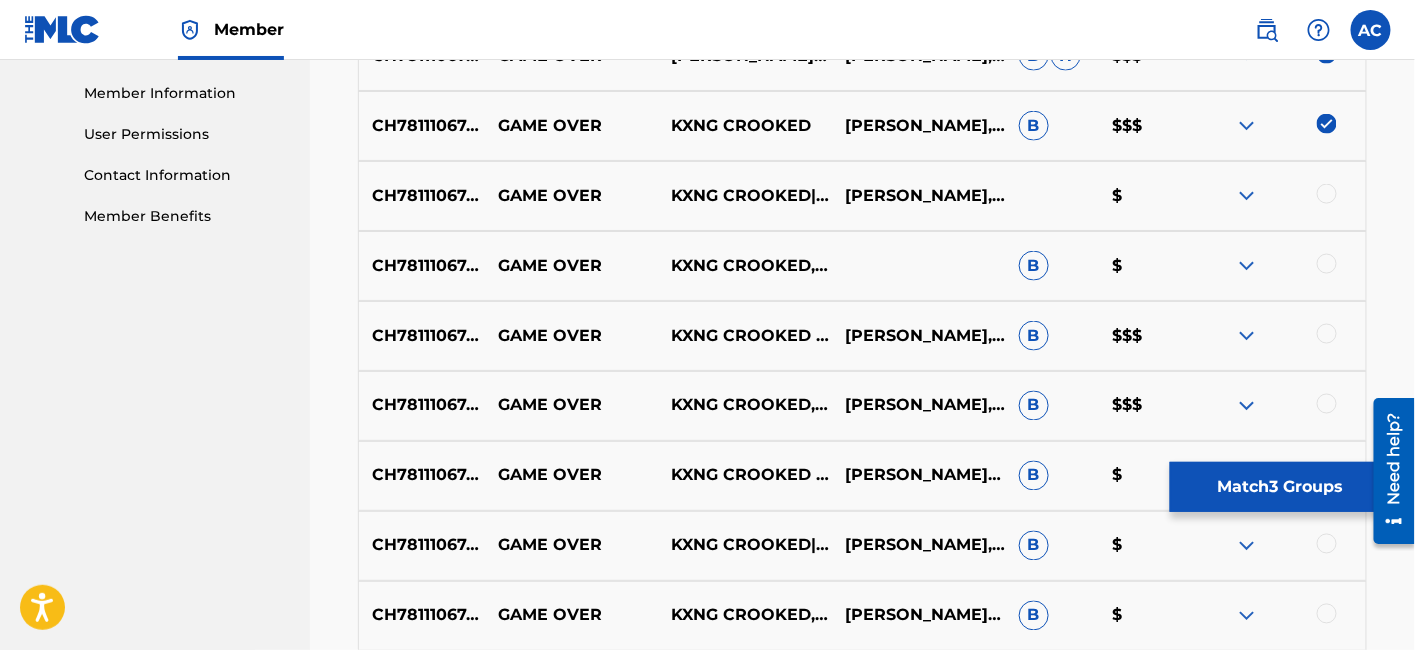 click at bounding box center (1327, 194) 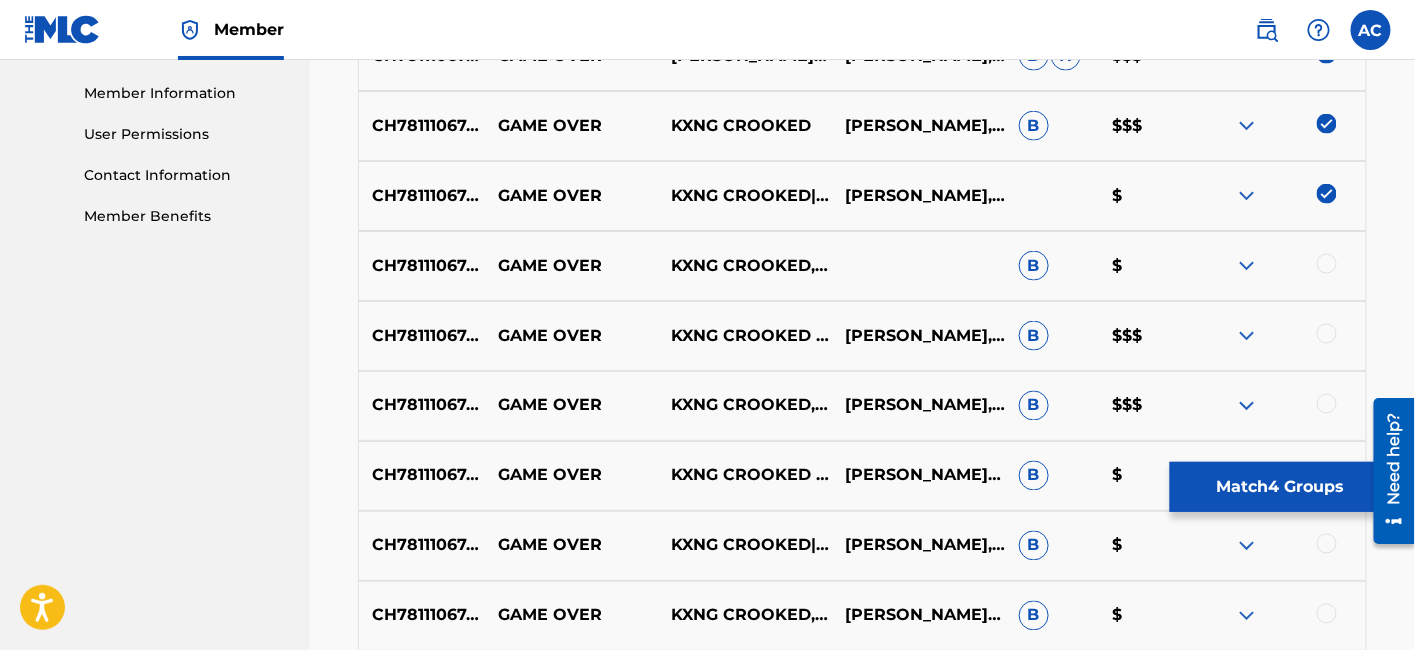 click at bounding box center (1327, 264) 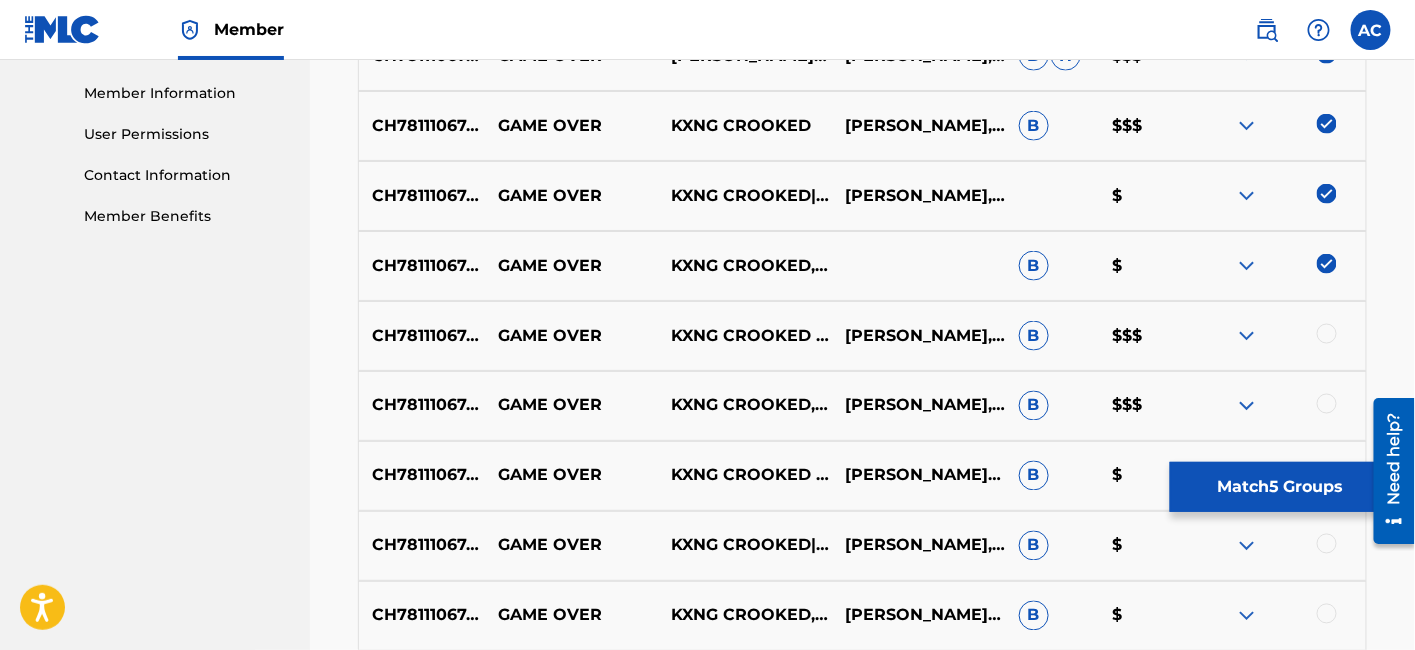 click at bounding box center [1327, 334] 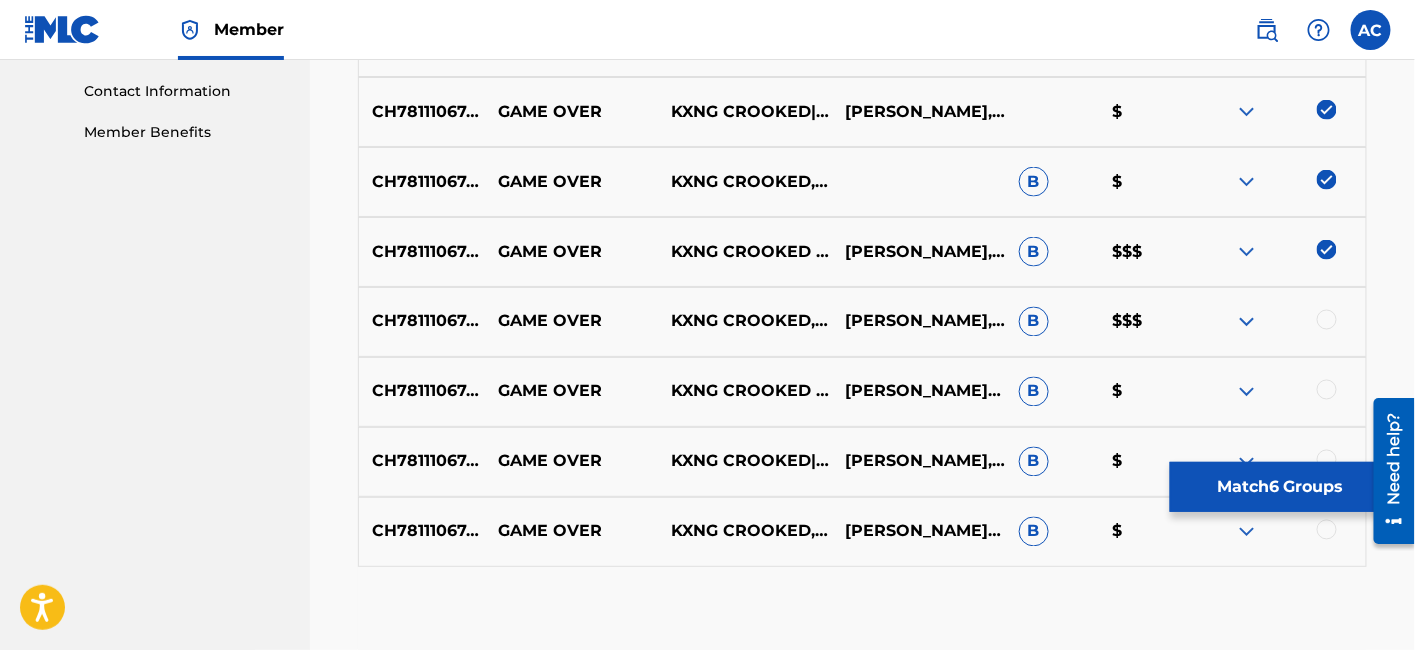 scroll, scrollTop: 1013, scrollLeft: 0, axis: vertical 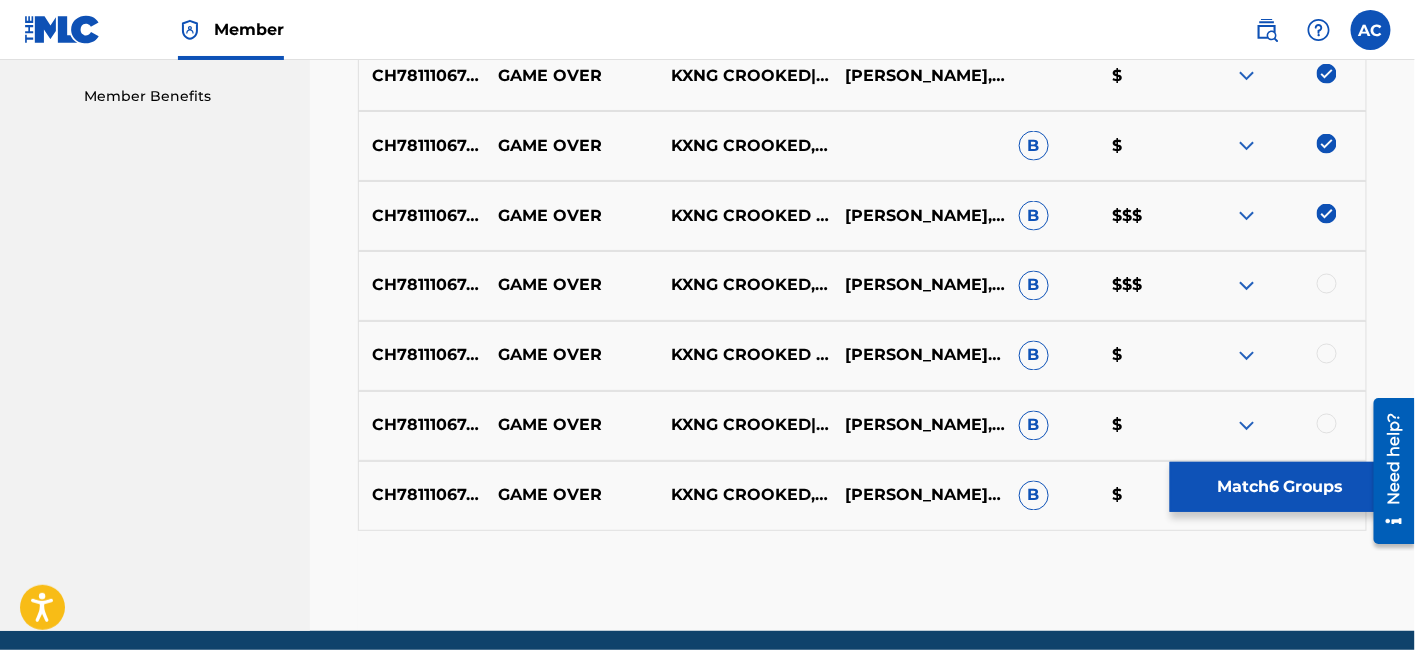 click at bounding box center (1327, 284) 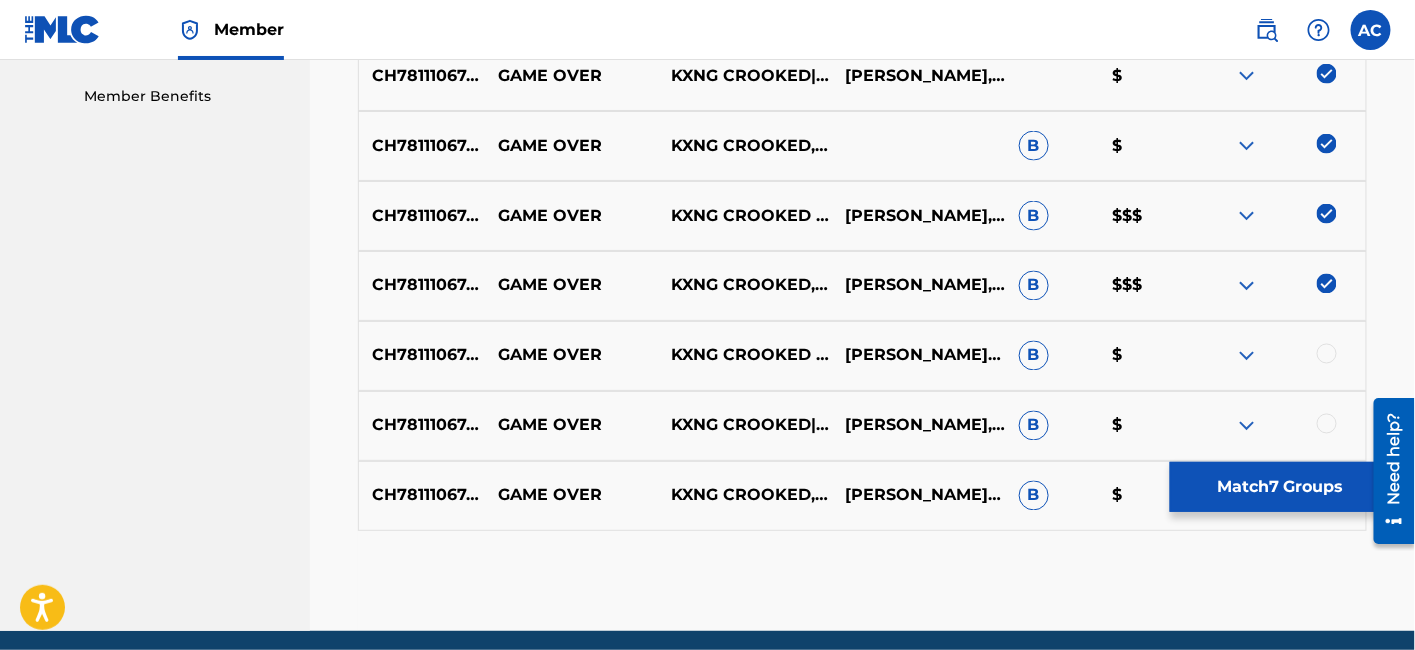 click at bounding box center [1327, 354] 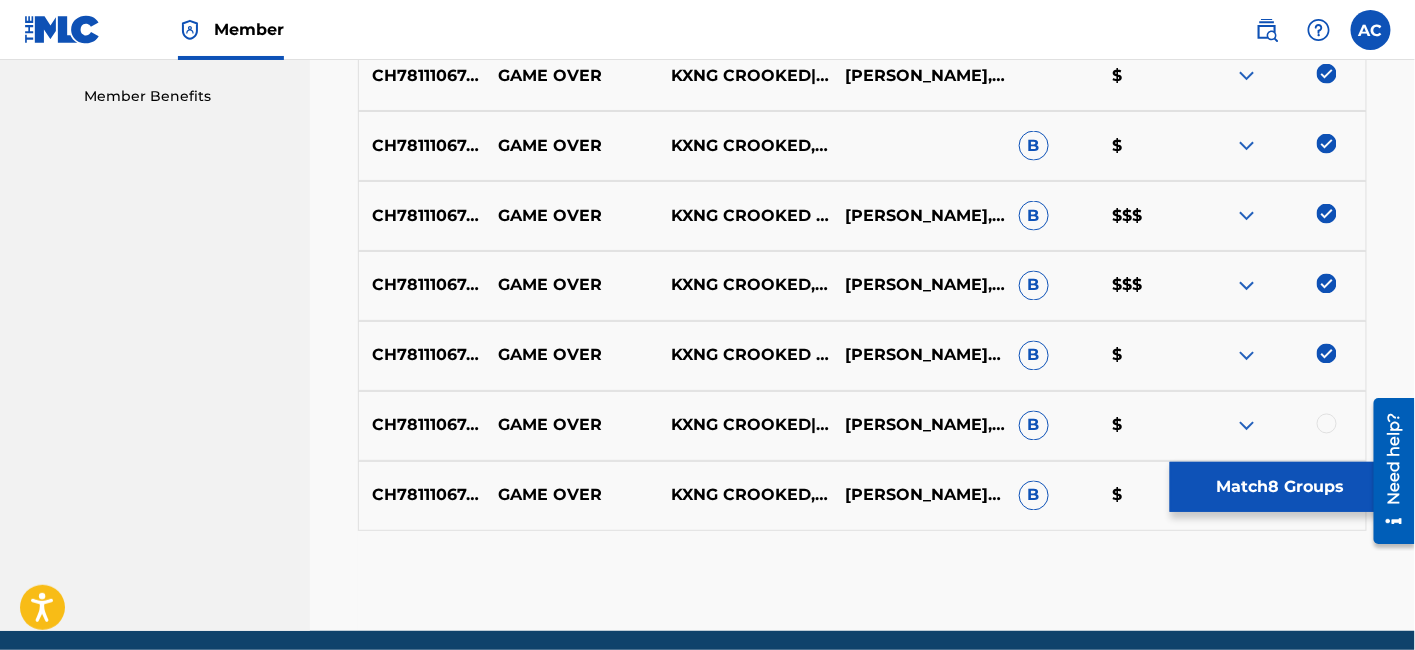 scroll, scrollTop: 1088, scrollLeft: 0, axis: vertical 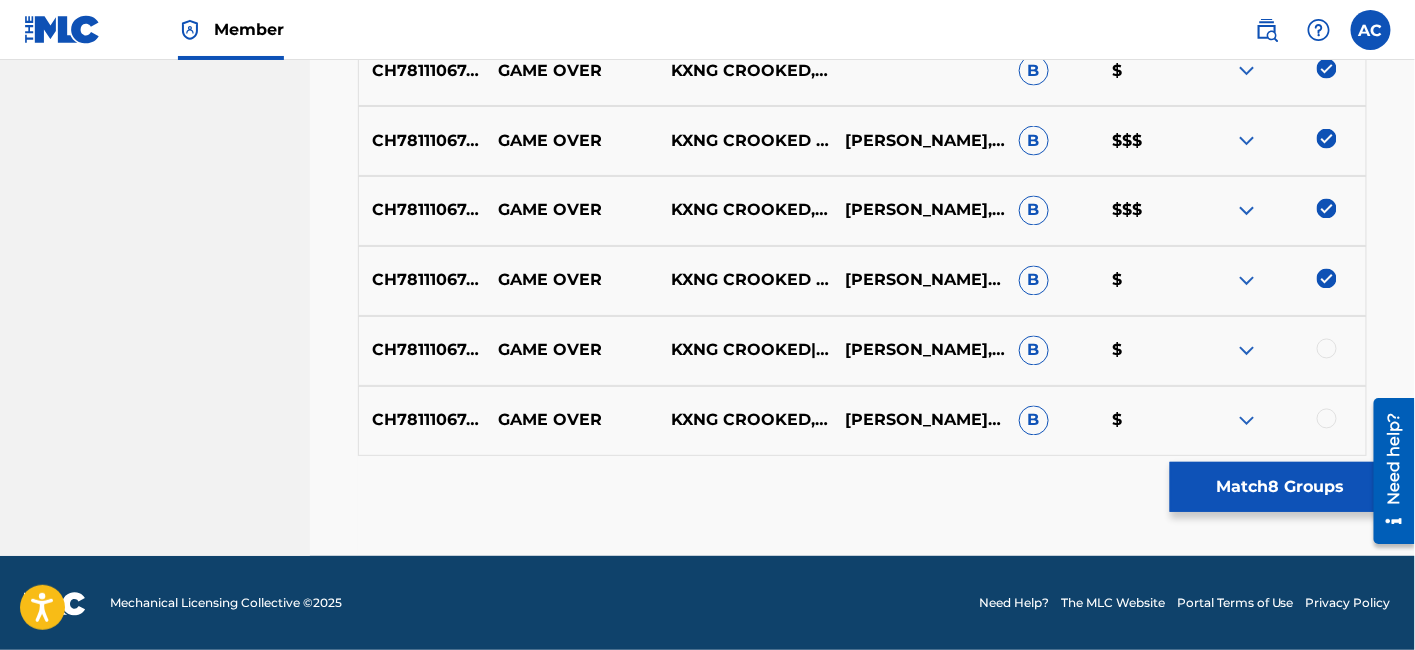 click at bounding box center [1327, 349] 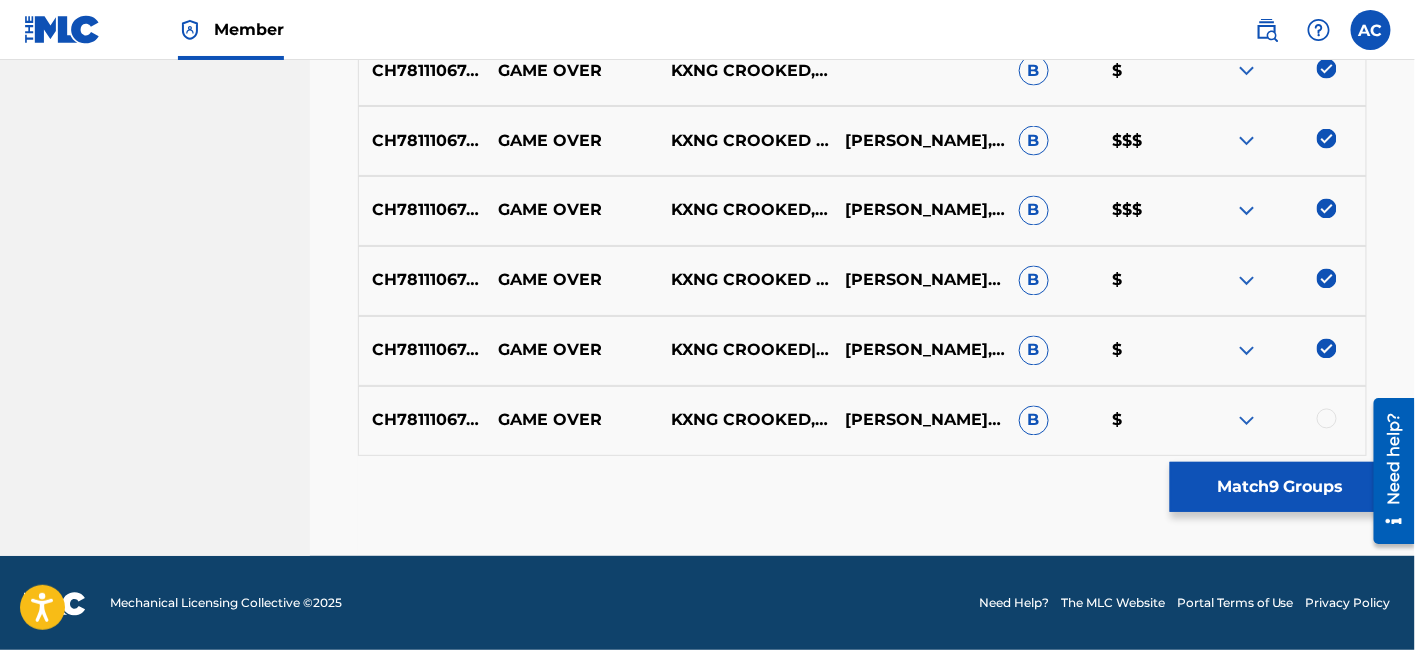 click at bounding box center (1327, 419) 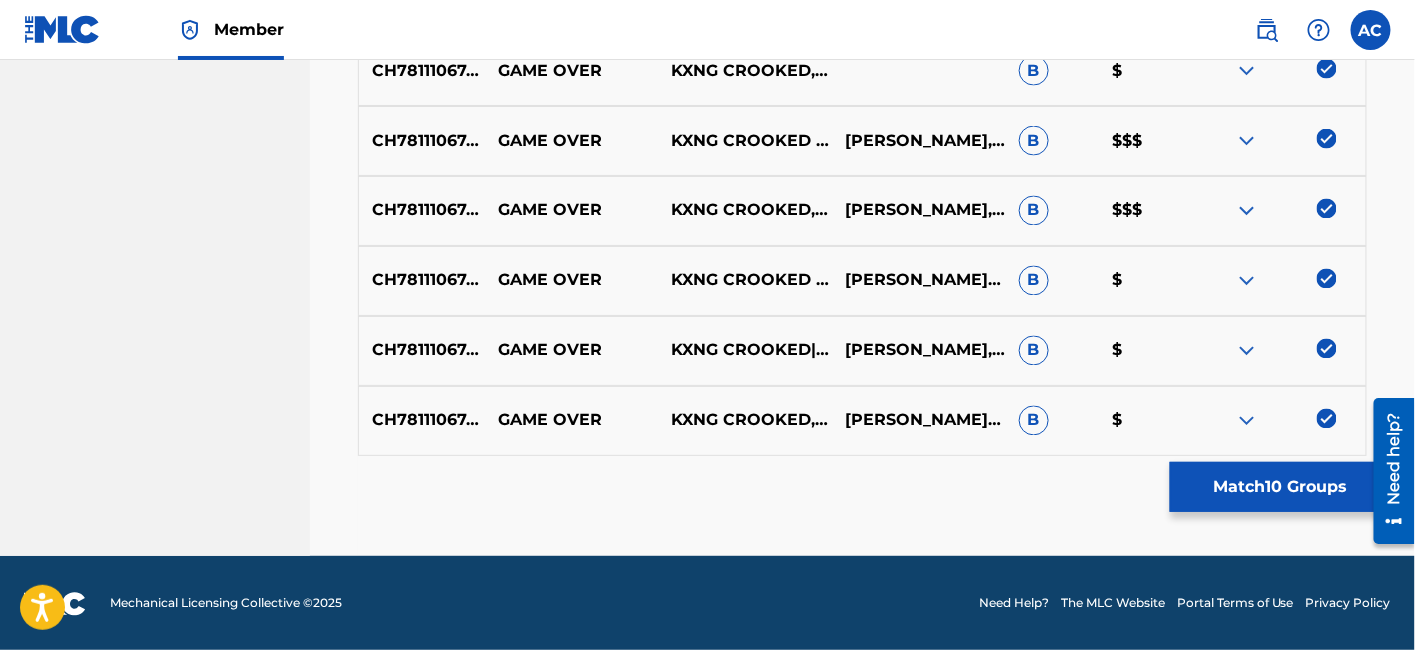 click on "Match  10 Groups" at bounding box center (1280, 487) 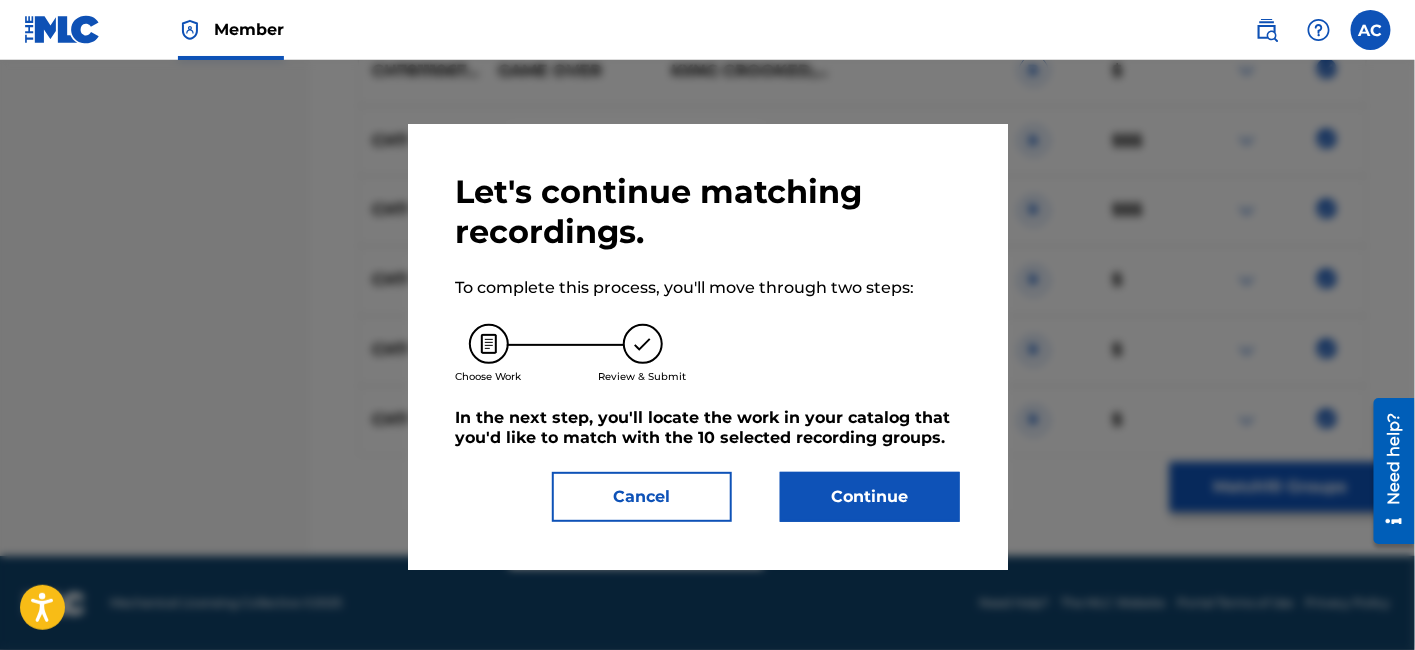 click on "Continue" at bounding box center [870, 497] 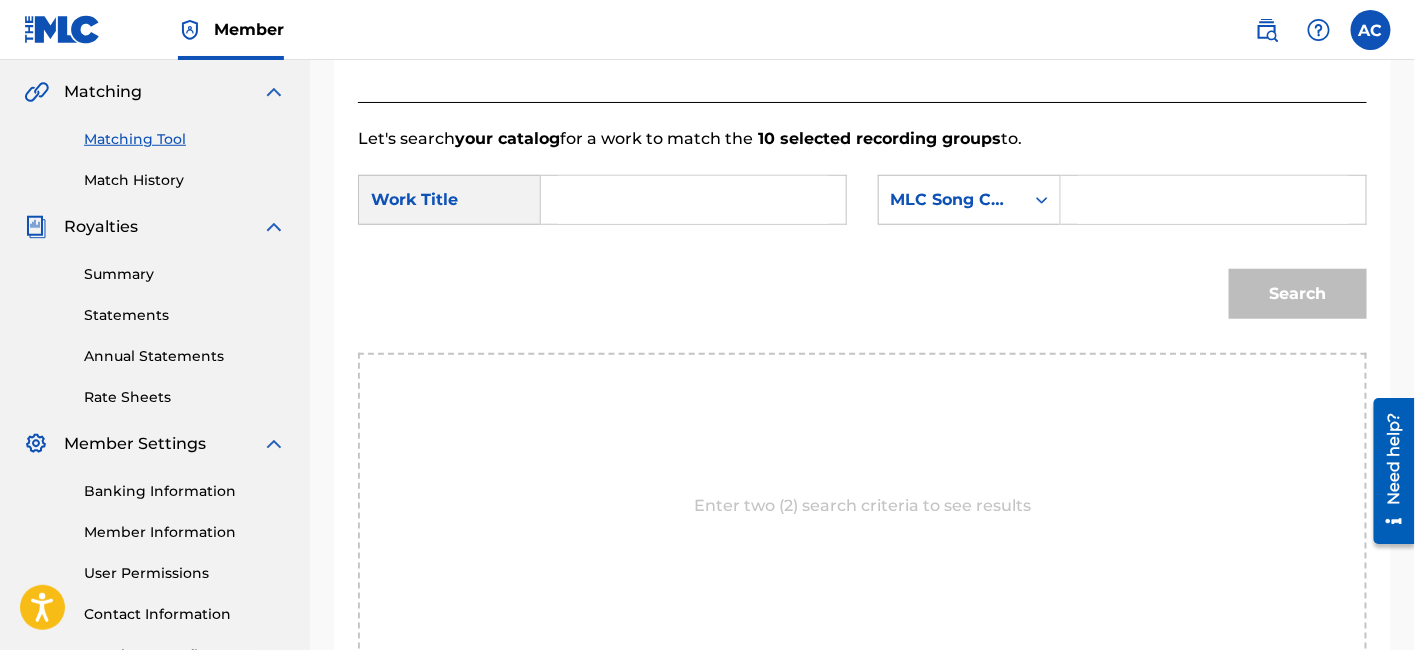 scroll, scrollTop: 427, scrollLeft: 0, axis: vertical 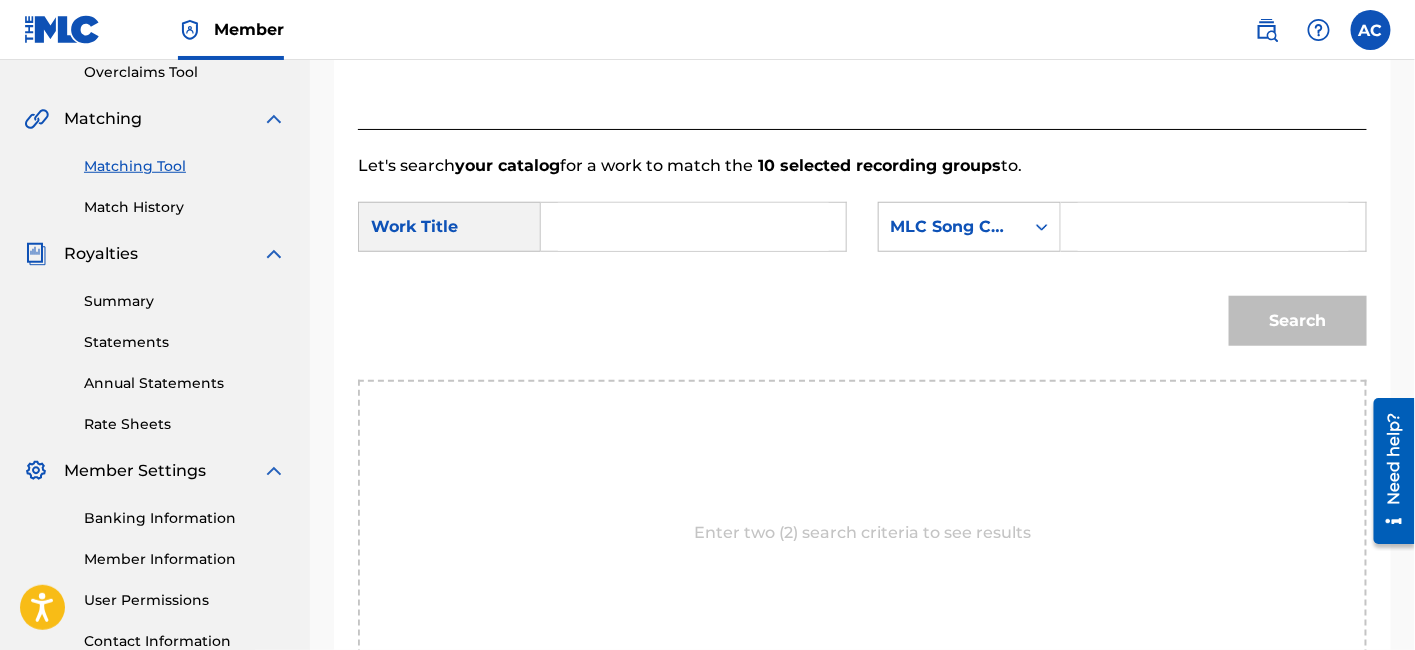 click at bounding box center (693, 227) 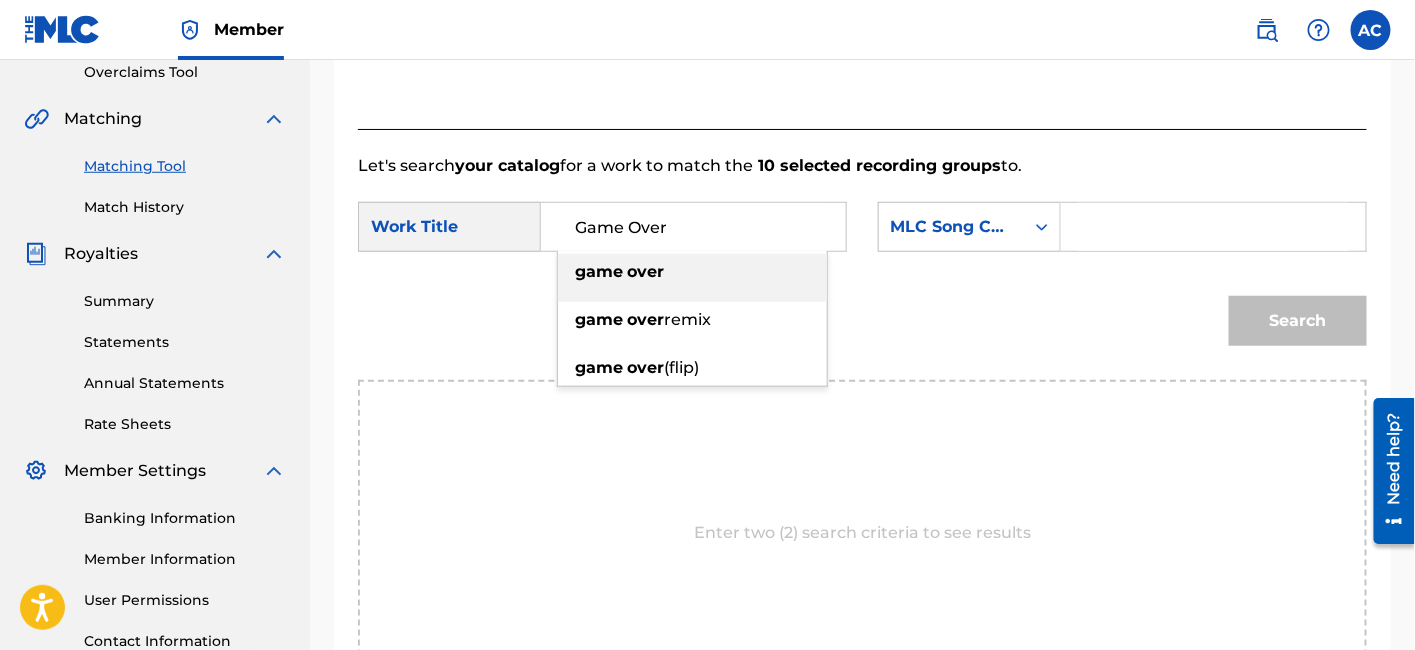 type on "Game Over" 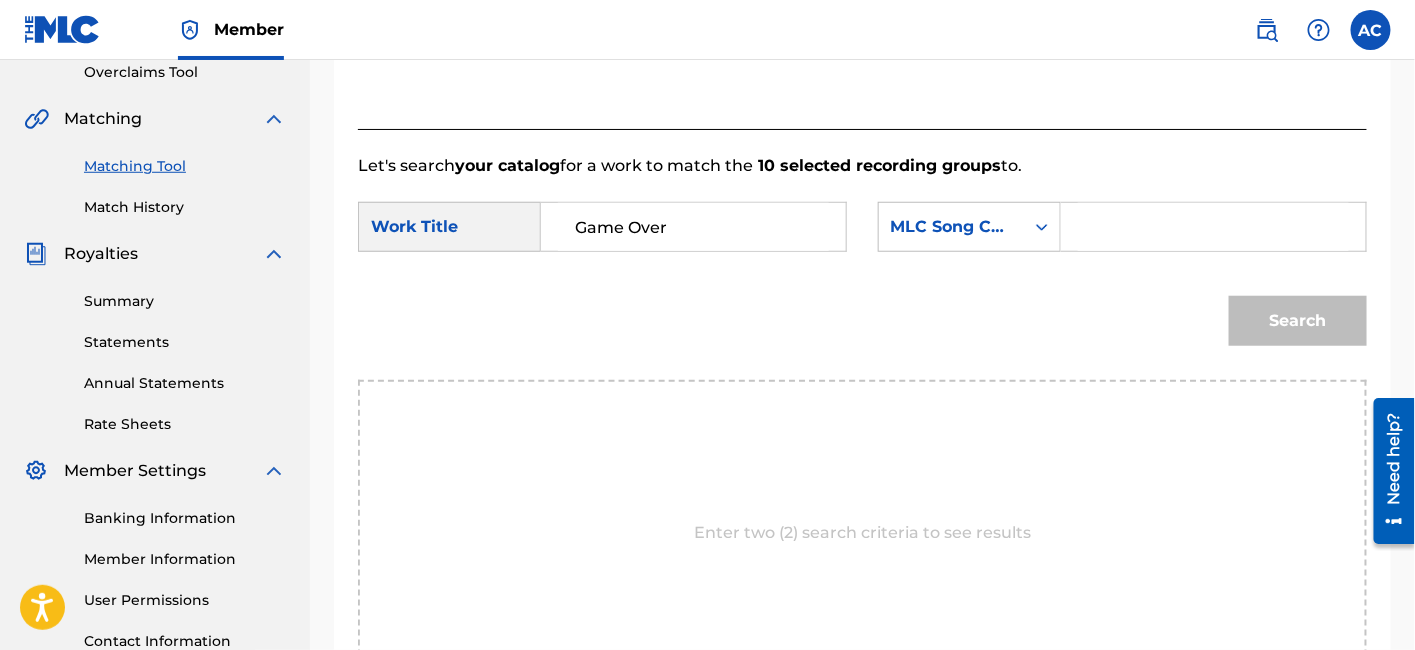 click at bounding box center (1213, 227) 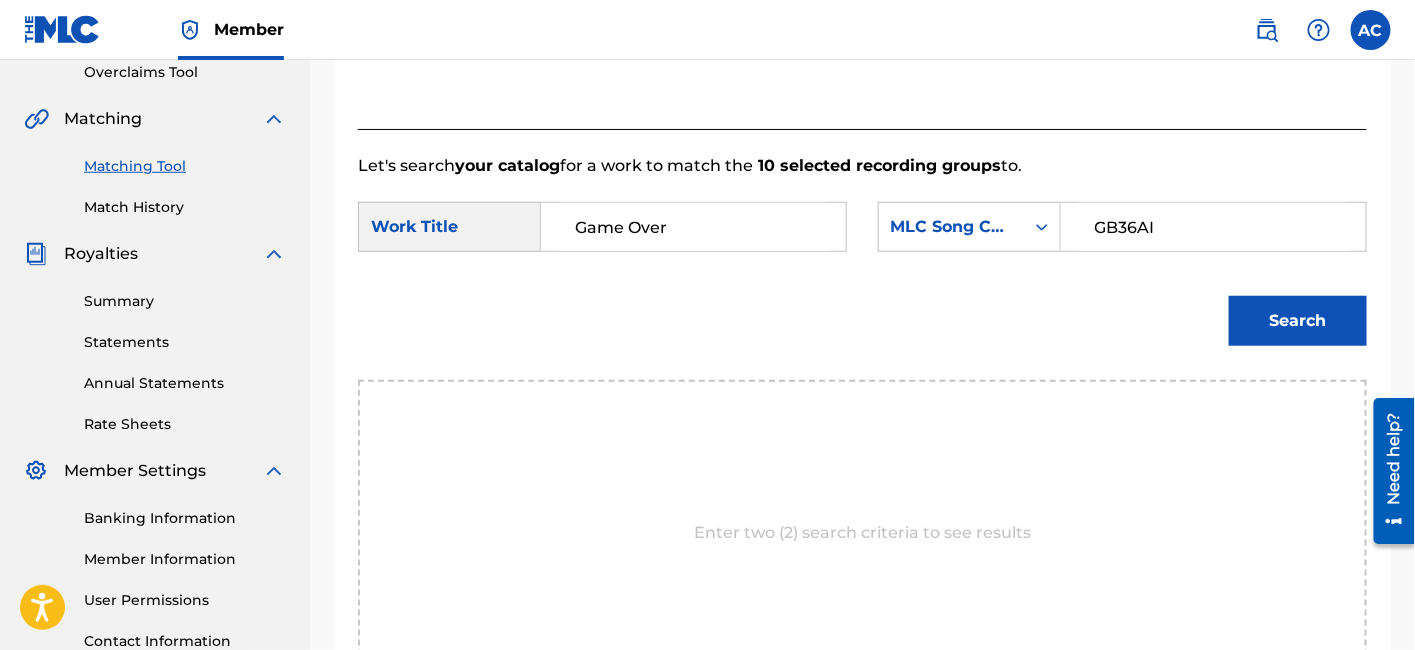 type on "GB36AI" 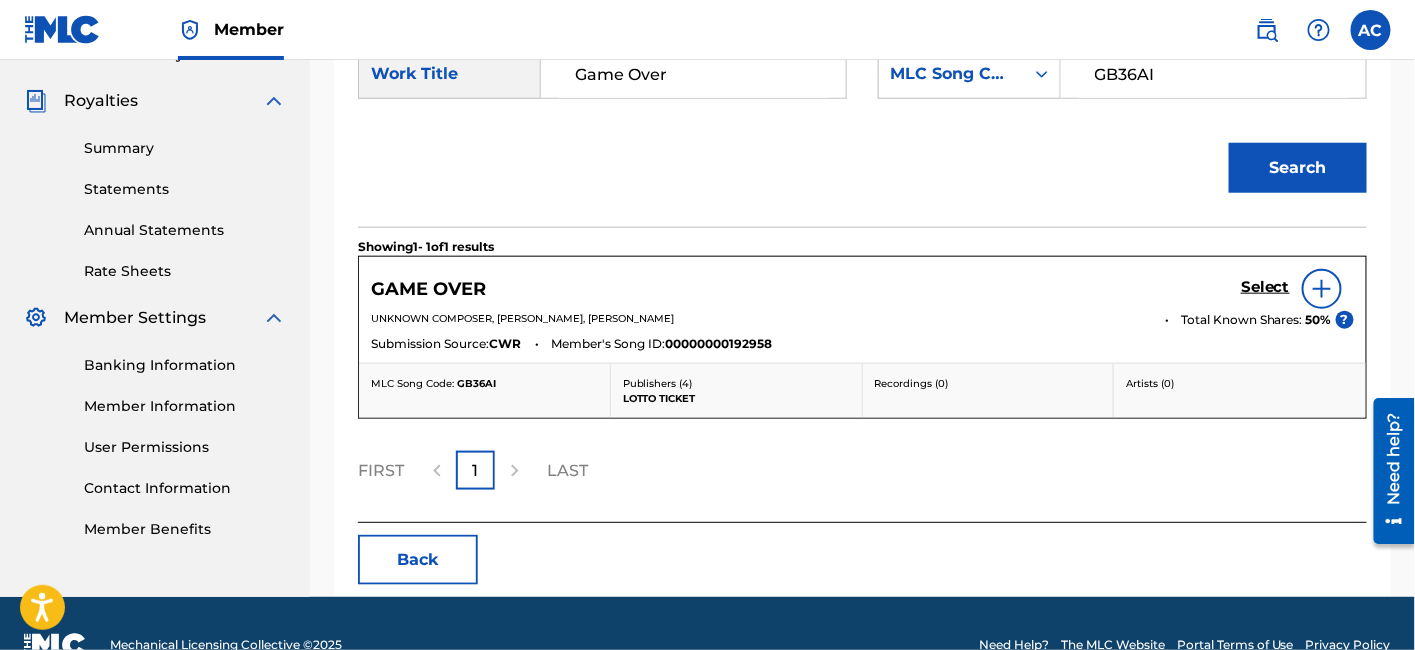 scroll, scrollTop: 582, scrollLeft: 0, axis: vertical 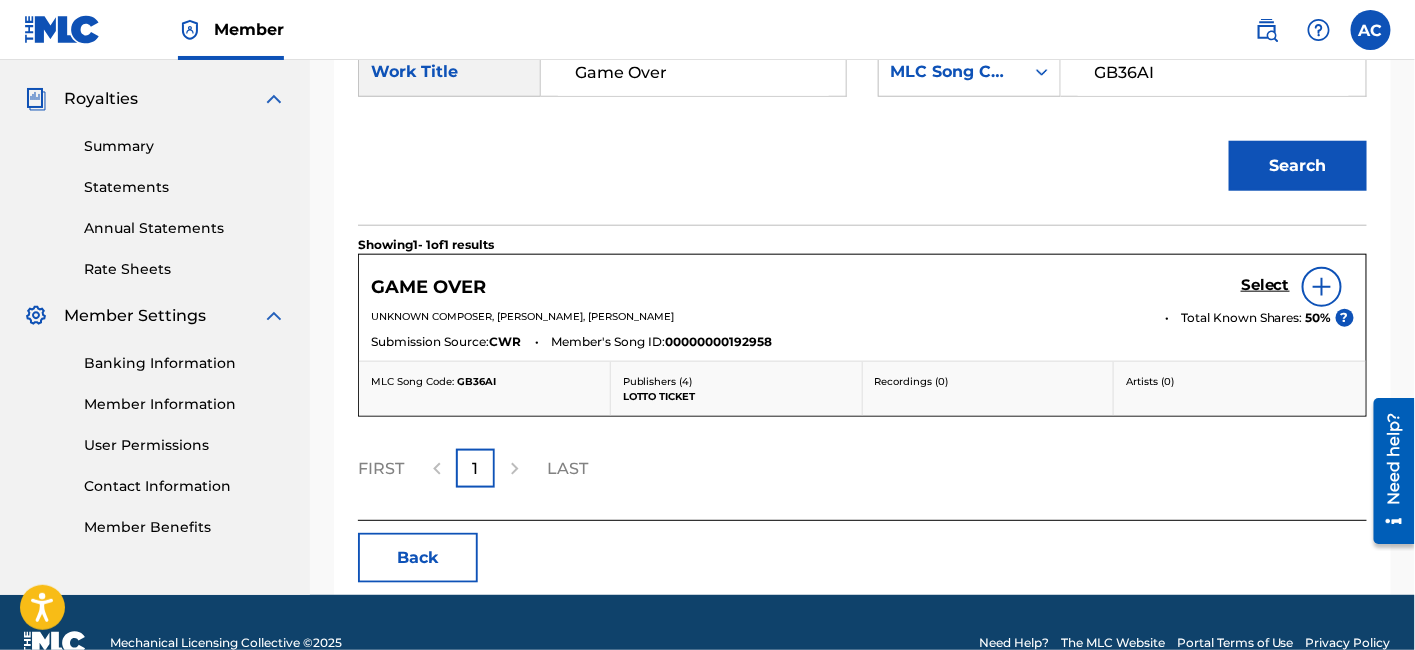 click on "Select" at bounding box center [1265, 285] 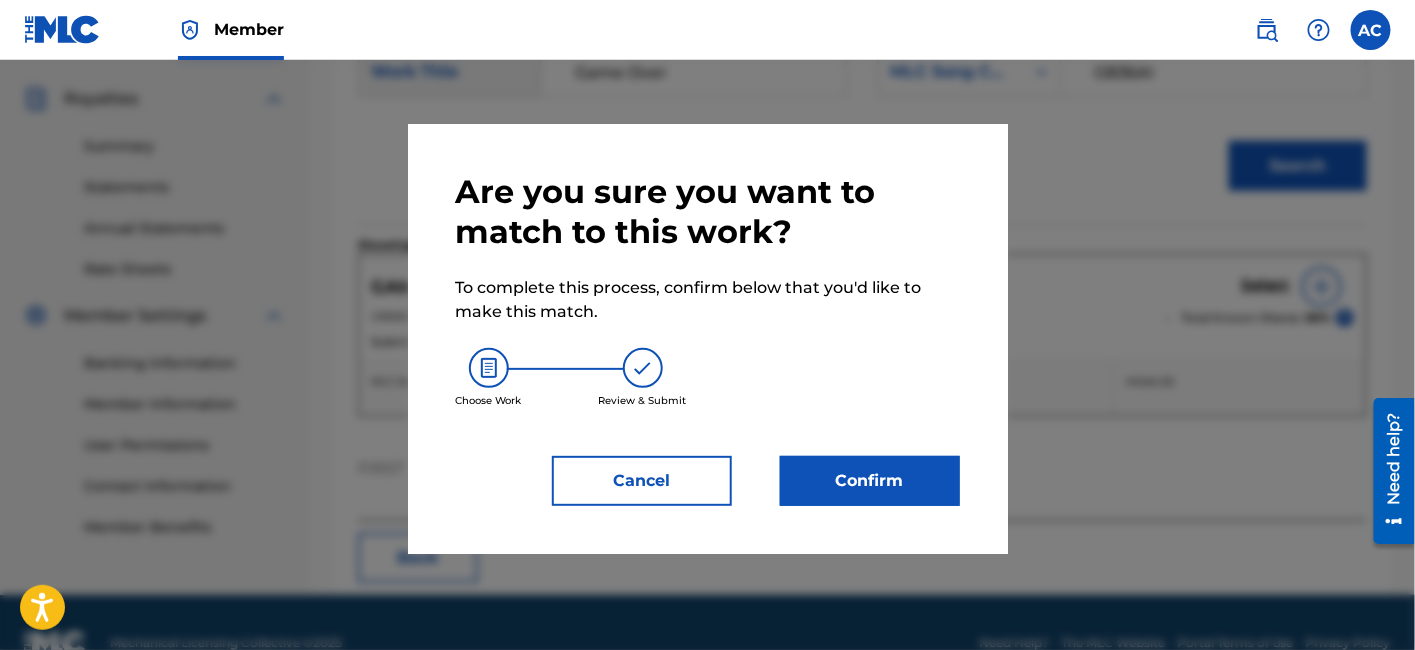 click on "Confirm" at bounding box center (870, 481) 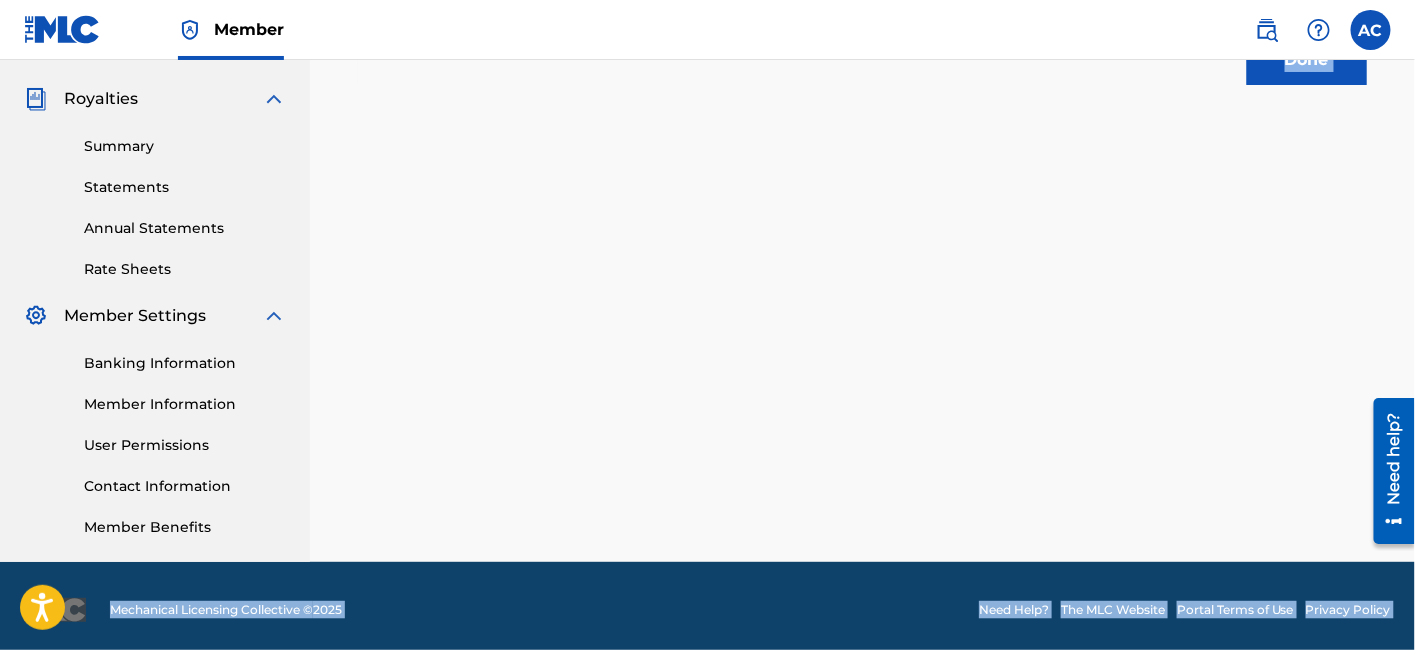 drag, startPoint x: 878, startPoint y: 461, endPoint x: 1277, endPoint y: 72, distance: 557.245 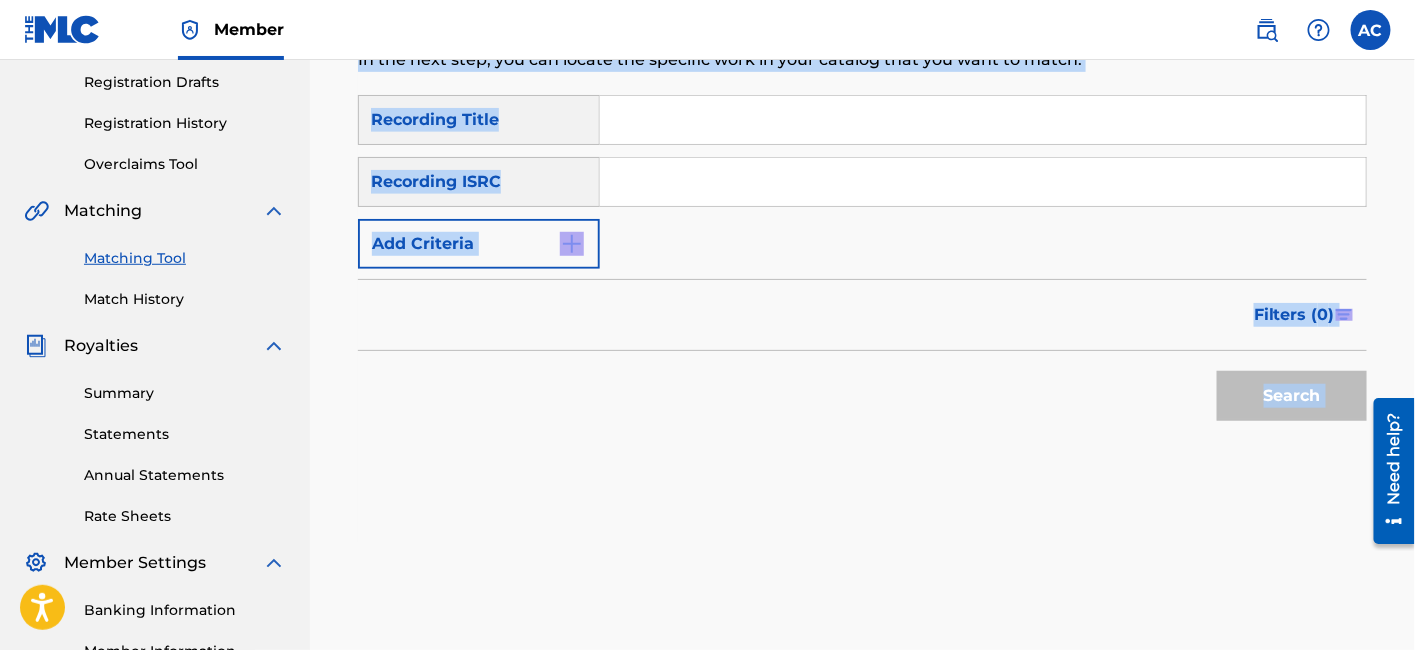scroll, scrollTop: 333, scrollLeft: 0, axis: vertical 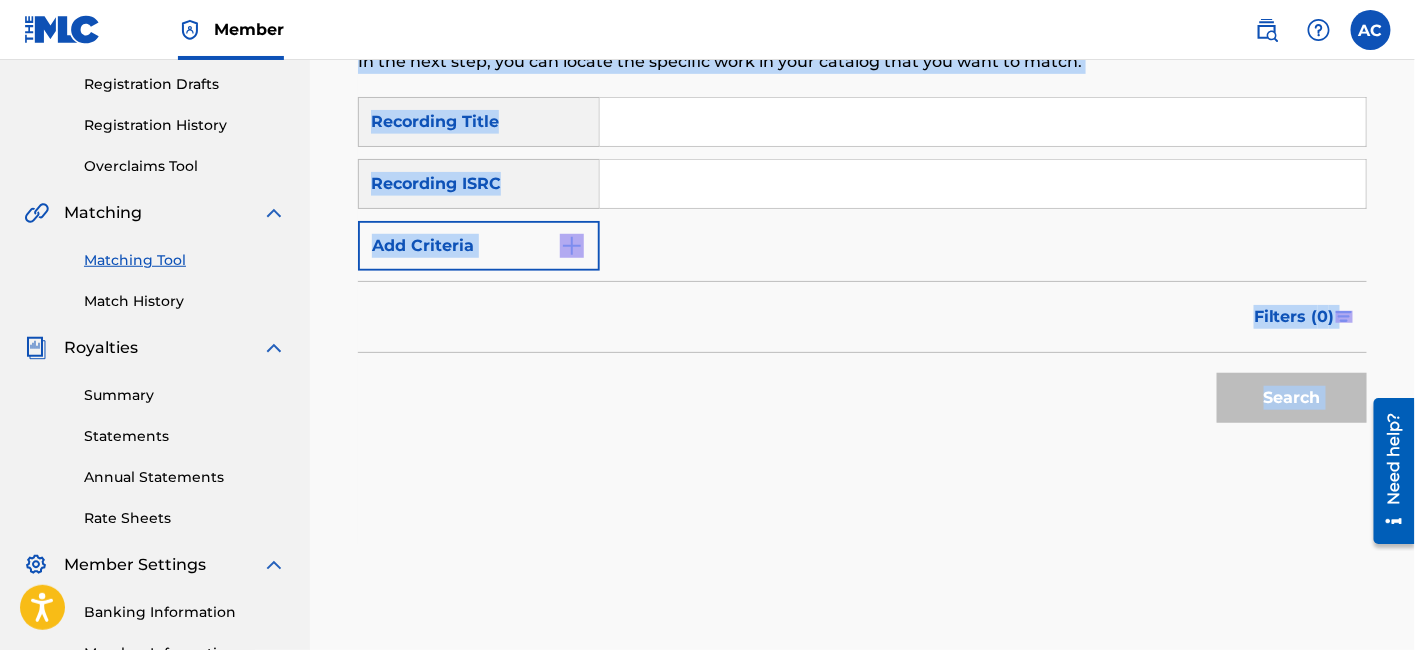 click on "Search" at bounding box center [862, 393] 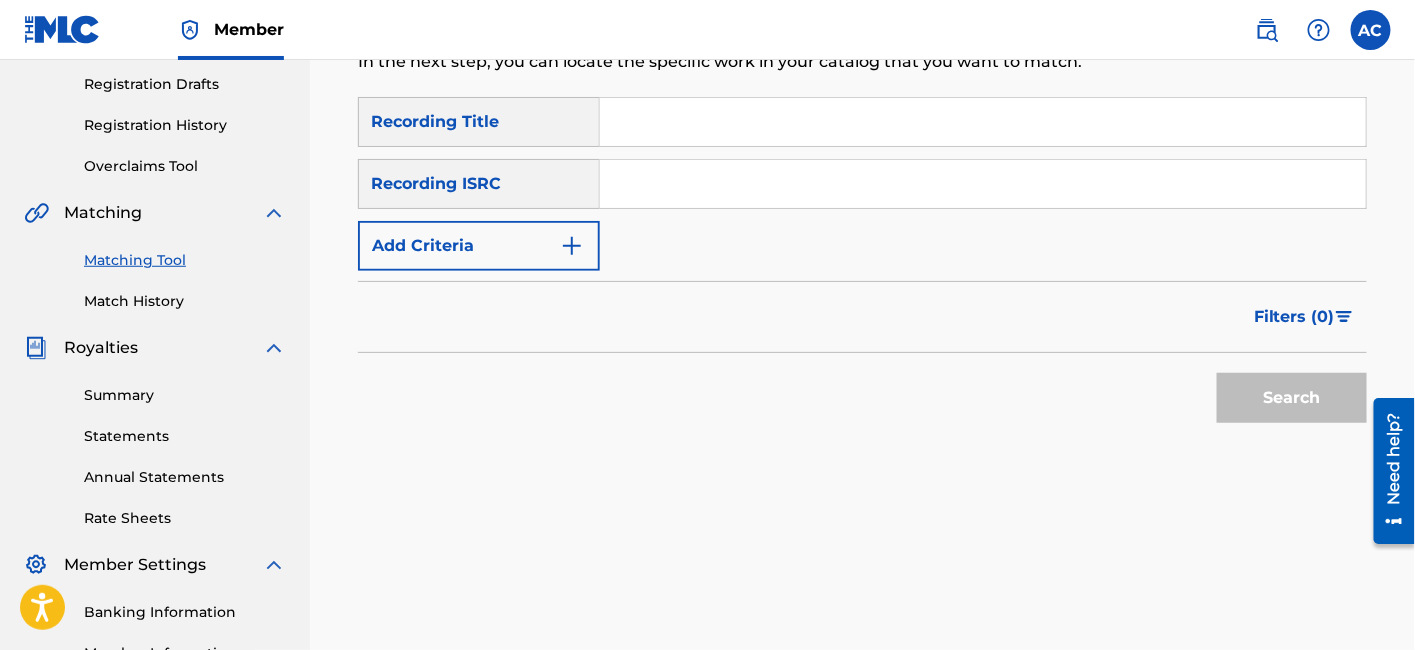 scroll, scrollTop: 0, scrollLeft: 0, axis: both 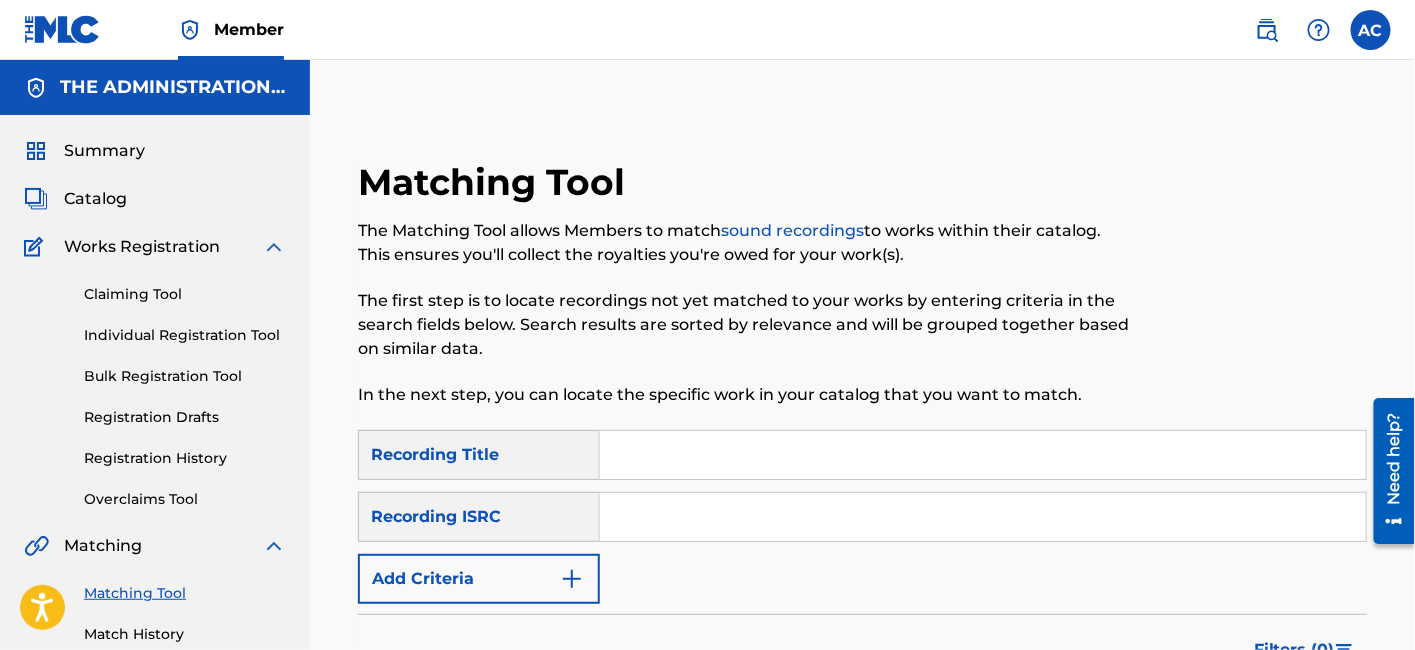 click on "Catalog" at bounding box center [95, 199] 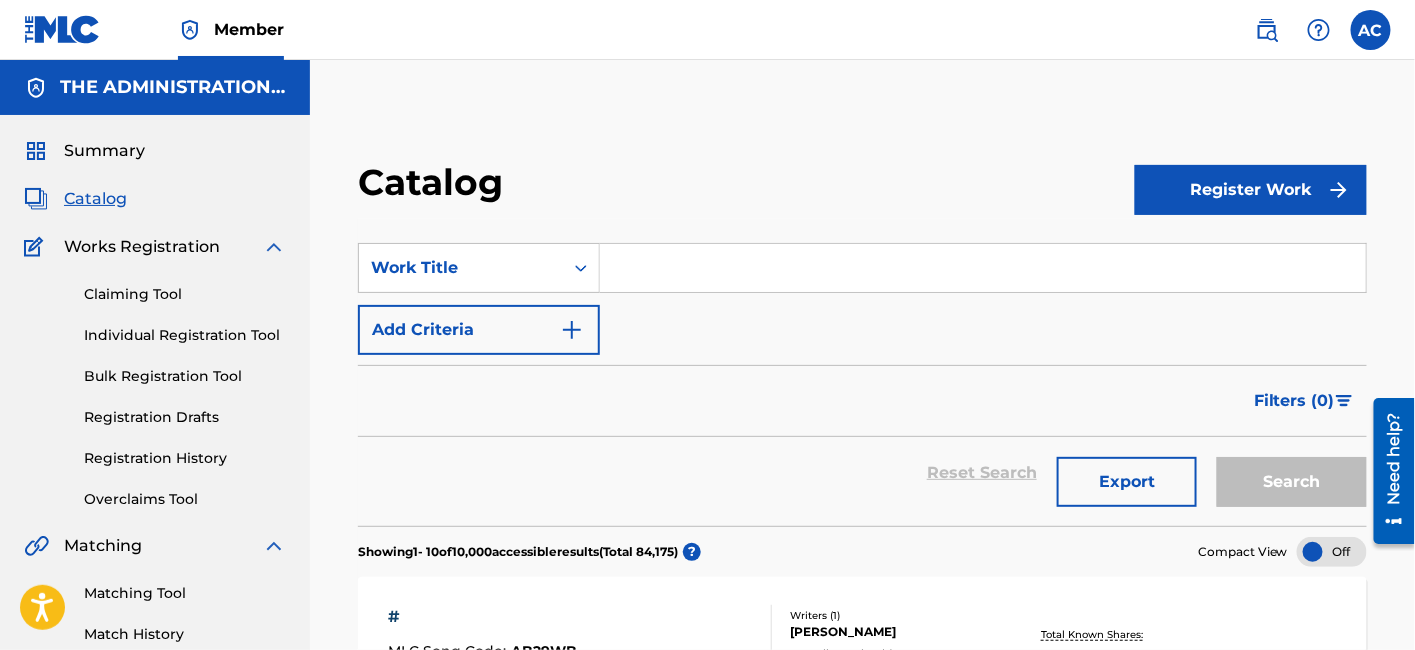 click at bounding box center [1267, 30] 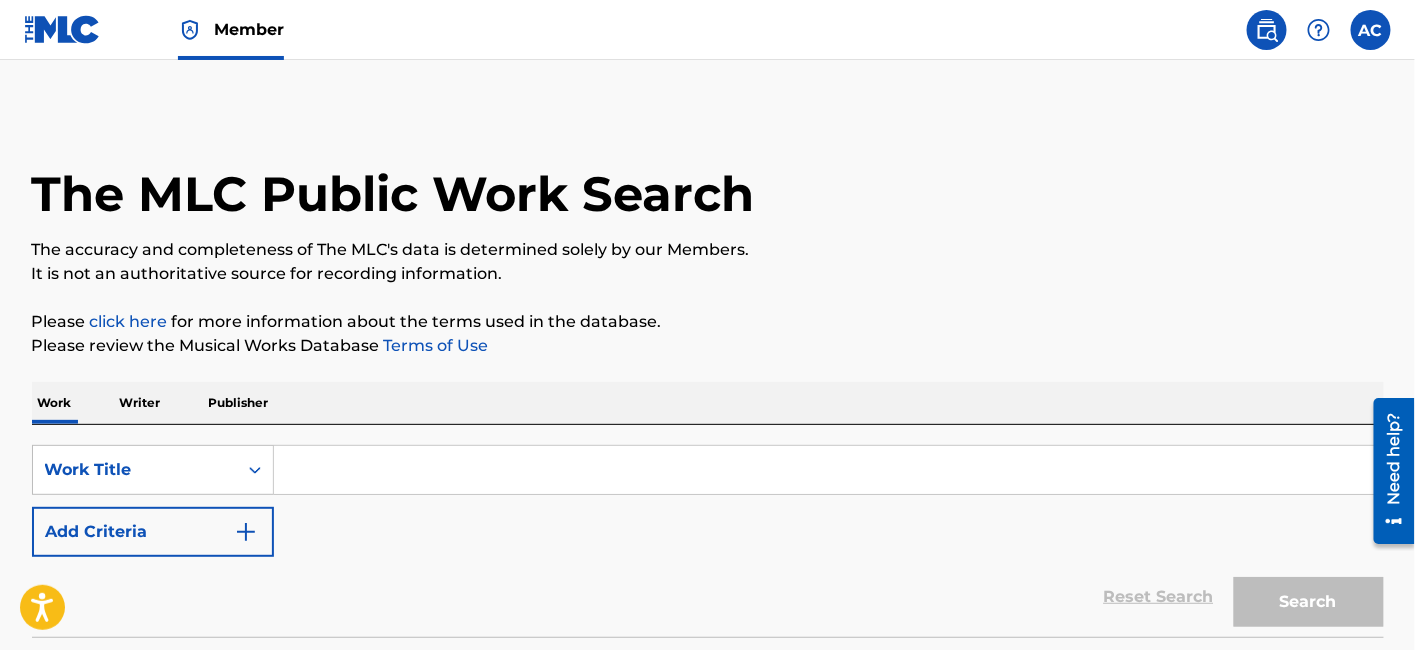 click at bounding box center [828, 470] 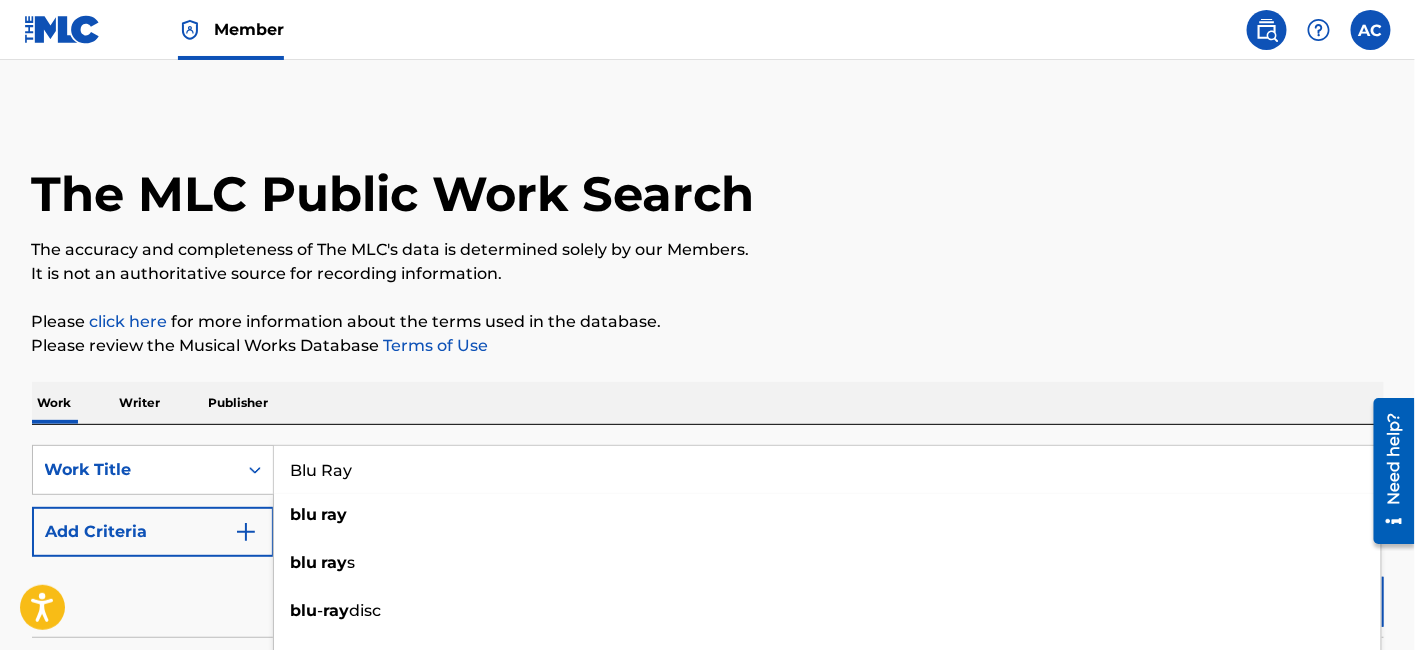 type on "Blu Ray" 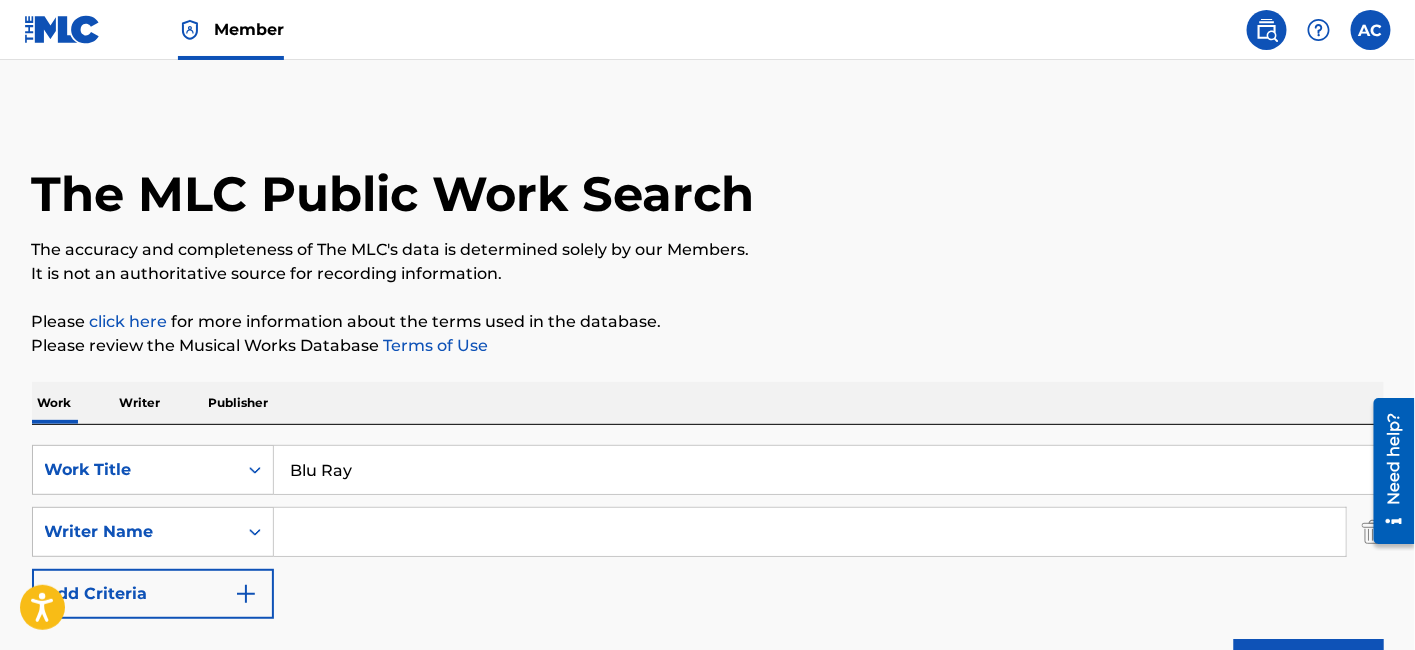 click at bounding box center (810, 532) 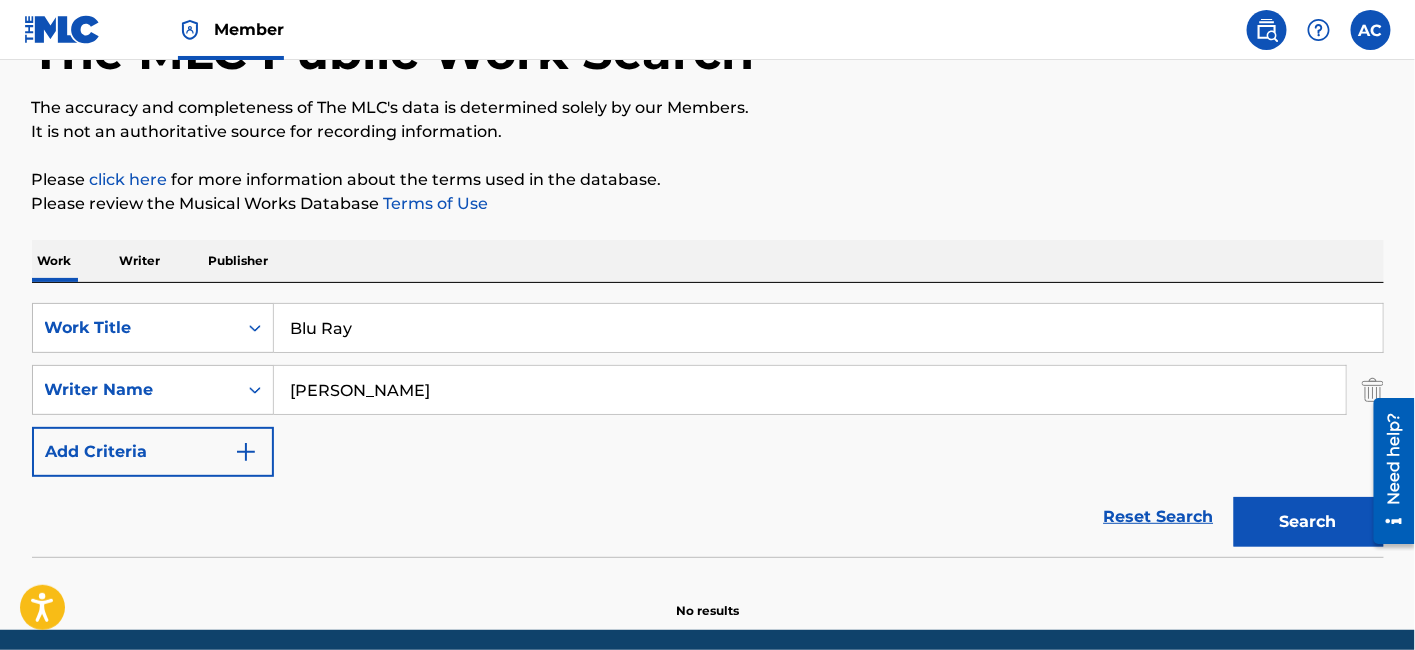 scroll, scrollTop: 164, scrollLeft: 0, axis: vertical 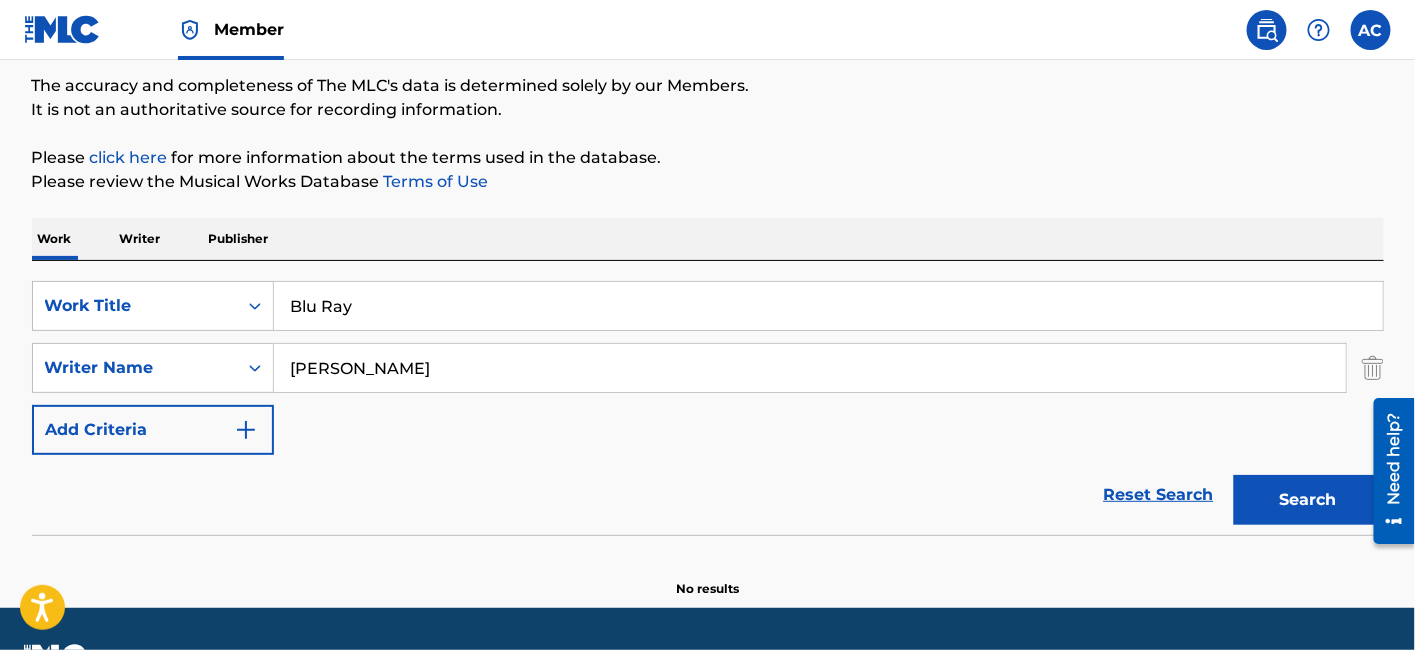 type on "[PERSON_NAME]" 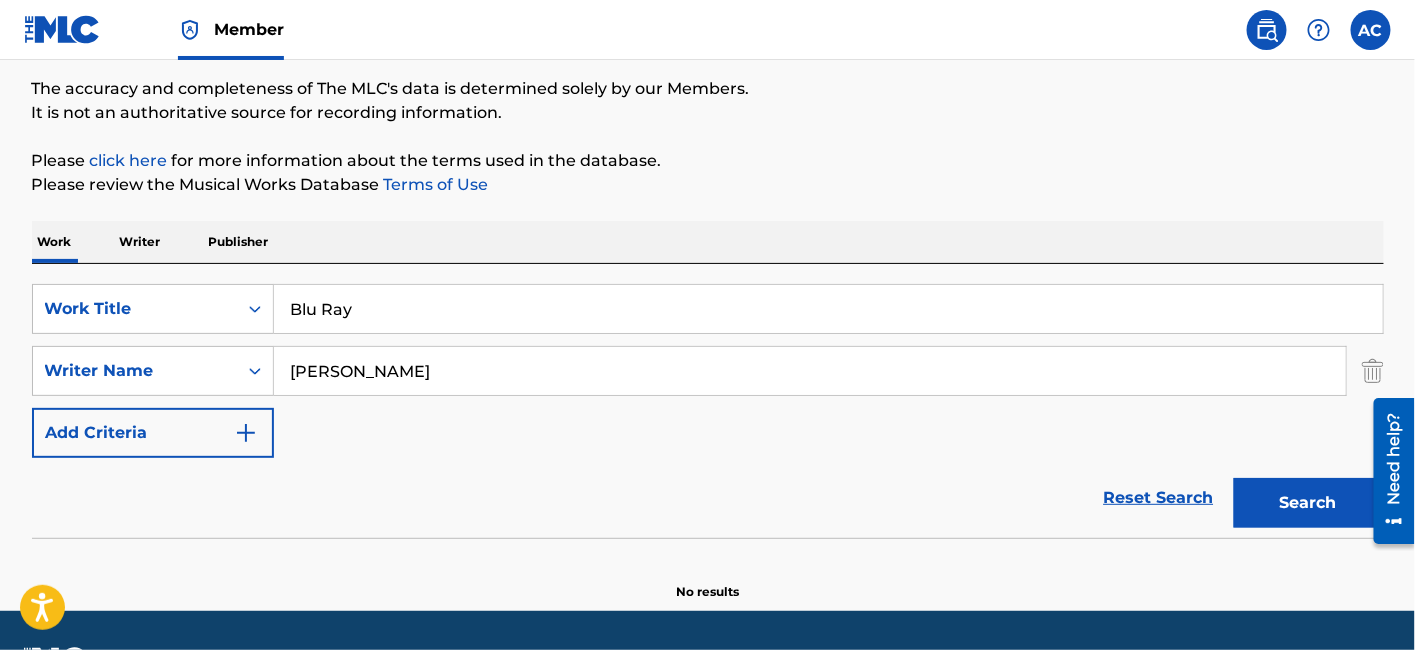 scroll, scrollTop: 159, scrollLeft: 0, axis: vertical 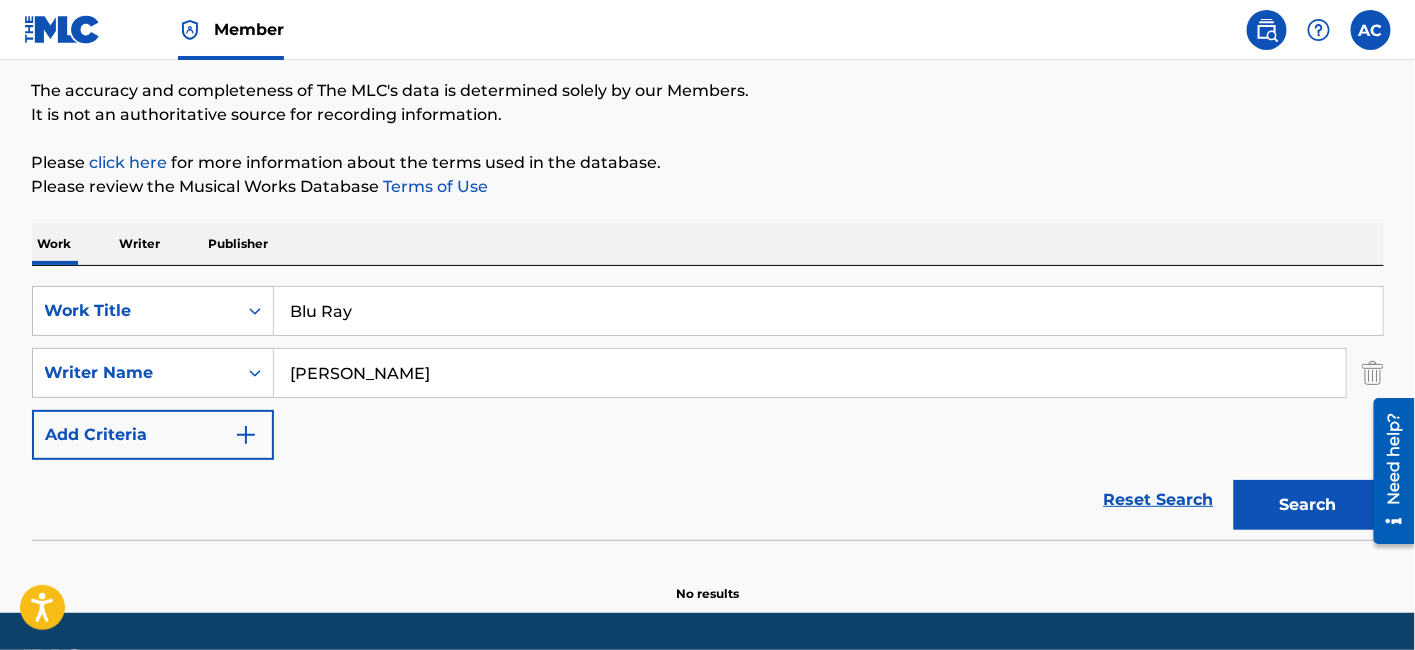 click on "The MLC Public Work Search The accuracy and completeness of The MLC's data is determined solely by our Members. It is not an authoritative source for recording information. Please   click here   for more information about the terms used in the database. Please review the Musical Works Database   Terms of Use Work Writer Publisher SearchWithCriteria0b6ebc0d-d0fc-4945-95d9-677f094ab624 Work Title Blu Ray SearchWithCriteriabd69b801-608a-4847-8c41-3057f2f0e0e8 Writer Name Pullen Add Criteria Reset Search Search No results" at bounding box center [708, 277] 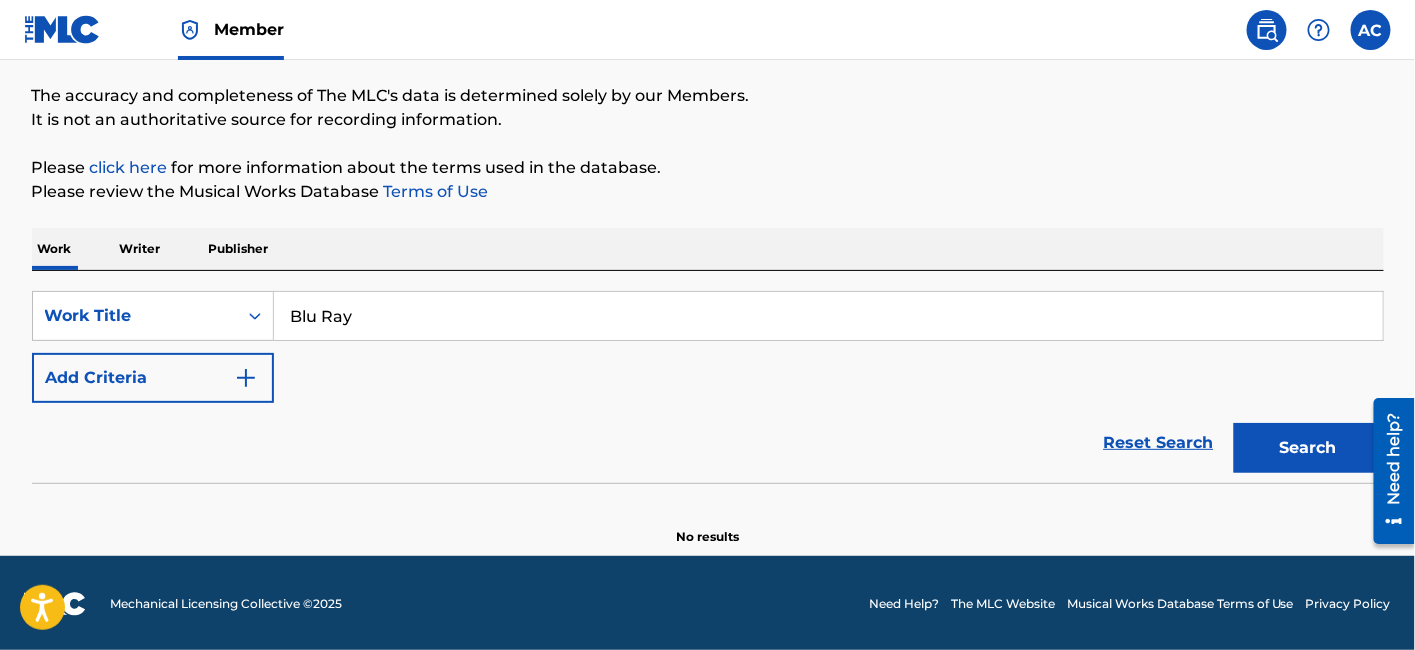 click on "Search" at bounding box center (1309, 448) 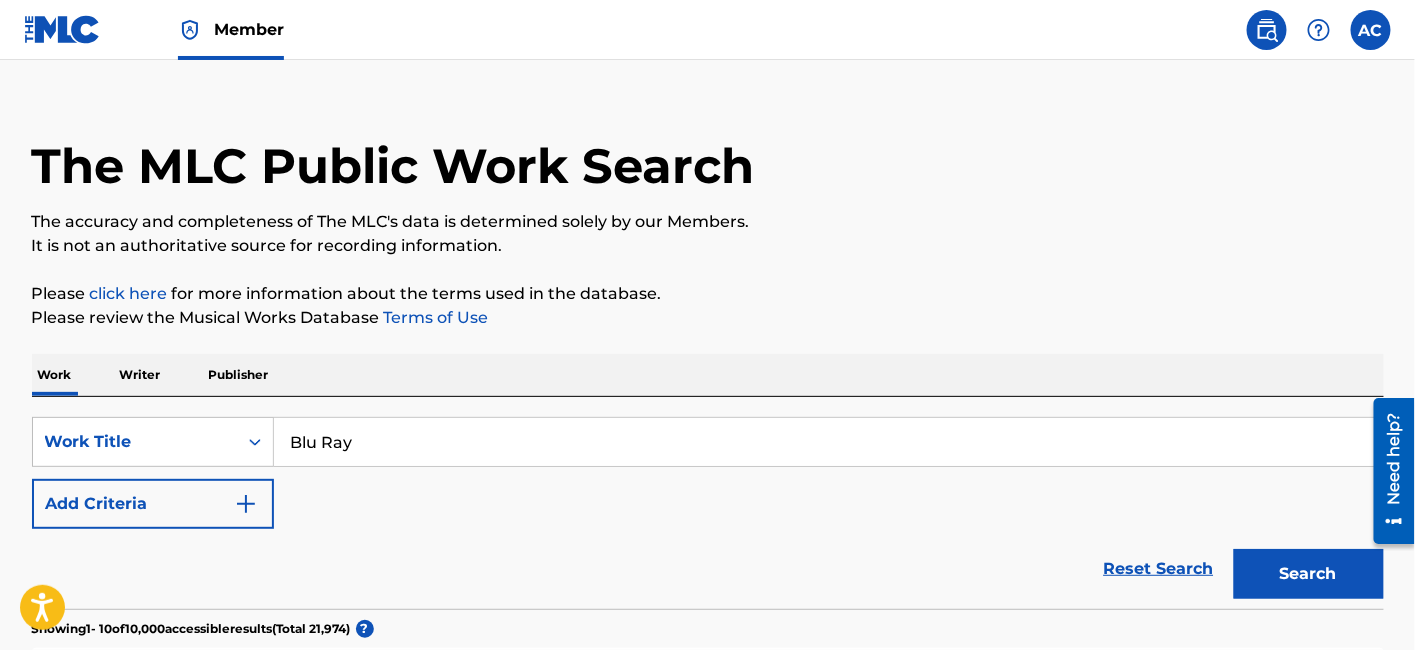 scroll, scrollTop: 0, scrollLeft: 0, axis: both 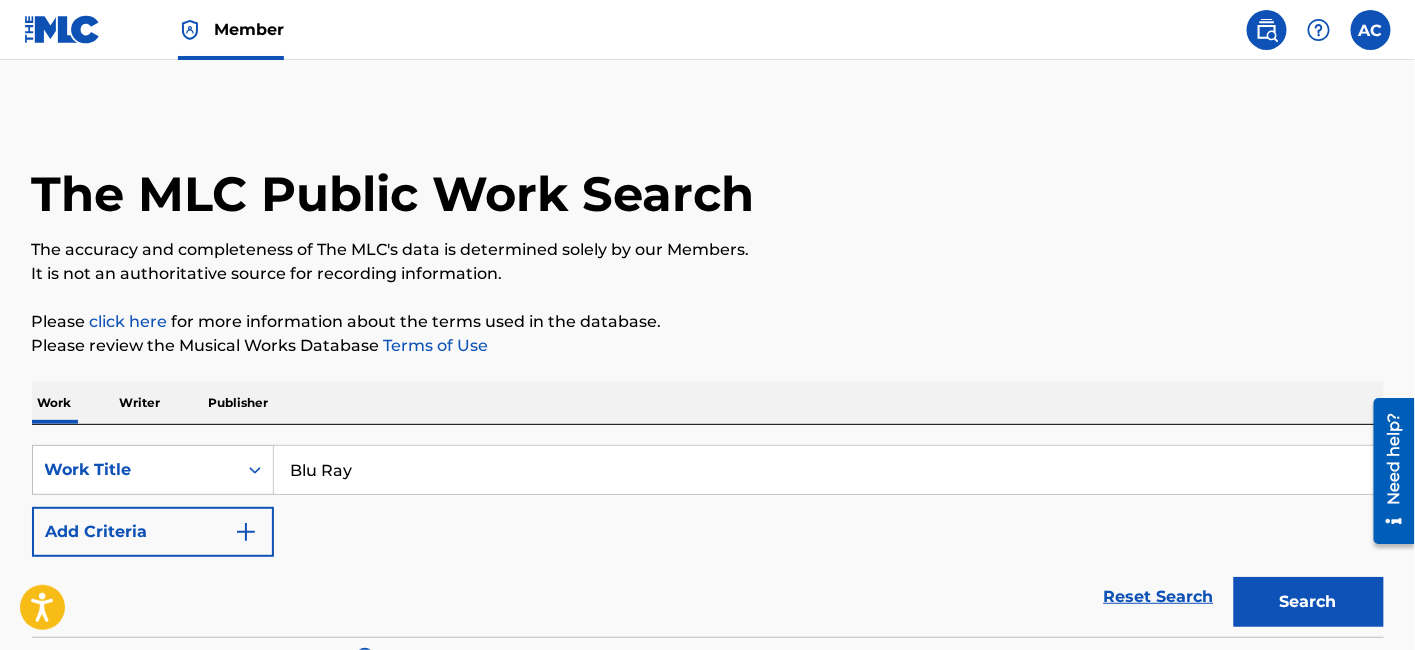 click at bounding box center [246, 532] 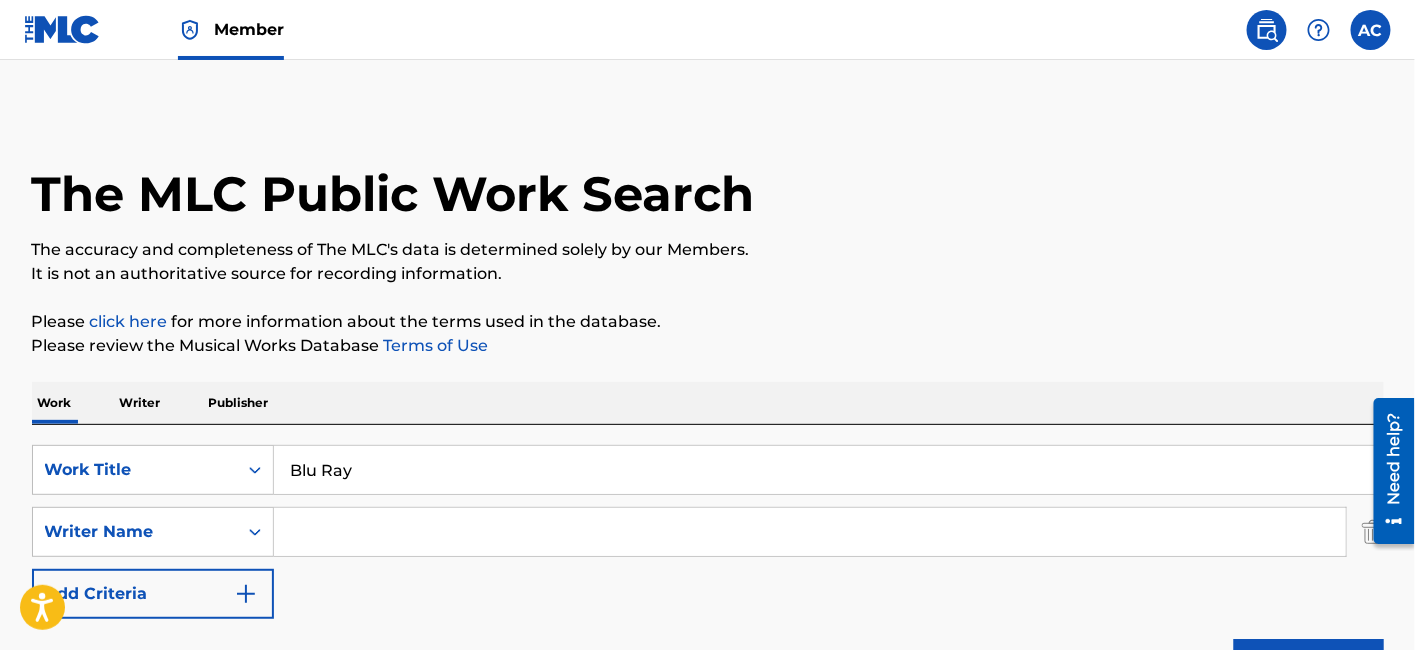 click at bounding box center [810, 532] 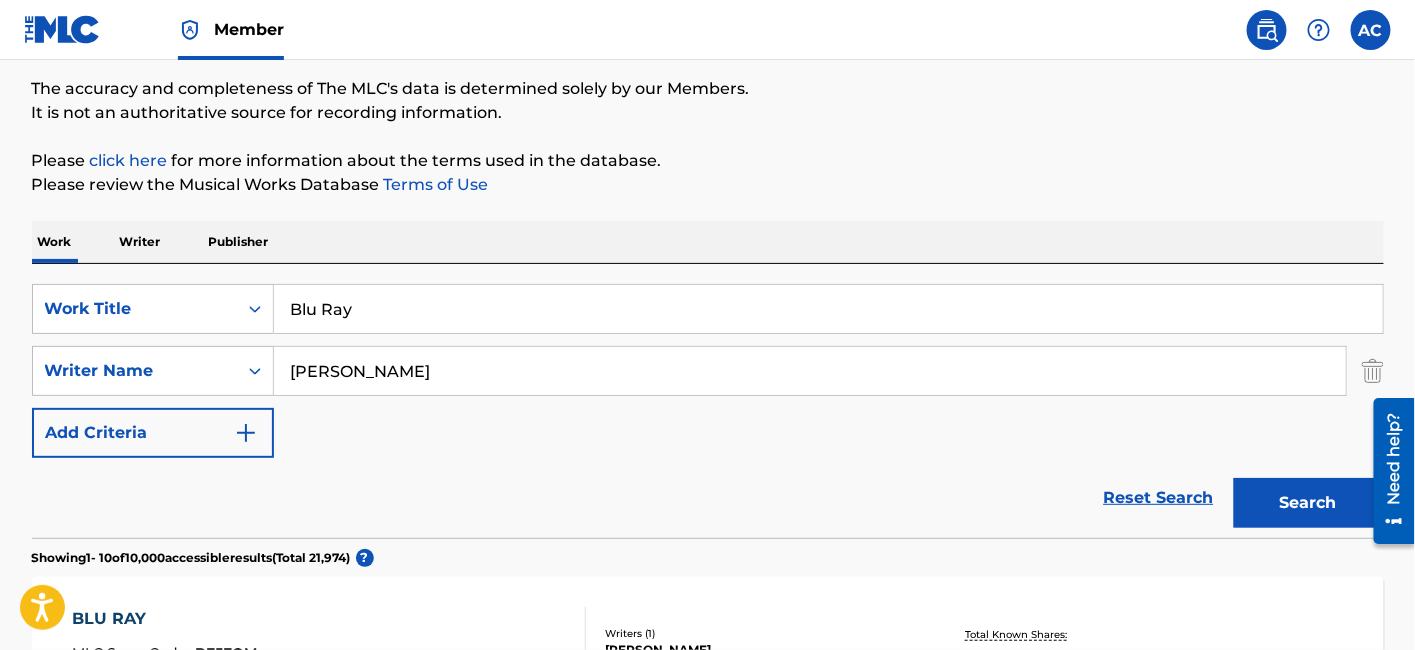 scroll, scrollTop: 165, scrollLeft: 0, axis: vertical 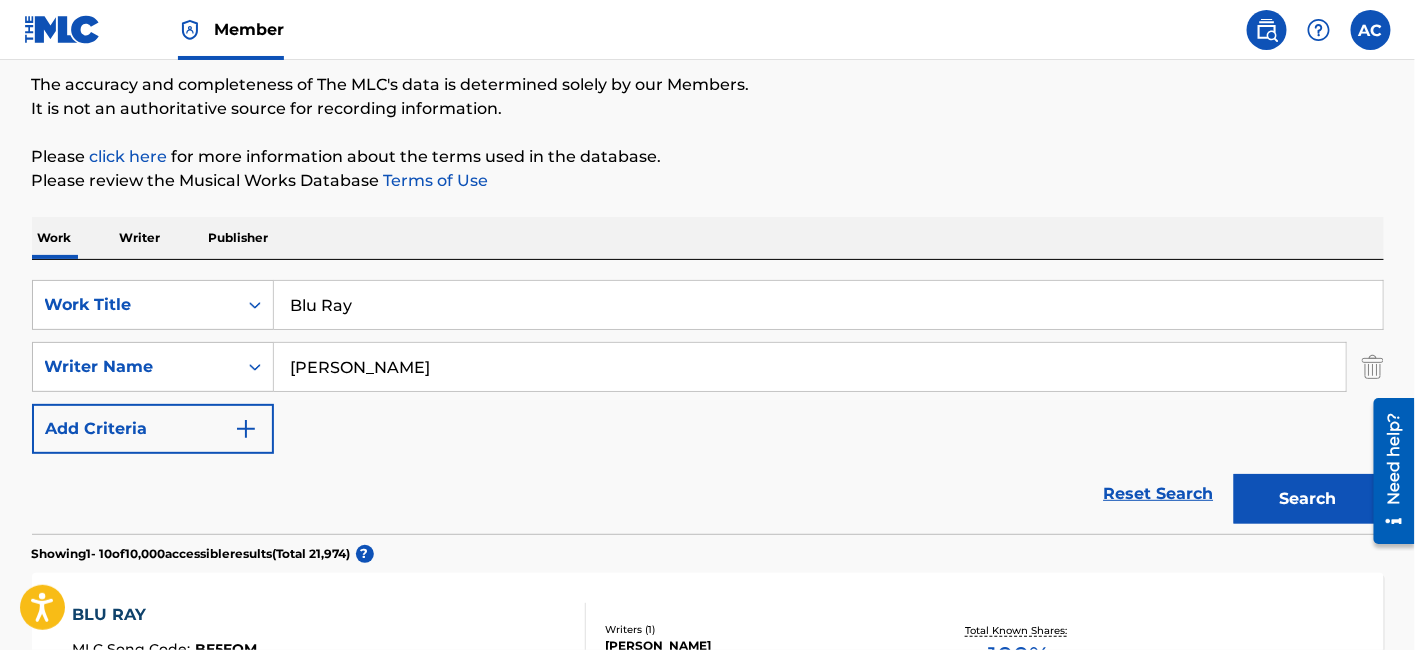 type on "Donald Pullen" 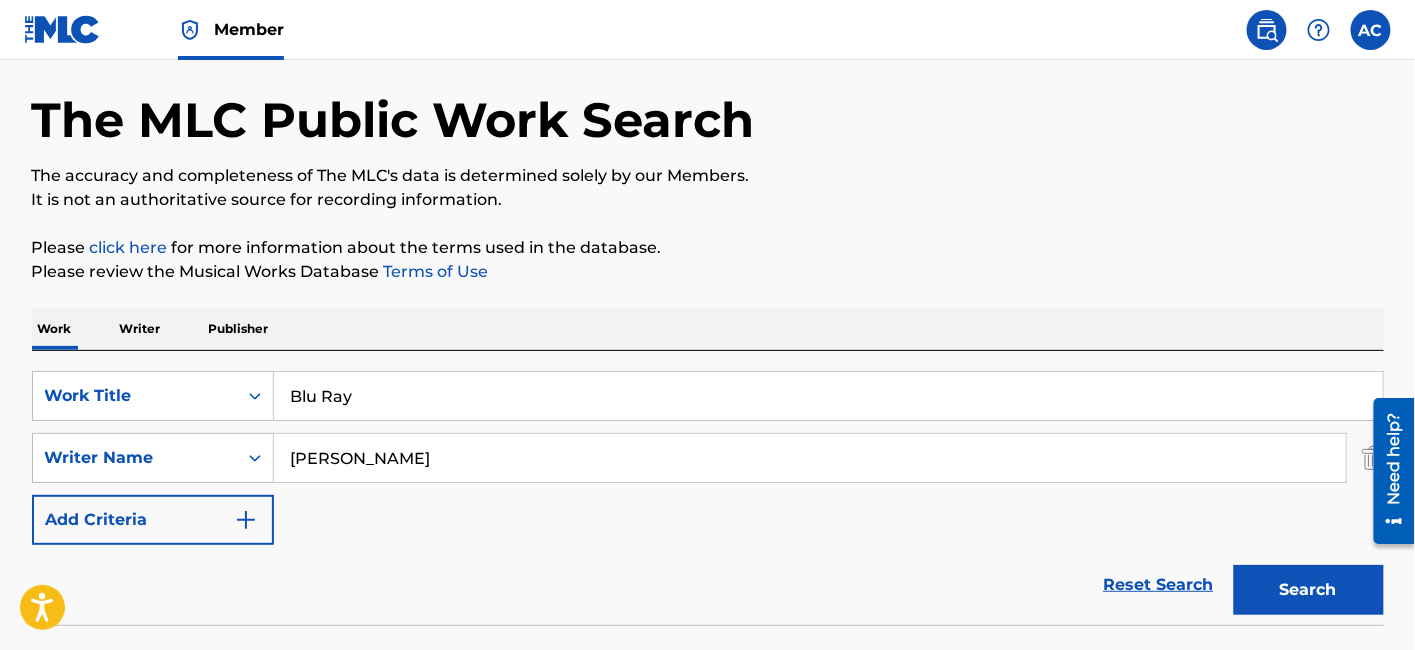 scroll, scrollTop: 72, scrollLeft: 0, axis: vertical 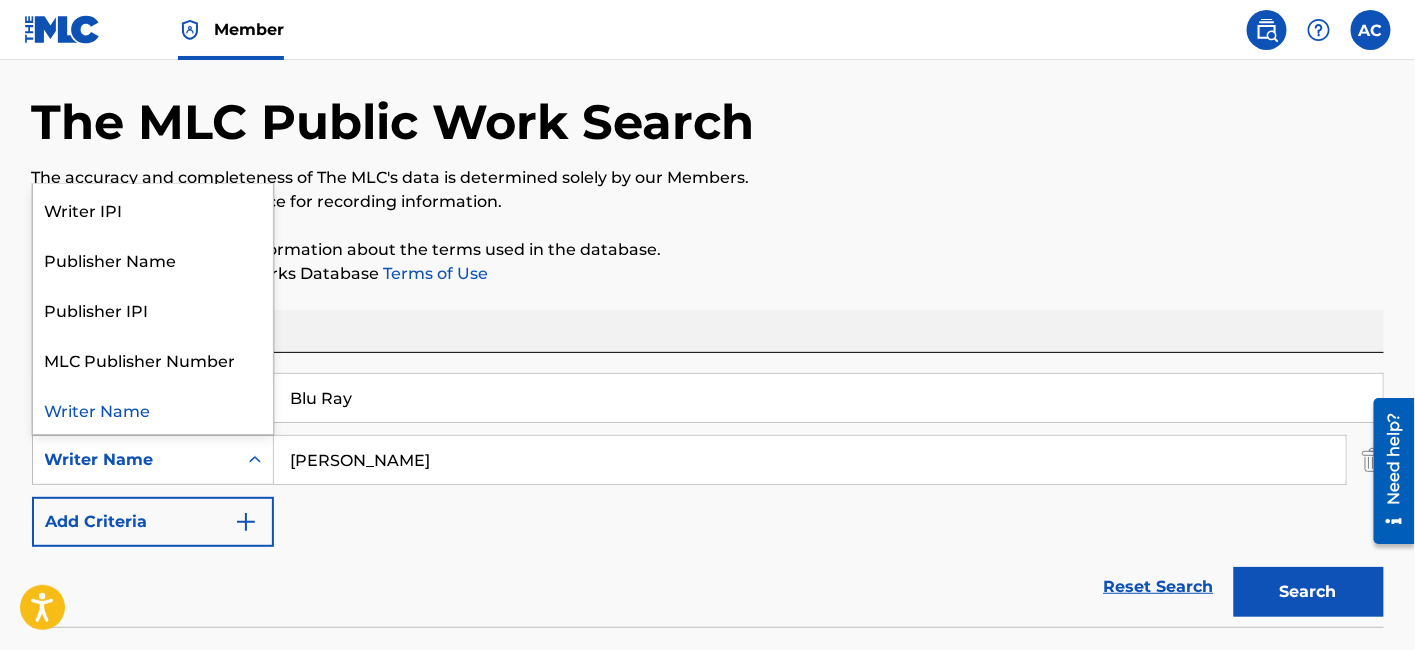 click 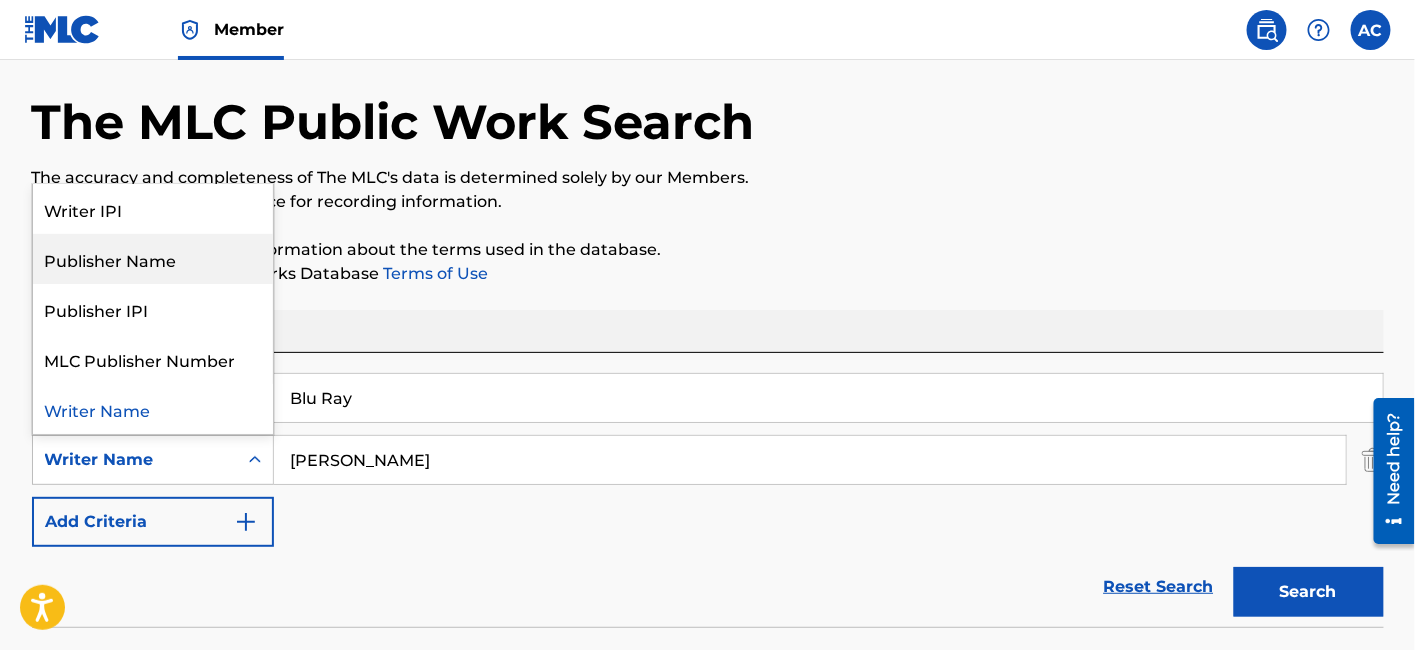 click on "Publisher Name" at bounding box center (153, 259) 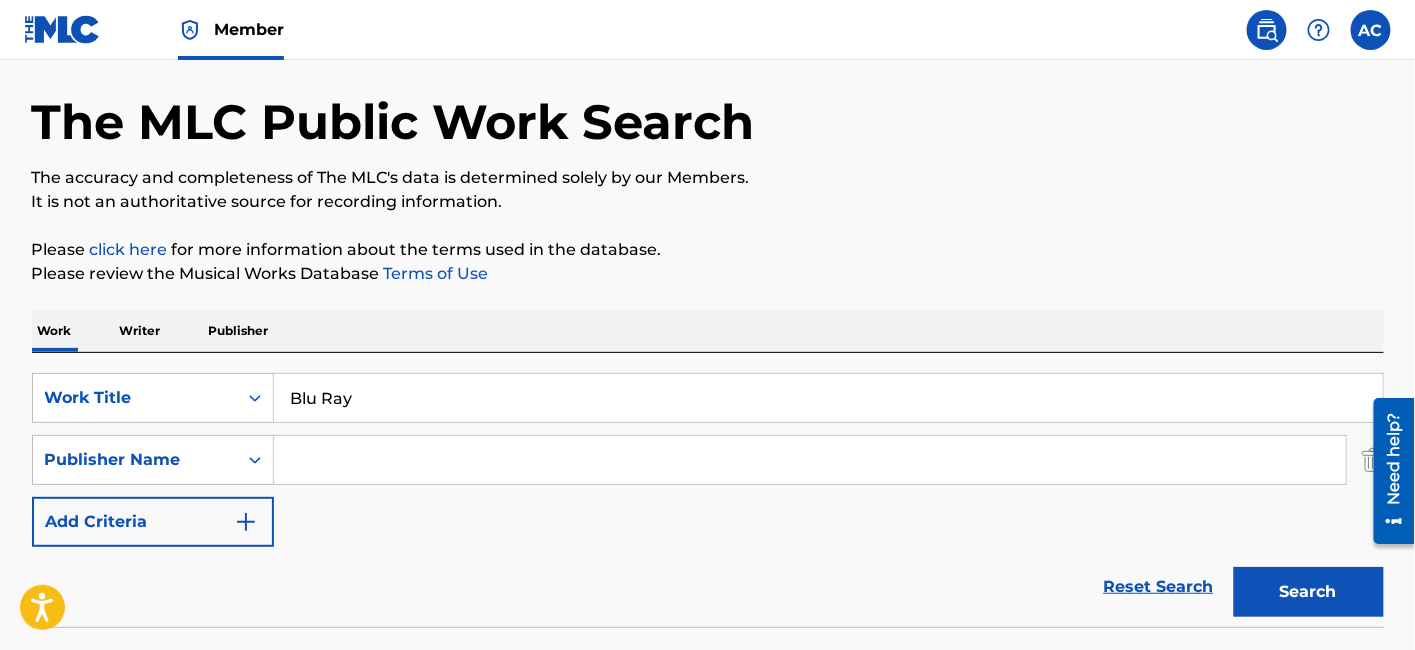 click at bounding box center [810, 460] 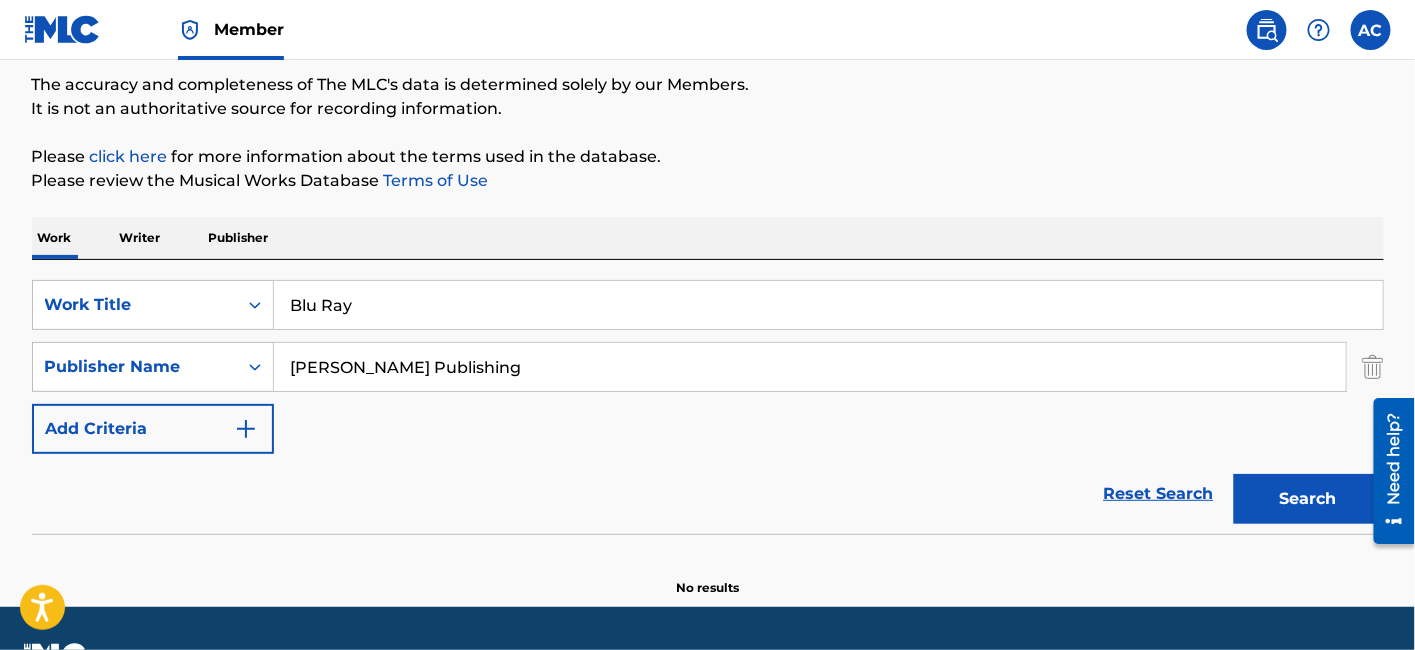 scroll, scrollTop: 170, scrollLeft: 0, axis: vertical 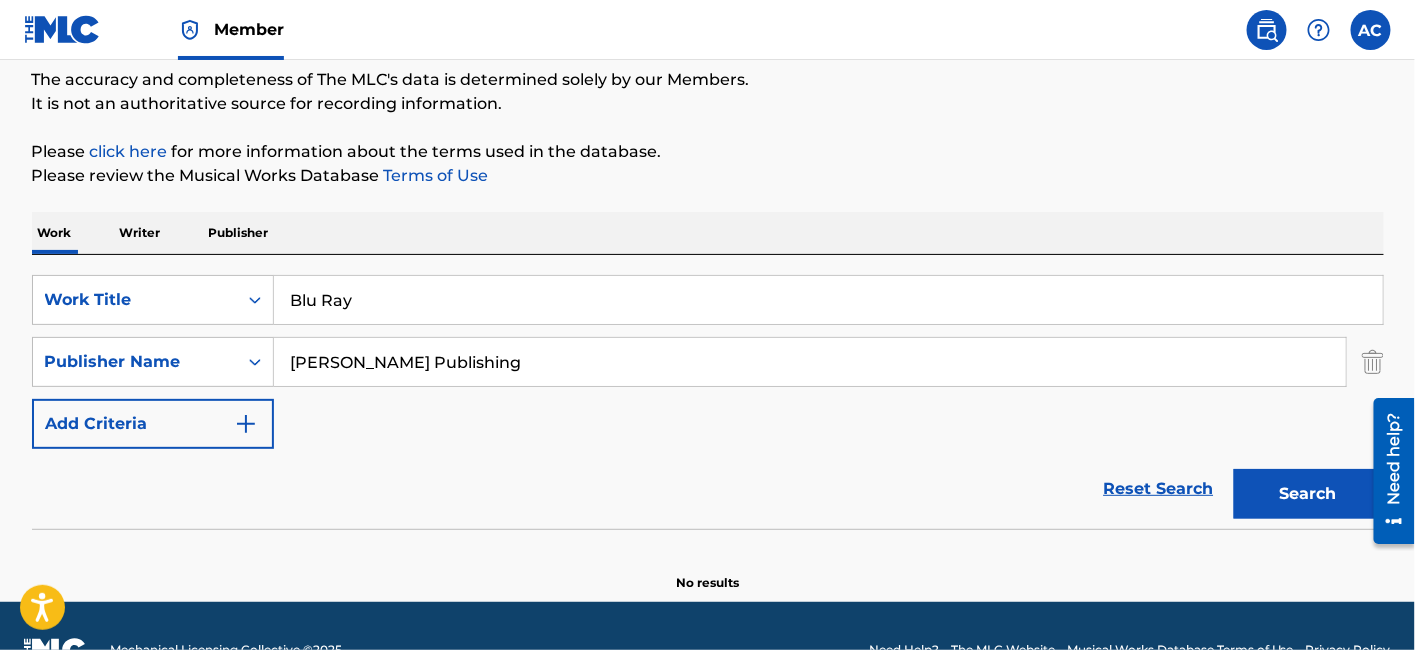 type on "Rockie Fresh Publishing" 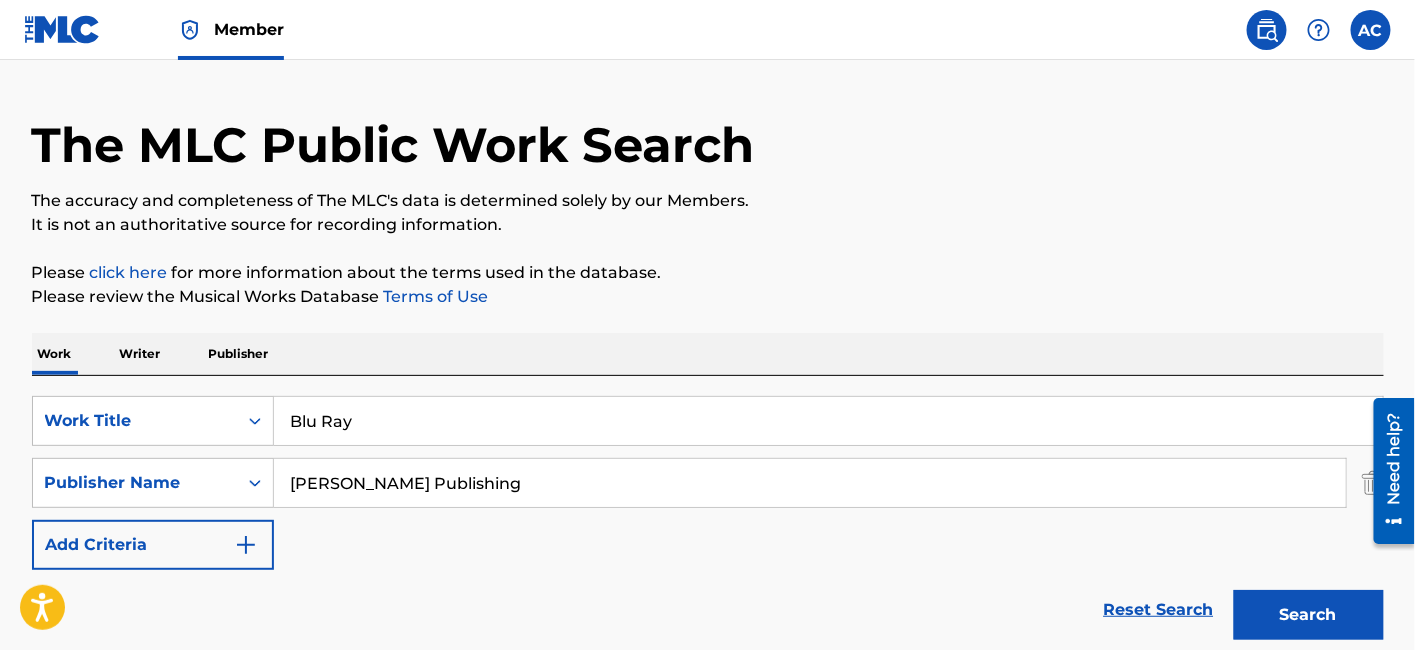 scroll, scrollTop: 47, scrollLeft: 0, axis: vertical 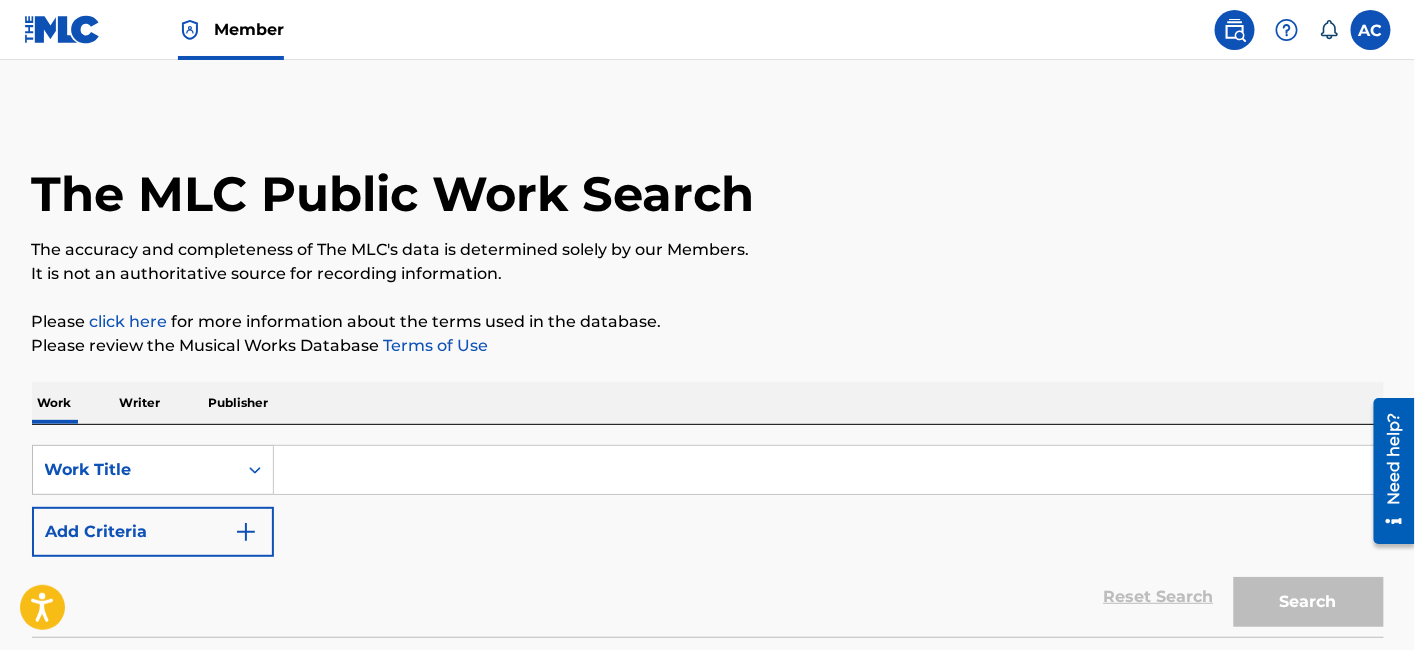 click on "Member" at bounding box center [231, 29] 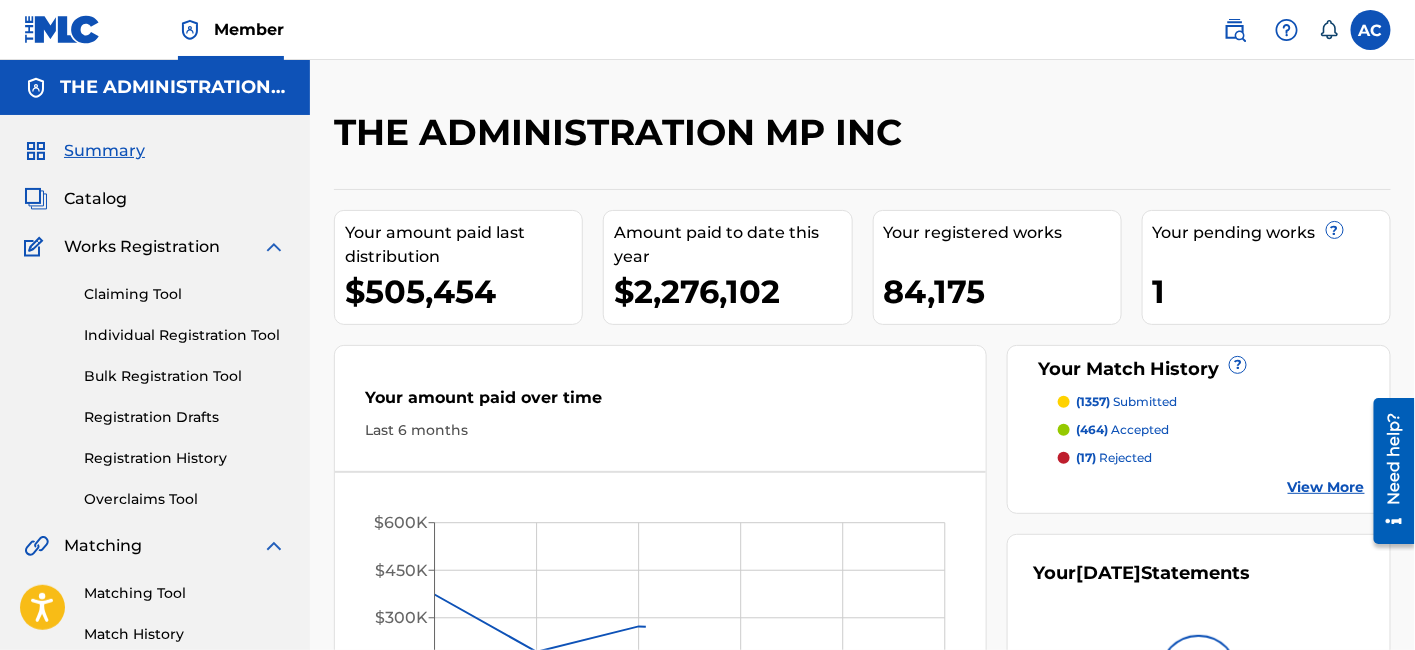 click on "Catalog" at bounding box center (95, 199) 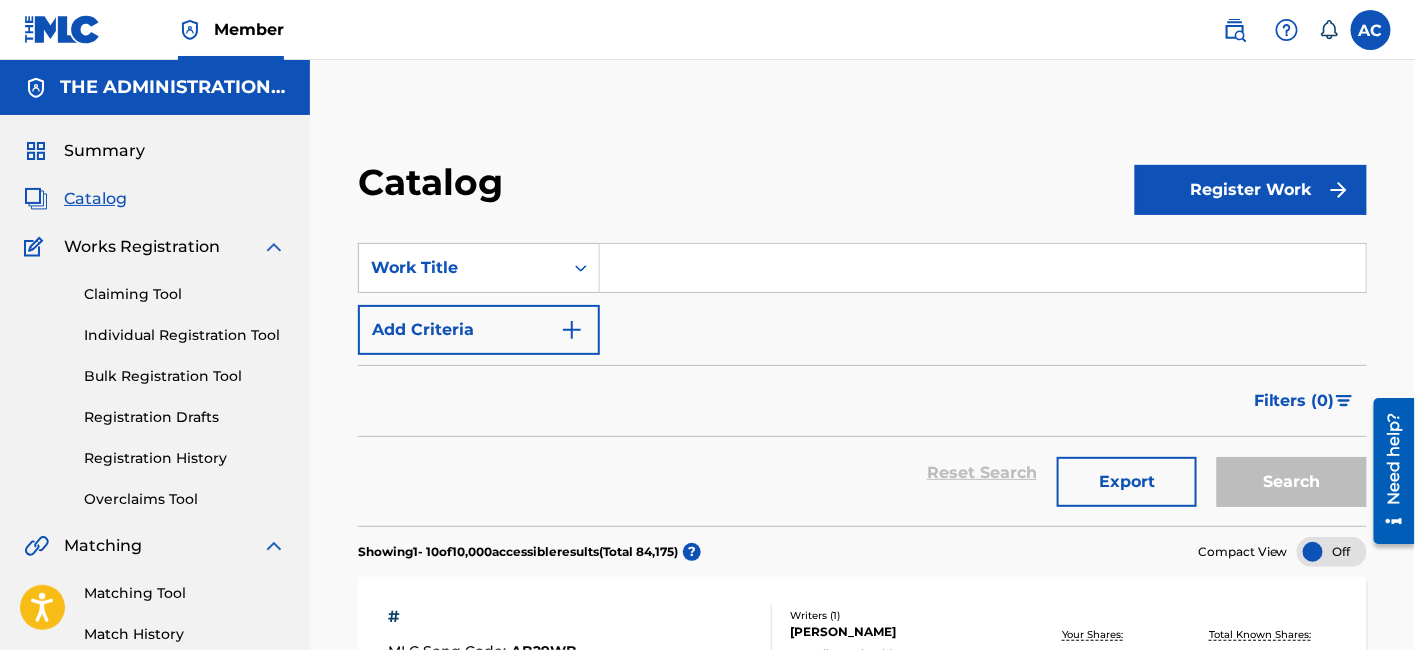 click on "SearchWithCriteriaff38d5cb-46cb-4af9-ad4b-b0ce6f885b75 Work Title Add Criteria" at bounding box center [862, 299] 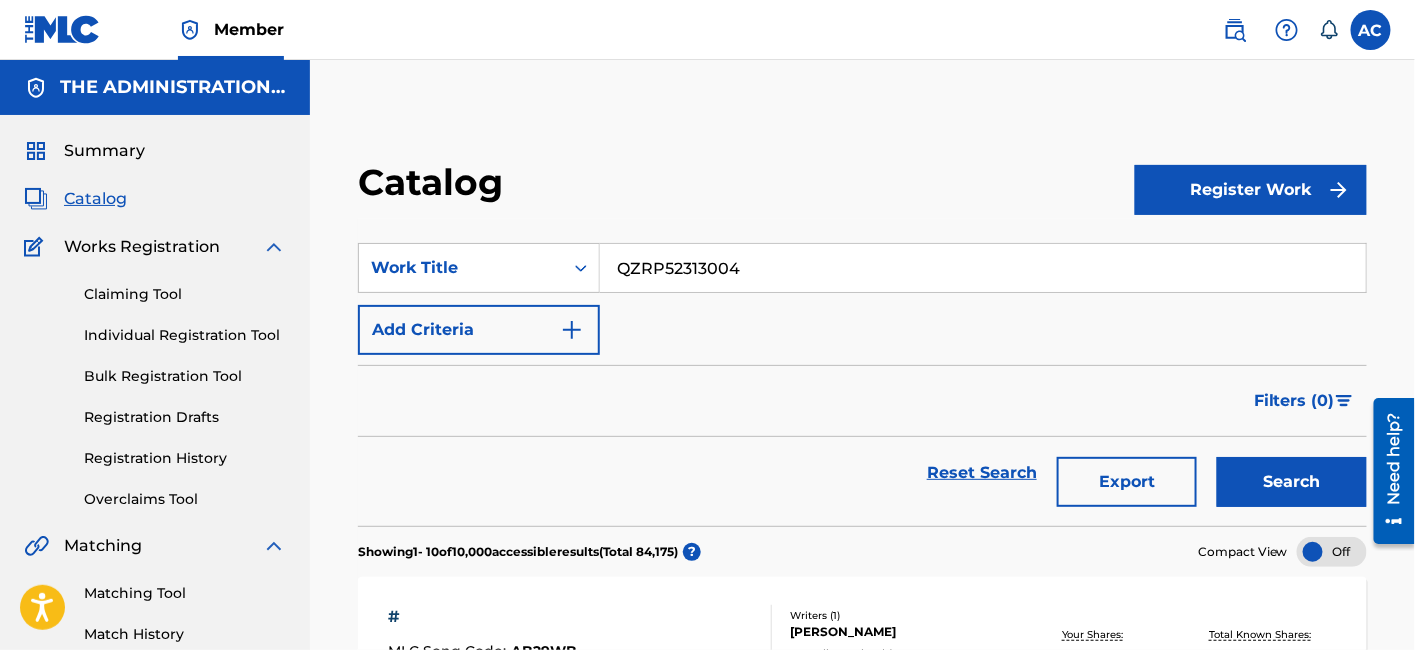 type on "QZRP52313004" 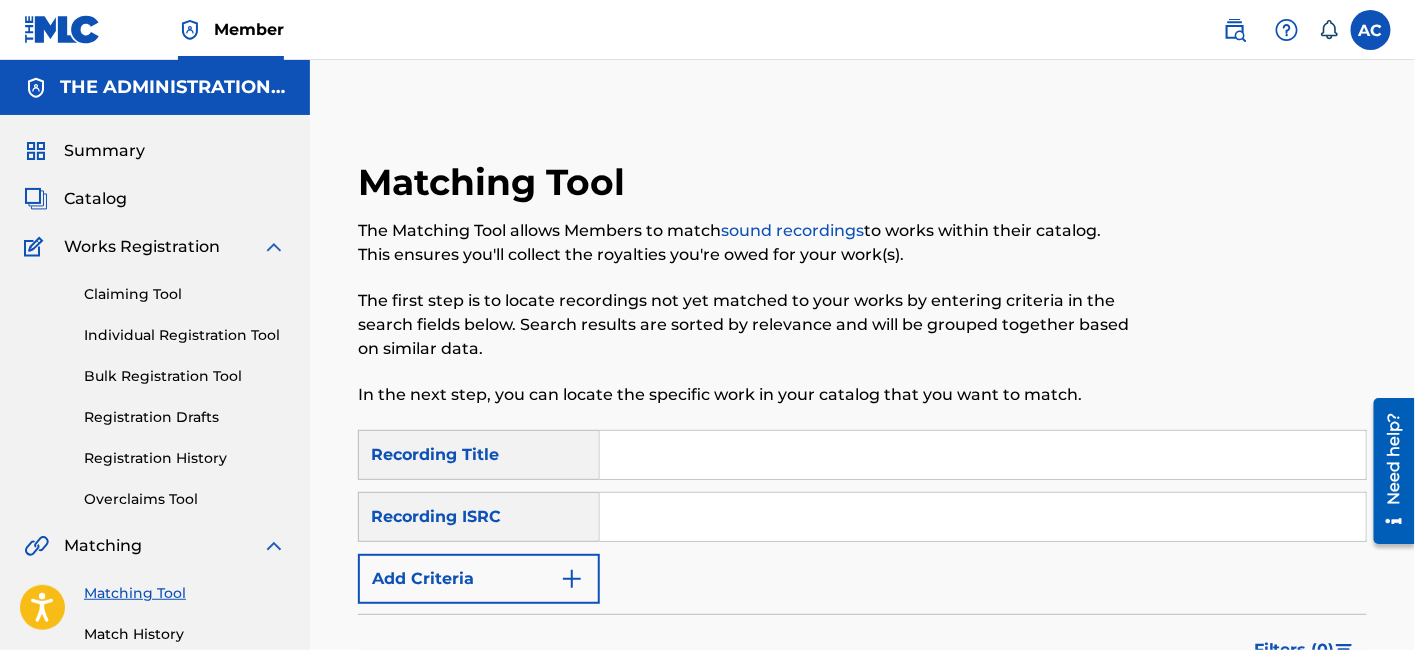 click at bounding box center [983, 517] 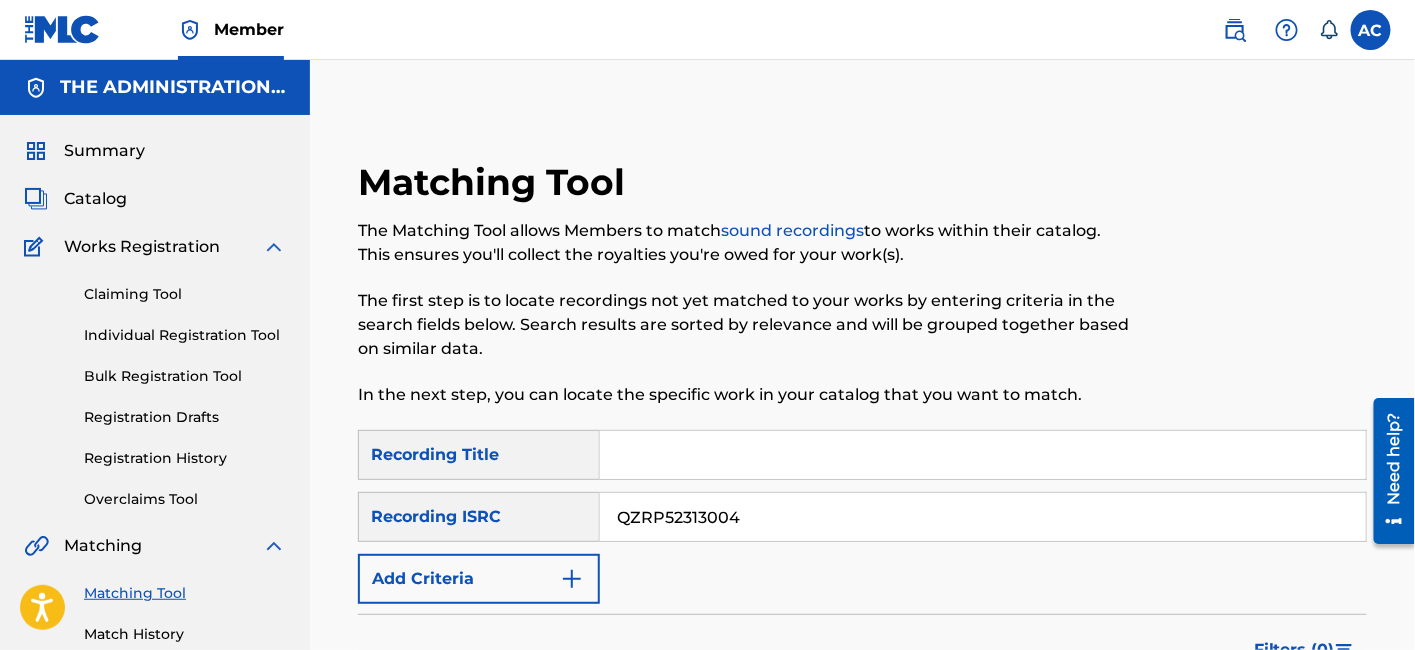 scroll, scrollTop: 274, scrollLeft: 0, axis: vertical 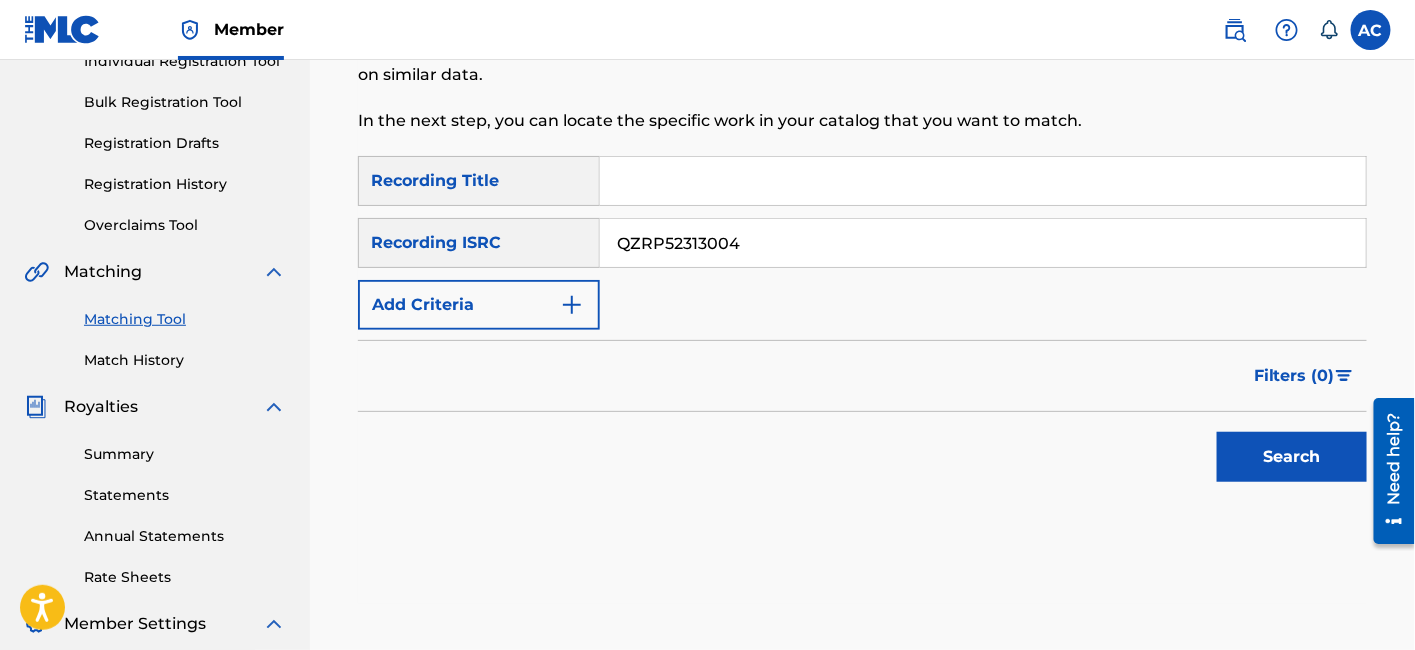 type on "QZRP52313004" 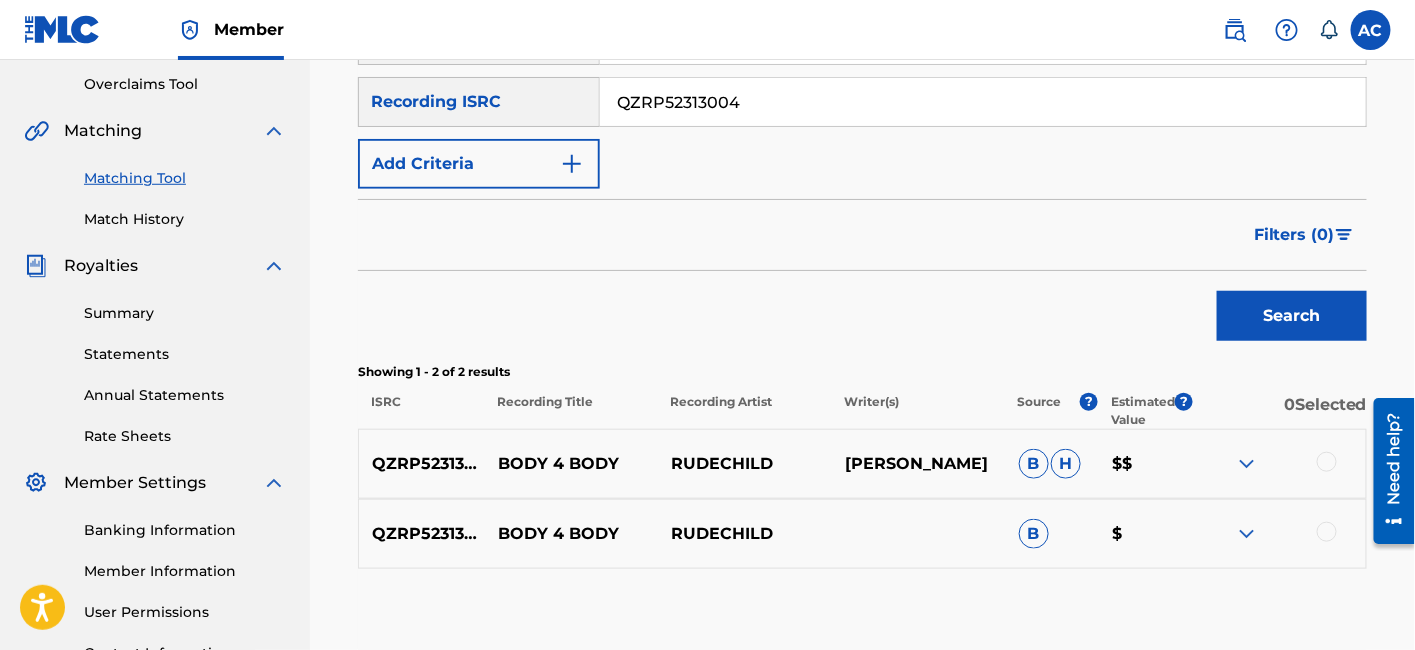 scroll, scrollTop: 431, scrollLeft: 0, axis: vertical 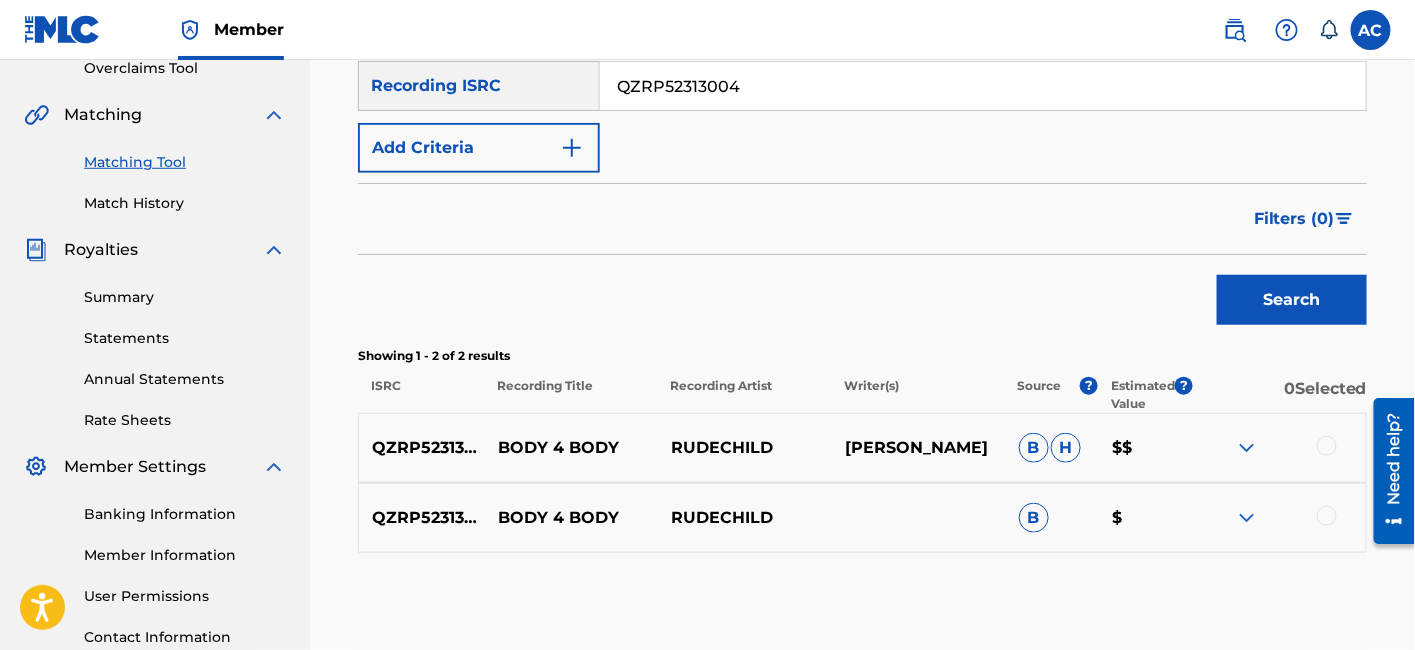 click at bounding box center (1327, 446) 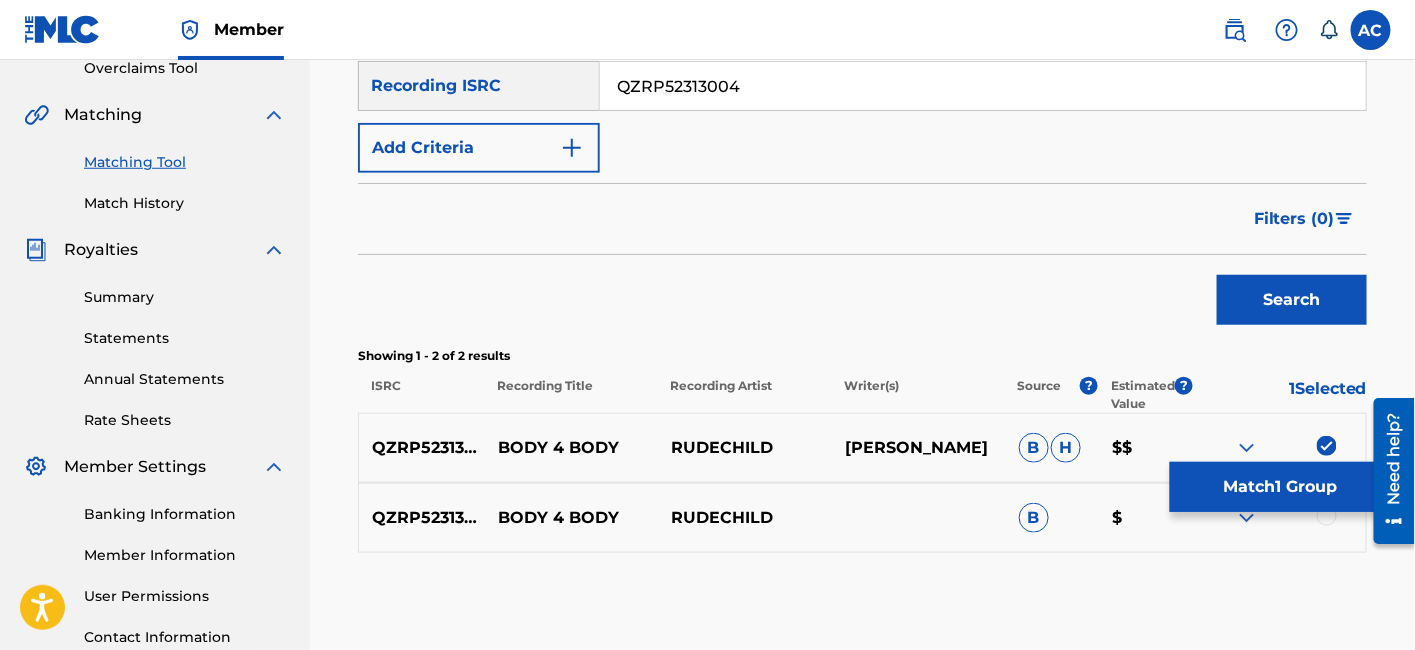 click at bounding box center [1327, 516] 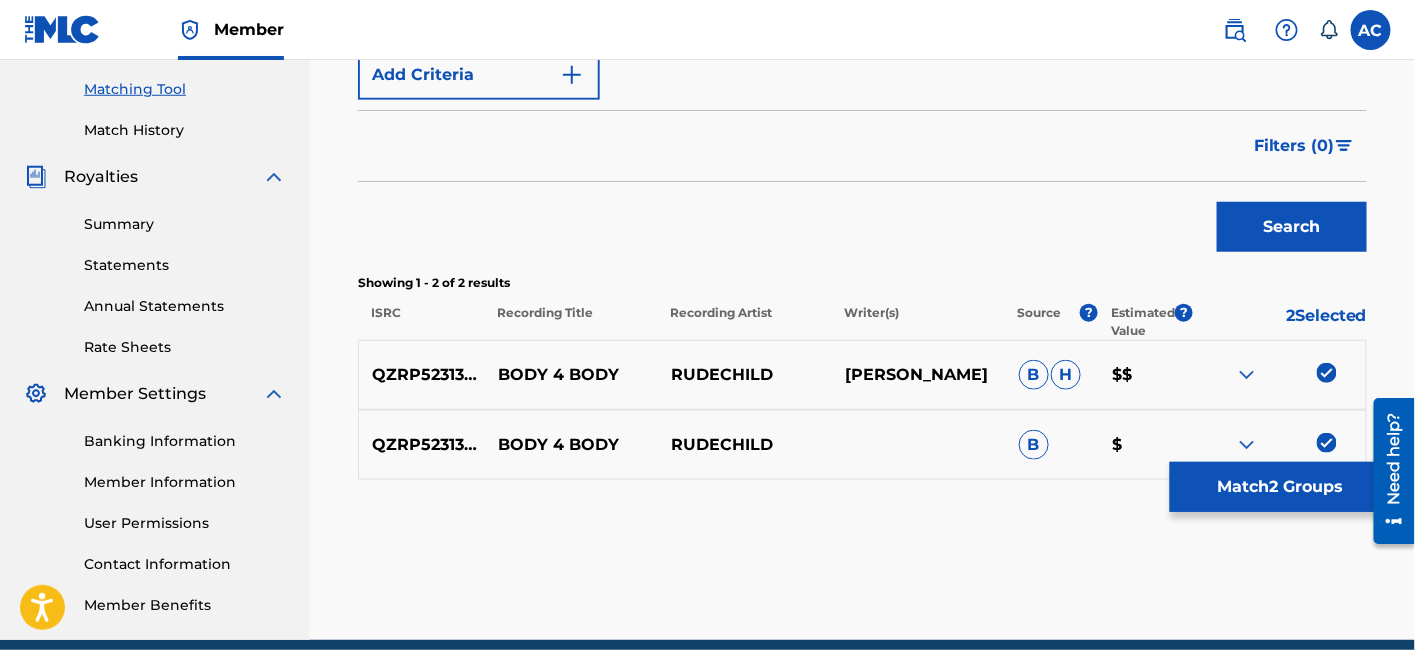 scroll, scrollTop: 589, scrollLeft: 0, axis: vertical 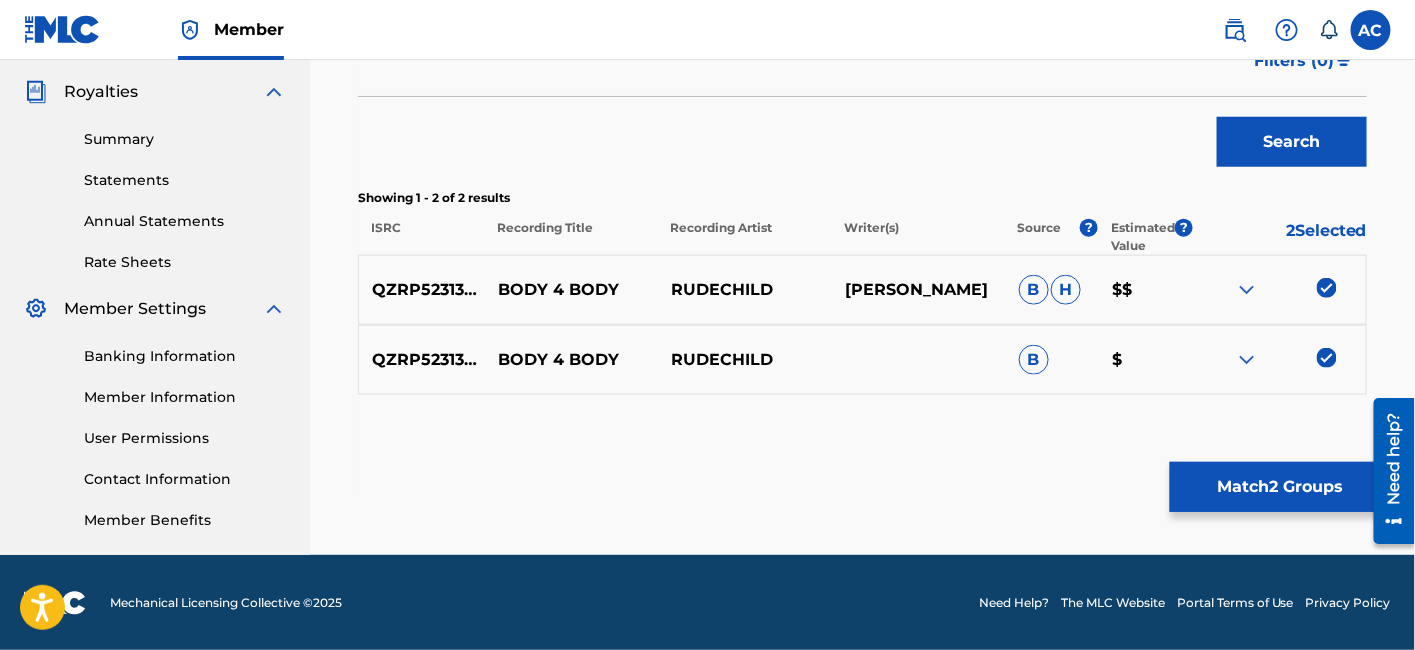 click on "Match  2 Groups" at bounding box center (1280, 487) 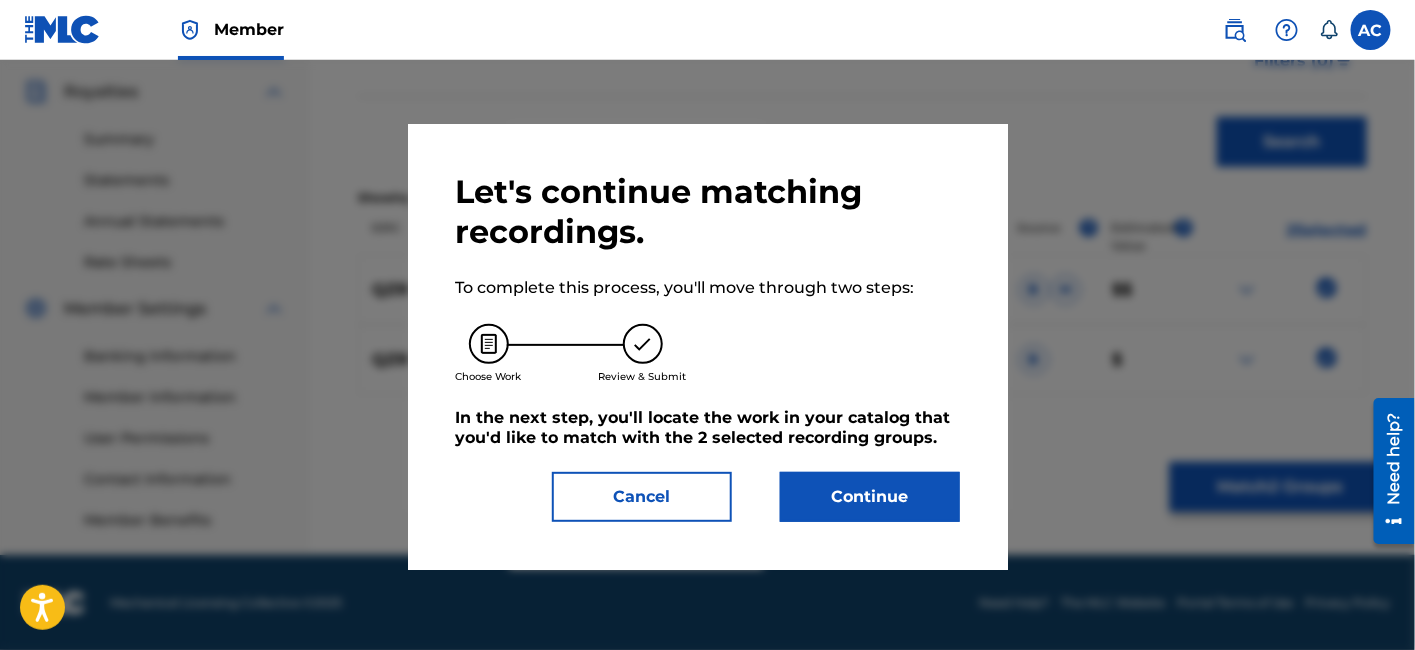 click on "Continue" at bounding box center (870, 497) 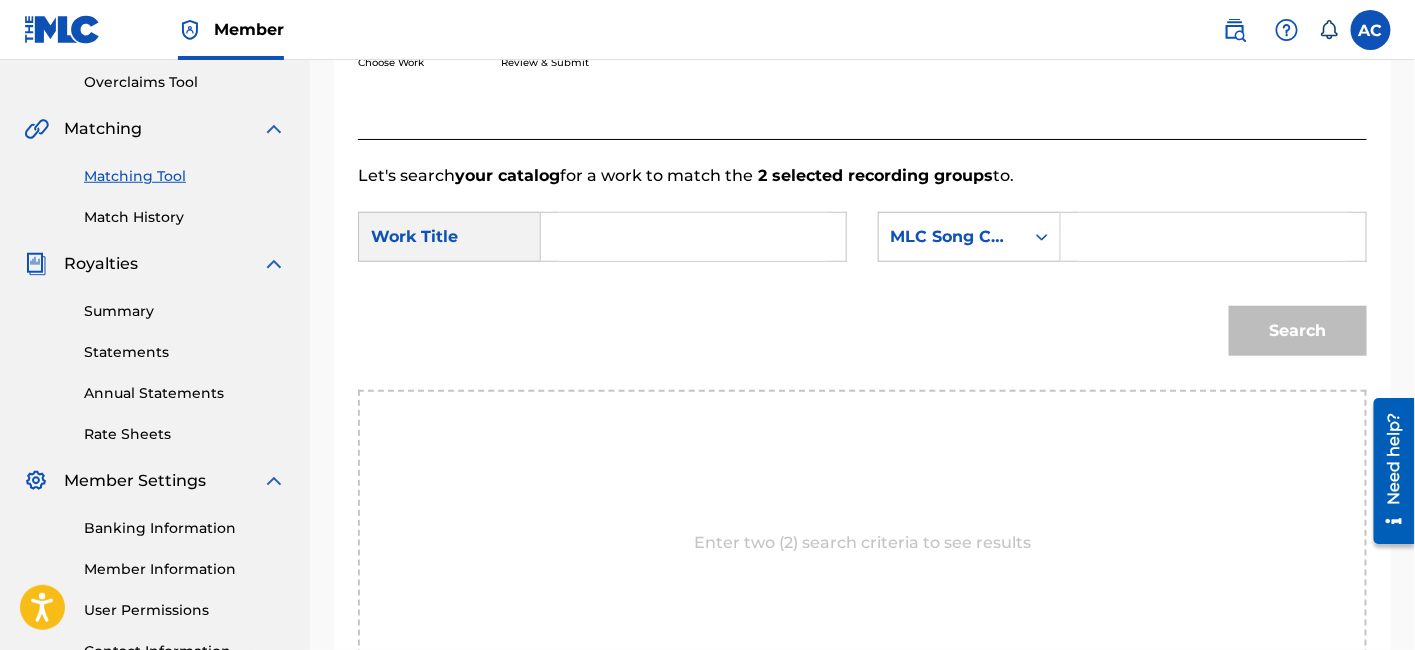 scroll, scrollTop: 413, scrollLeft: 0, axis: vertical 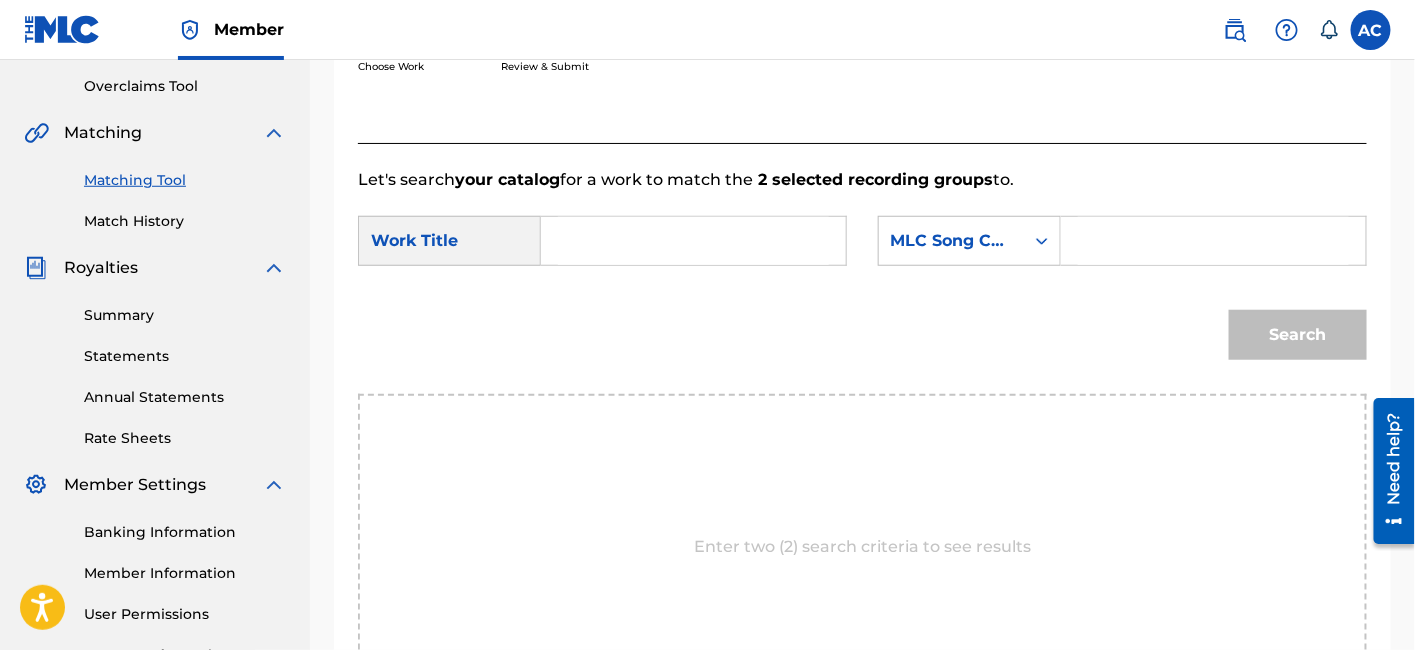 click at bounding box center [693, 241] 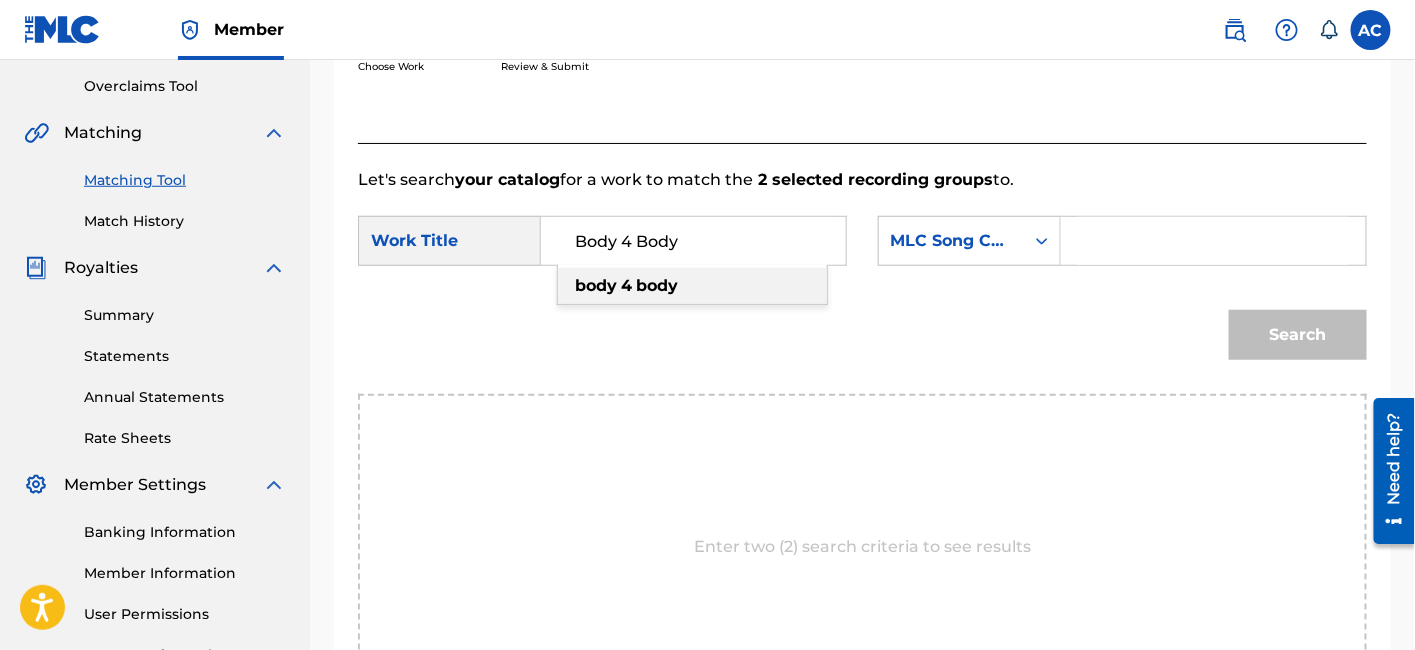 type on "Body 4 Body" 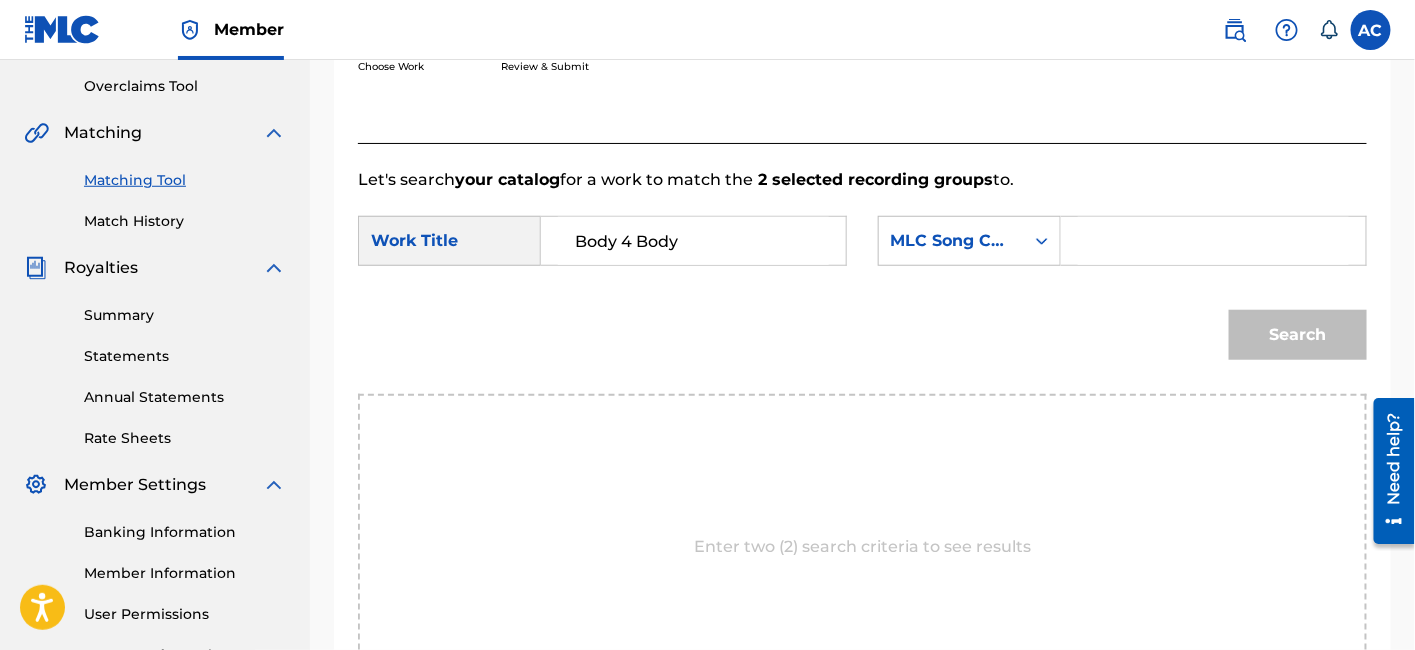 click at bounding box center (1213, 241) 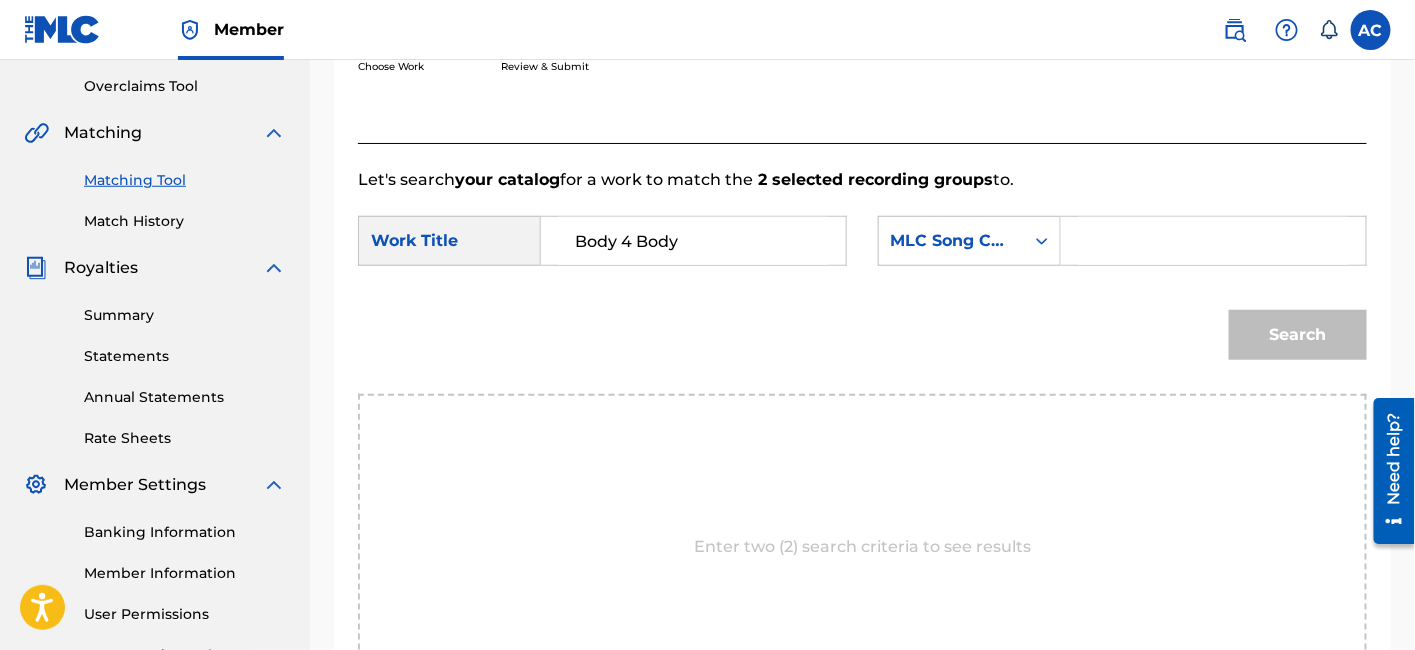 paste on "’BA119T’." 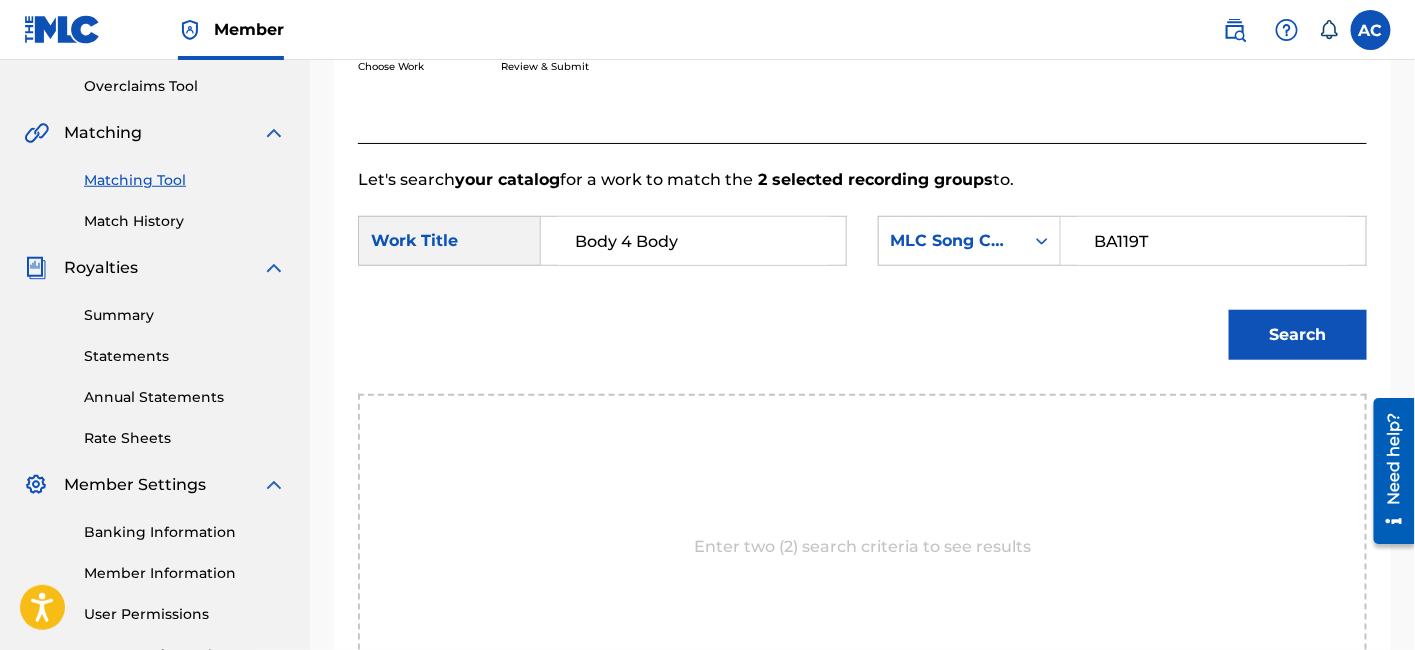 type on "BA119T" 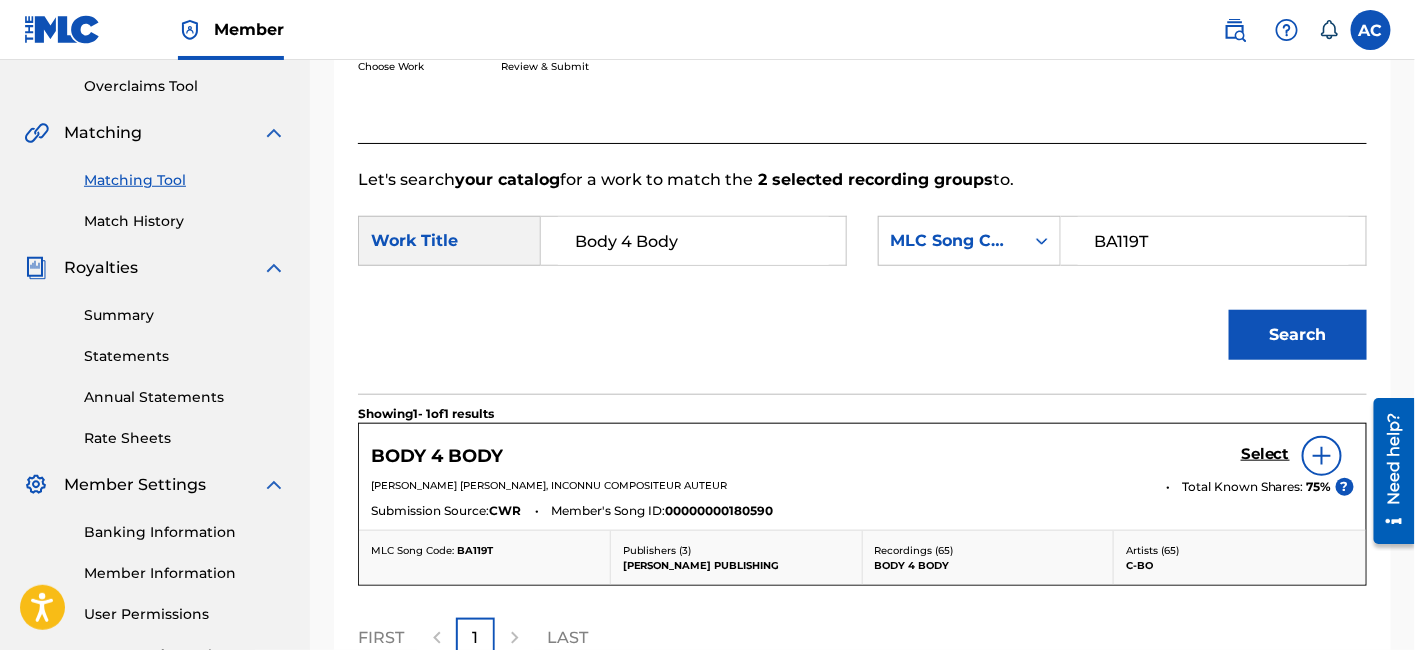 click on "Select" at bounding box center (1265, 454) 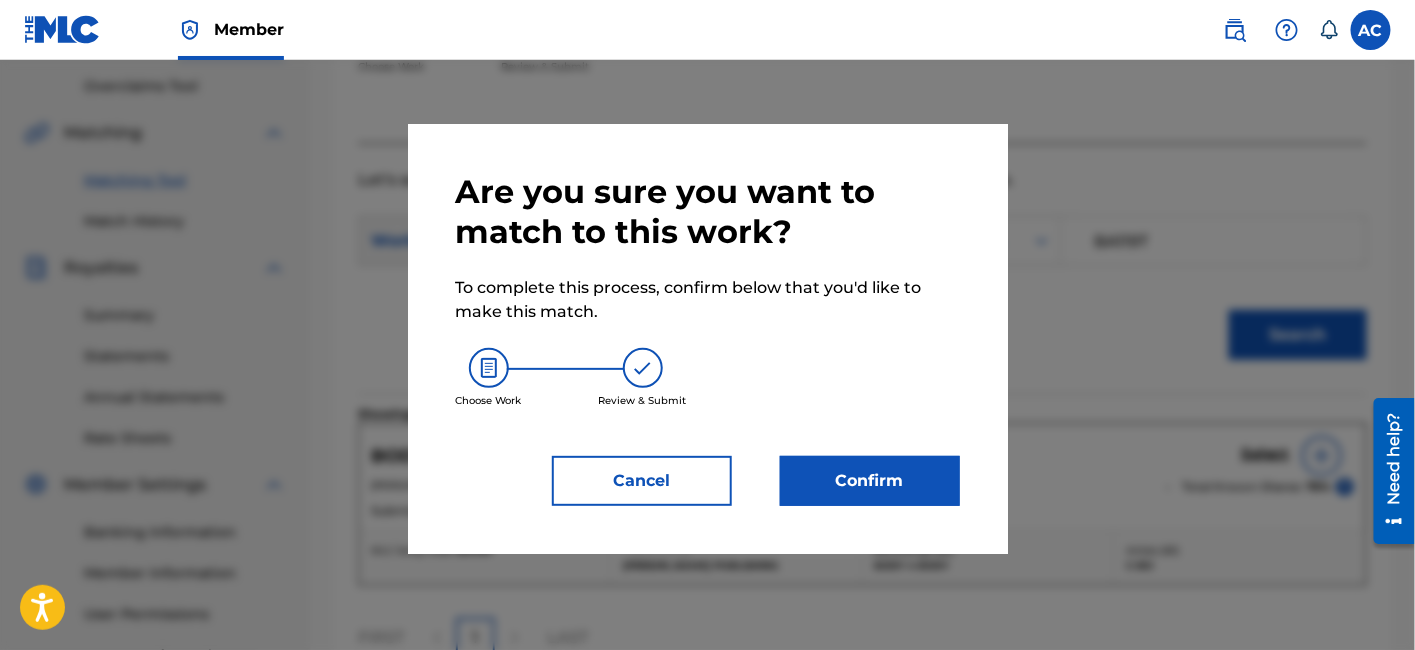 click on "Confirm" at bounding box center (870, 481) 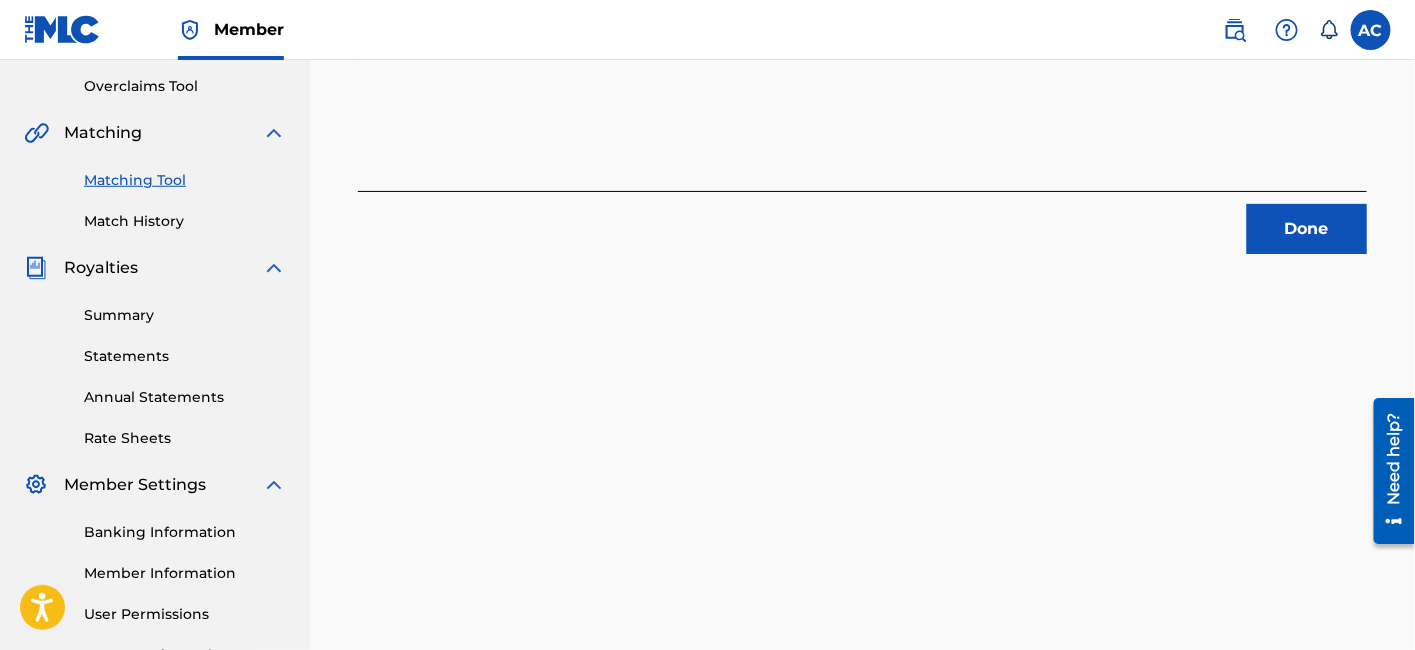 click on "Done" at bounding box center [1307, 229] 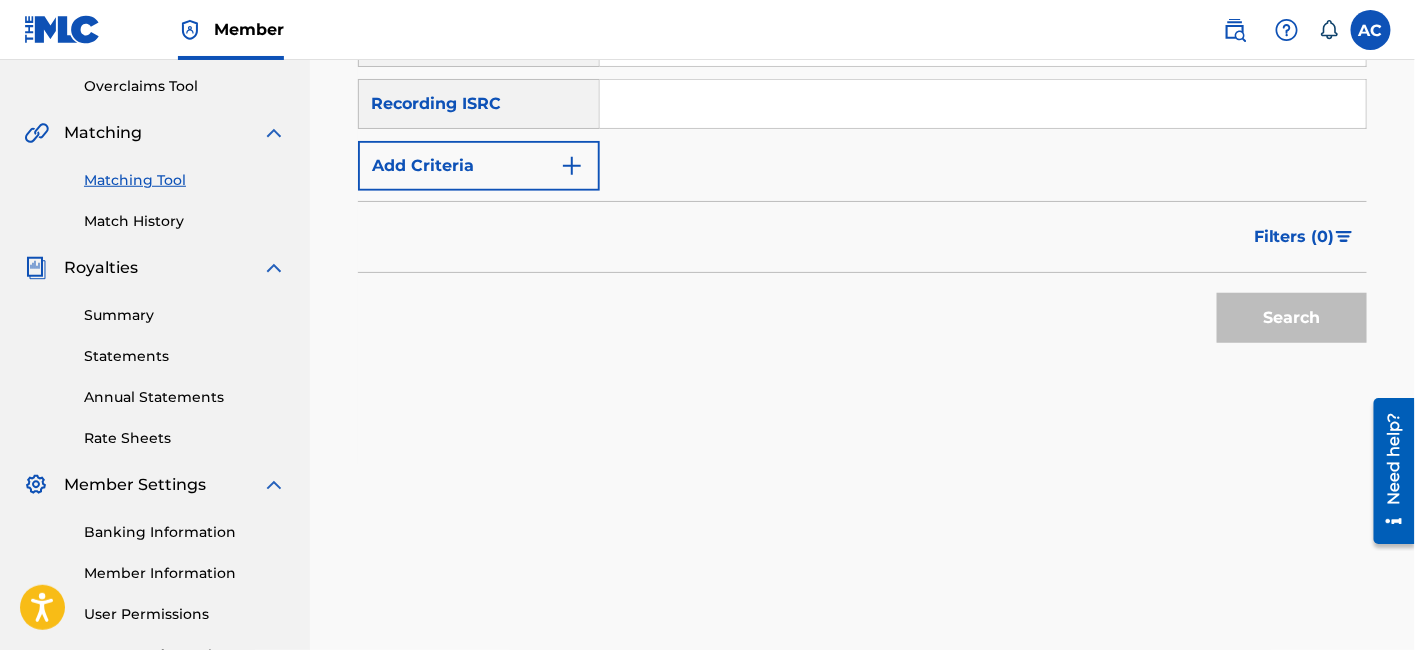 click at bounding box center (1235, 30) 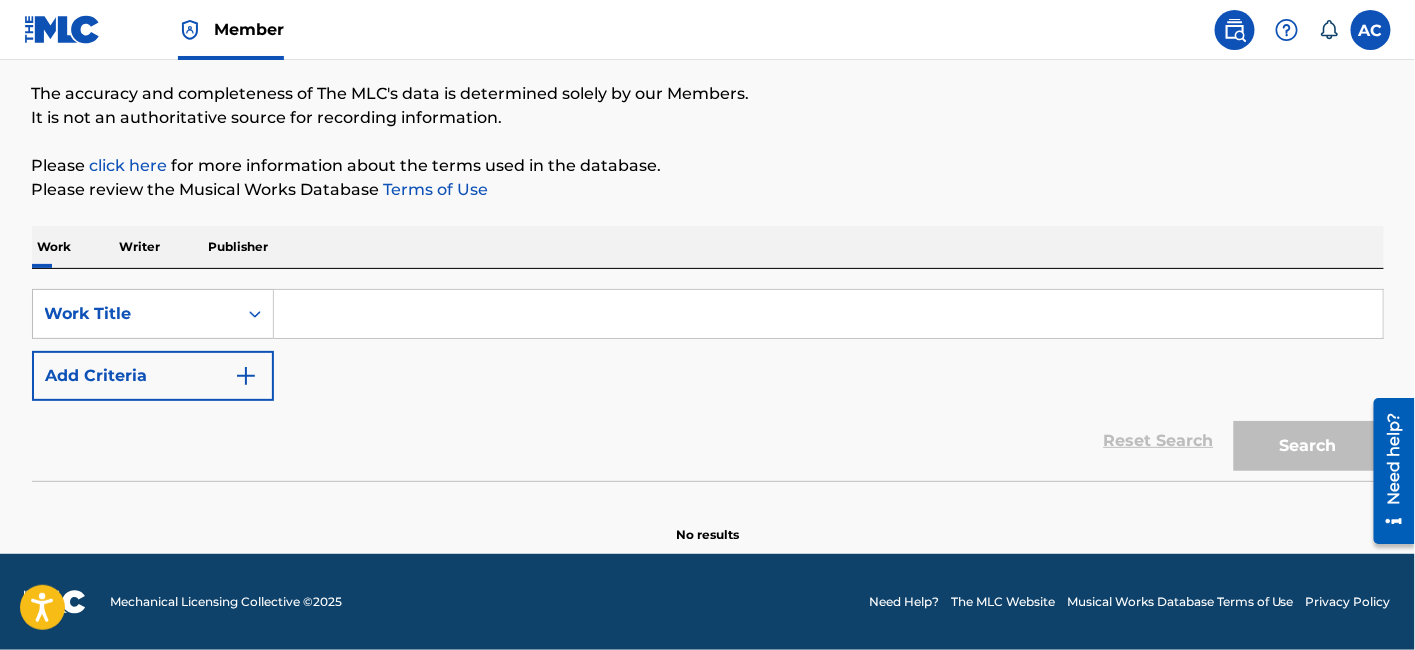 scroll, scrollTop: 0, scrollLeft: 0, axis: both 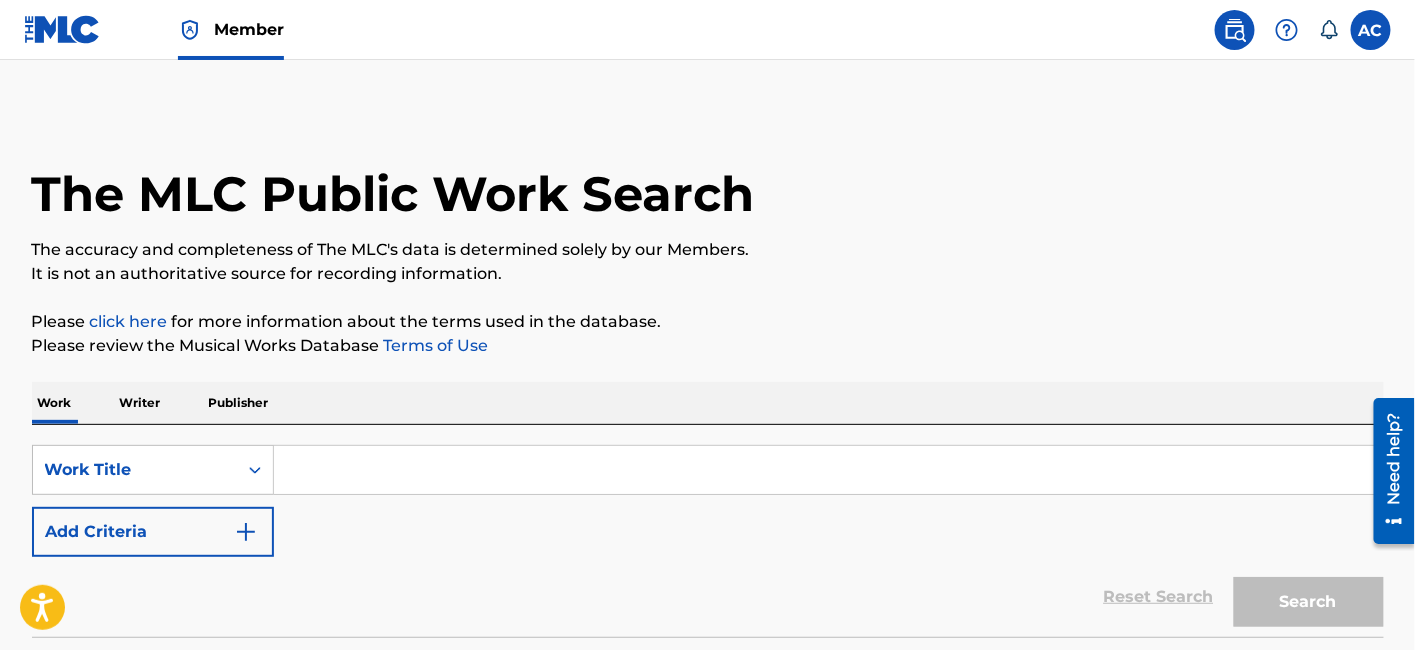 click at bounding box center [828, 470] 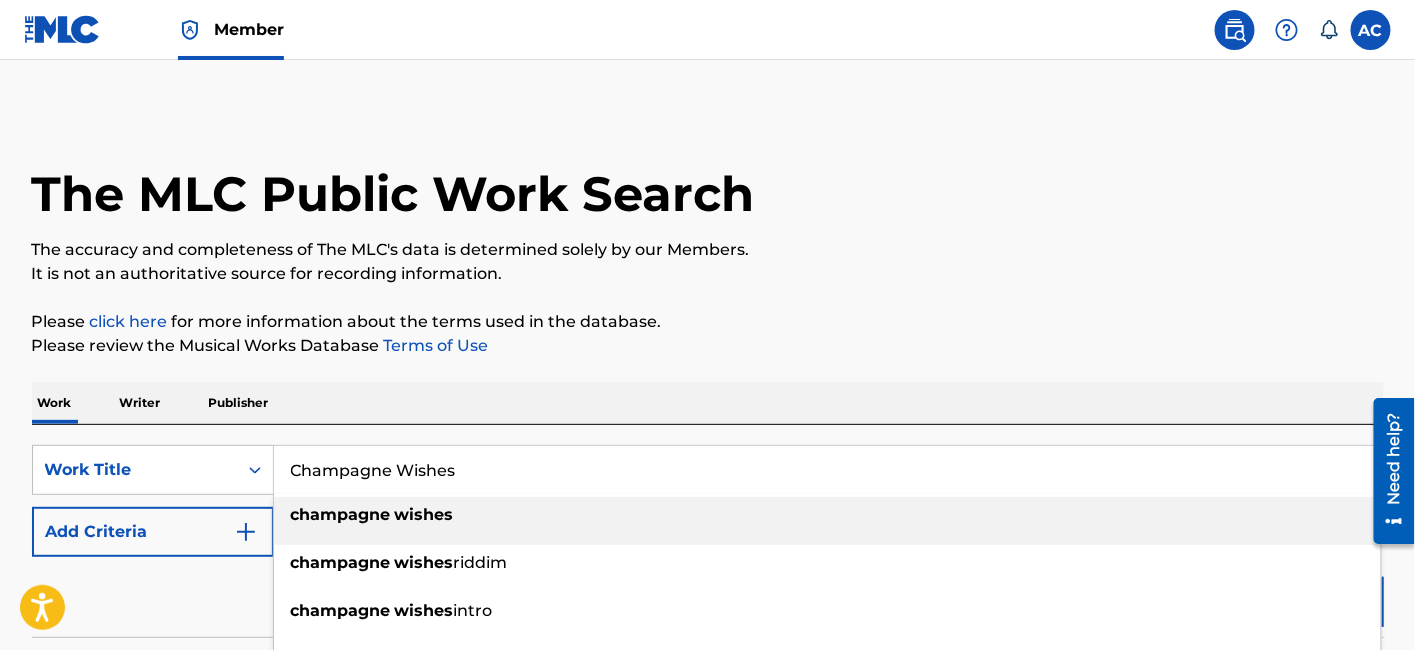 type on "Champagne Wishes" 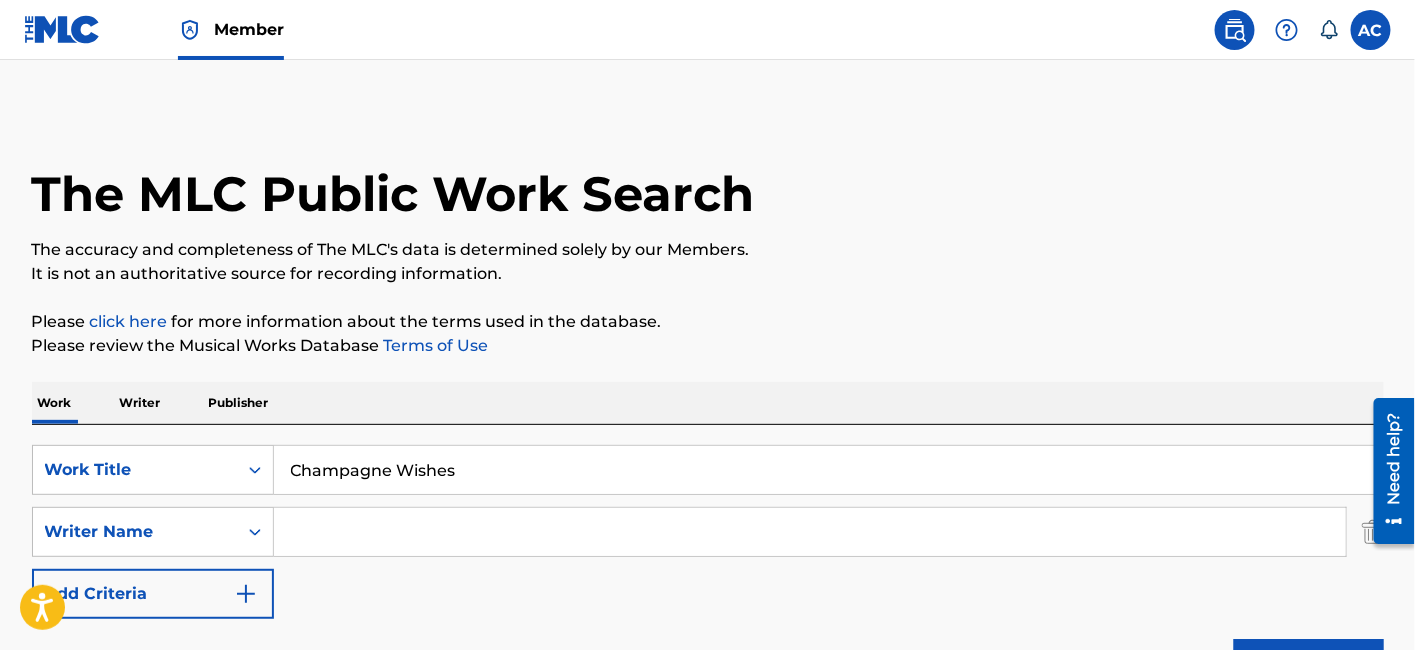 click at bounding box center [810, 532] 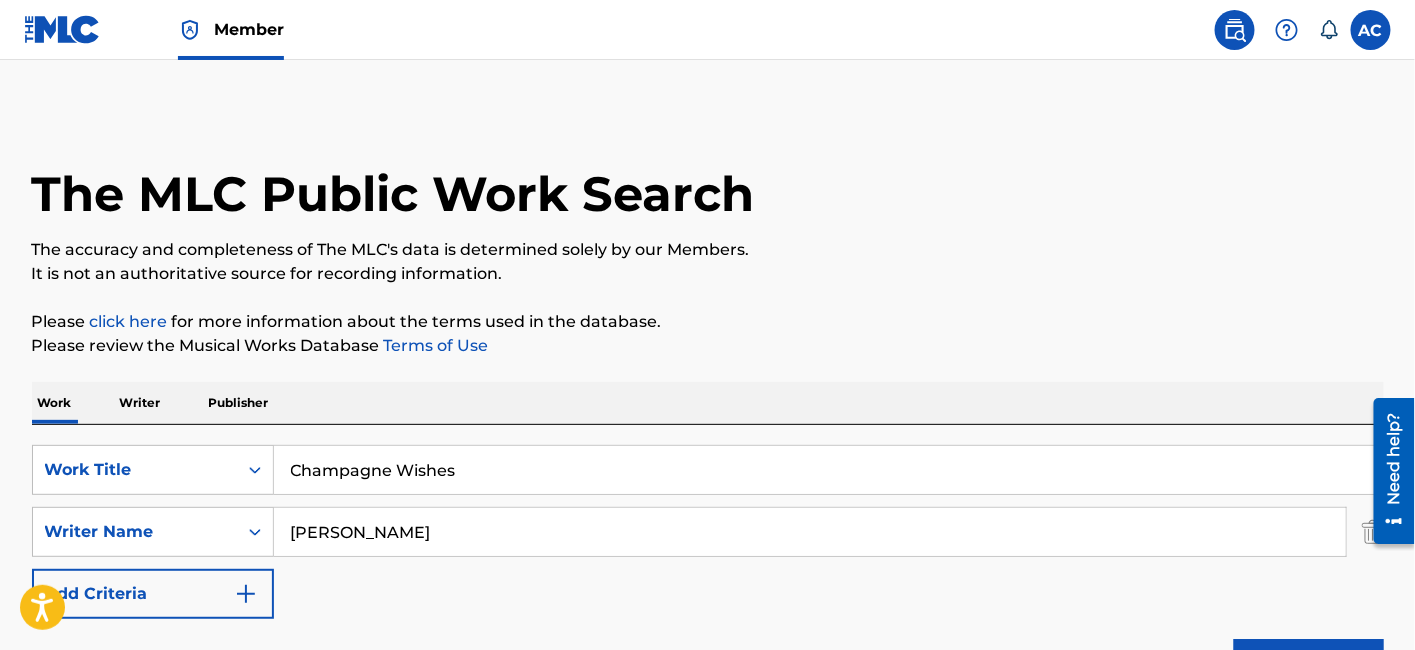type on "[PERSON_NAME]" 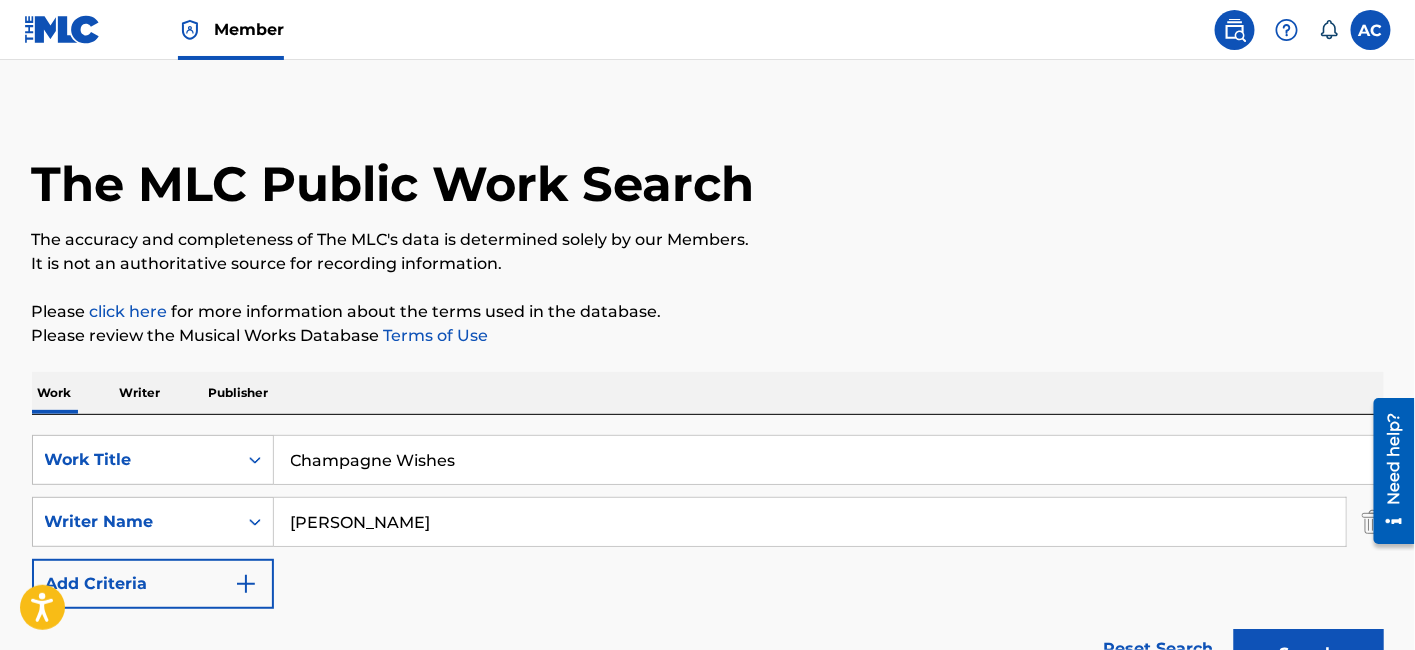 scroll, scrollTop: 3, scrollLeft: 0, axis: vertical 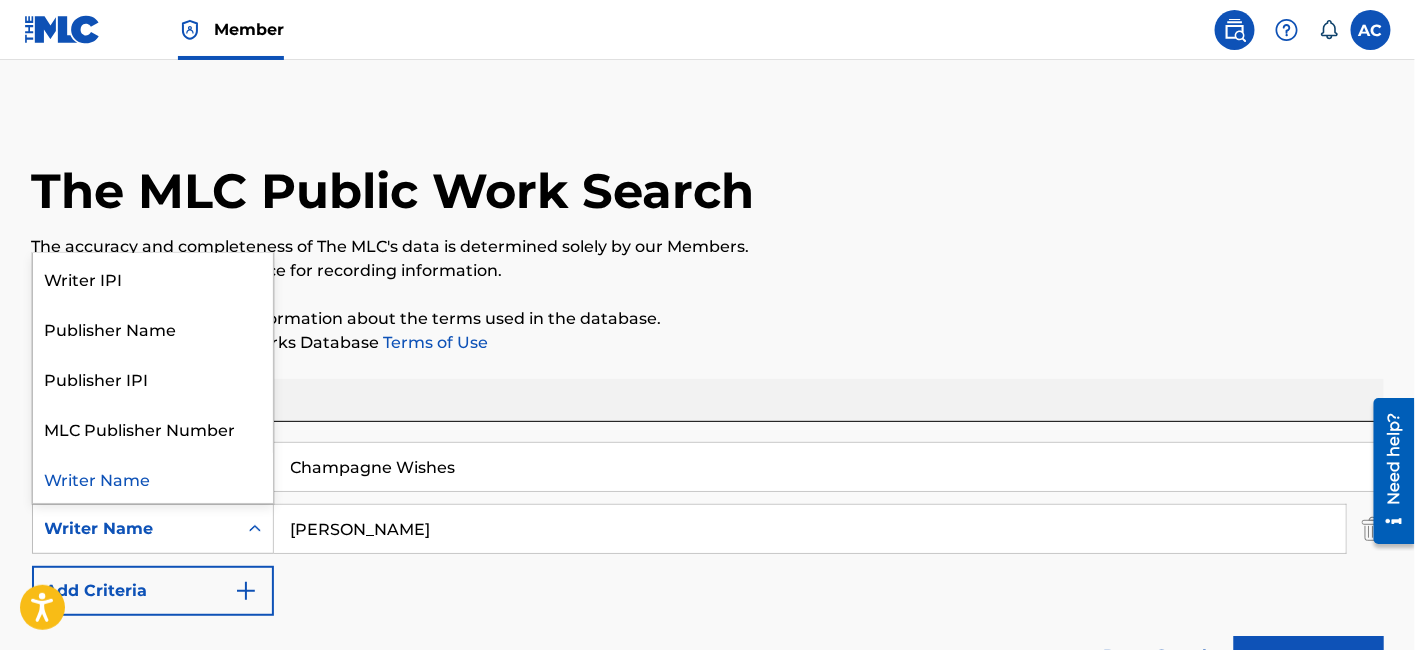 click on "Writer Name" at bounding box center [135, 529] 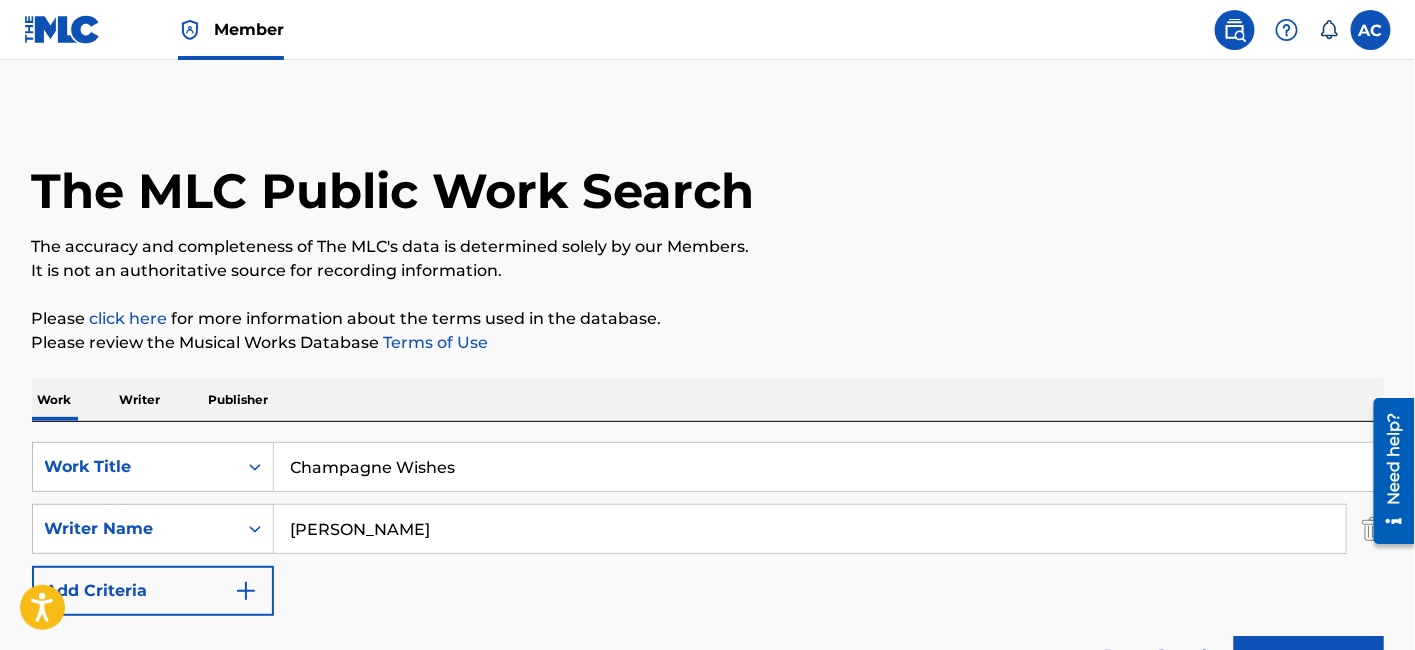 click on "Writer Name" at bounding box center [135, 529] 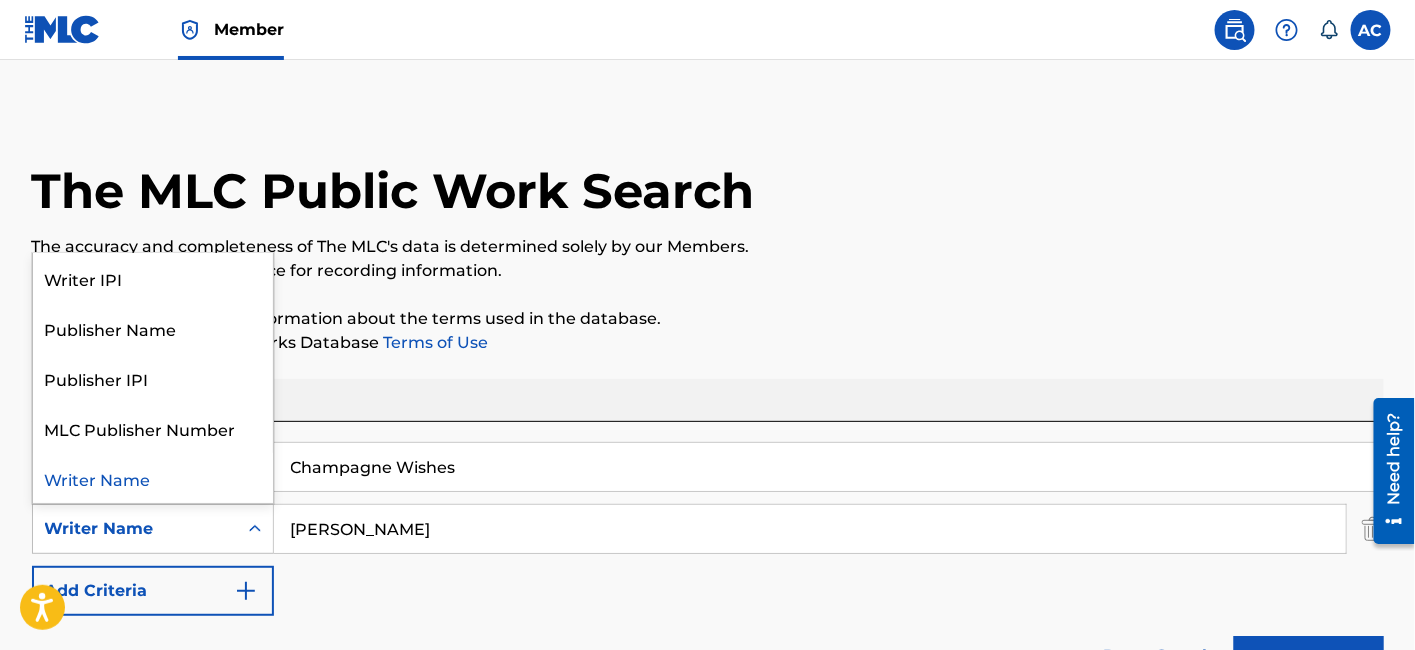 click on "Writer Name" at bounding box center [135, 529] 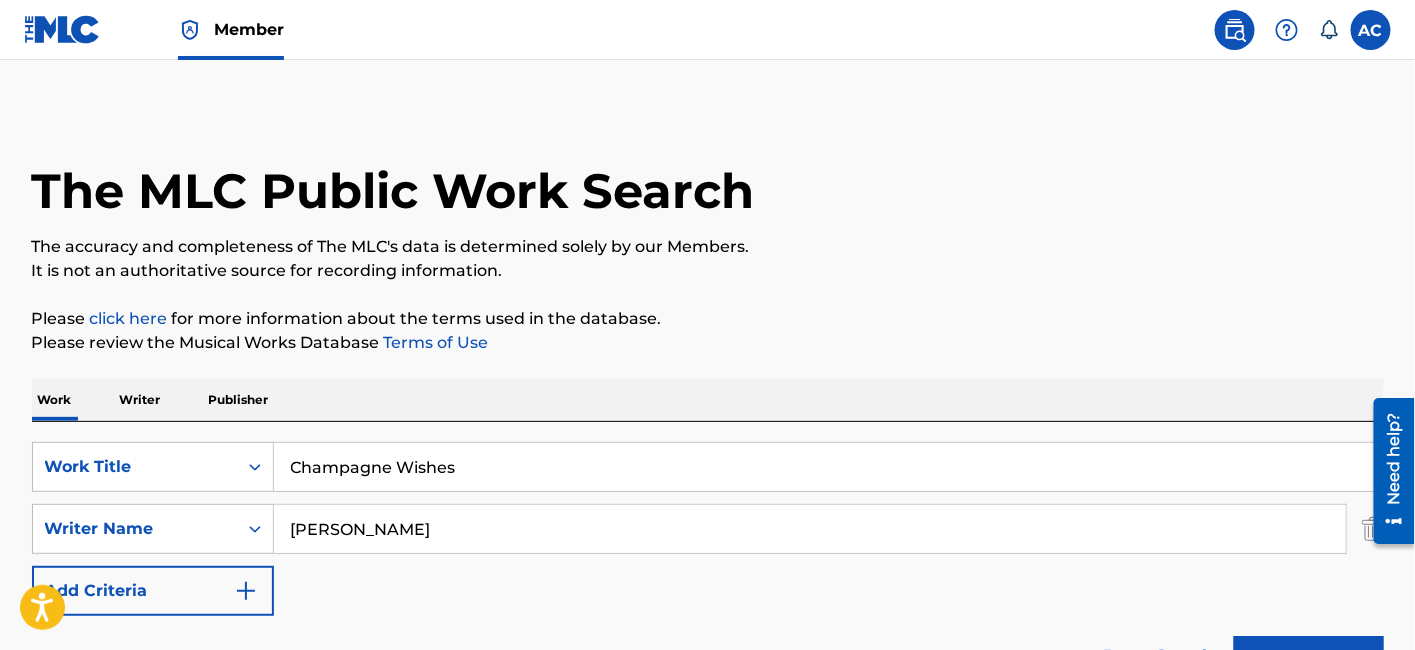 click on "Member" at bounding box center [249, 29] 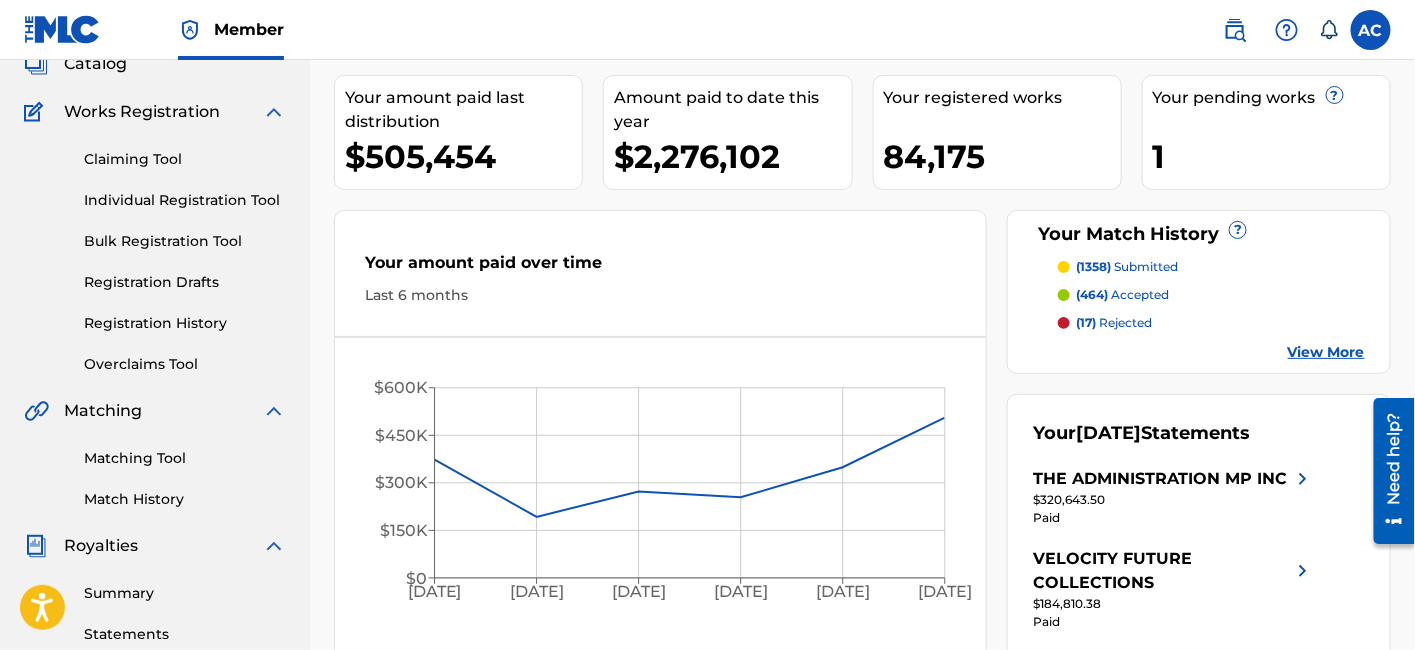 scroll, scrollTop: 137, scrollLeft: 0, axis: vertical 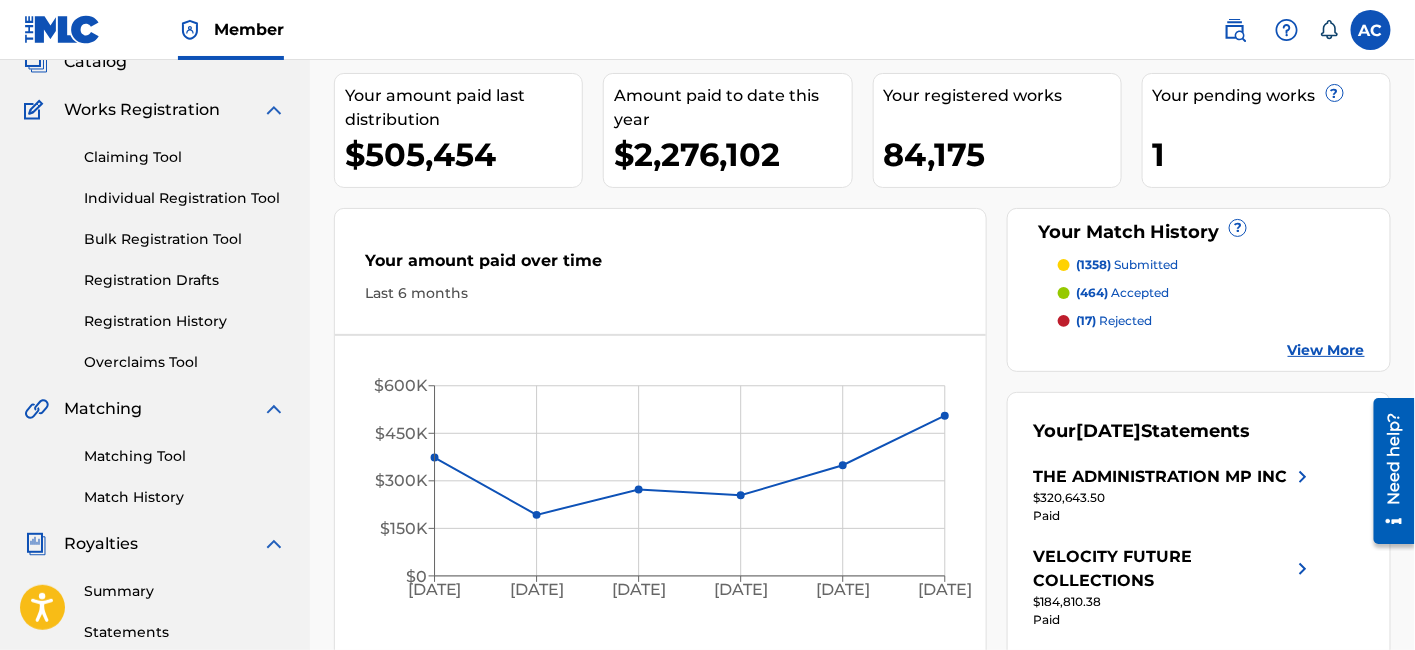 click on "Matching Tool" at bounding box center (185, 456) 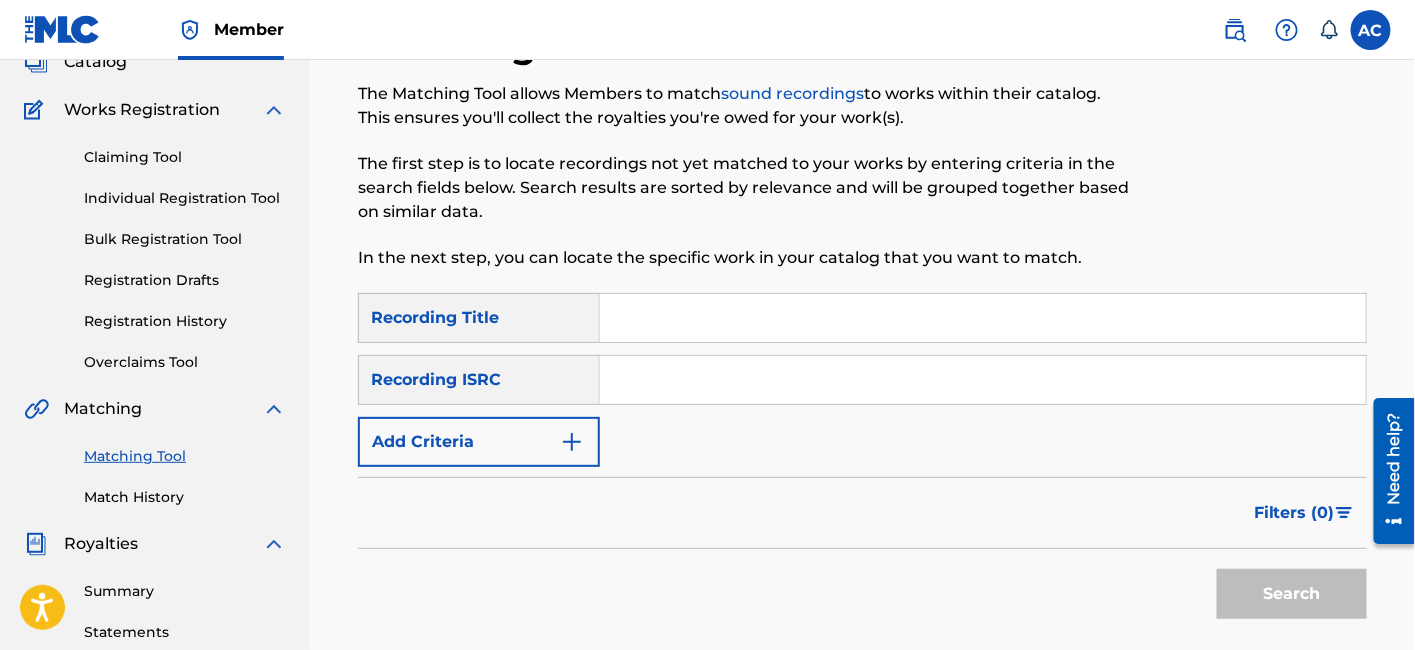 scroll, scrollTop: 0, scrollLeft: 0, axis: both 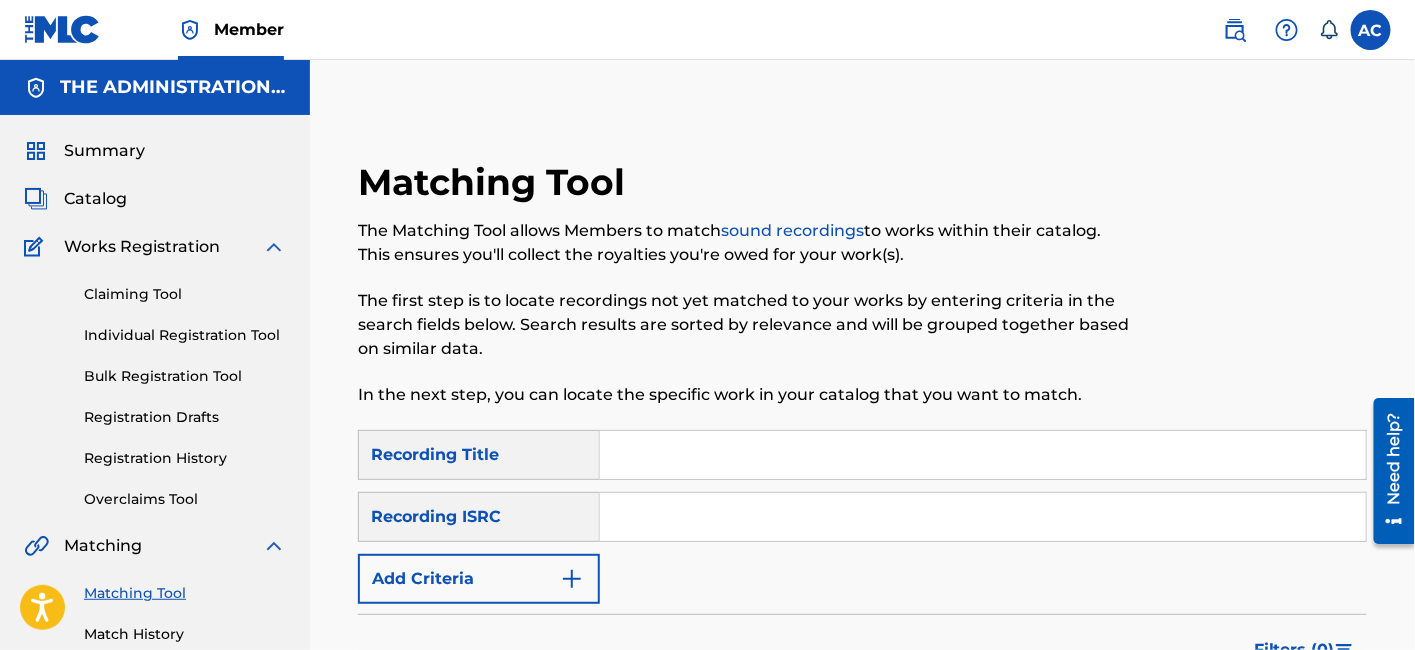 click at bounding box center [983, 517] 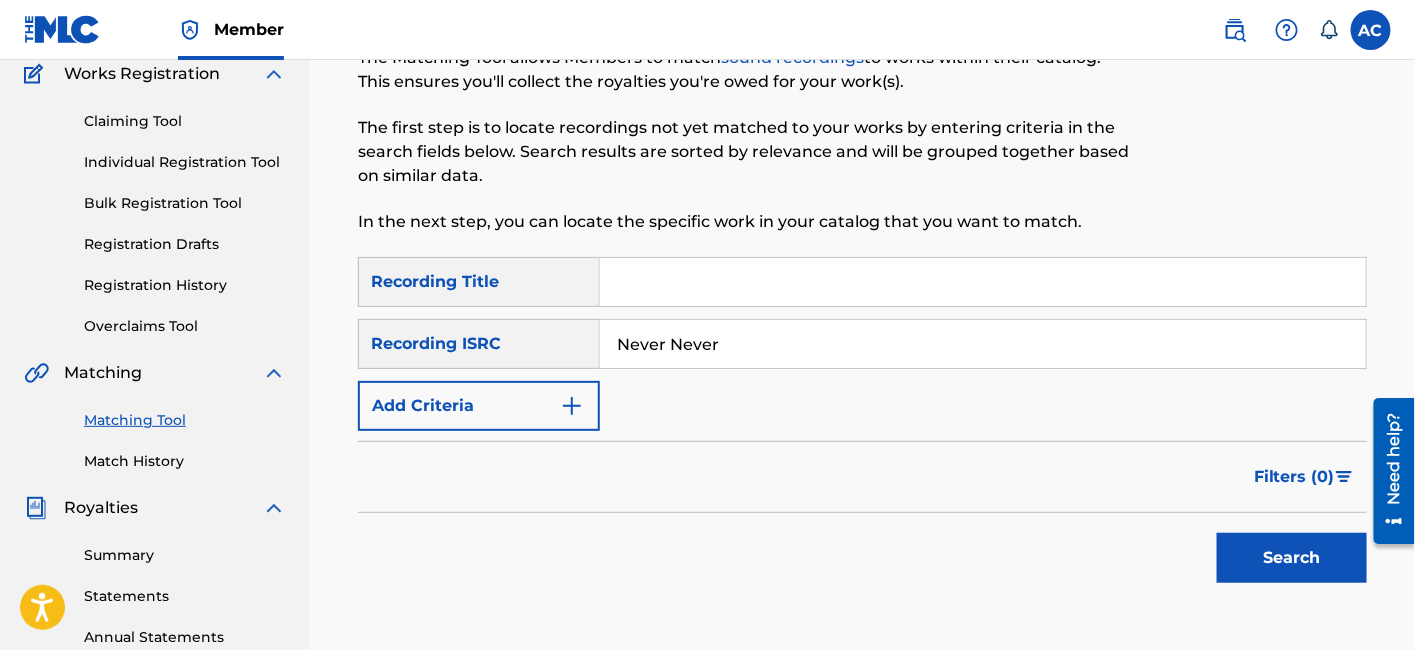 scroll, scrollTop: 177, scrollLeft: 0, axis: vertical 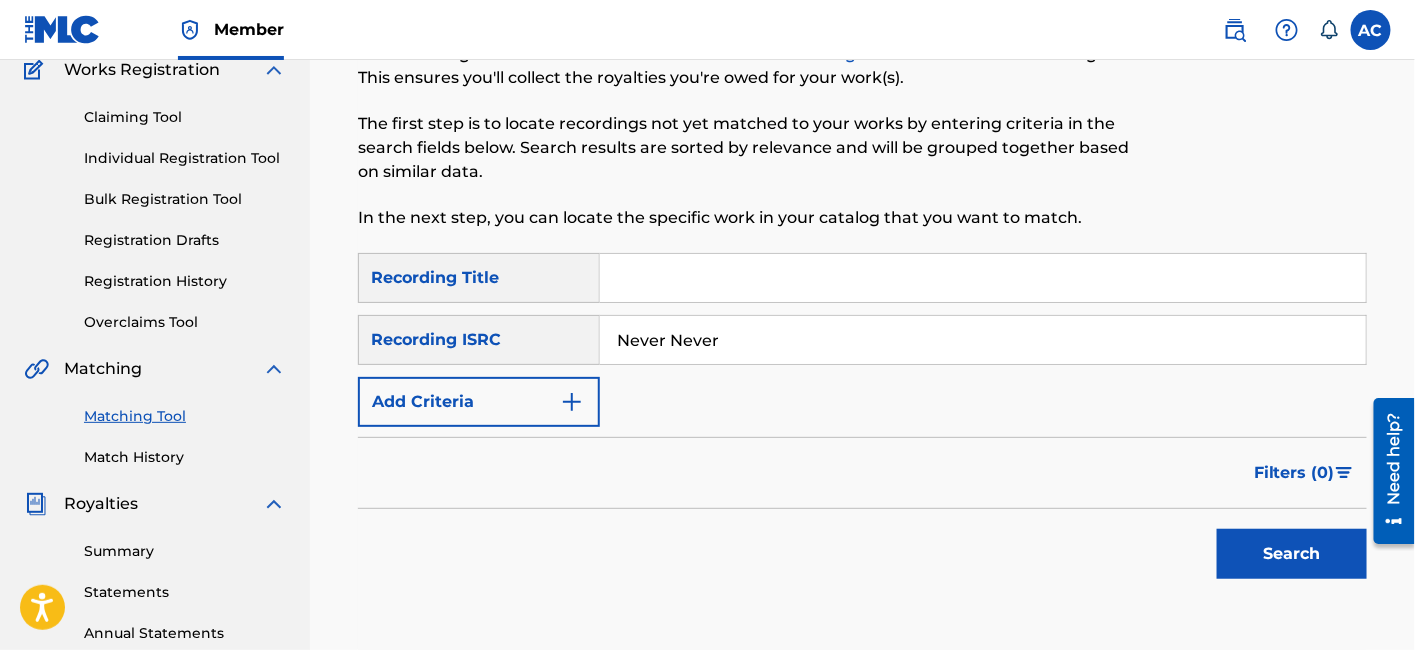 click on "Never Never" at bounding box center (983, 340) 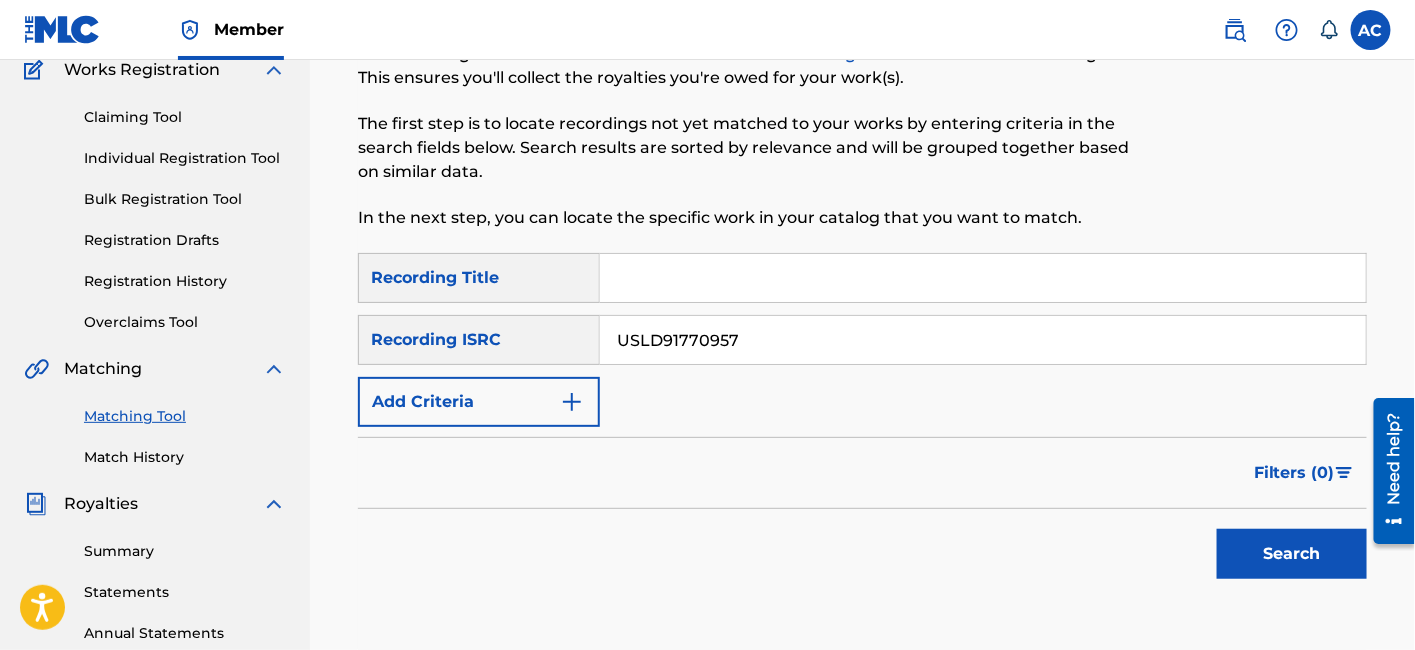 click on "Search" at bounding box center (1292, 554) 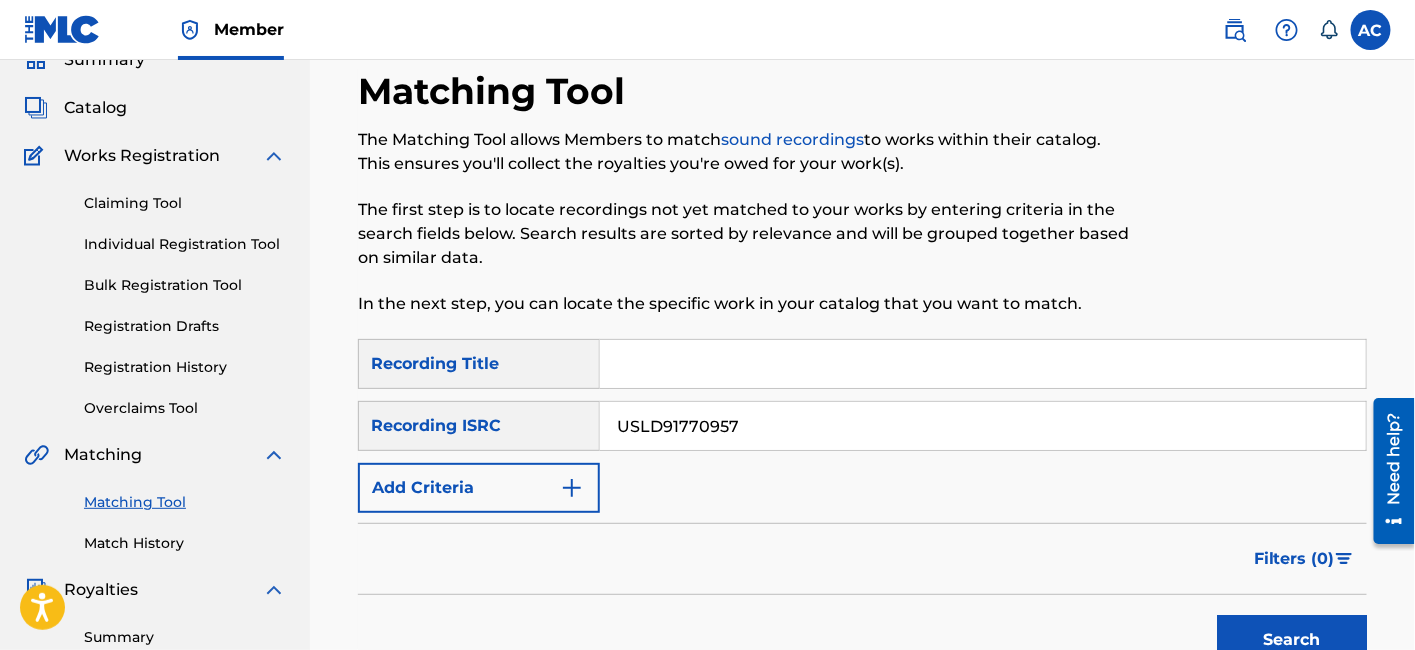scroll, scrollTop: 73, scrollLeft: 0, axis: vertical 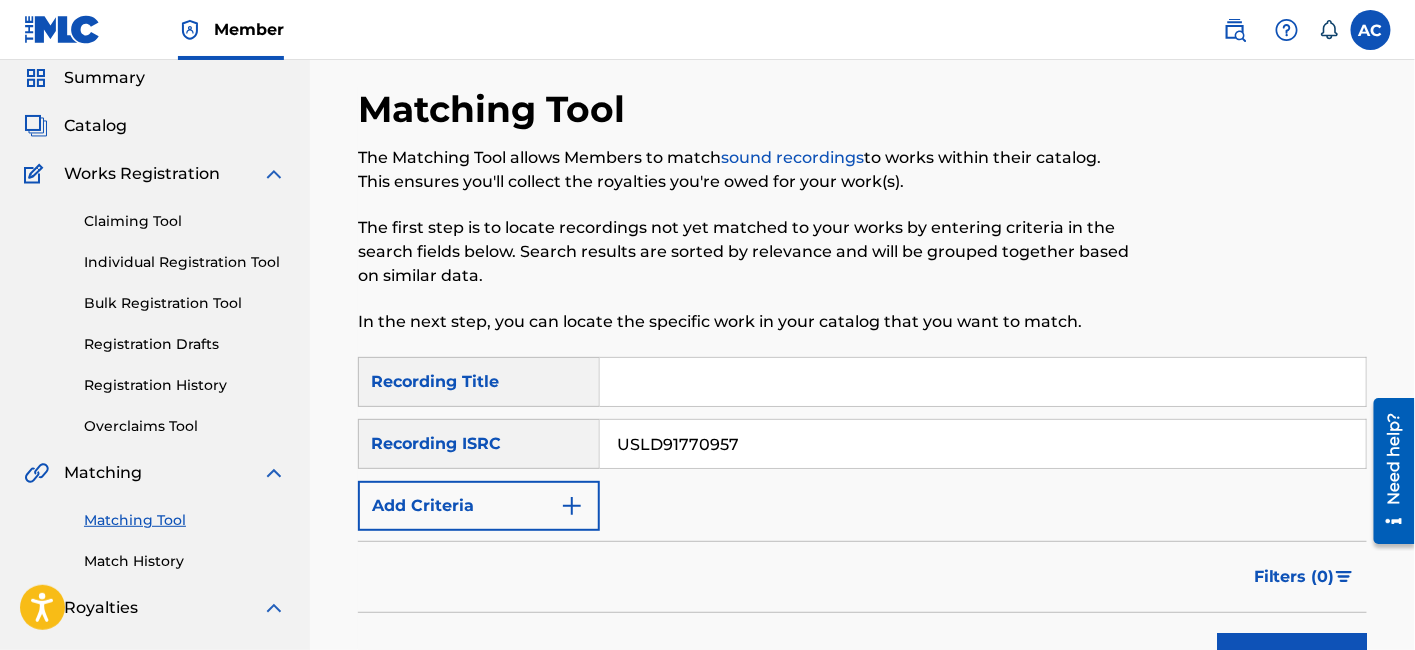 click on "USLD91770957" at bounding box center (983, 444) 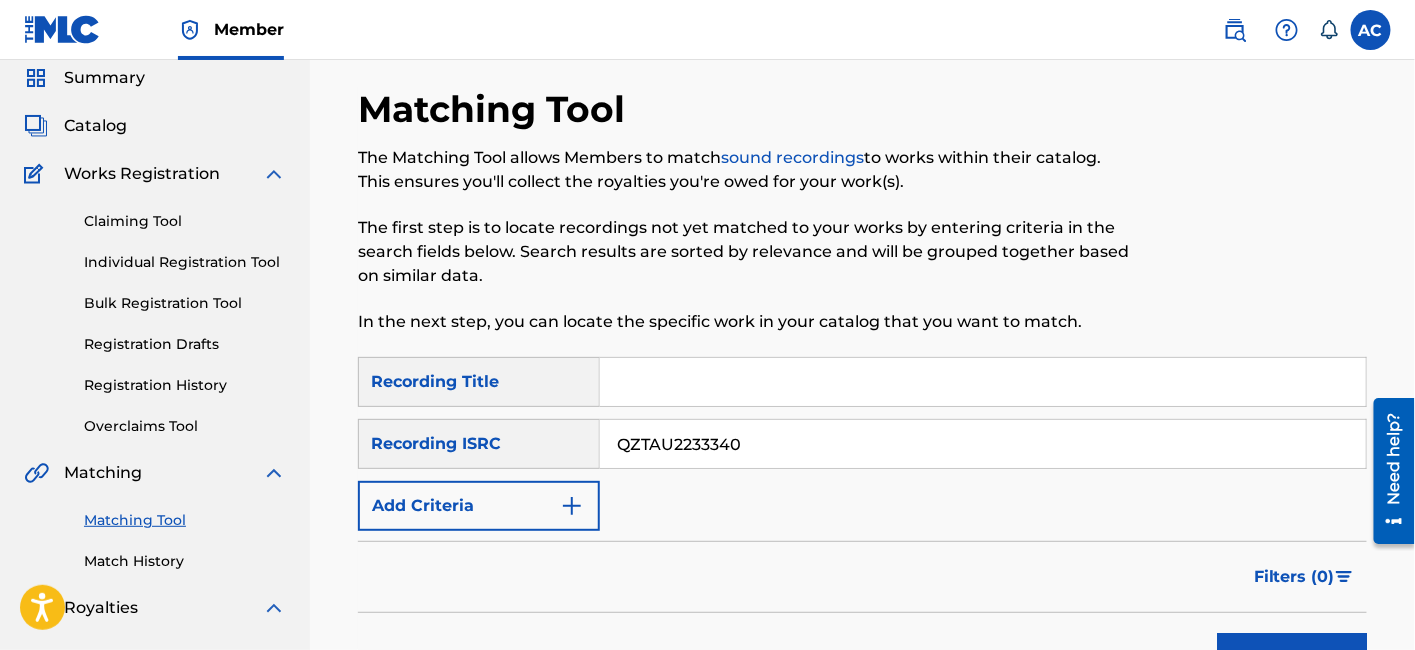 type on "QZTAU2233340" 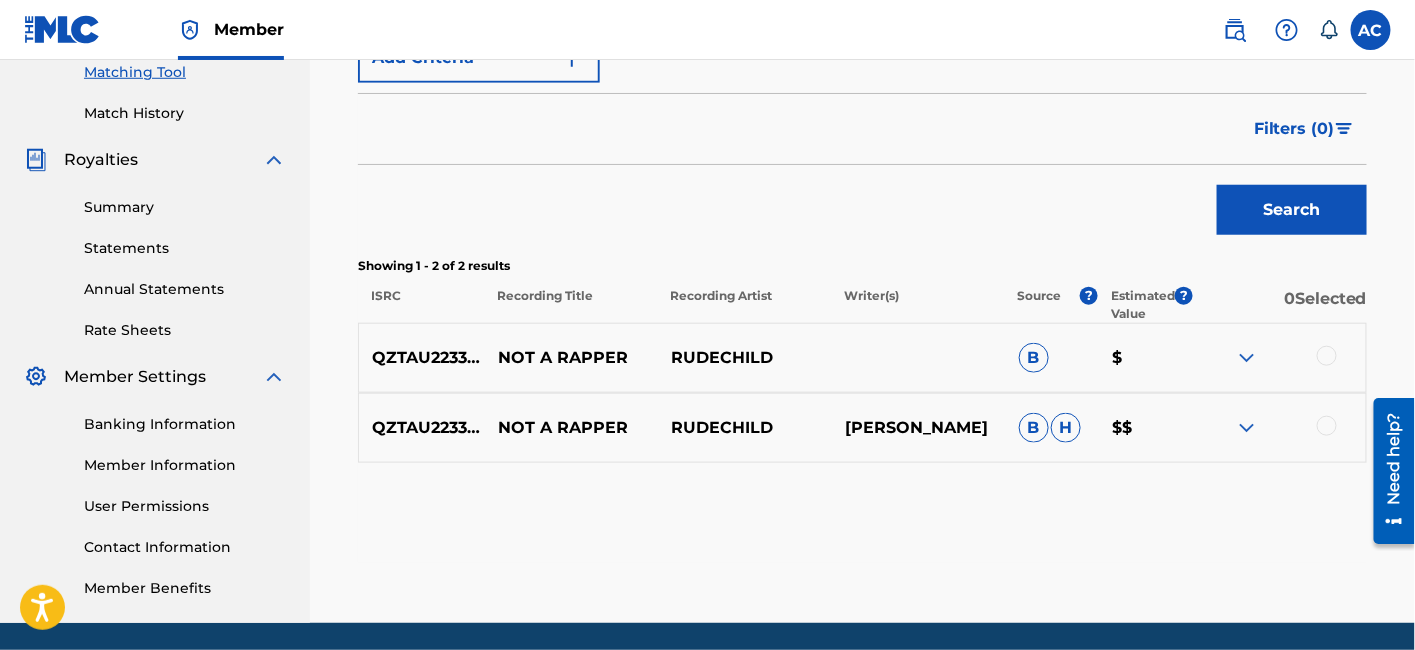 scroll, scrollTop: 589, scrollLeft: 0, axis: vertical 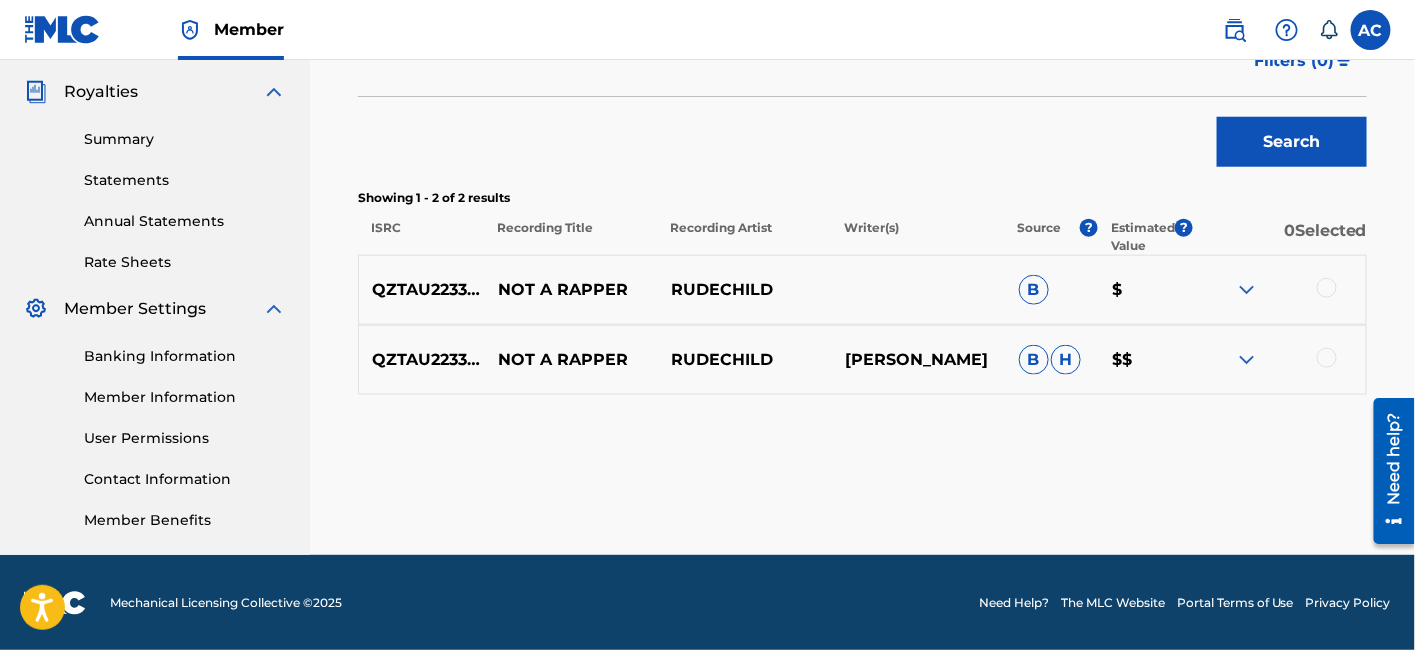 click at bounding box center [1327, 288] 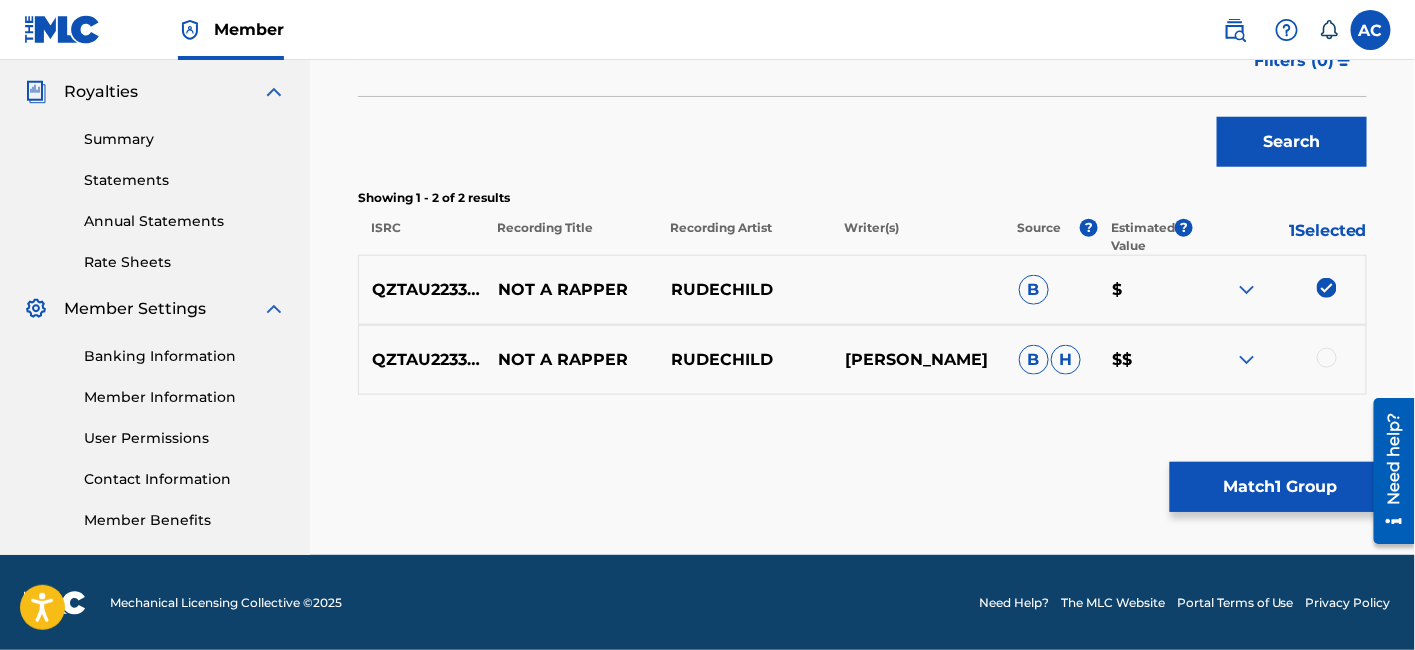 click at bounding box center (1327, 358) 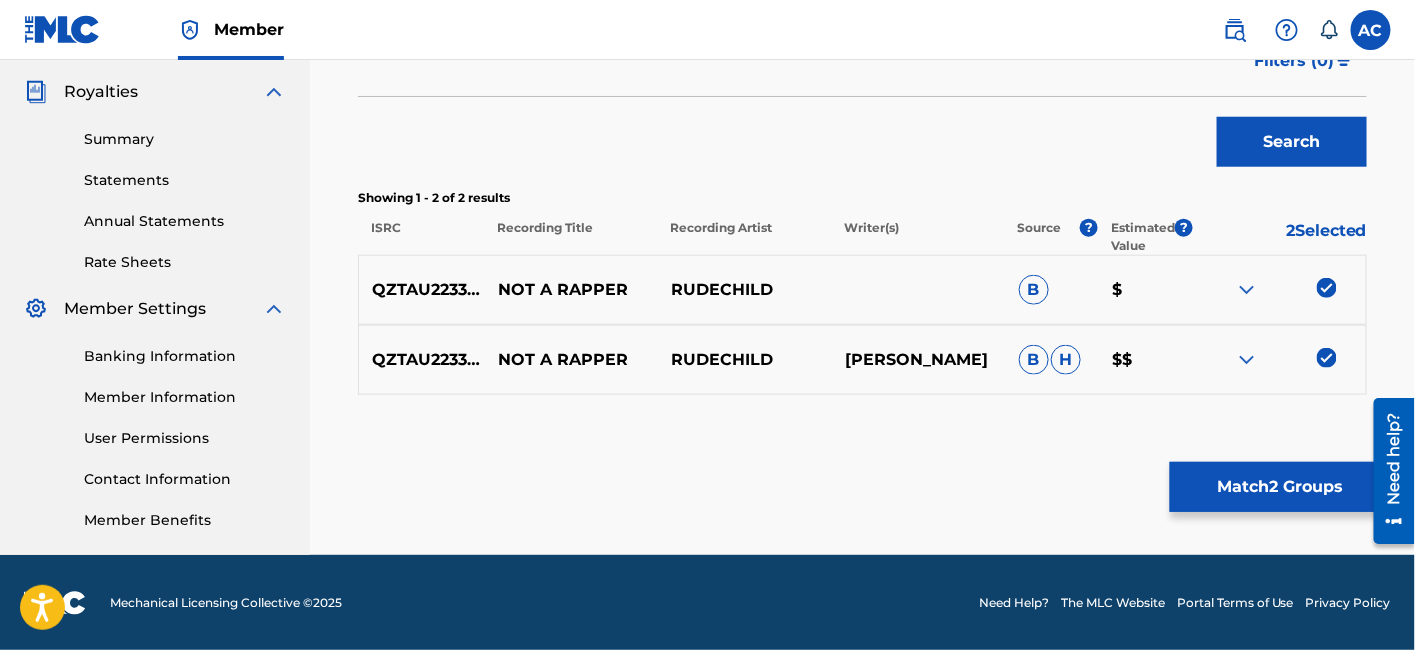 click on "Match  2 Groups" at bounding box center (1280, 487) 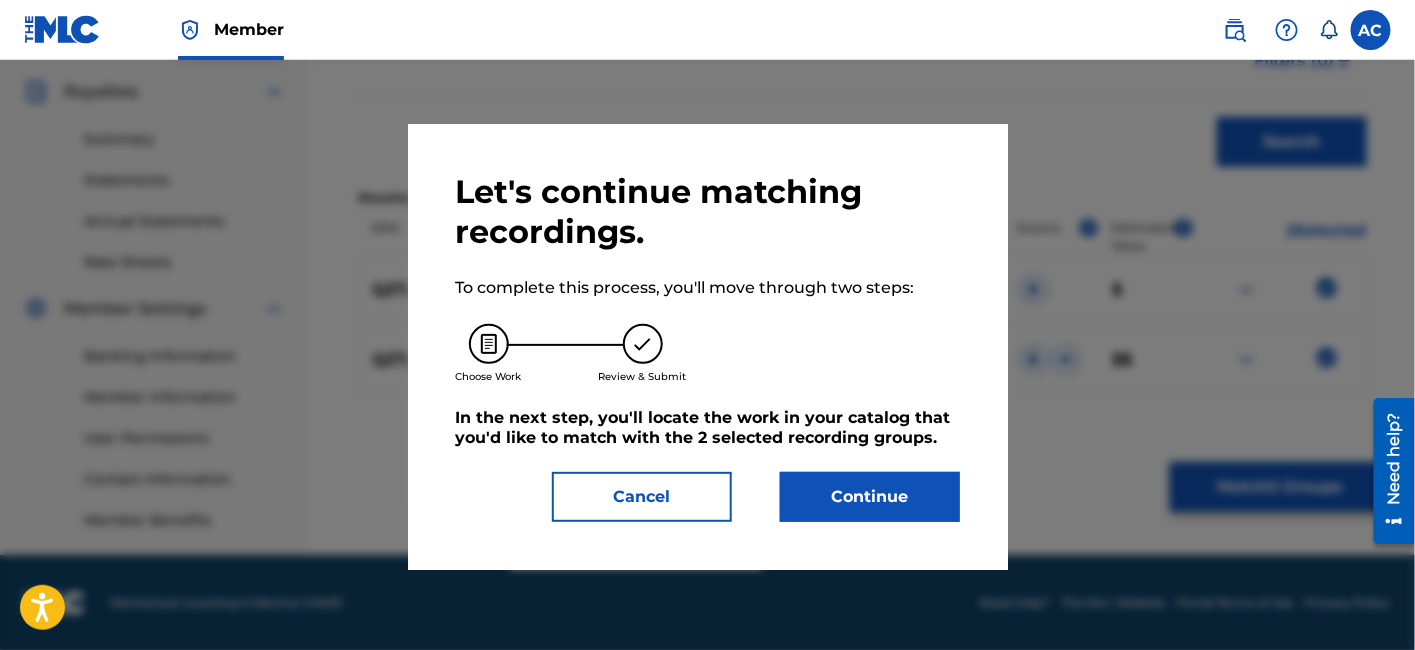 click on "Continue" at bounding box center (870, 497) 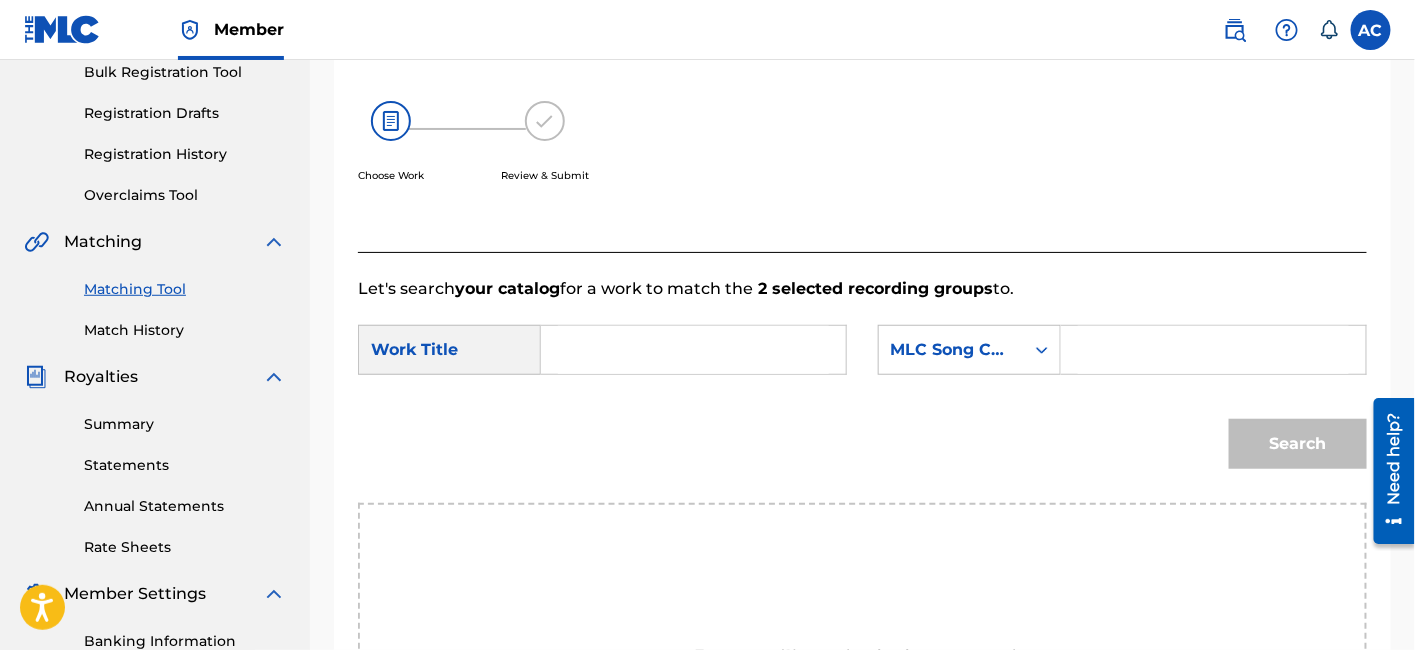 scroll, scrollTop: 302, scrollLeft: 0, axis: vertical 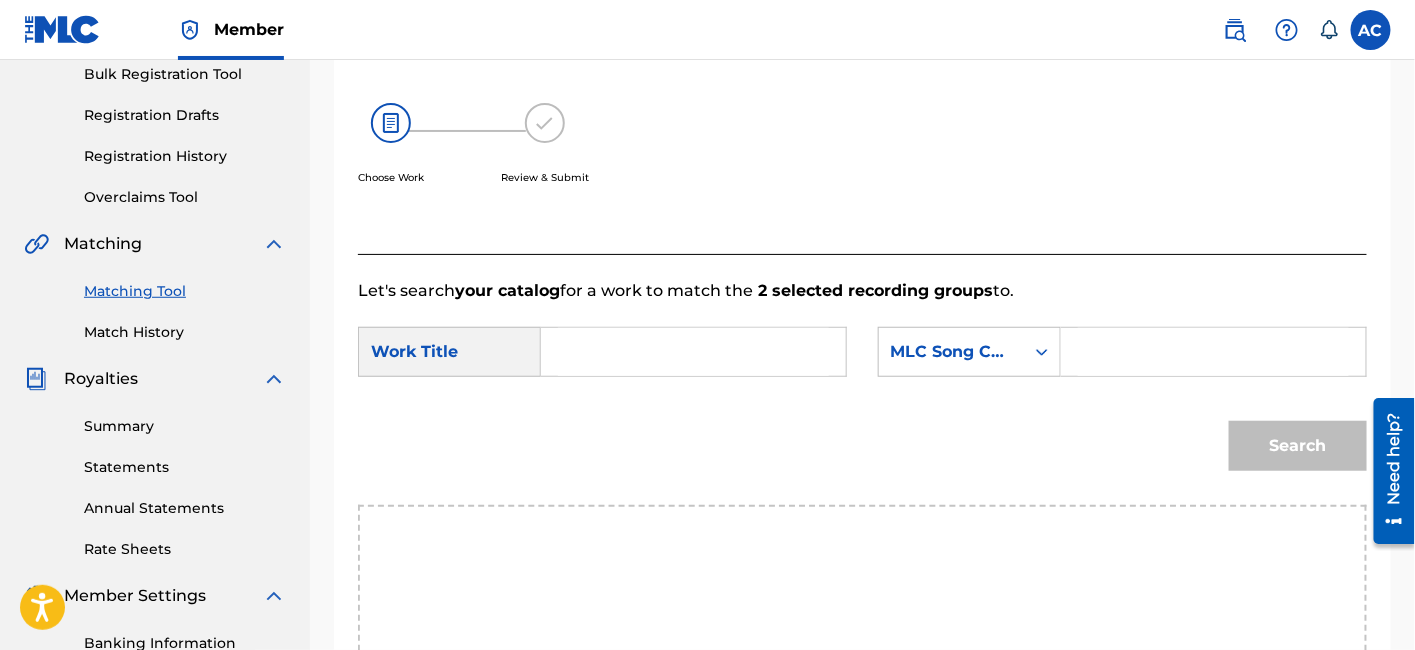 click at bounding box center (693, 352) 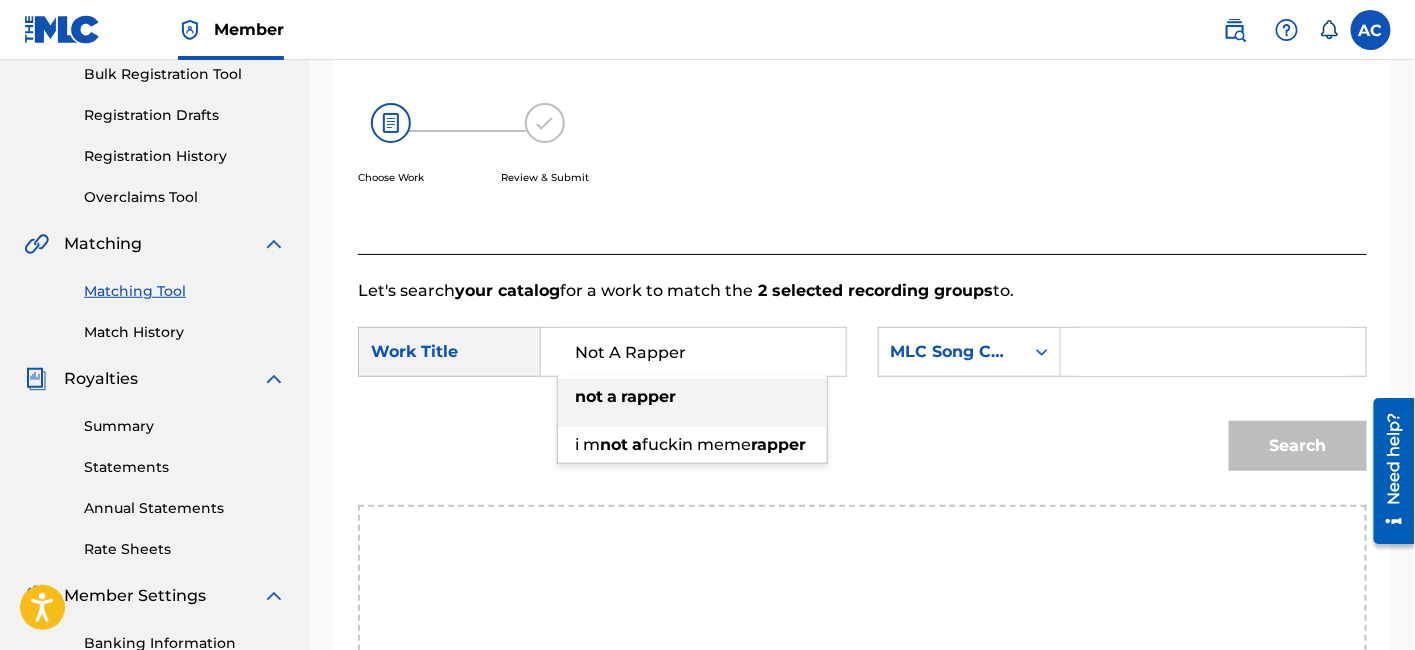 type on "Not A Rapper" 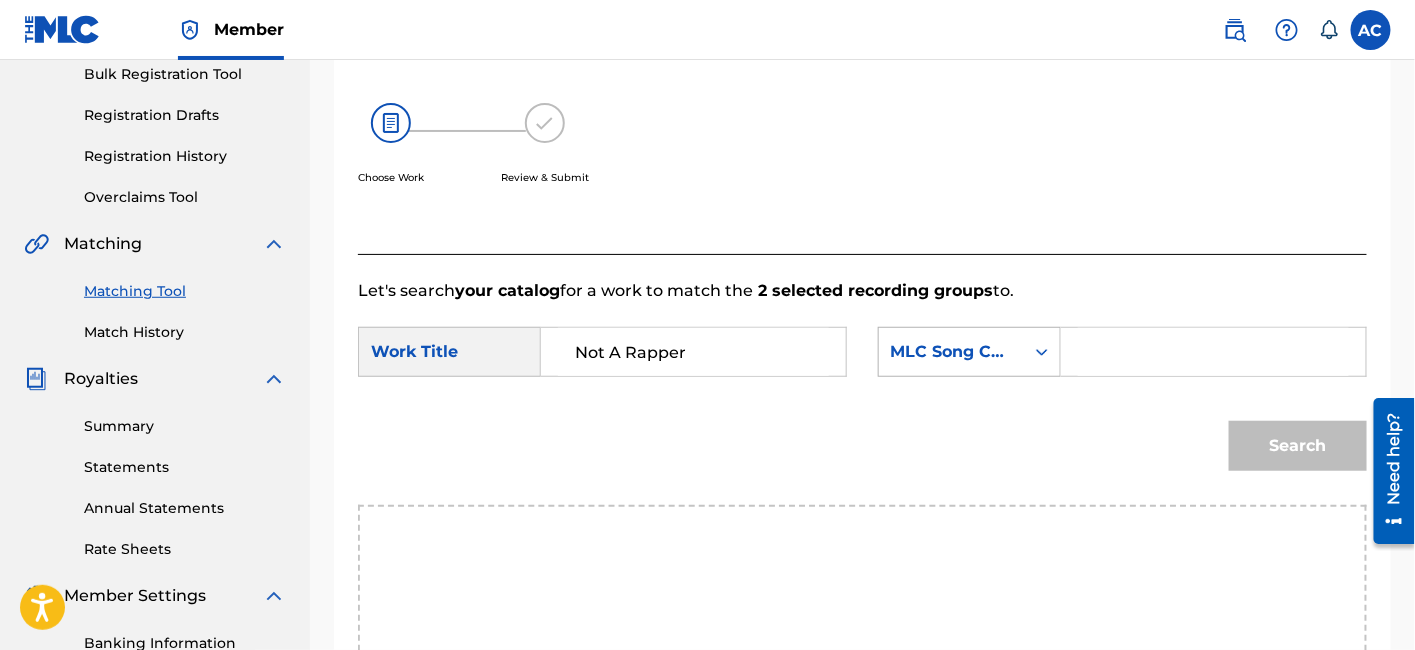 paste on "’NC43D4’." 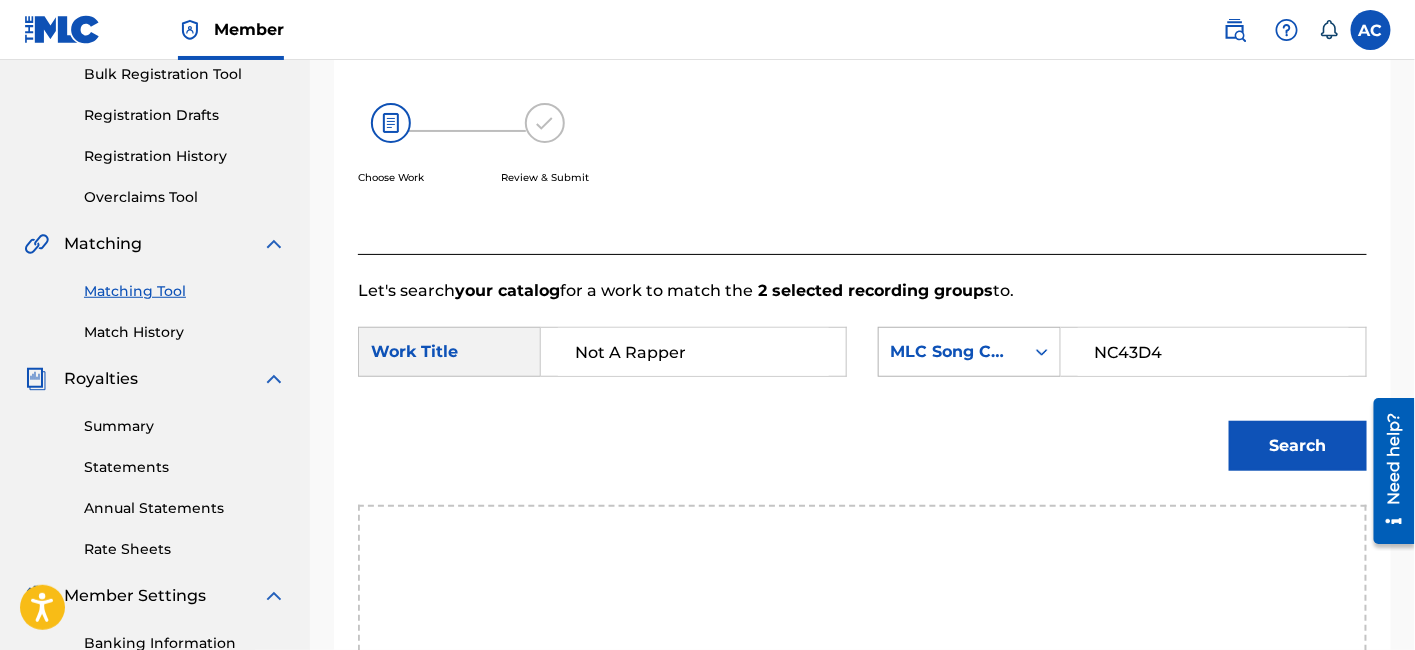 type on "NC43D4" 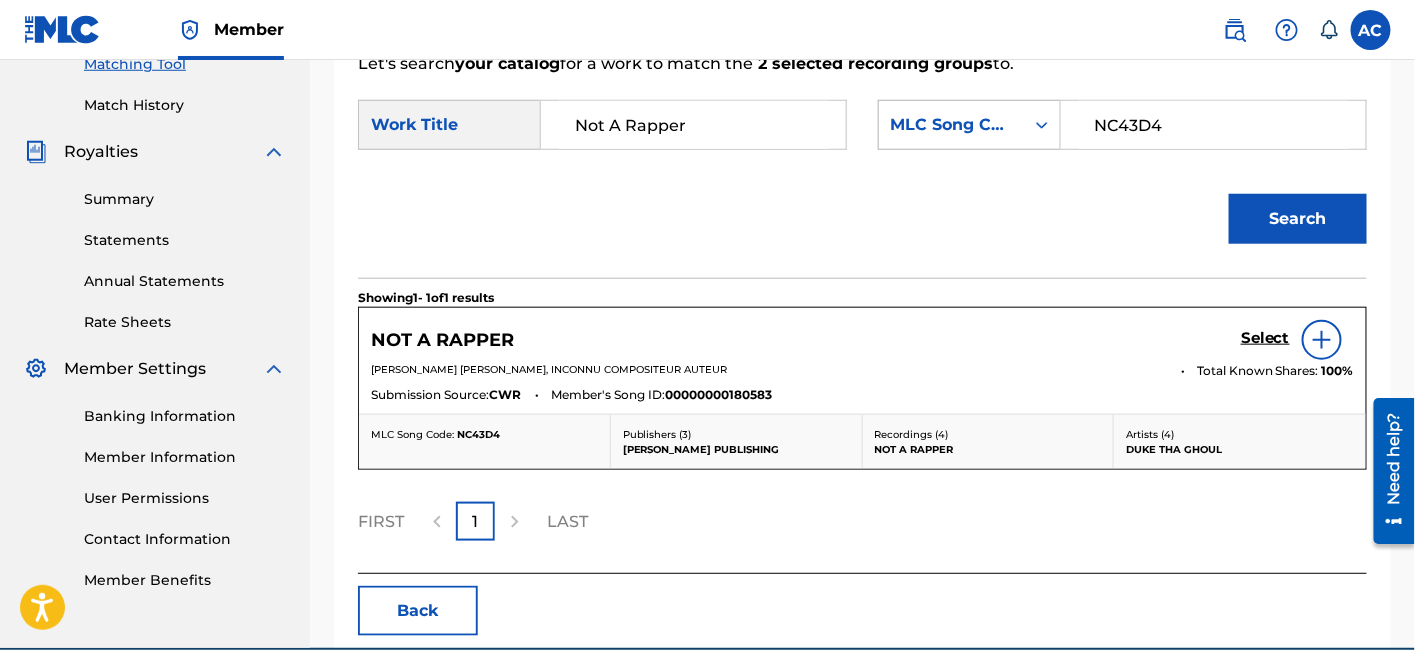 scroll, scrollTop: 551, scrollLeft: 0, axis: vertical 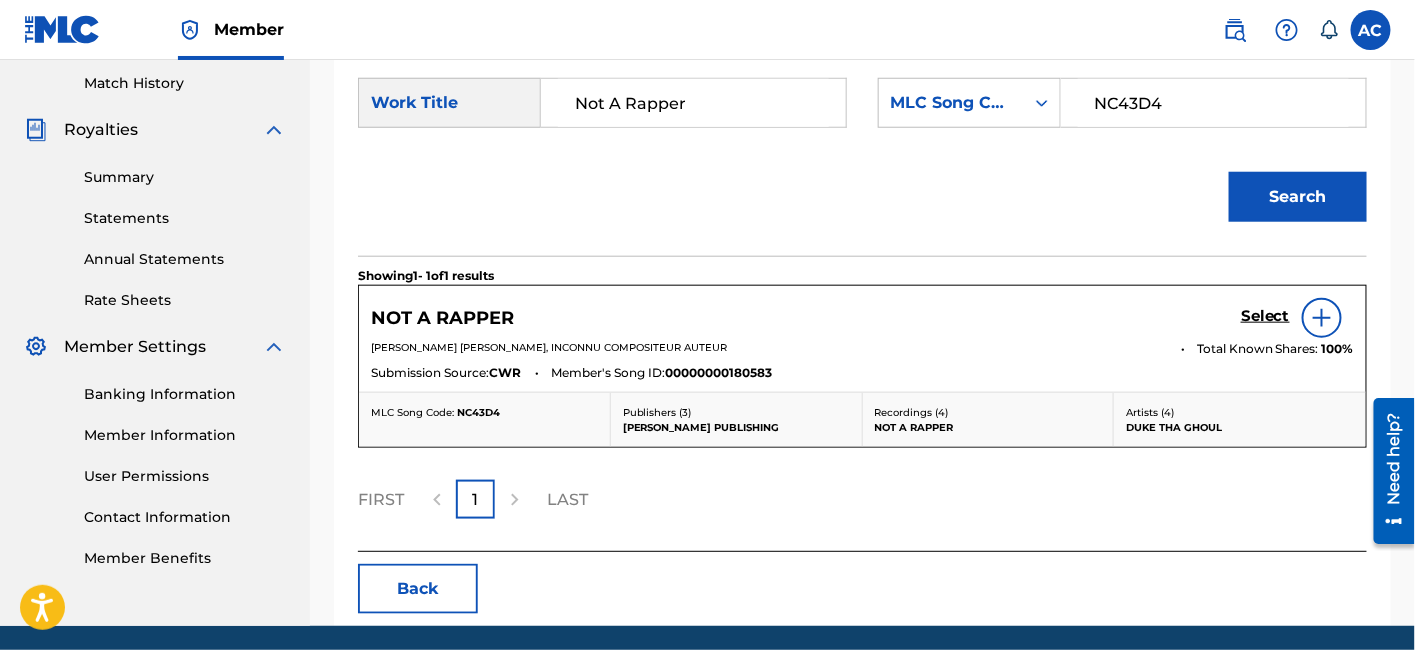 click on "Select" at bounding box center (1265, 316) 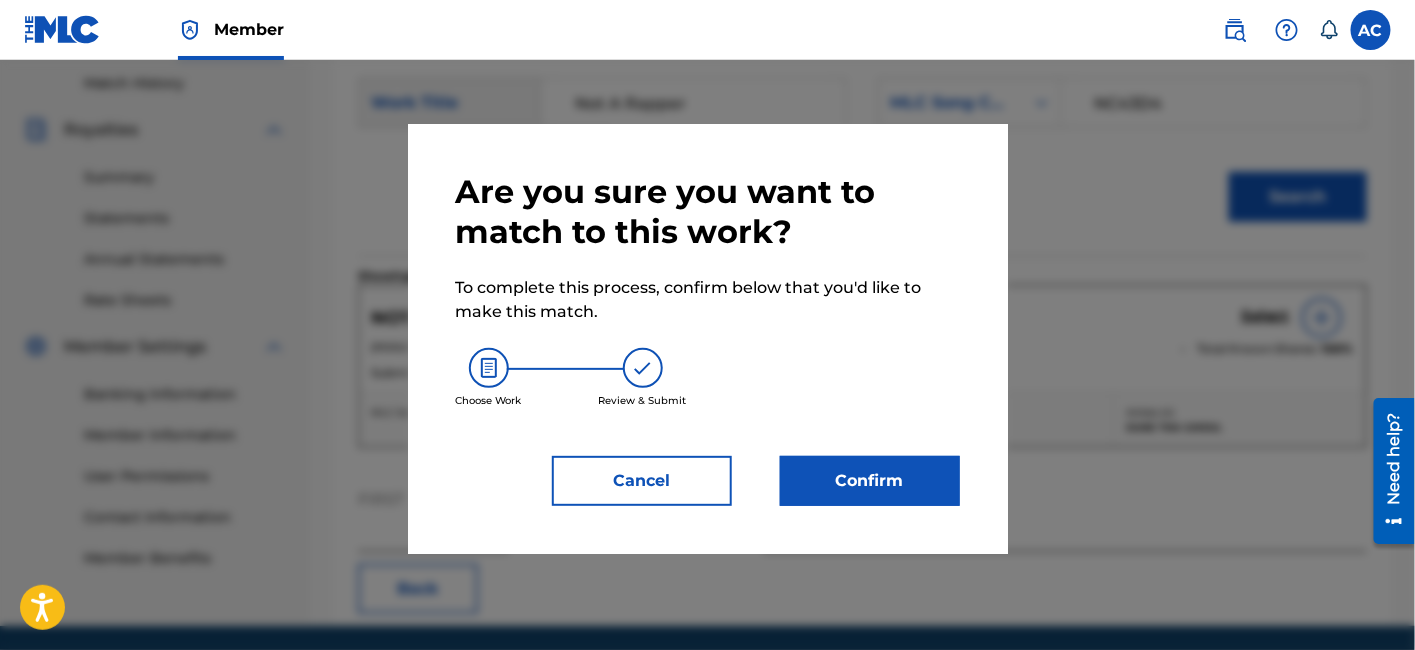 click on "Confirm" at bounding box center [870, 481] 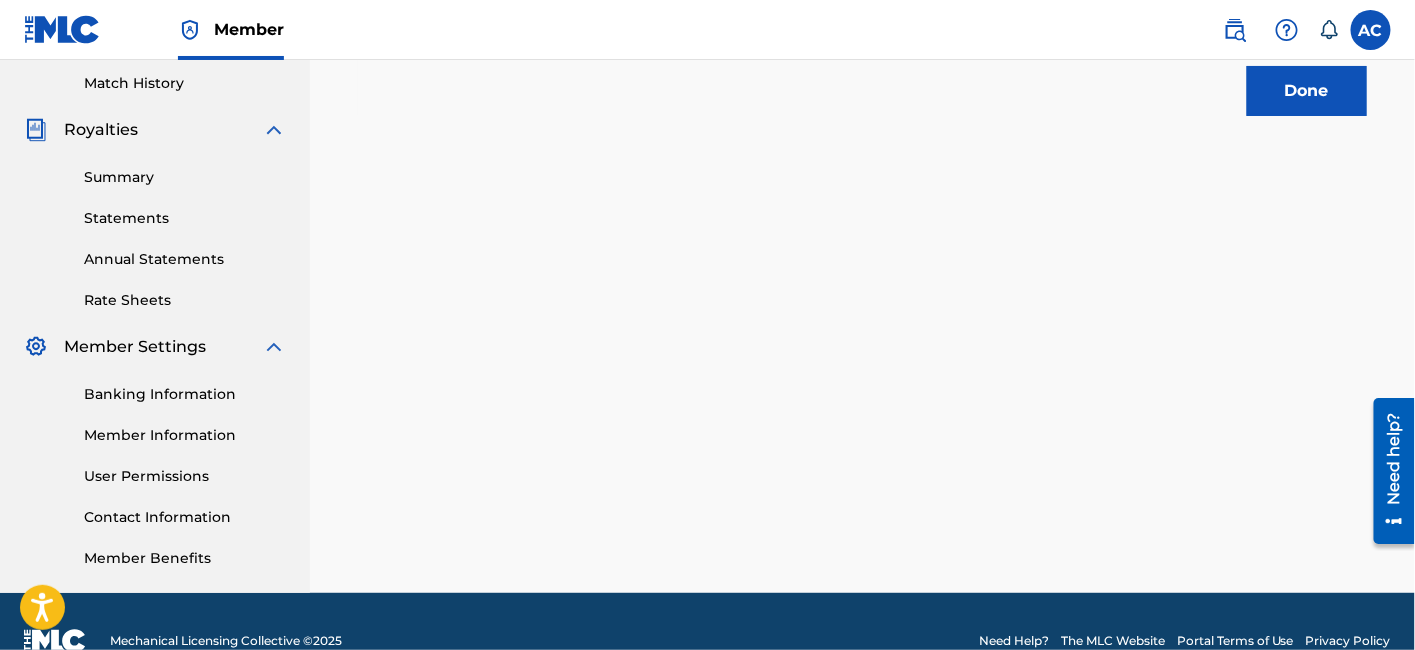 click on "Done" at bounding box center (1307, 91) 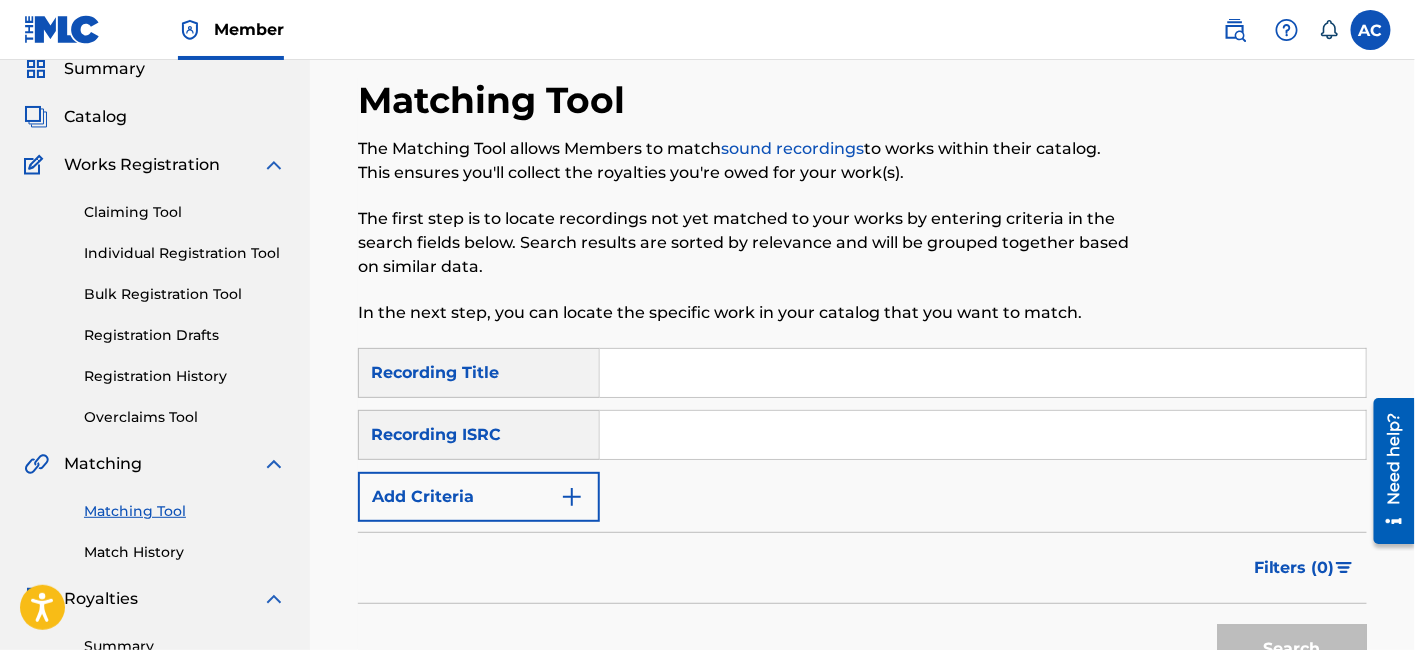 scroll, scrollTop: 80, scrollLeft: 0, axis: vertical 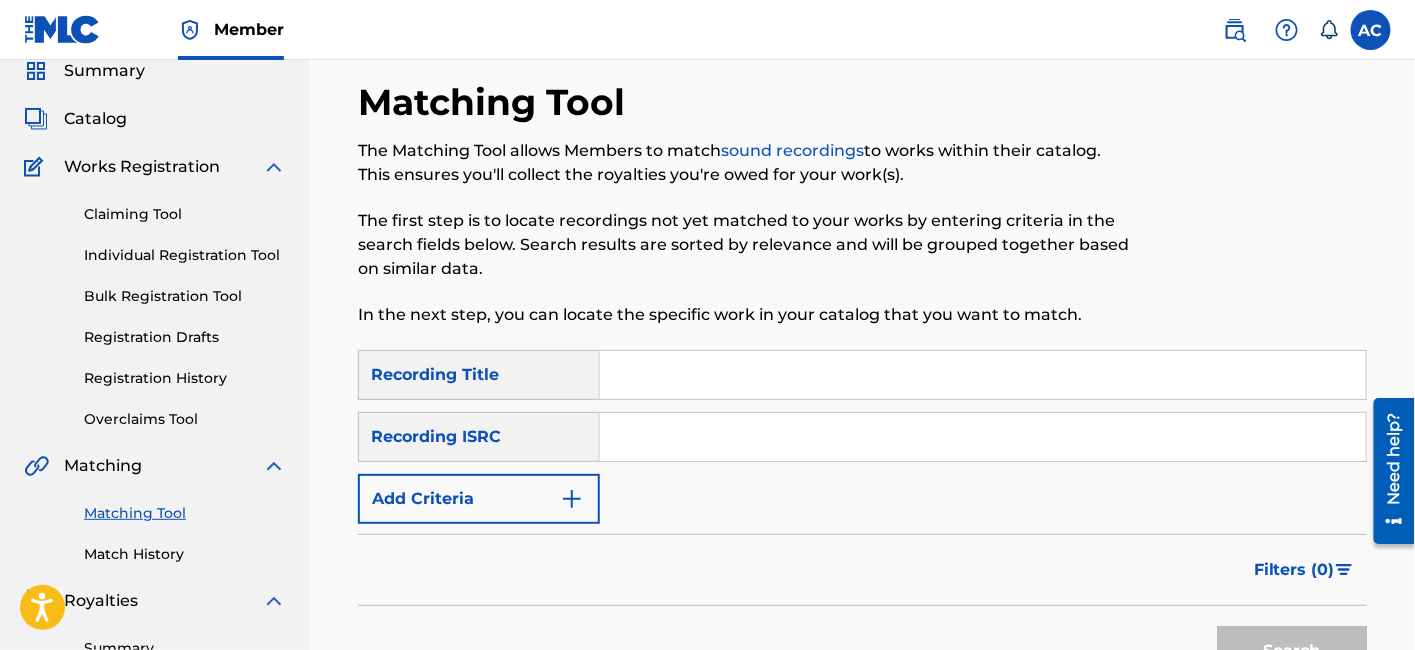 click at bounding box center (983, 437) 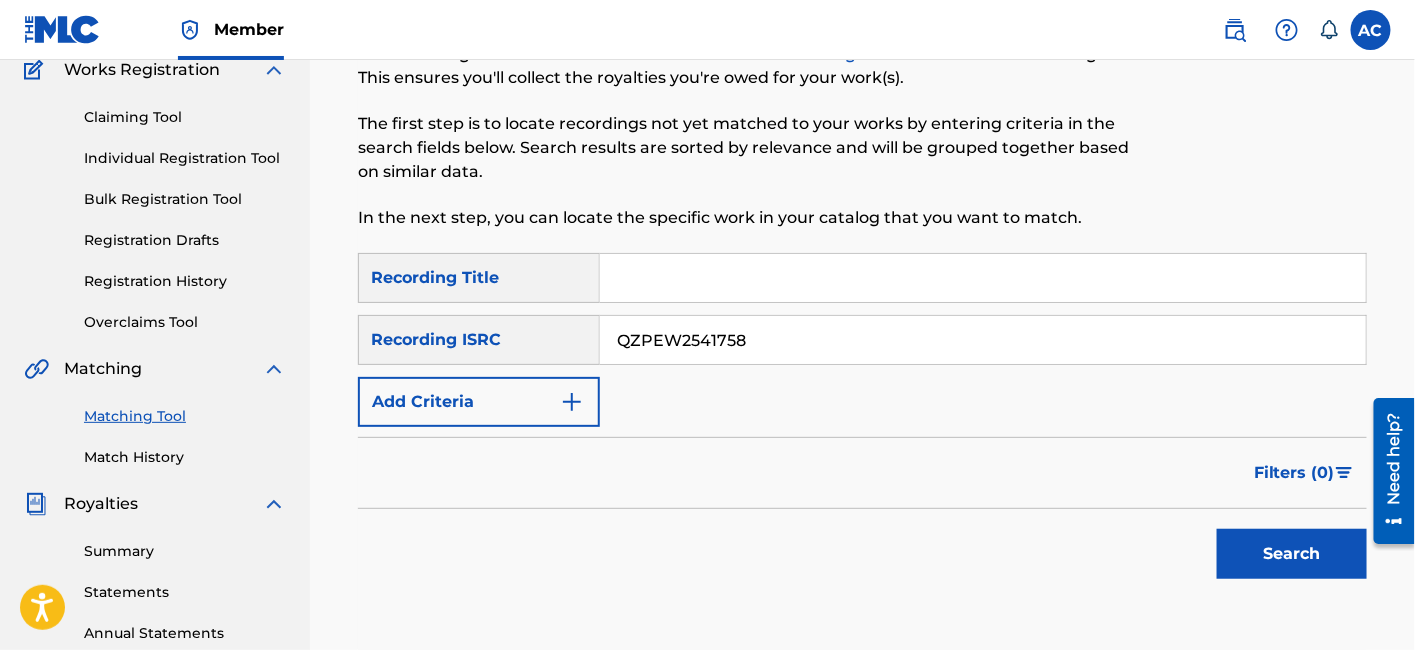 scroll, scrollTop: 180, scrollLeft: 0, axis: vertical 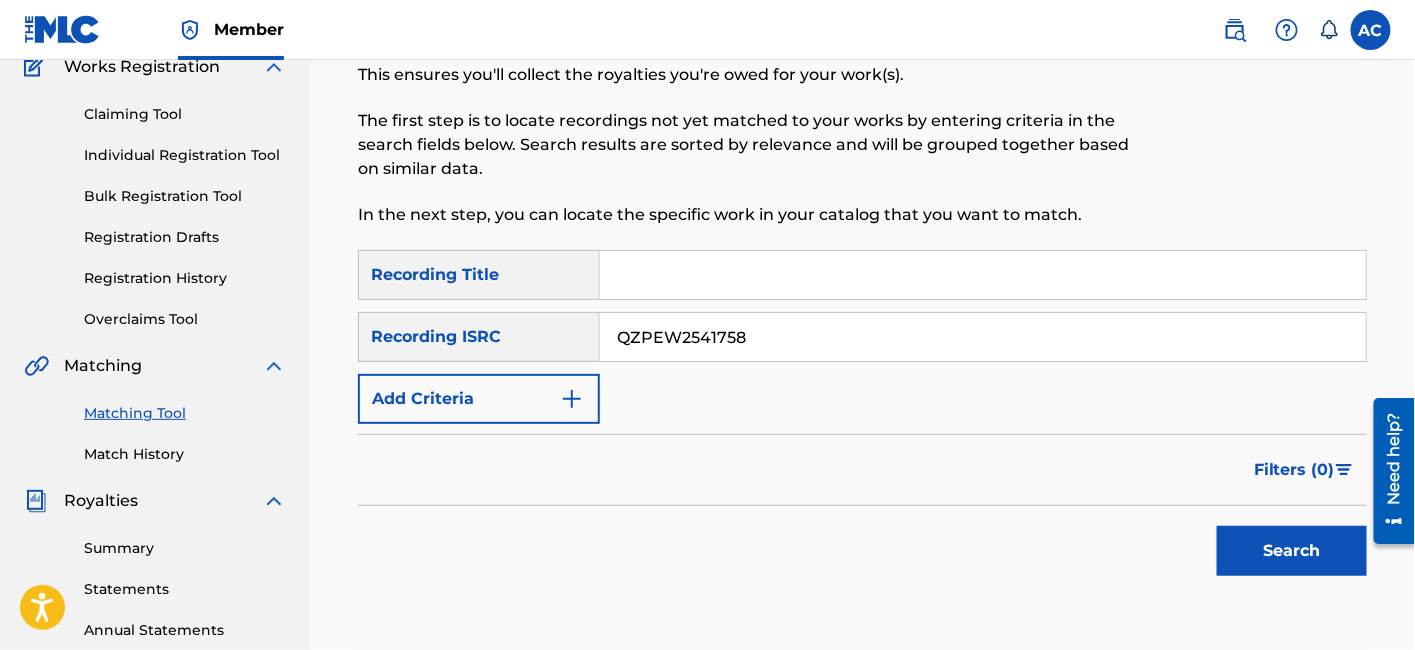 type on "QZPEW2541758" 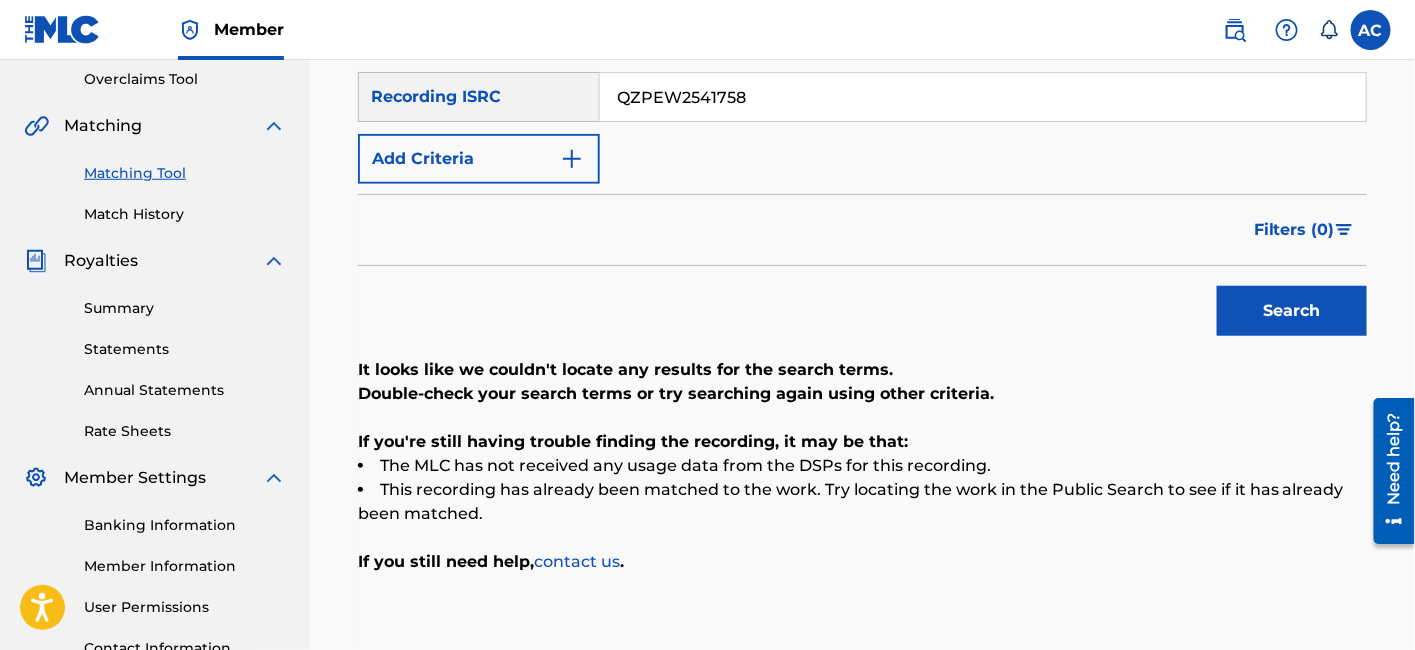 scroll, scrollTop: 427, scrollLeft: 0, axis: vertical 